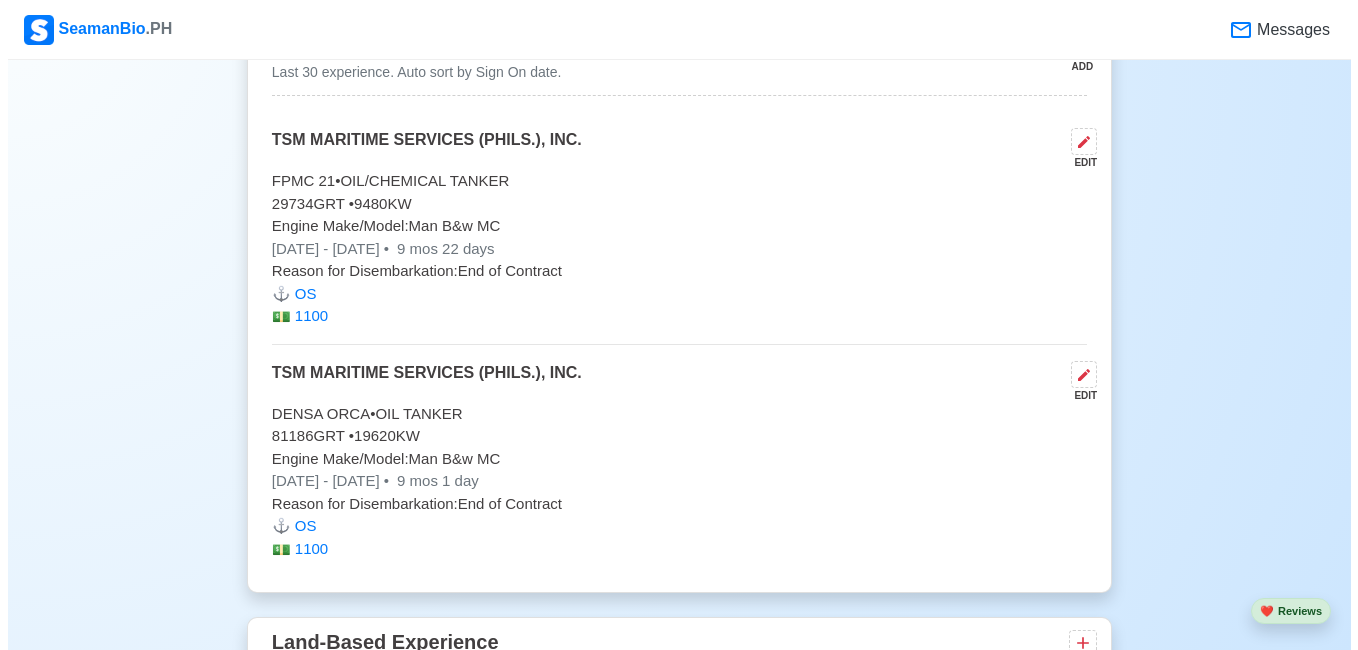 scroll, scrollTop: 3900, scrollLeft: 0, axis: vertical 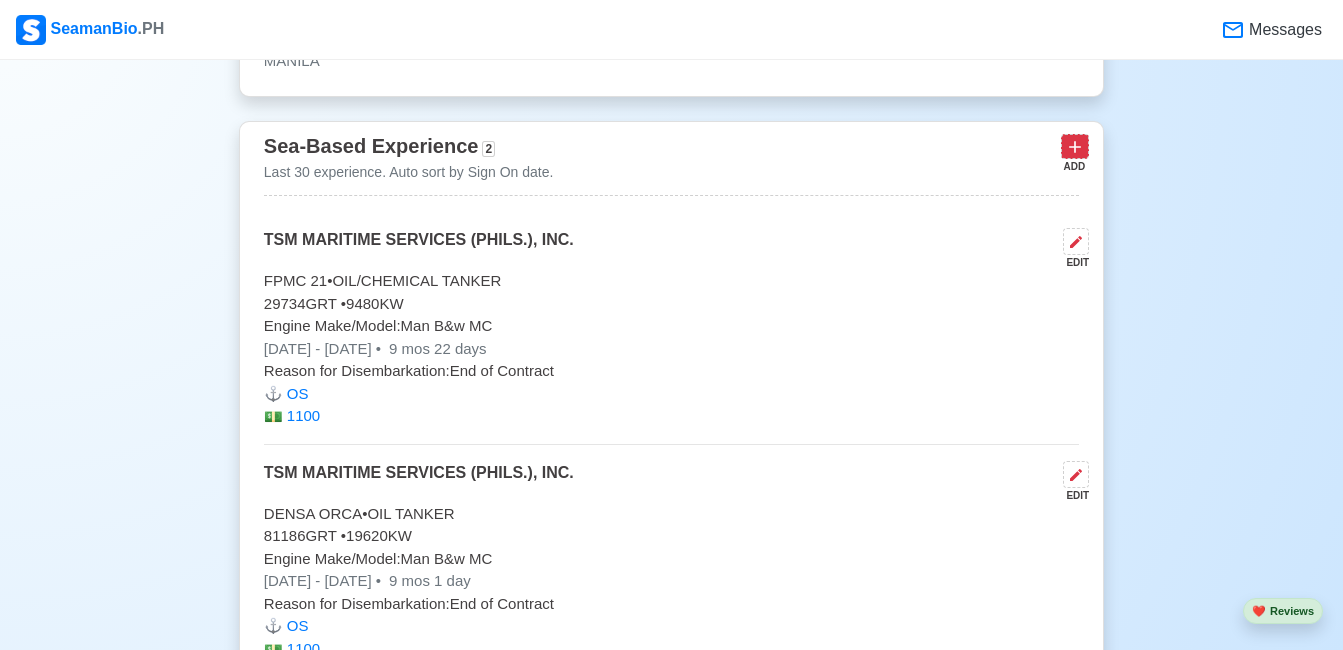 click 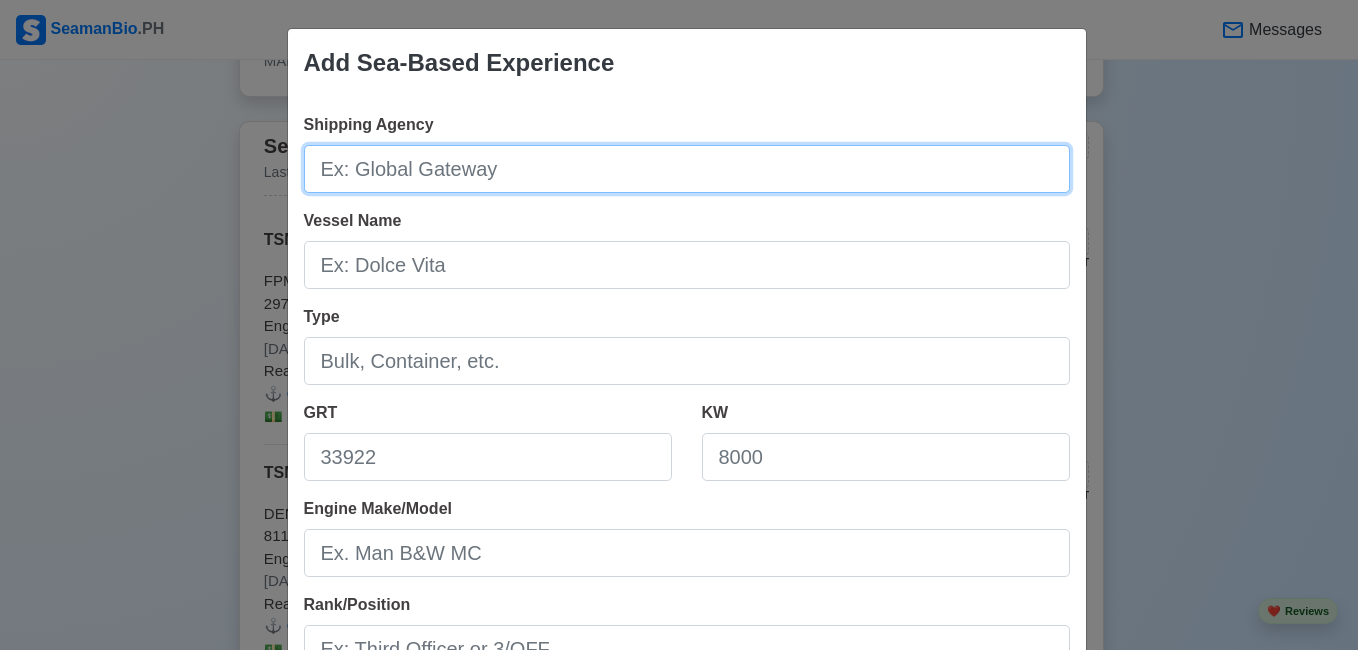 click on "Shipping Agency" at bounding box center [687, 169] 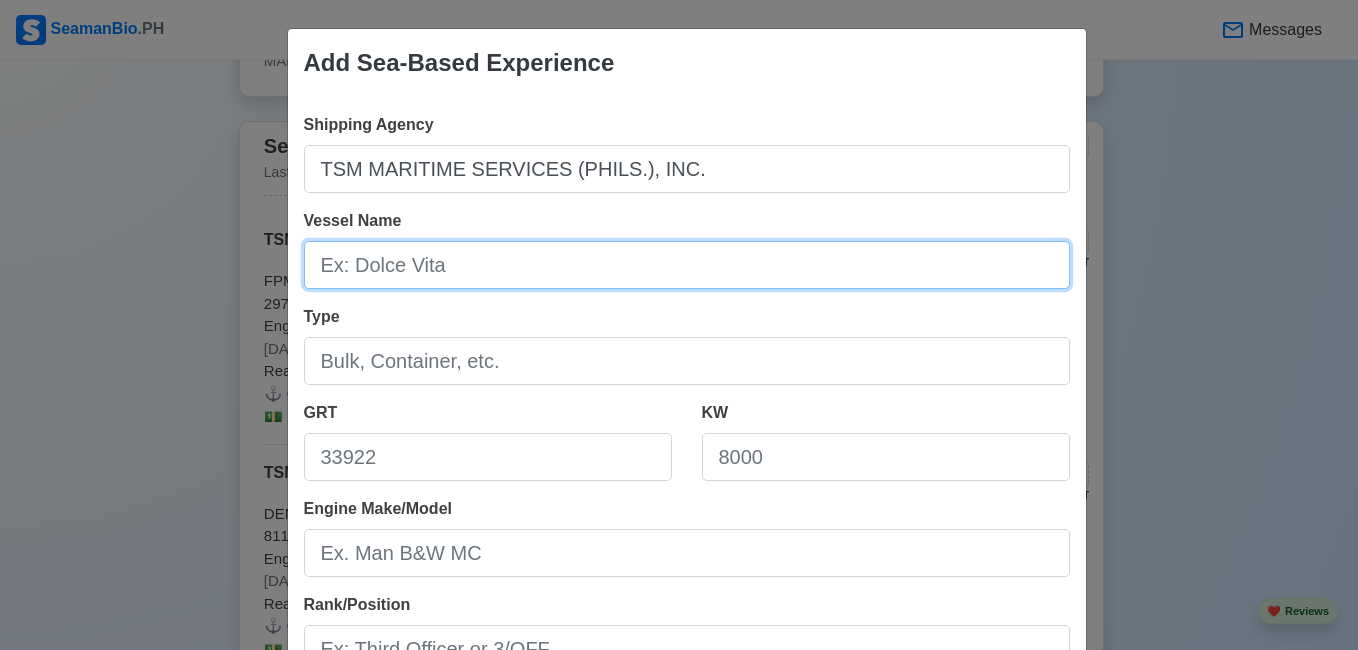 click on "Vessel Name" at bounding box center (687, 265) 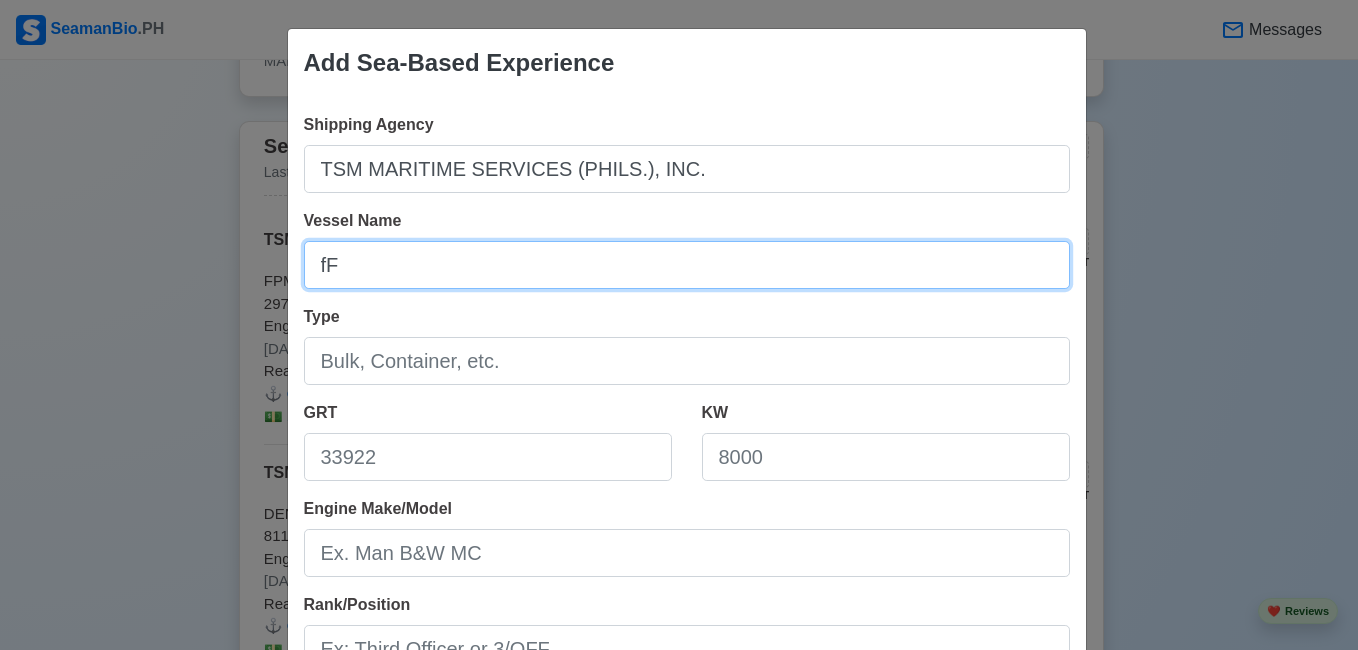 type on "f" 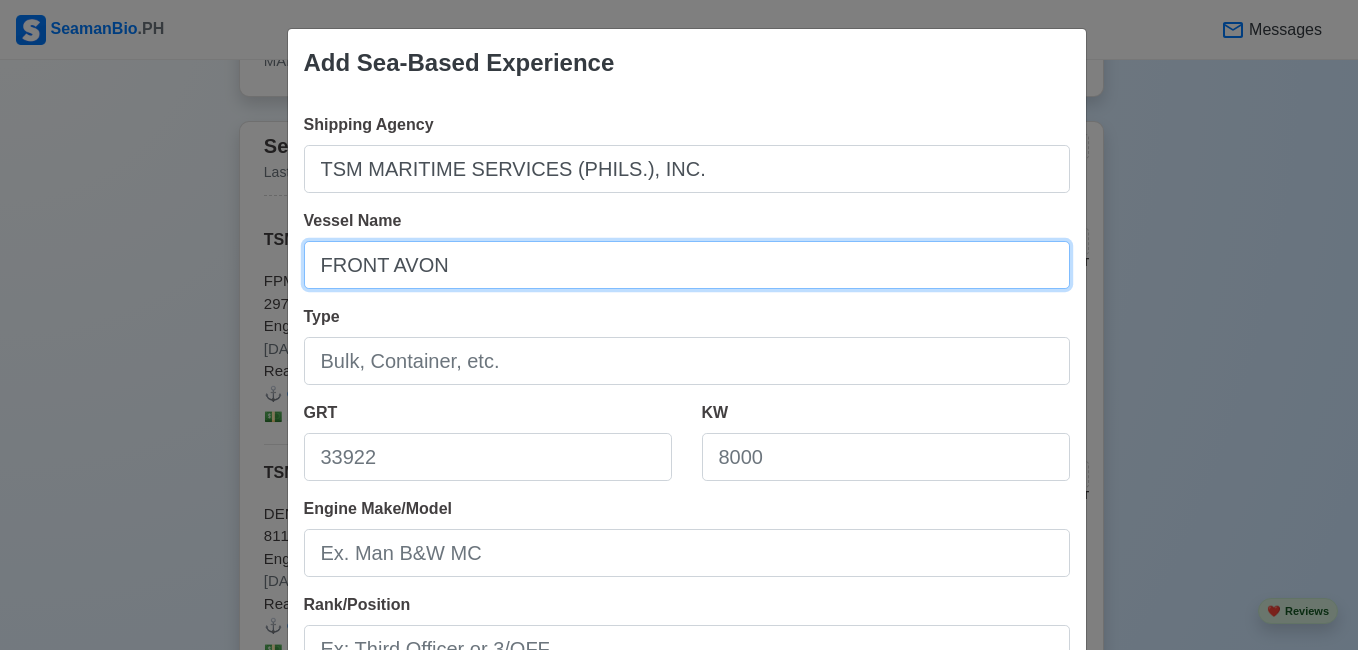 type on "FRONT AVON" 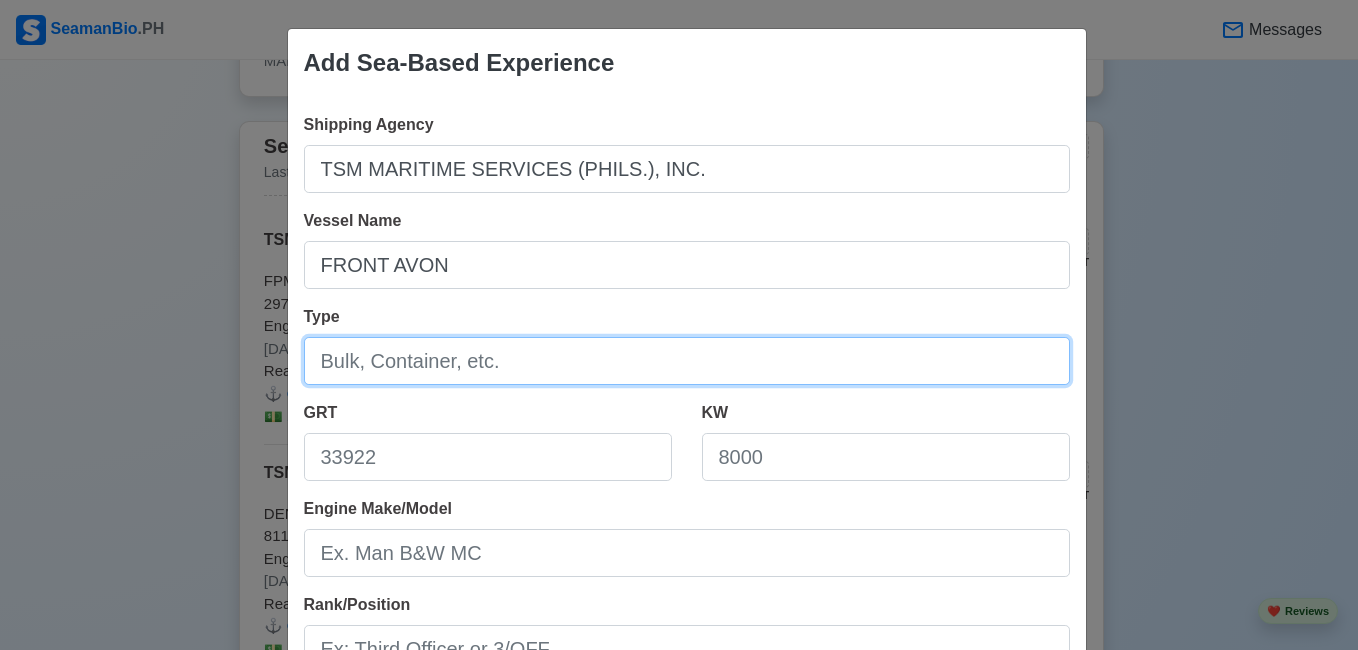 click on "Type" at bounding box center [687, 361] 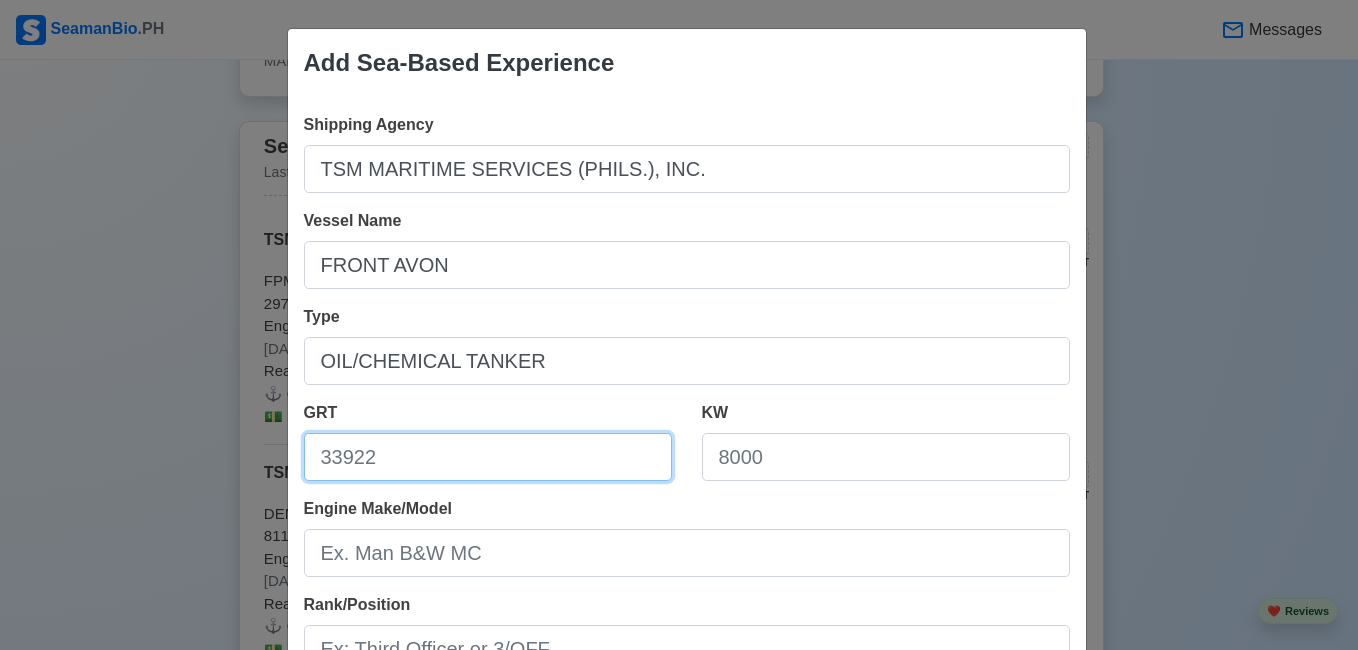 click on "GRT" at bounding box center (488, 457) 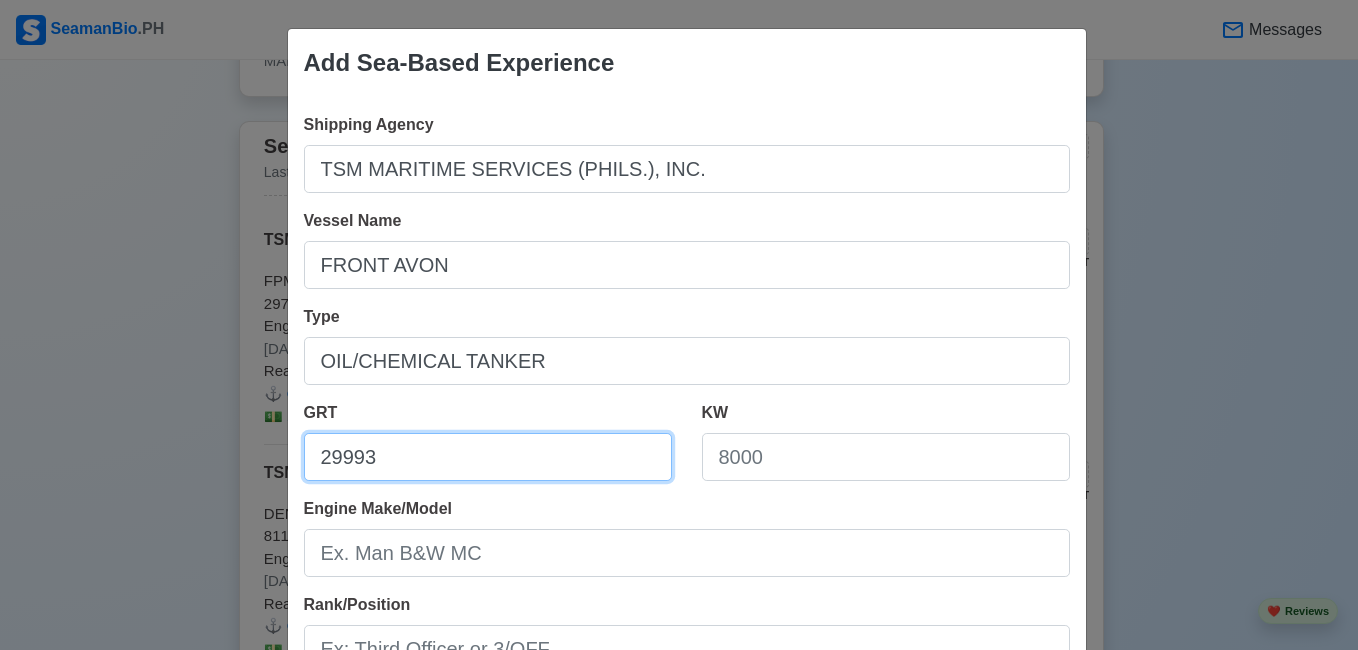 type on "29993" 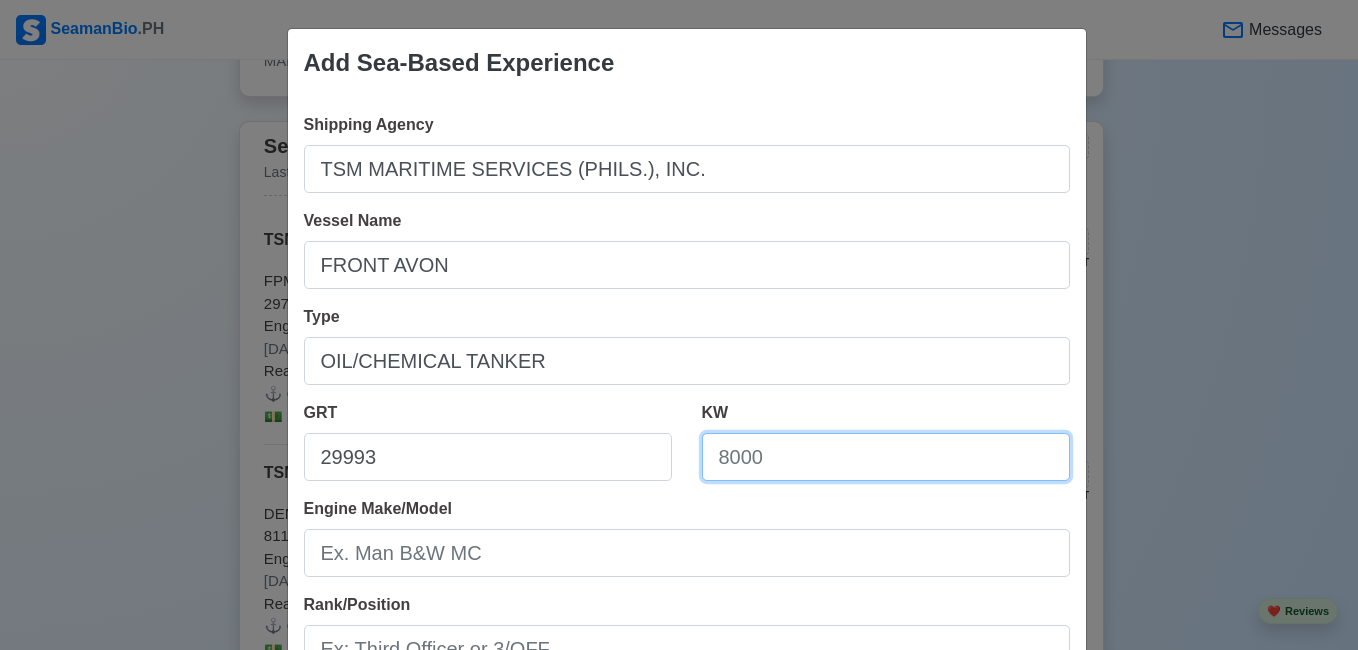 click on "KW" at bounding box center [886, 457] 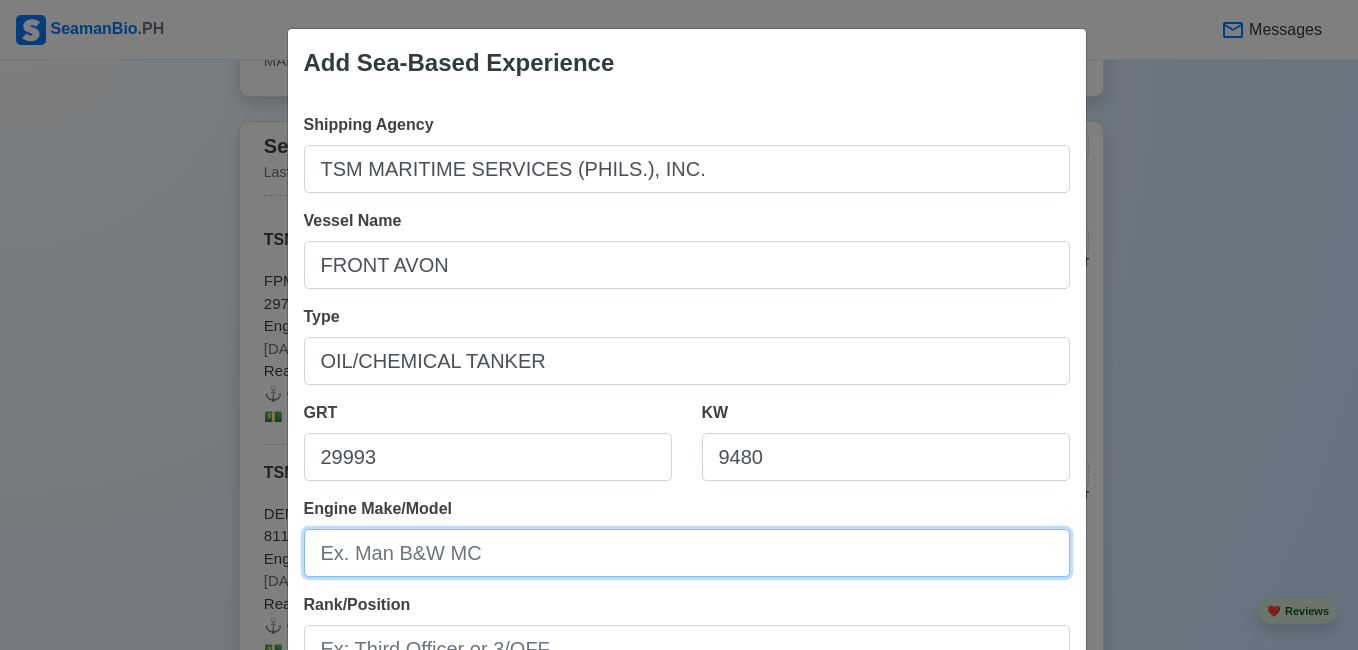 click on "Engine Make/Model" at bounding box center (687, 553) 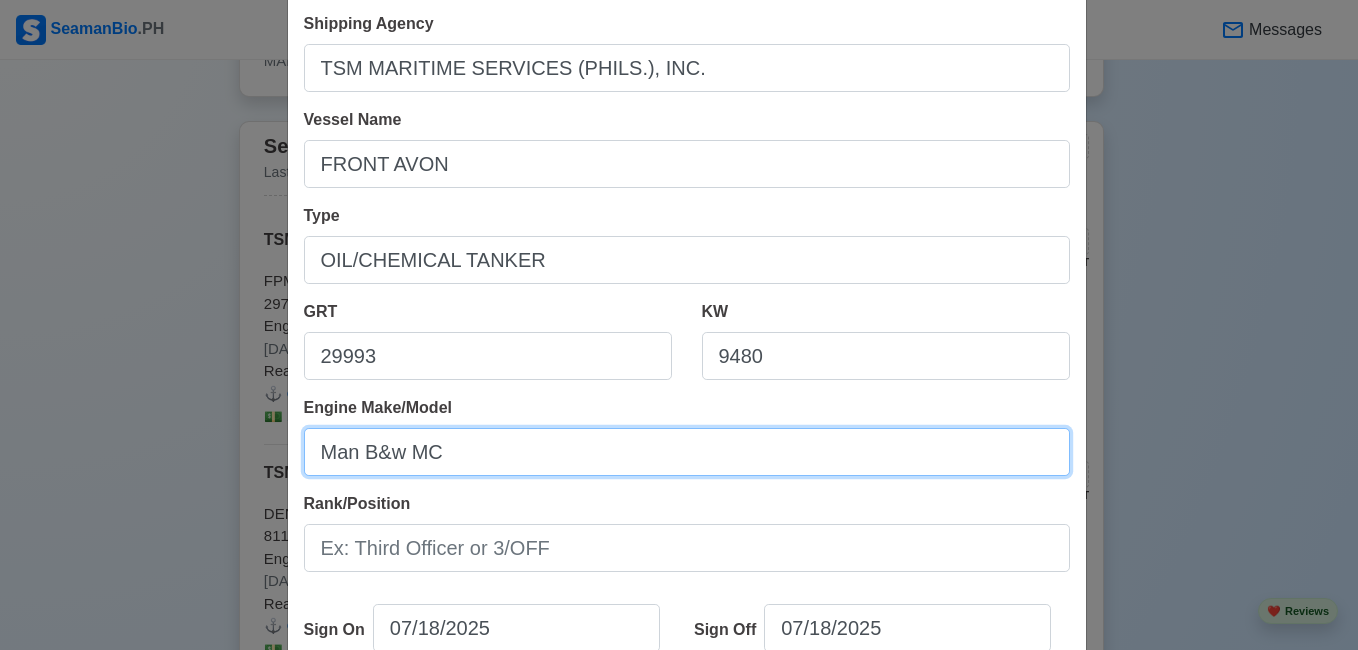 scroll, scrollTop: 200, scrollLeft: 0, axis: vertical 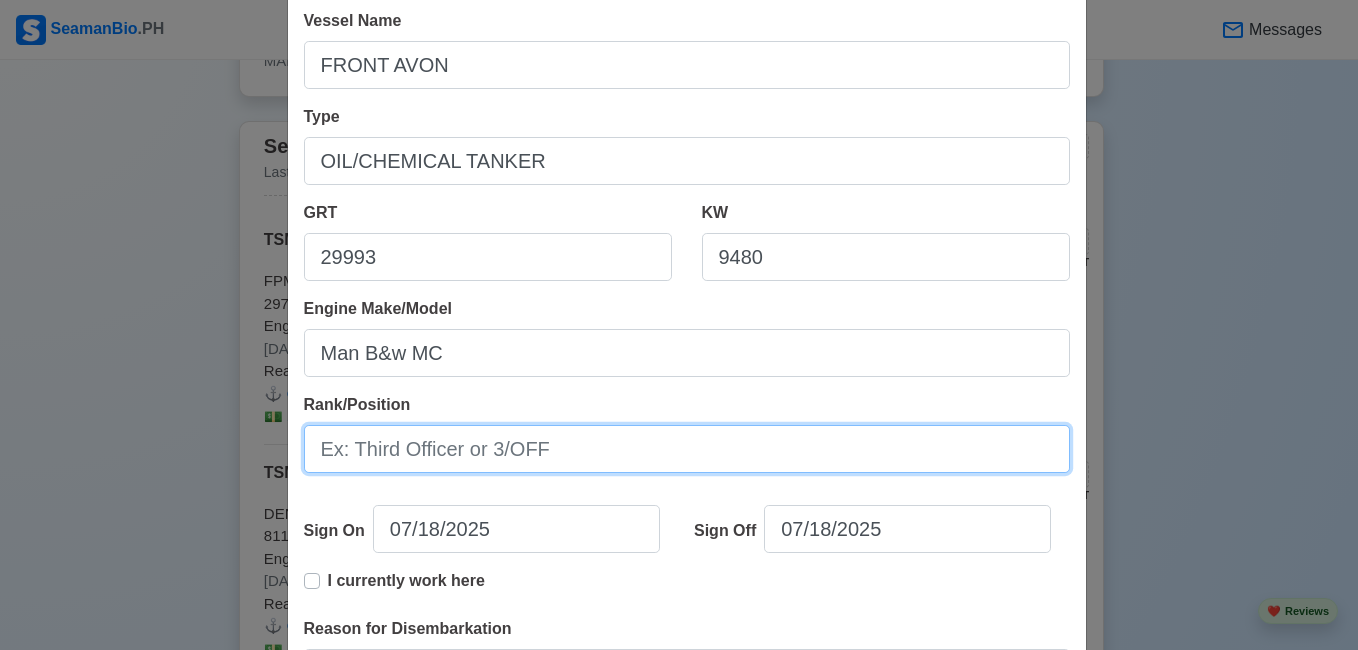 click on "Rank/Position" at bounding box center (687, 449) 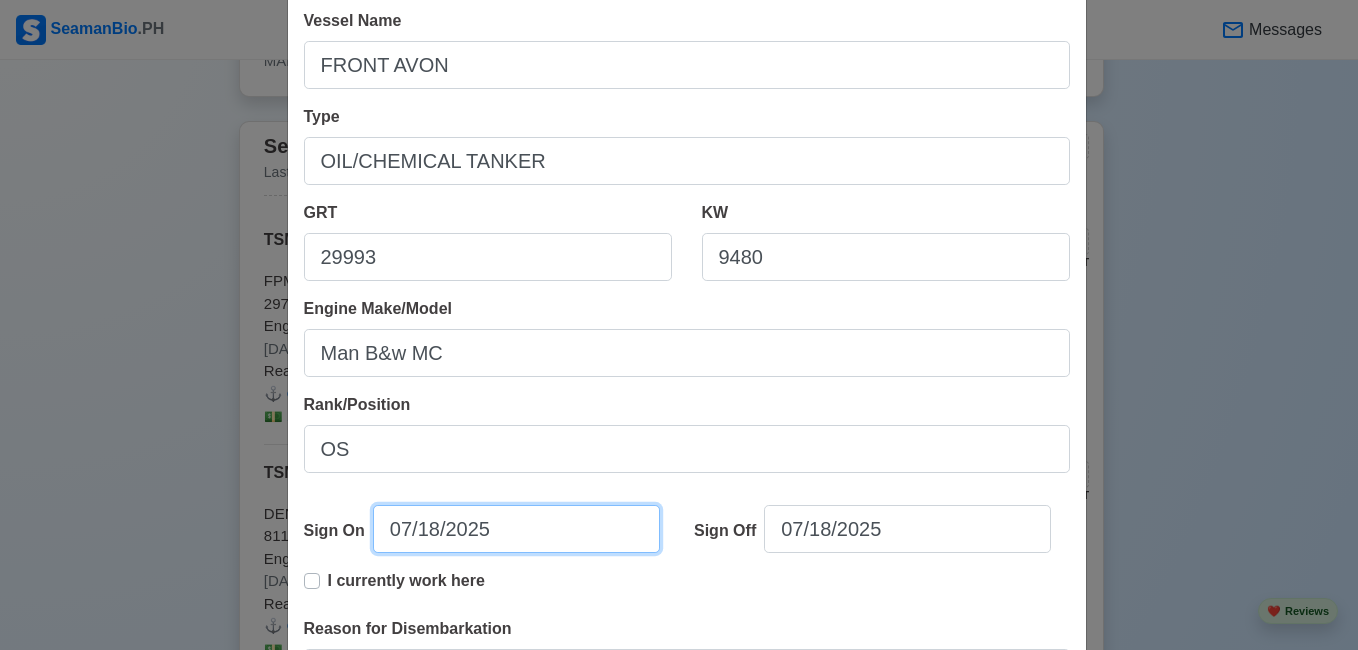 click on "07/18/2025" at bounding box center [516, 529] 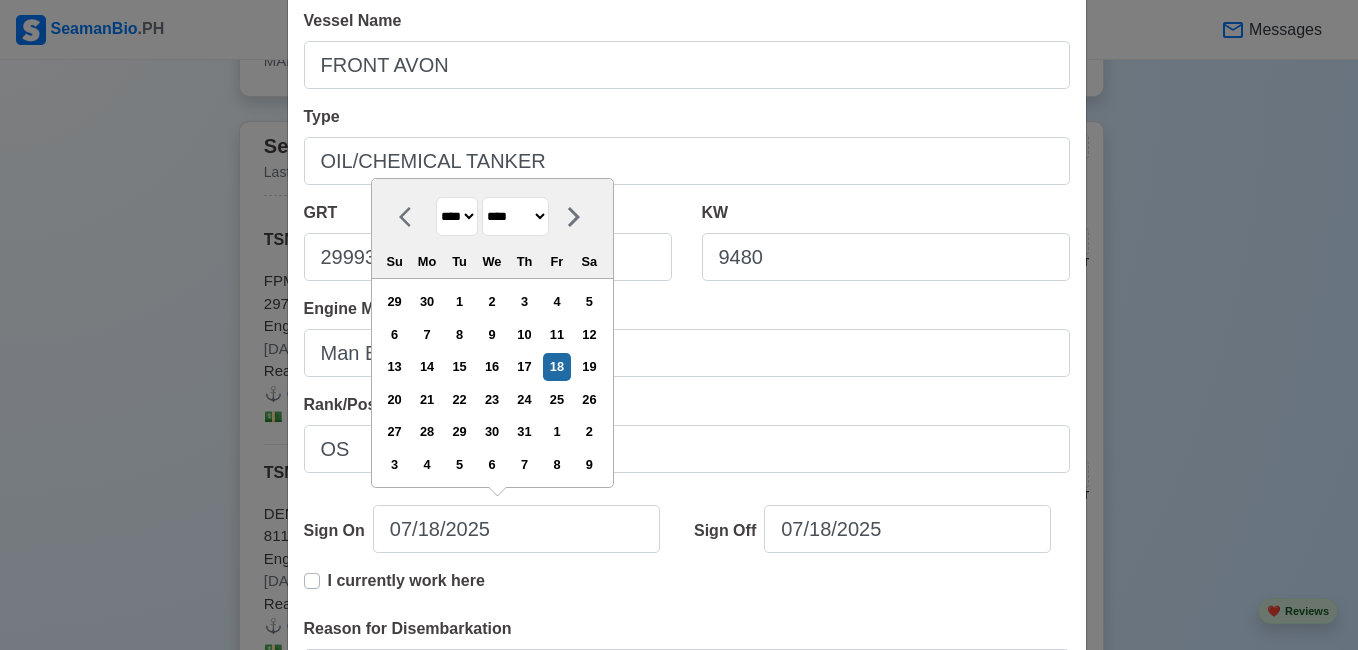 click on "**** **** **** **** **** **** **** **** **** **** **** **** **** **** **** **** **** **** **** **** **** **** **** **** **** **** **** **** **** **** **** **** **** **** **** **** **** **** **** **** **** **** **** **** **** **** **** **** **** **** **** **** **** **** **** **** **** **** **** **** **** **** **** **** **** **** **** **** **** **** **** **** **** **** **** **** **** **** **** **** **** **** **** **** **** **** **** **** **** **** **** **** **** **** **** **** **** **** **** **** **** **** **** **** **** ****" at bounding box center (457, 216) 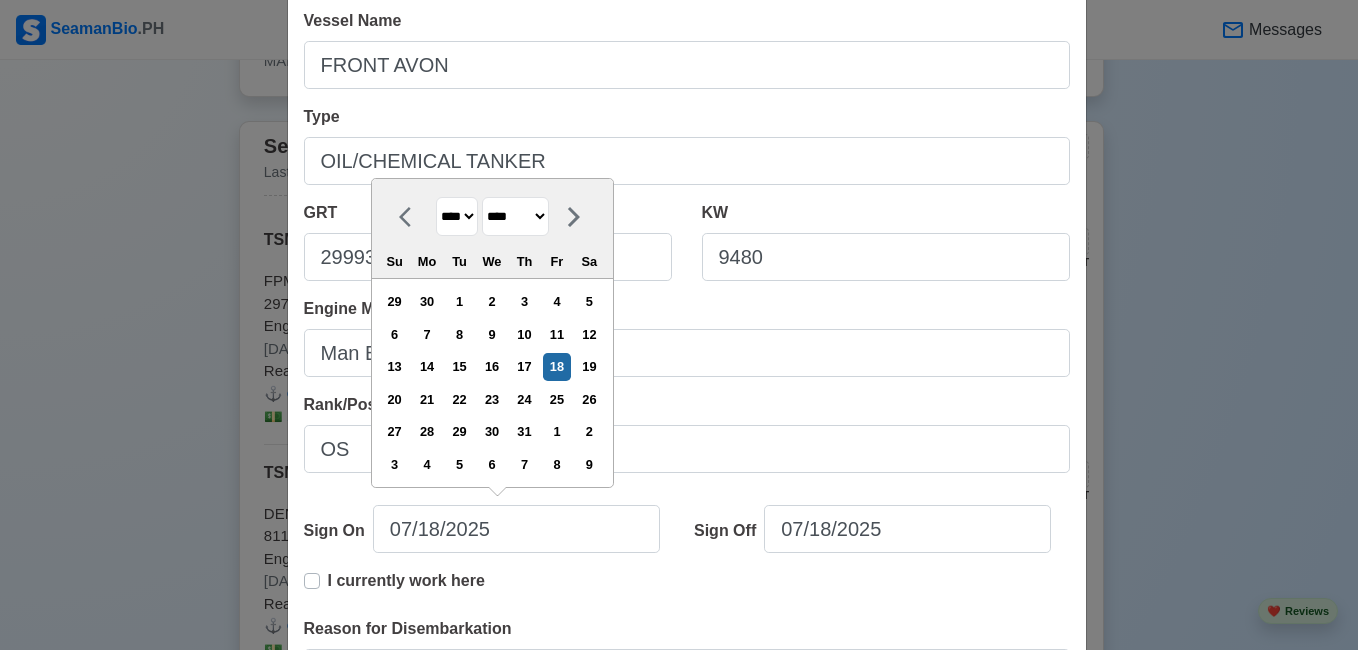 select on "****" 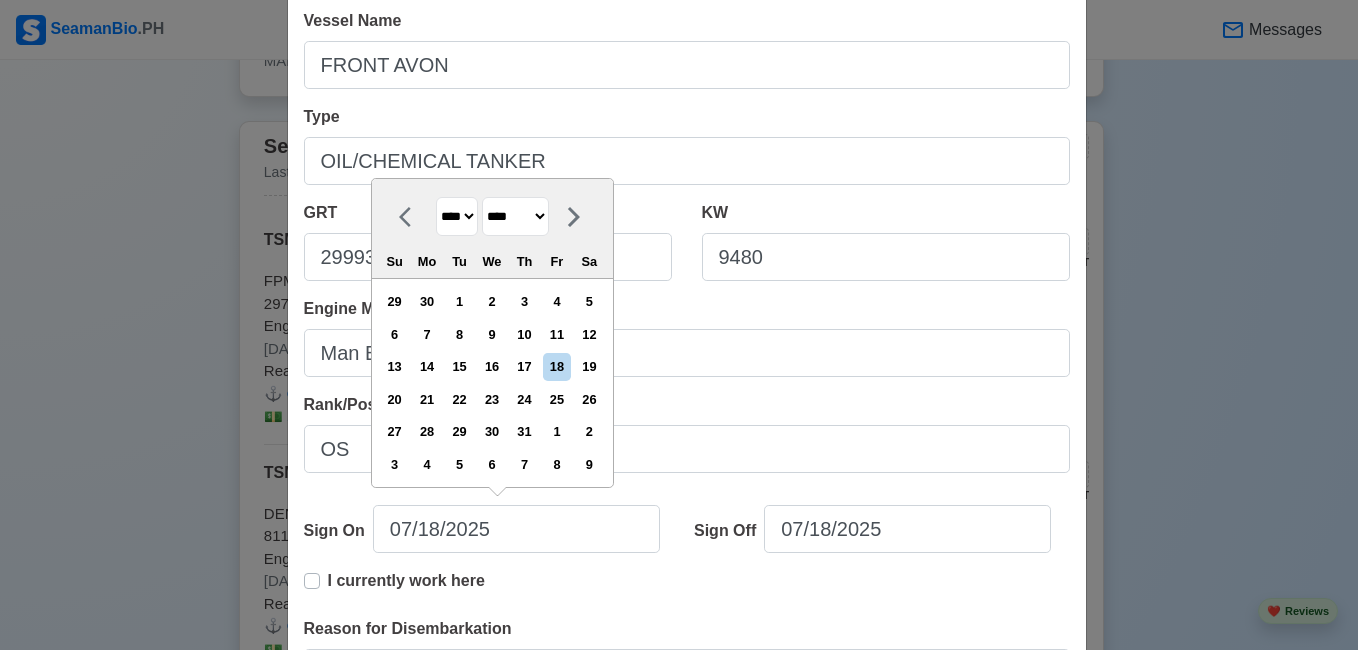 click on "******* ******** ***** ***** *** **** **** ****** ********* ******* ******** ********" at bounding box center [515, 216] 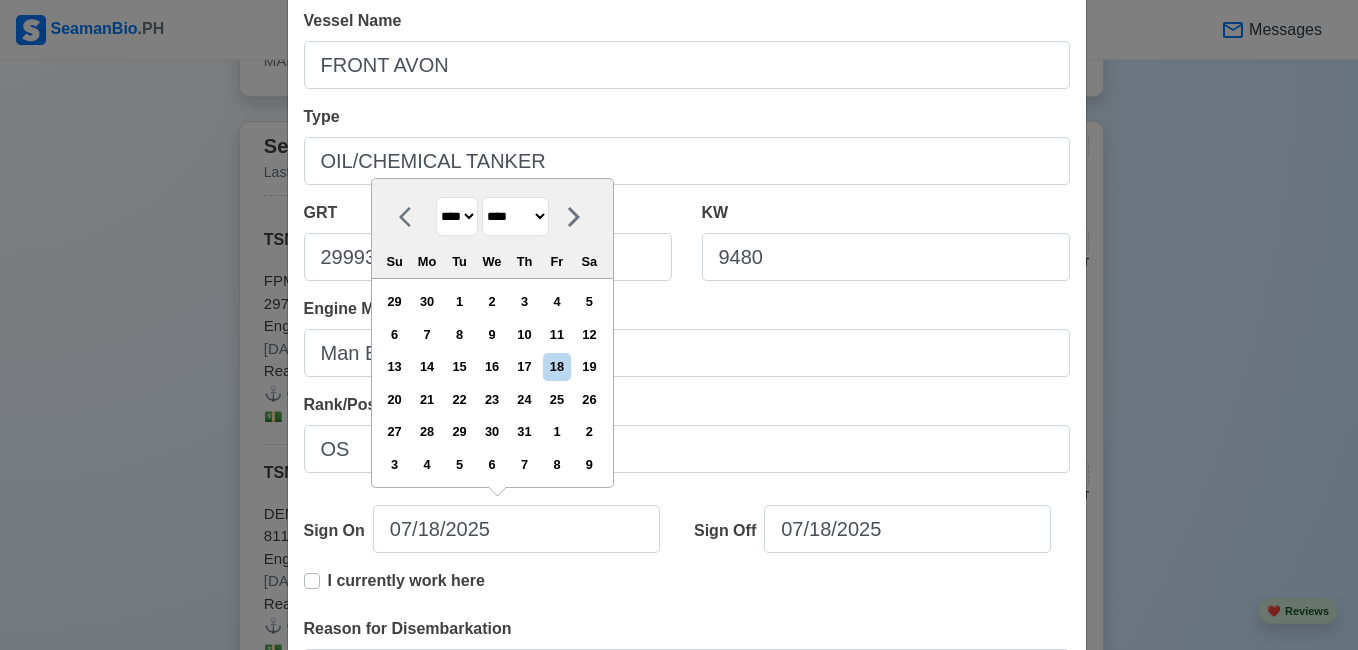 select on "*******" 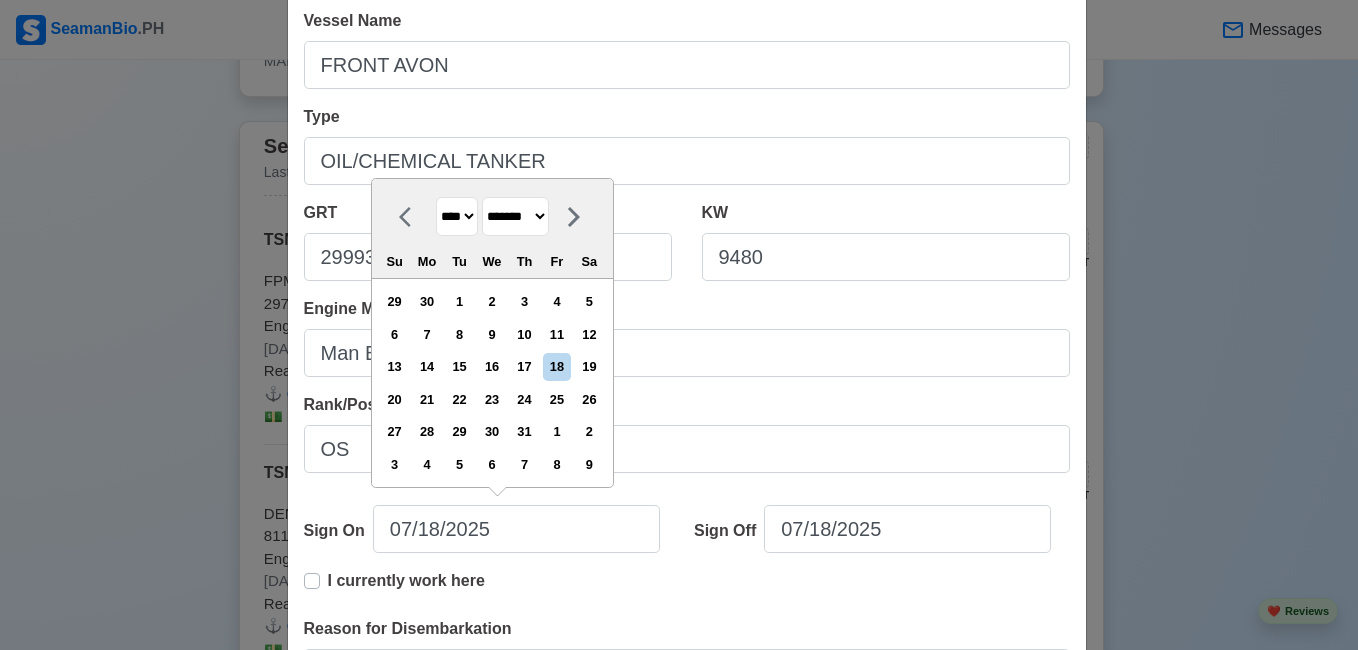 click on "******* ******** ***** ***** *** **** **** ****** ********* ******* ******** ********" at bounding box center [515, 216] 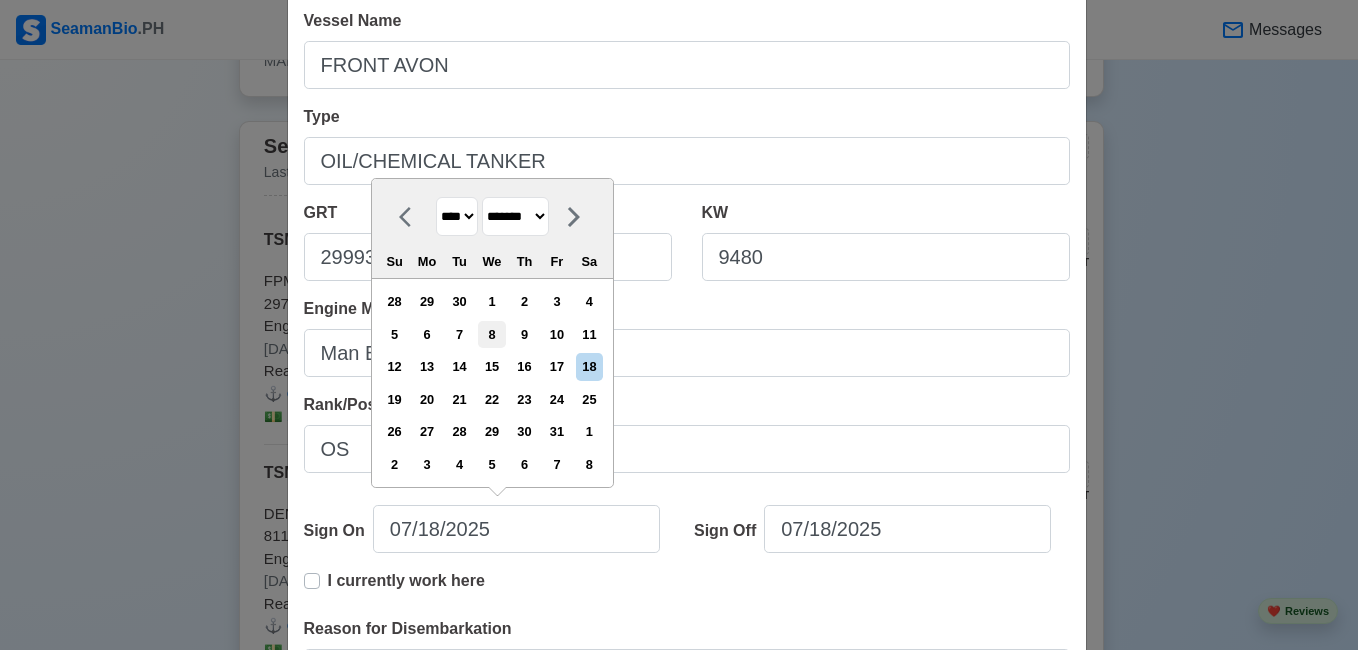 click on "8" at bounding box center (491, 334) 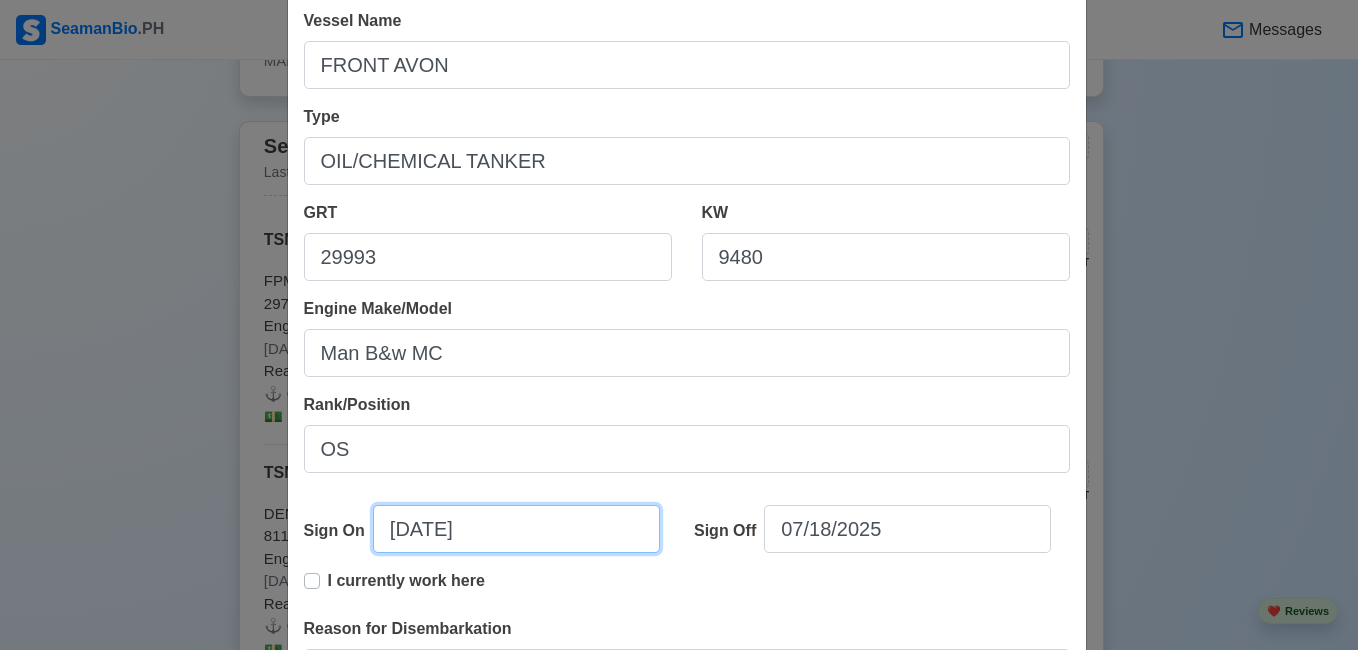 select on "****" 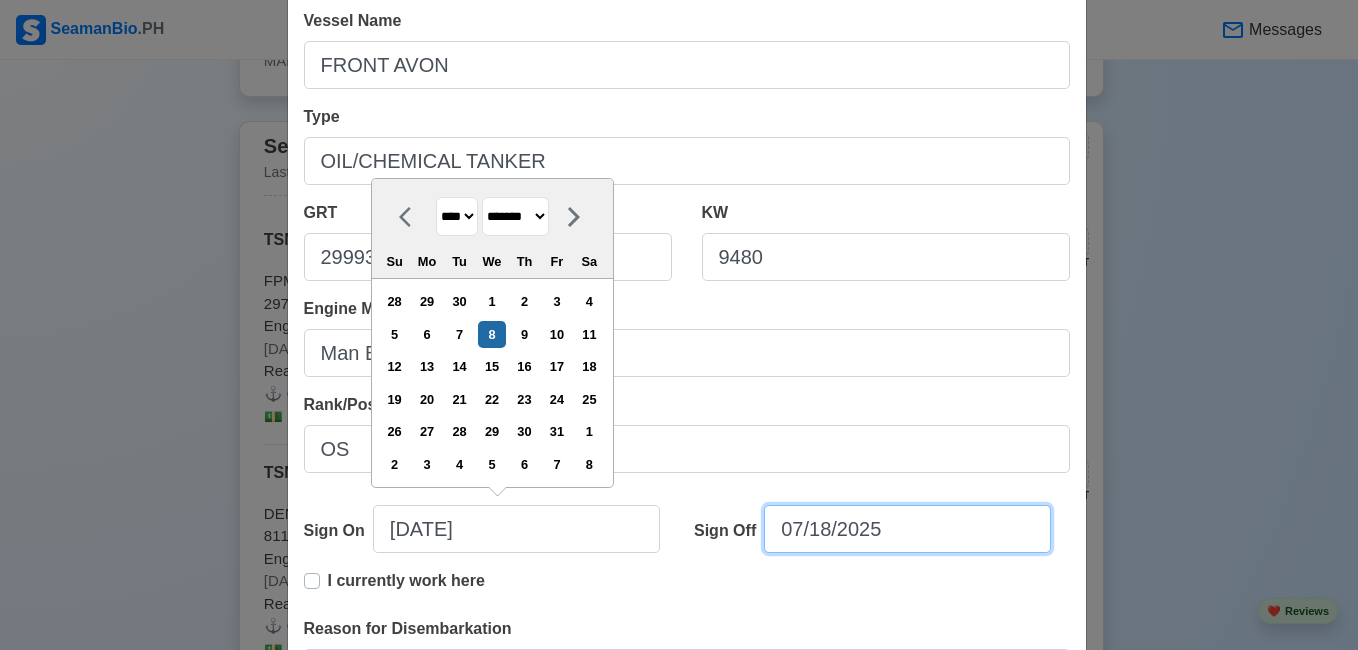 click on "07/18/2025" at bounding box center [907, 529] 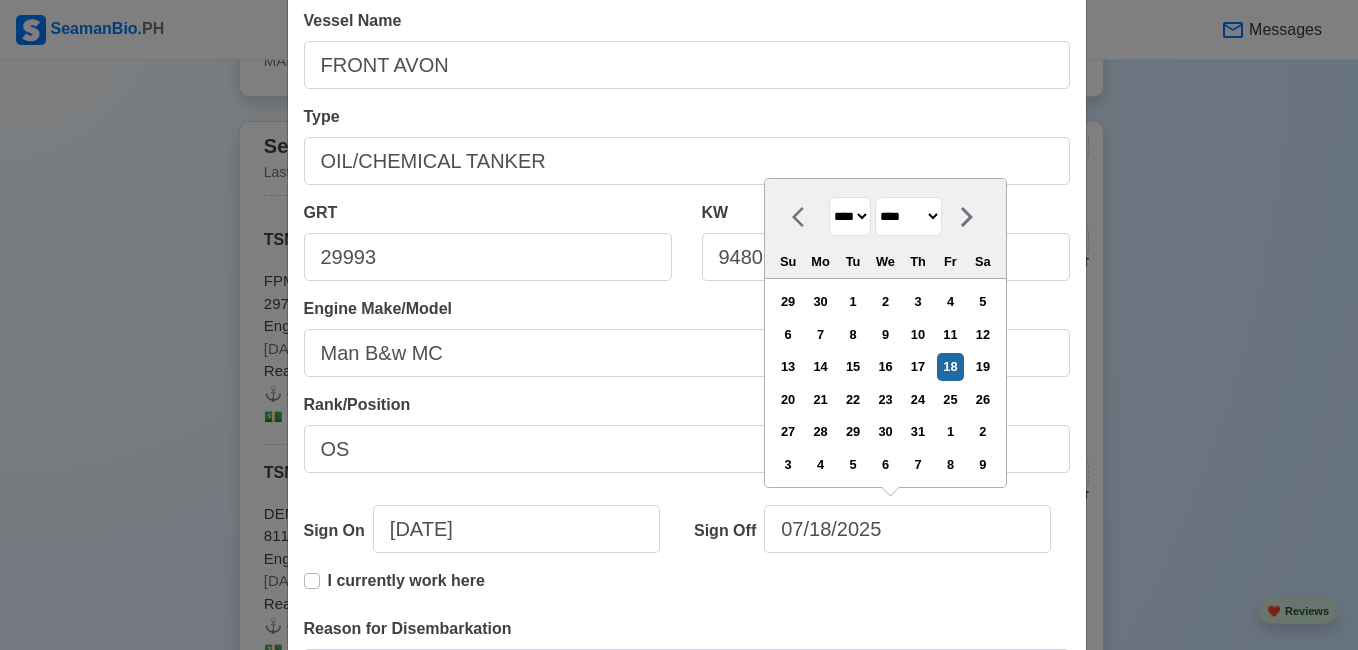 click on "**** **** **** **** **** **** **** **** **** **** **** **** **** **** **** **** **** **** **** **** **** **** **** **** **** **** **** **** **** **** **** **** **** **** **** **** **** **** **** **** **** **** **** **** **** **** **** **** **** **** **** **** **** **** **** **** **** **** **** **** **** **** **** **** **** **** **** **** **** **** **** **** **** **** **** **** **** **** **** **** **** **** **** **** **** **** **** **** **** **** **** **** **** **** **** **** **** **** **** **** **** **** **** **** **** **** **** ****" at bounding box center (850, 216) 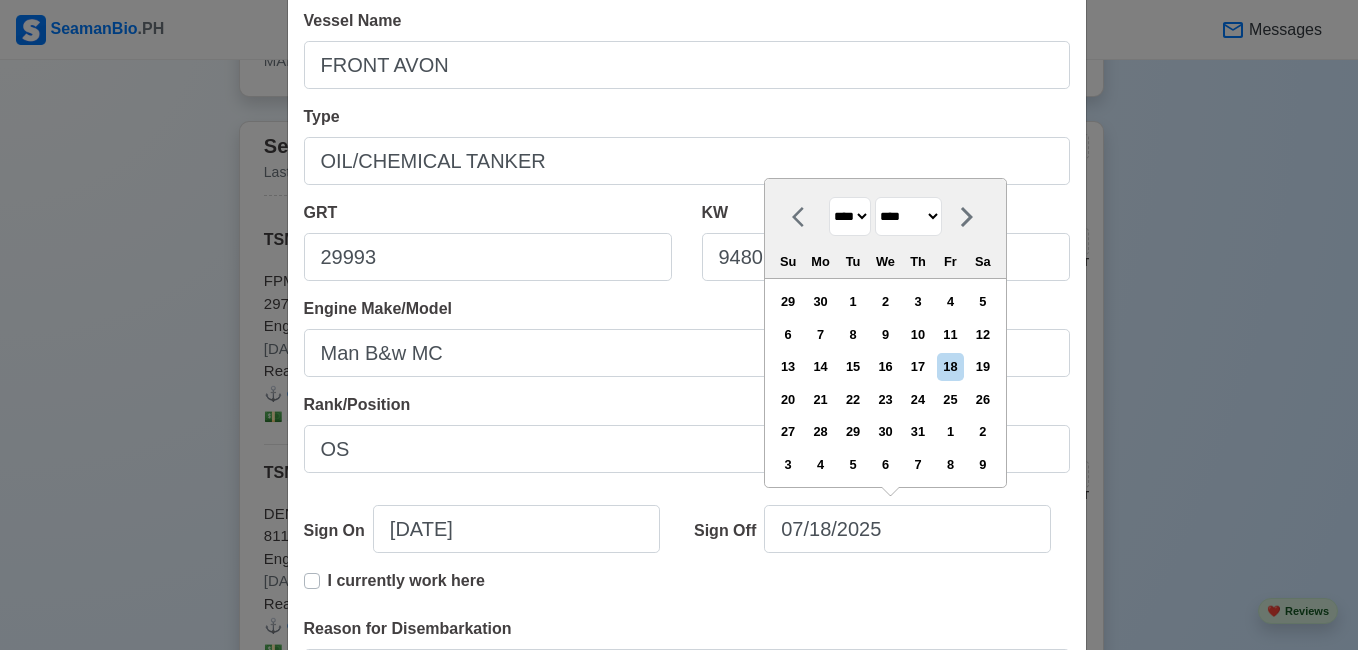 click on "******* ******** ***** ***** *** **** **** ****** ********* ******* ******** ********" at bounding box center [908, 216] 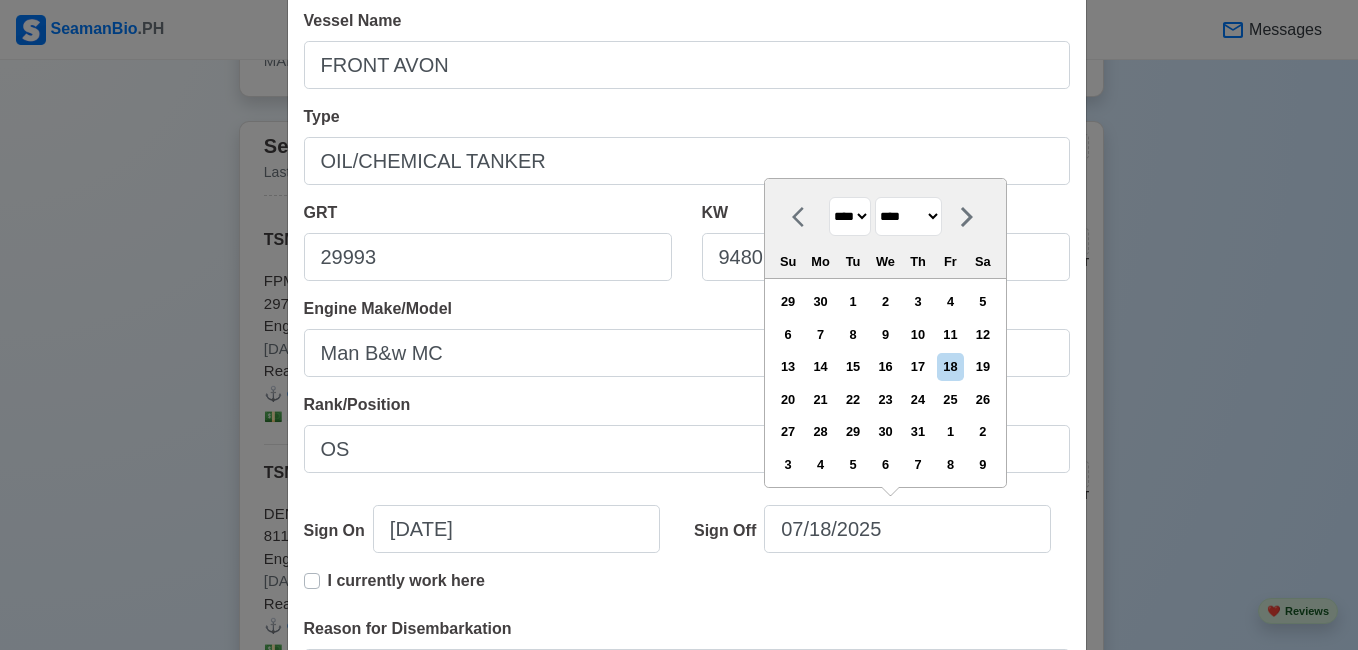 select on "***" 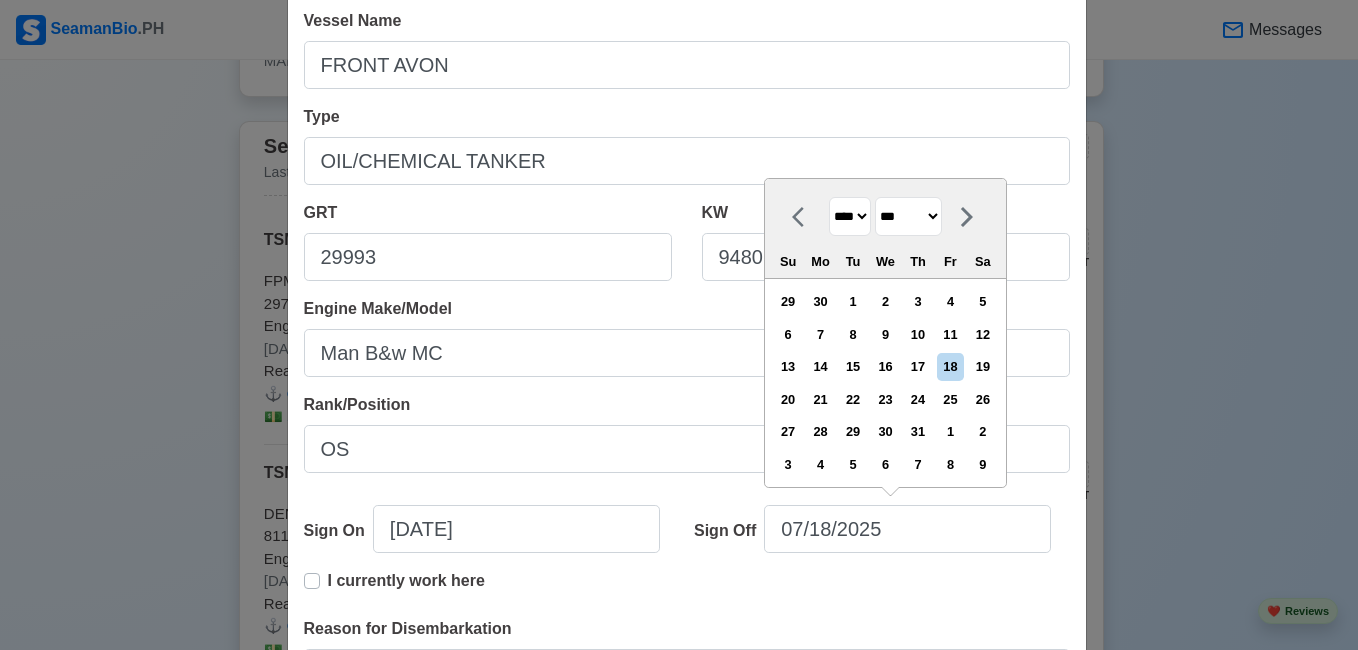 click on "******* ******** ***** ***** *** **** **** ****** ********* ******* ******** ********" at bounding box center [908, 216] 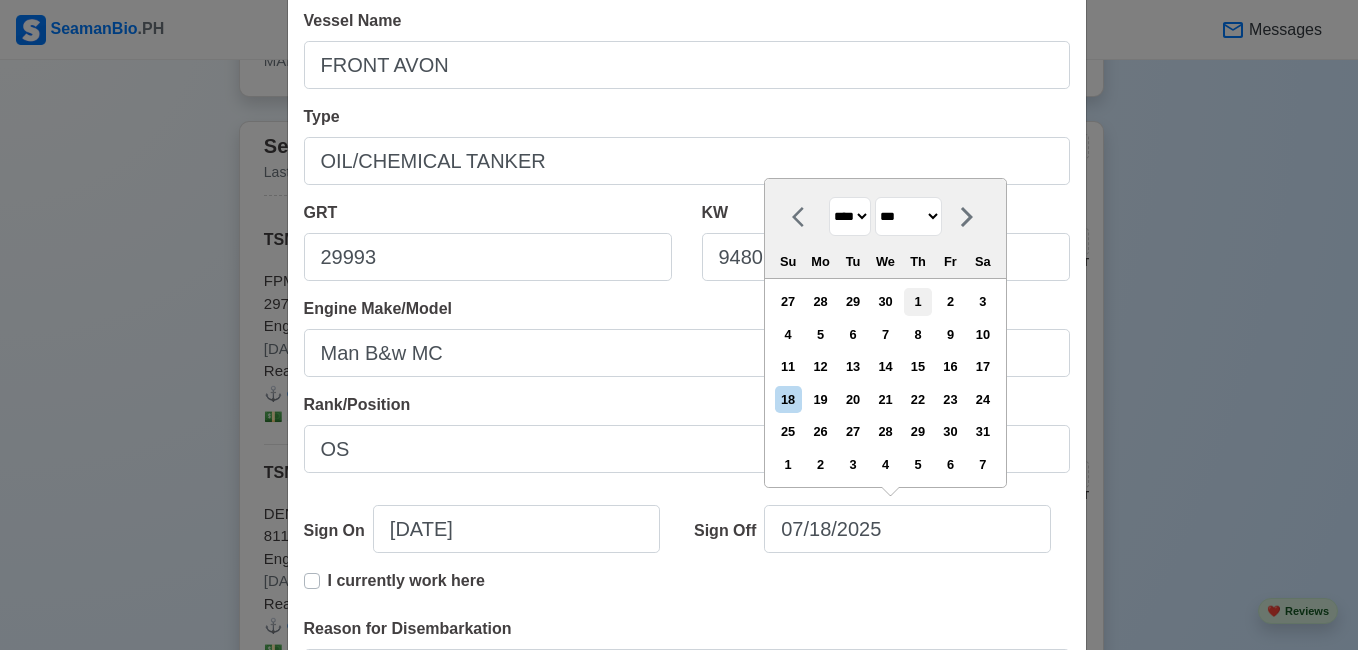 click on "1" at bounding box center (917, 301) 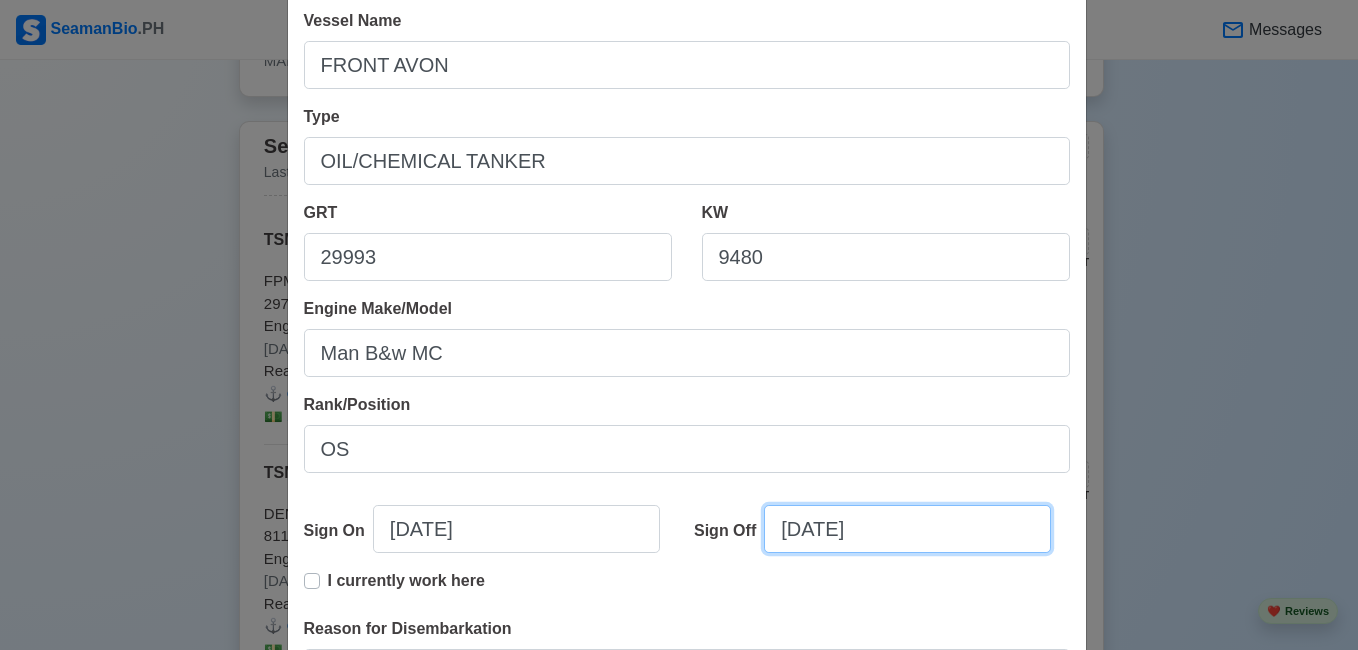 scroll, scrollTop: 400, scrollLeft: 0, axis: vertical 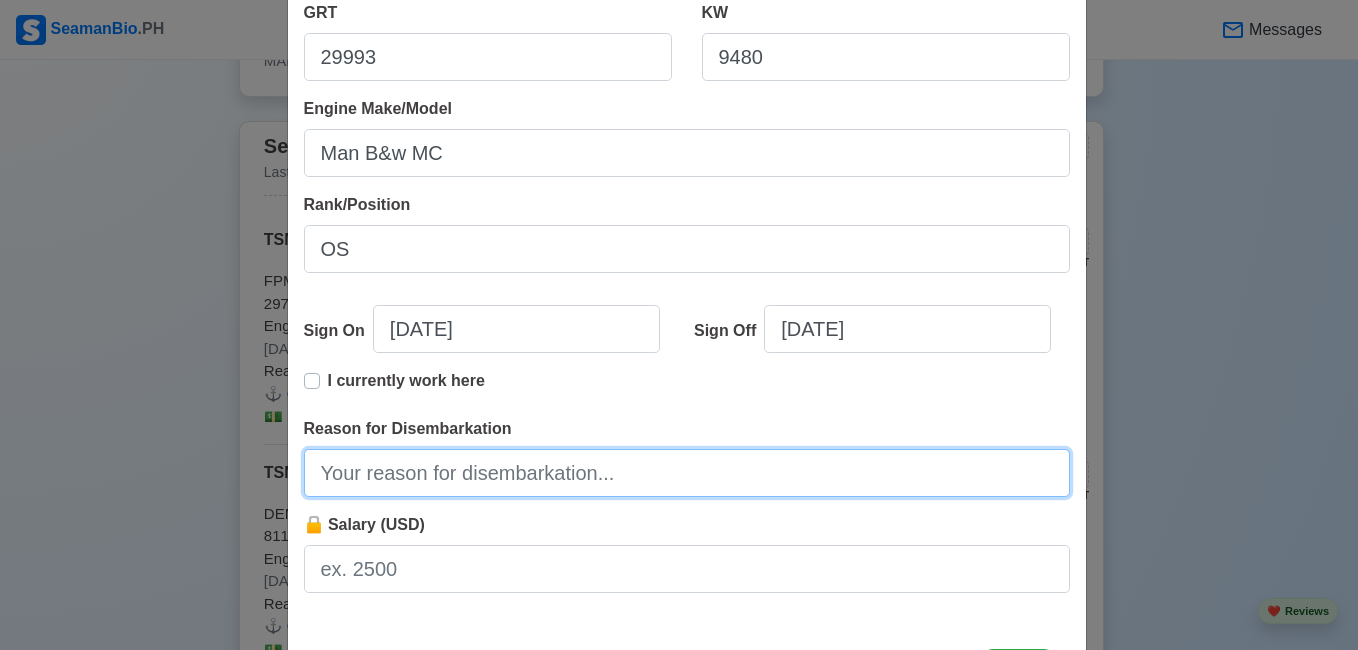 click on "Reason for Disembarkation" at bounding box center [687, 473] 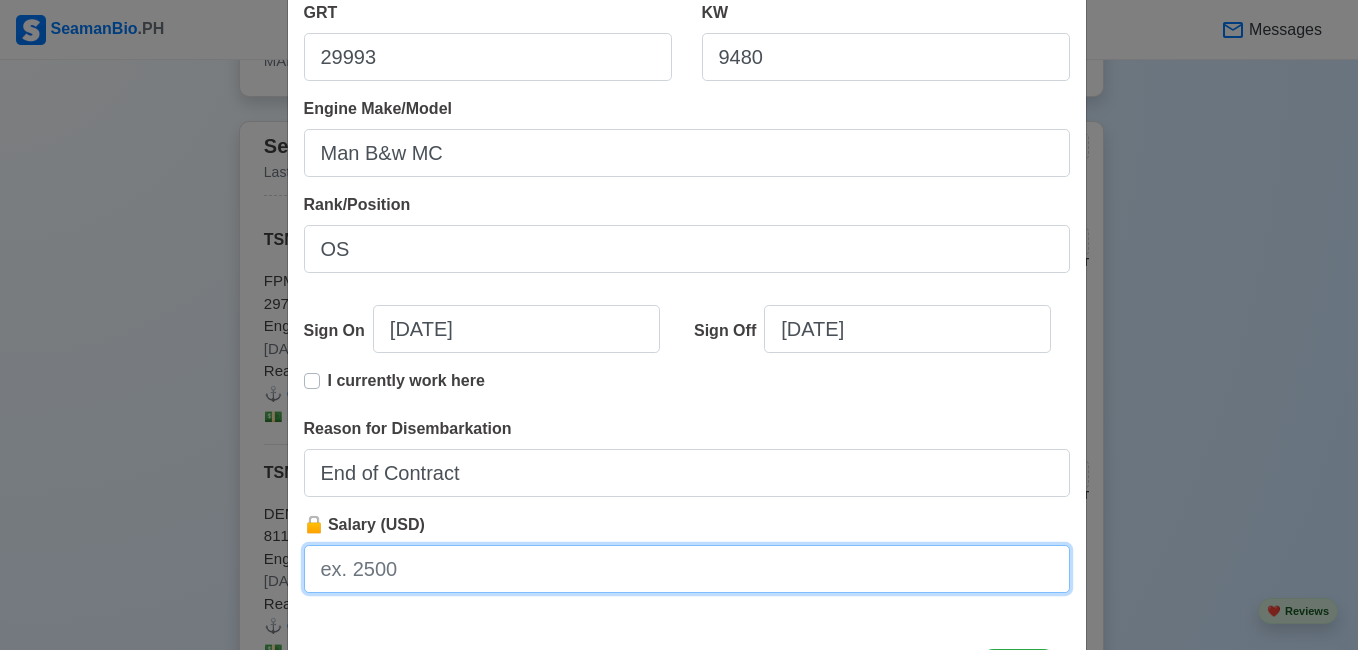 click on "🔒 Salary (USD)" at bounding box center (687, 569) 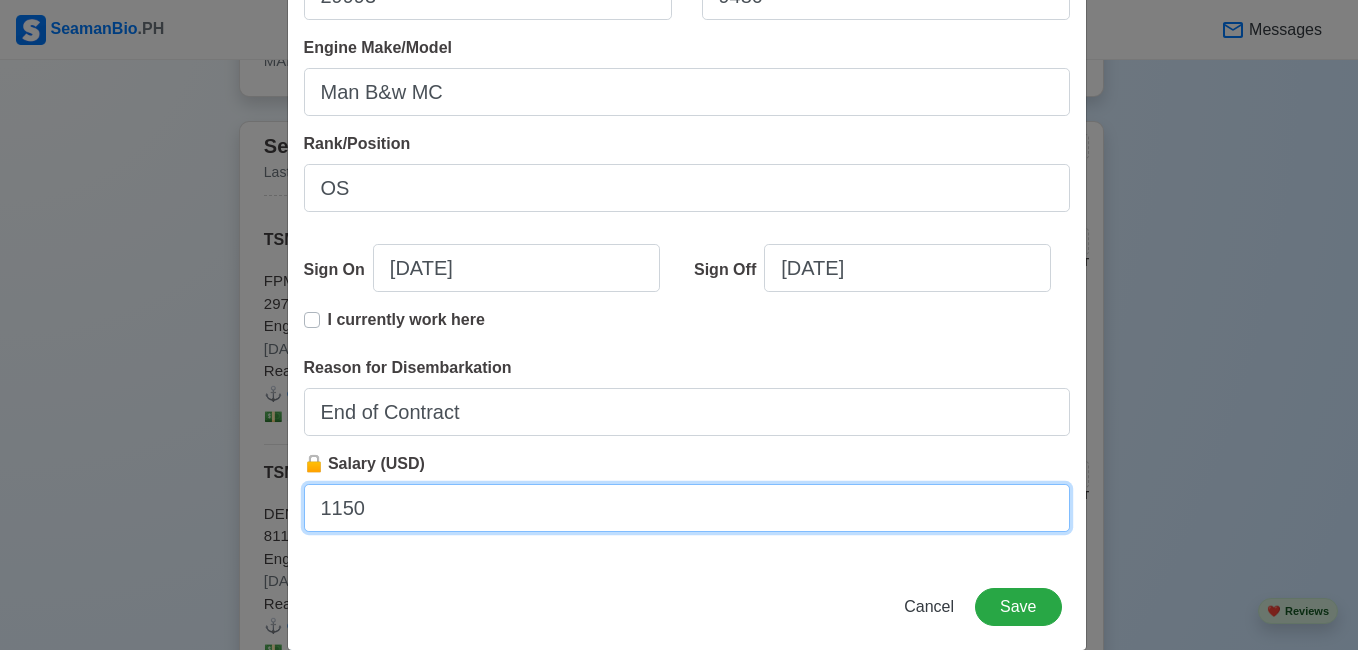 scroll, scrollTop: 490, scrollLeft: 0, axis: vertical 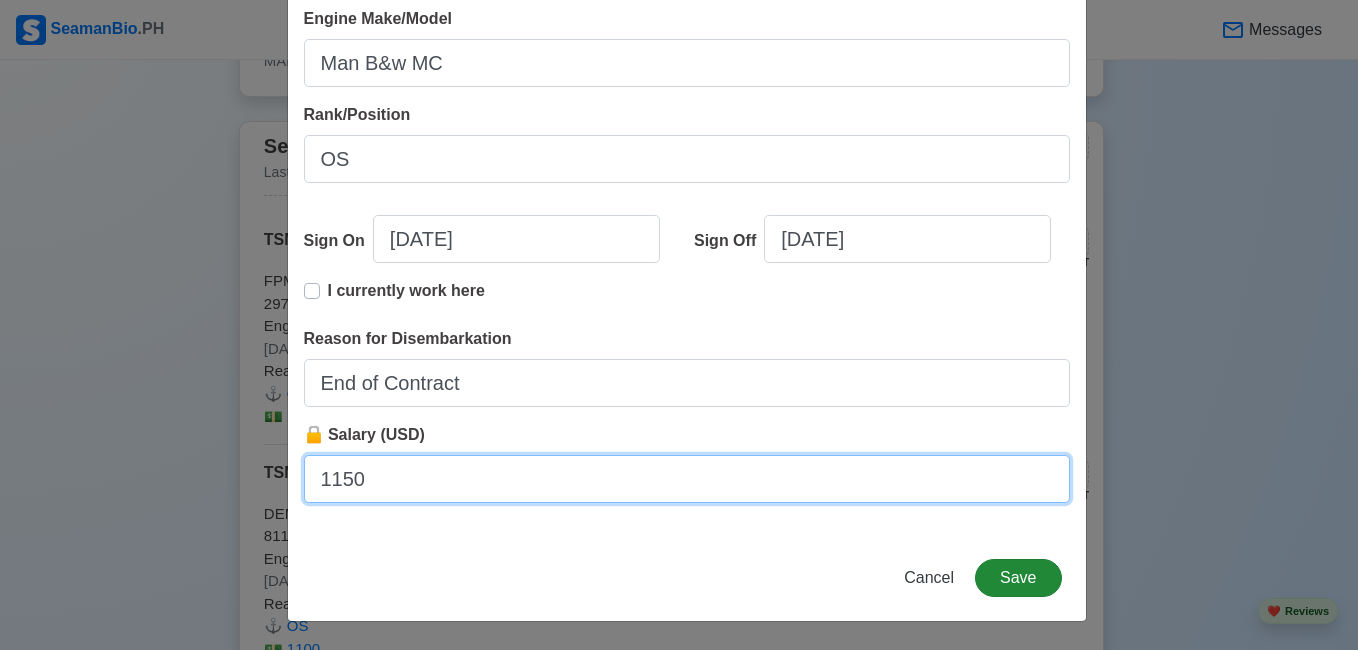 type on "1150" 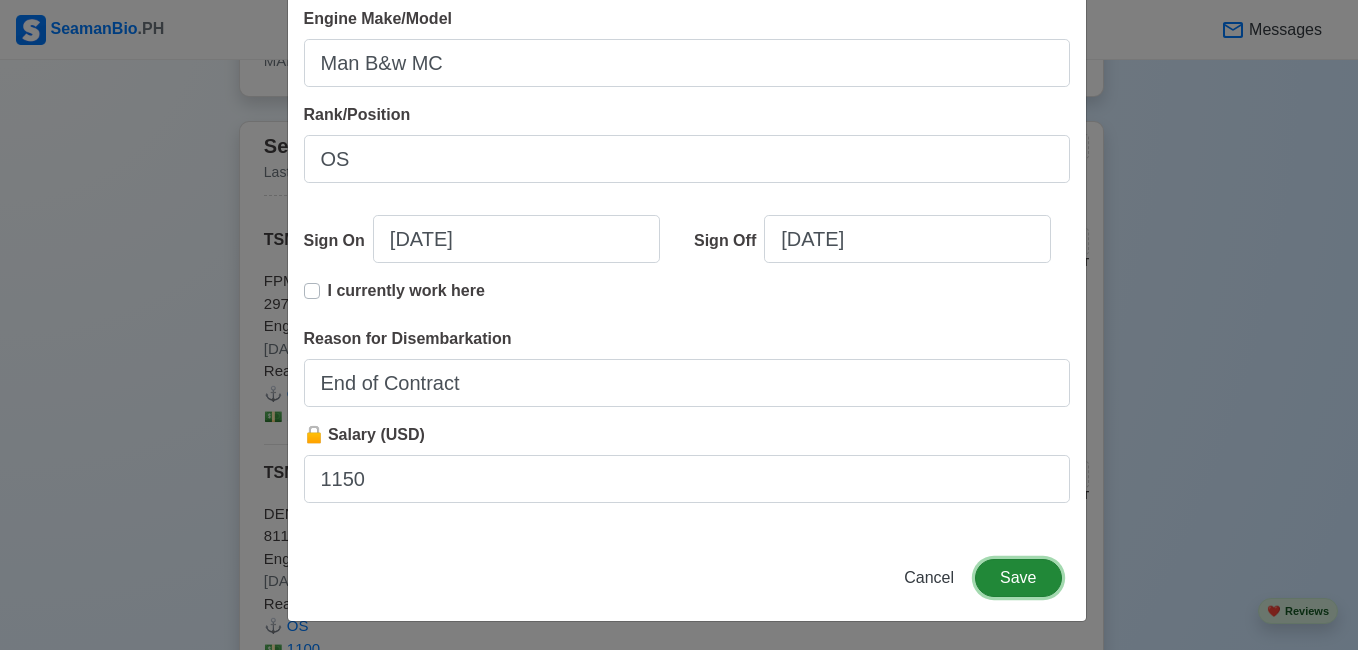click on "Save" at bounding box center (1018, 578) 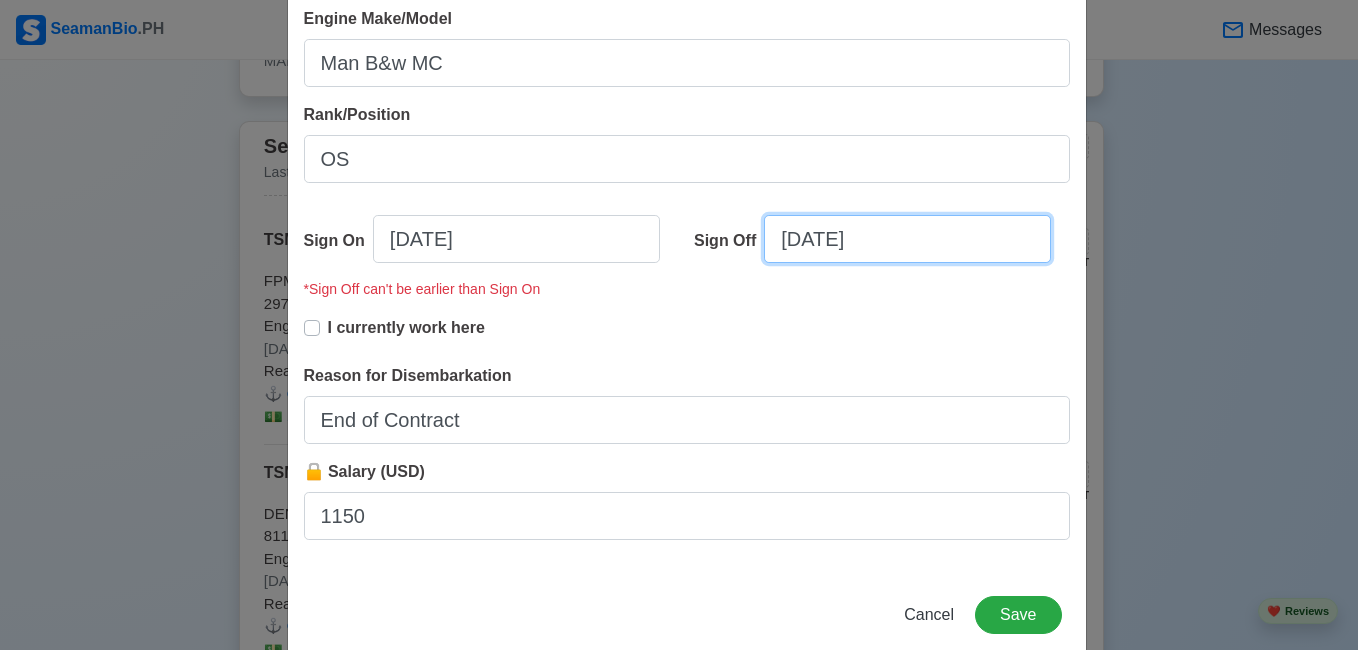 select on "****" 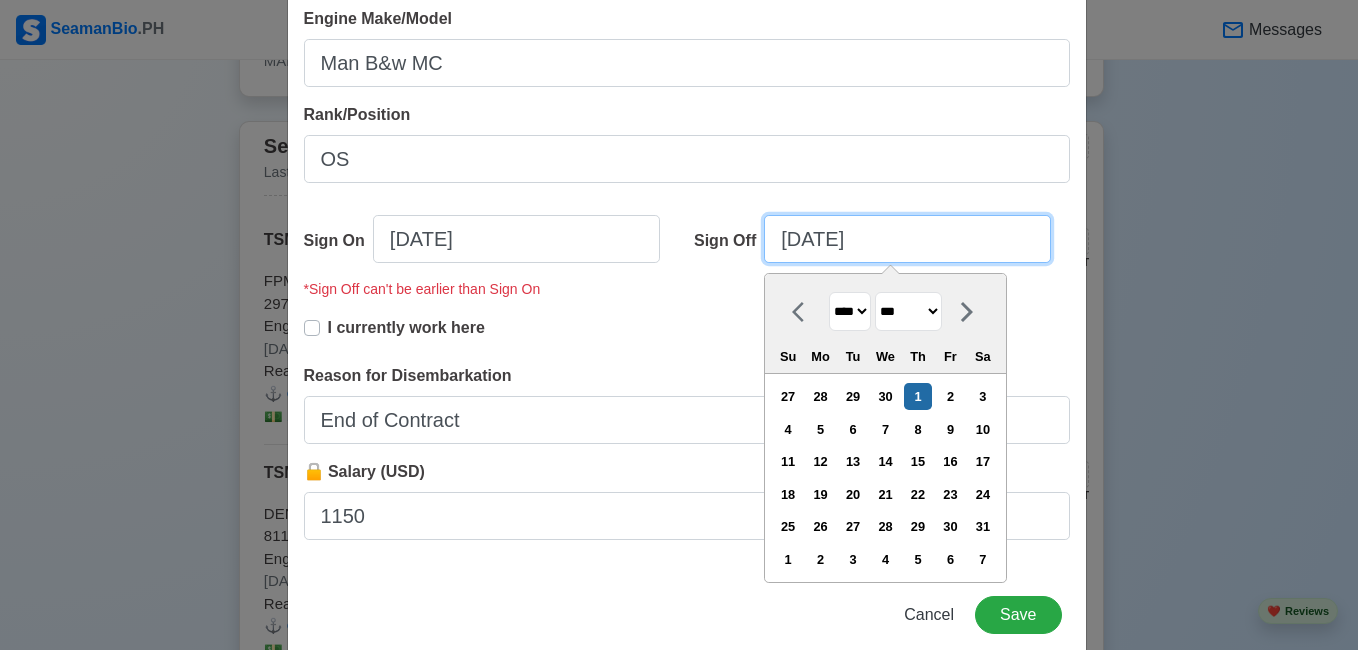 click on "[DATE]" at bounding box center (907, 239) 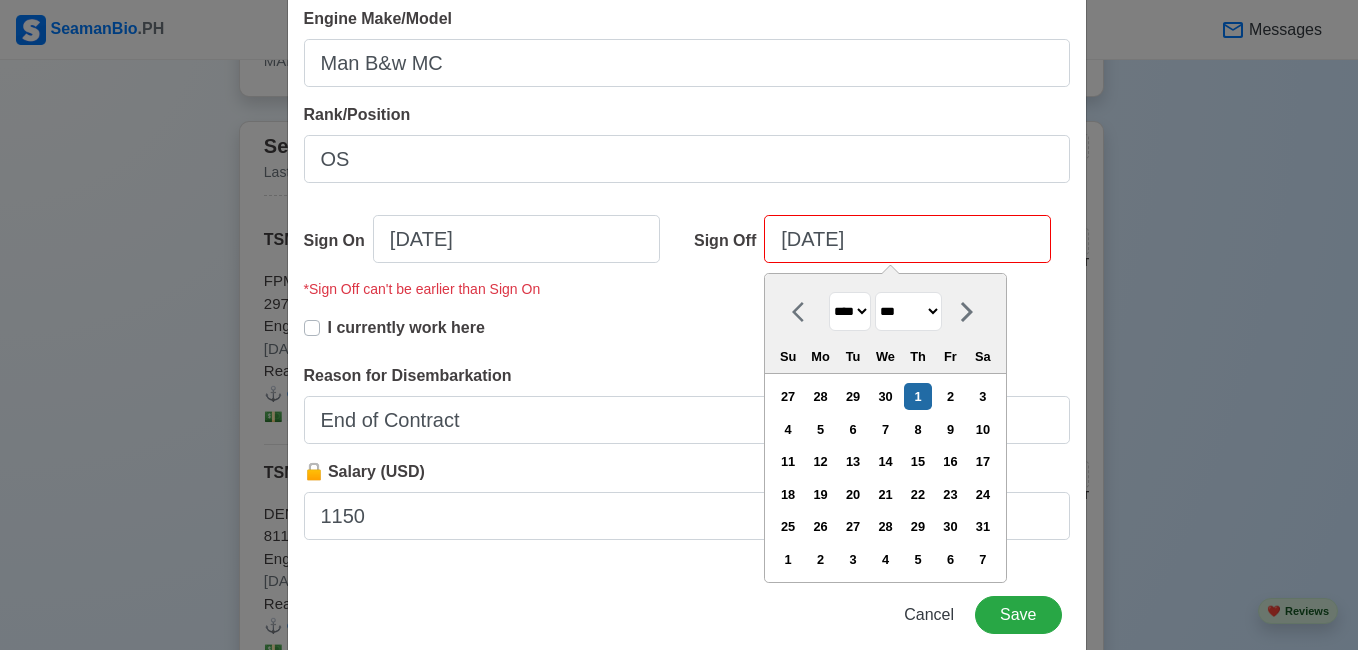 click on "**** **** **** **** **** **** **** **** **** **** **** **** **** **** **** **** **** **** **** **** **** **** **** **** **** **** **** **** **** **** **** **** **** **** **** **** **** **** **** **** **** **** **** **** **** **** **** **** **** **** **** **** **** **** **** **** **** **** **** **** **** **** **** **** **** **** **** **** **** **** **** **** **** **** **** **** **** **** **** **** **** **** **** **** **** **** **** **** **** **** **** **** **** **** **** **** **** **** **** **** **** **** **** **** **** **** **** ****" at bounding box center [850, 311] 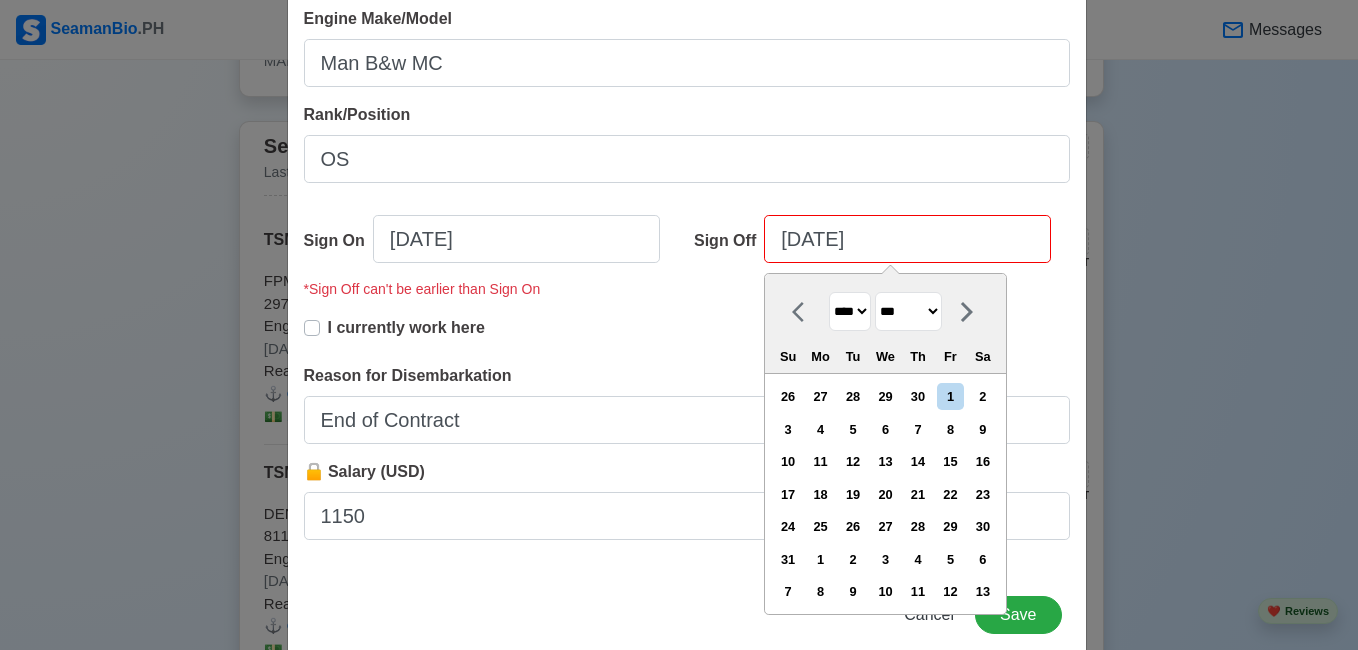click on "I currently work here" at bounding box center (687, 340) 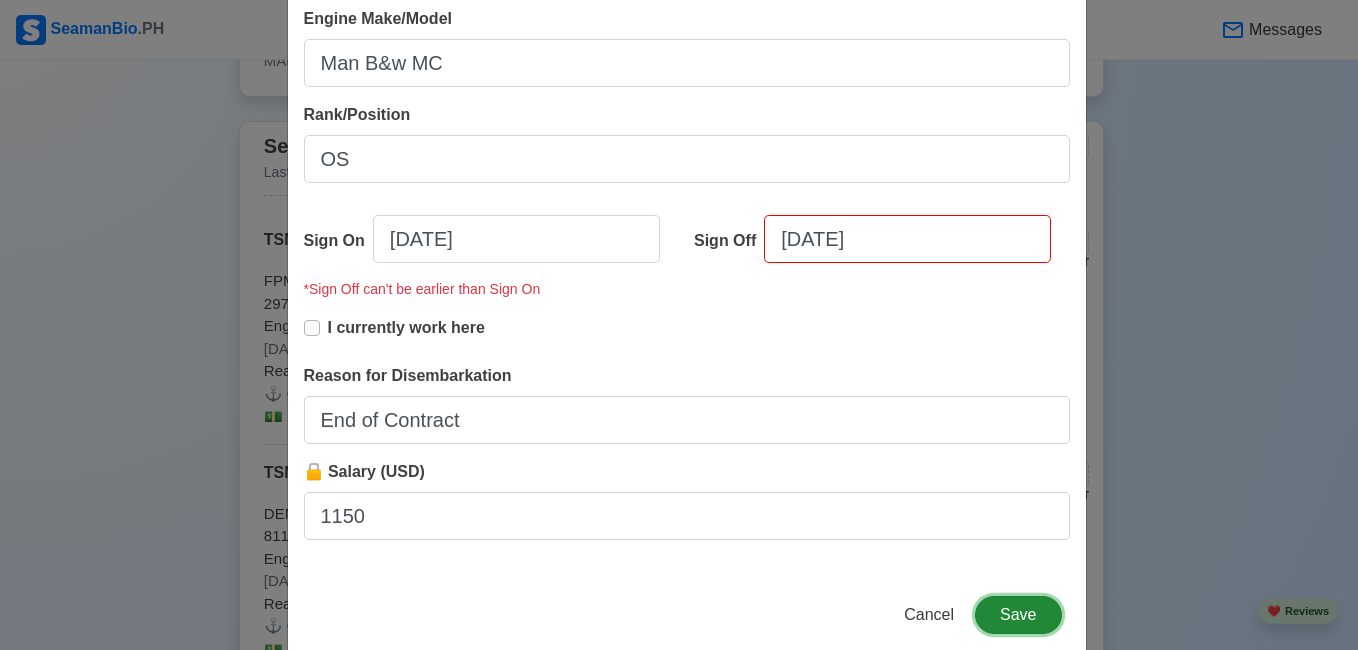 click on "Save" at bounding box center (1018, 615) 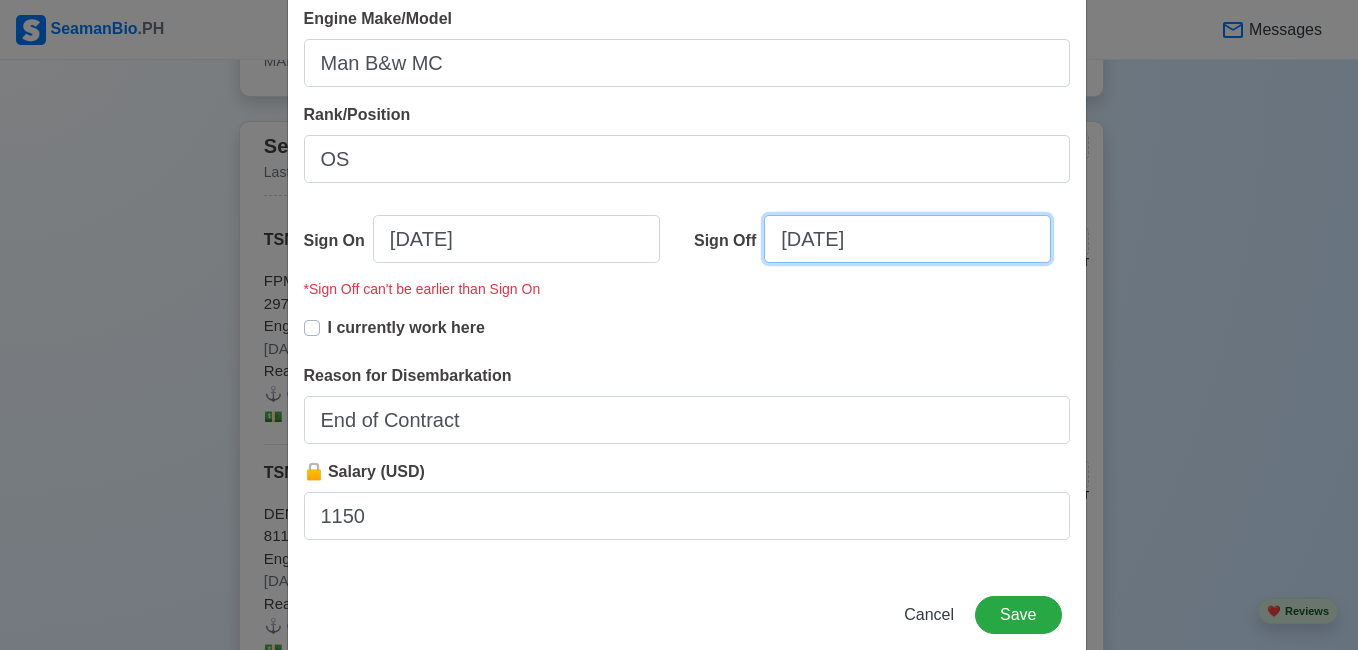 click on "[DATE]" at bounding box center [907, 239] 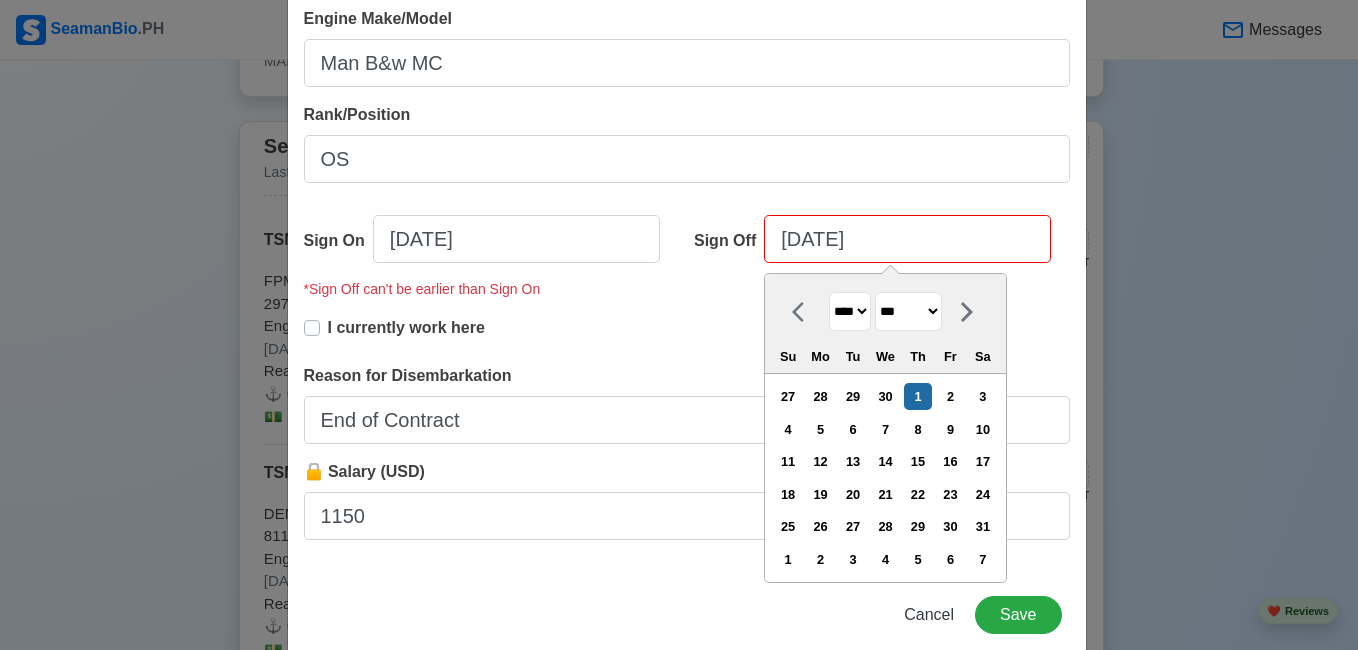 click on "**** **** **** **** **** **** **** **** **** **** **** **** **** **** **** **** **** **** **** **** **** **** **** **** **** **** **** **** **** **** **** **** **** **** **** **** **** **** **** **** **** **** **** **** **** **** **** **** **** **** **** **** **** **** **** **** **** **** **** **** **** **** **** **** **** **** **** **** **** **** **** **** **** **** **** **** **** **** **** **** **** **** **** **** **** **** **** **** **** **** **** **** **** **** **** **** **** **** **** **** **** **** **** **** **** **** **** ****" at bounding box center (850, 311) 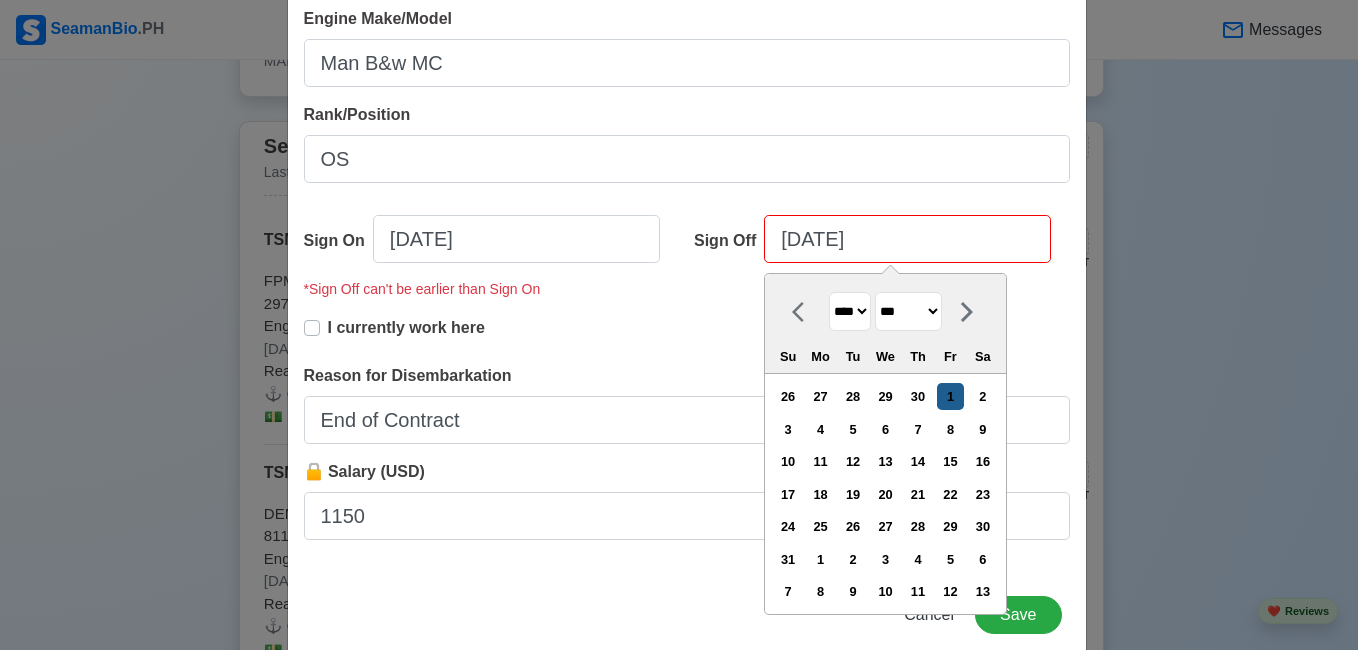 click on "1" at bounding box center [950, 396] 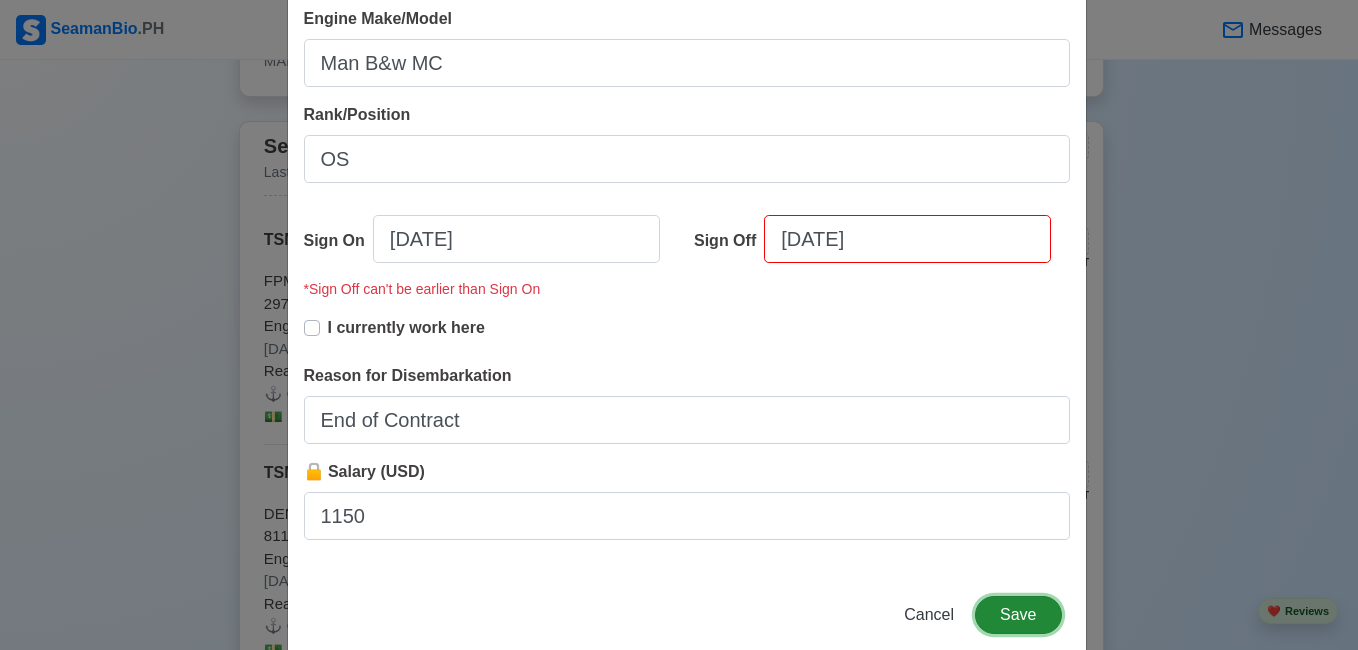 click on "Save" at bounding box center [1018, 615] 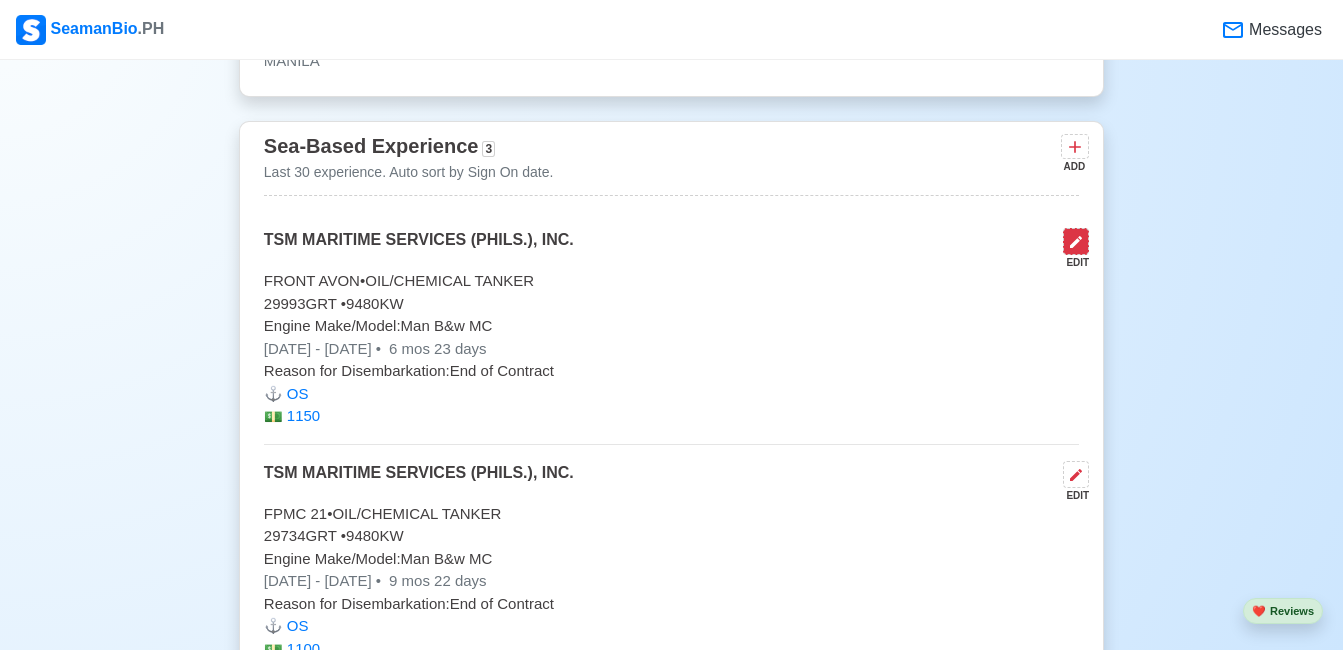 click 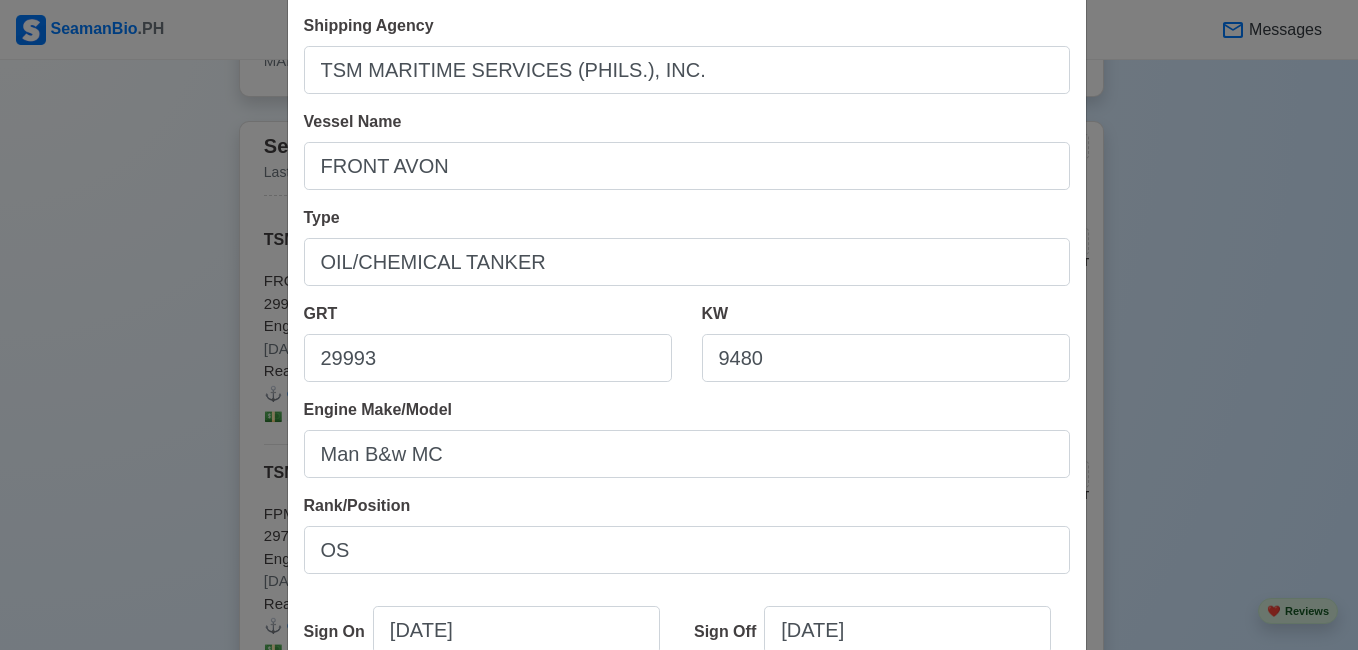 scroll, scrollTop: 400, scrollLeft: 0, axis: vertical 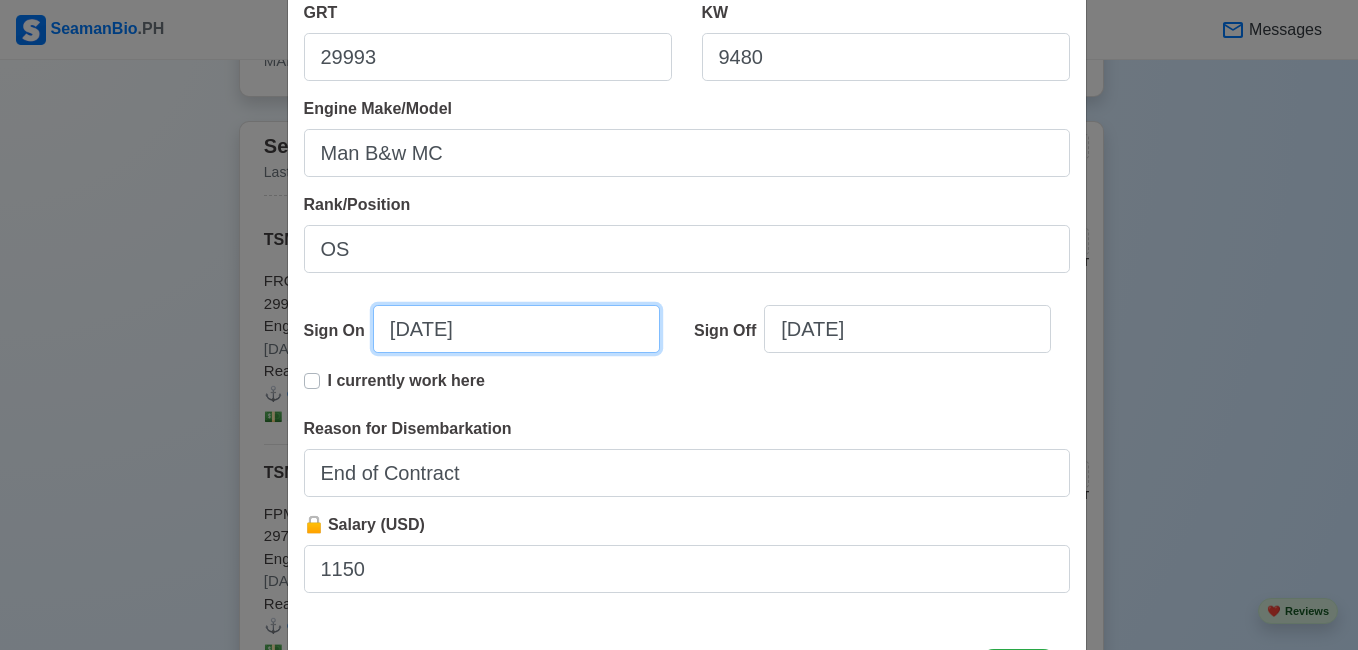 click on "[DATE]" at bounding box center (516, 329) 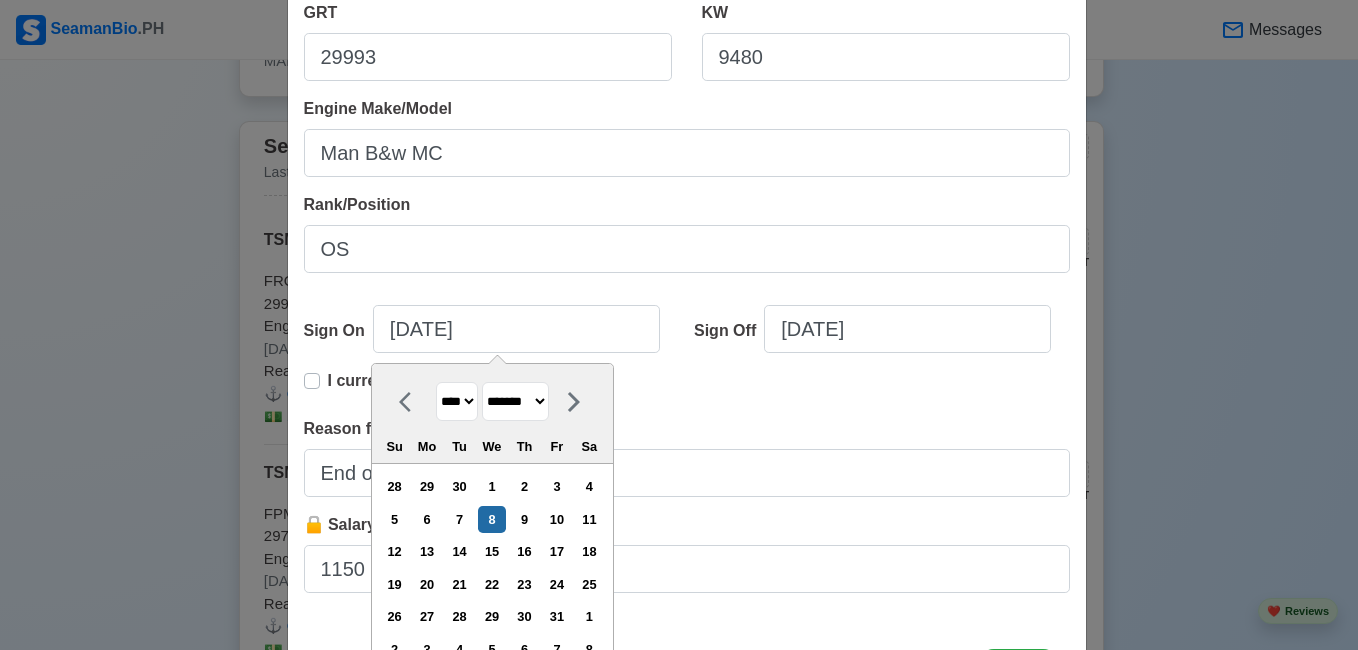 click on "******* ******** ***** ***** *** **** **** ****** ********* ******* ******** ********" at bounding box center (515, 401) 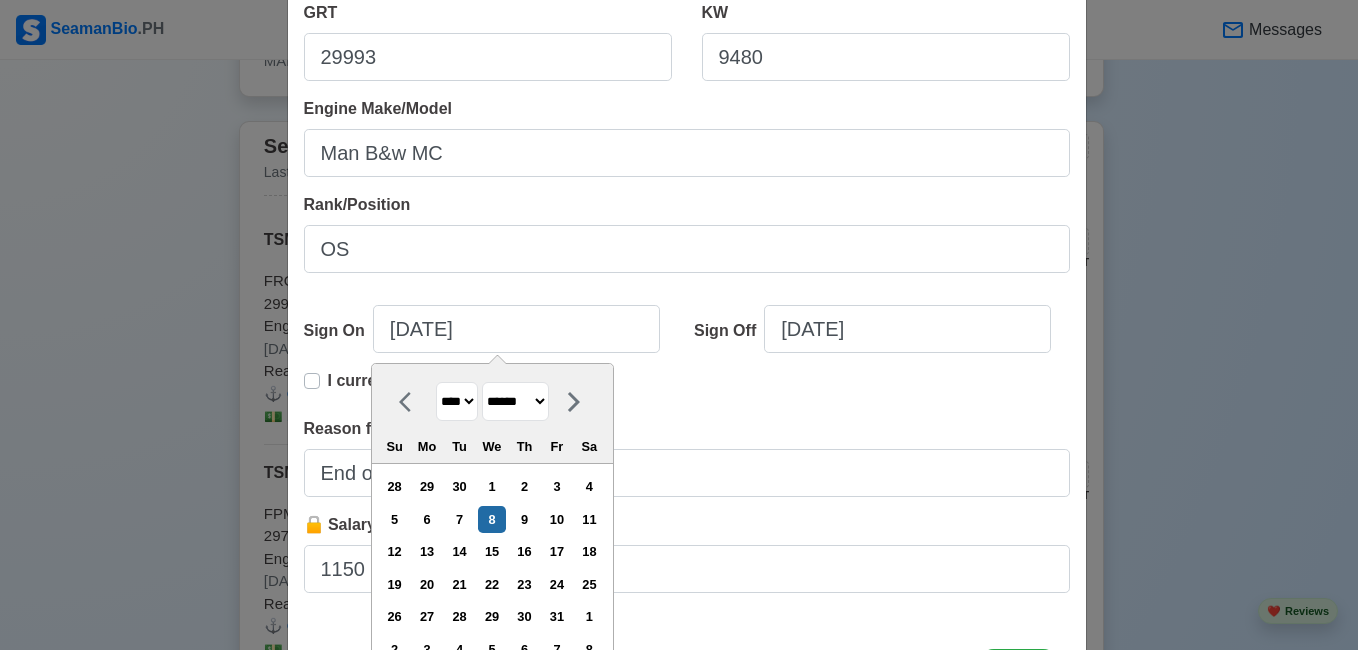 click on "******* ******** ***** ***** *** **** **** ****** ********* ******* ******** ********" at bounding box center [515, 401] 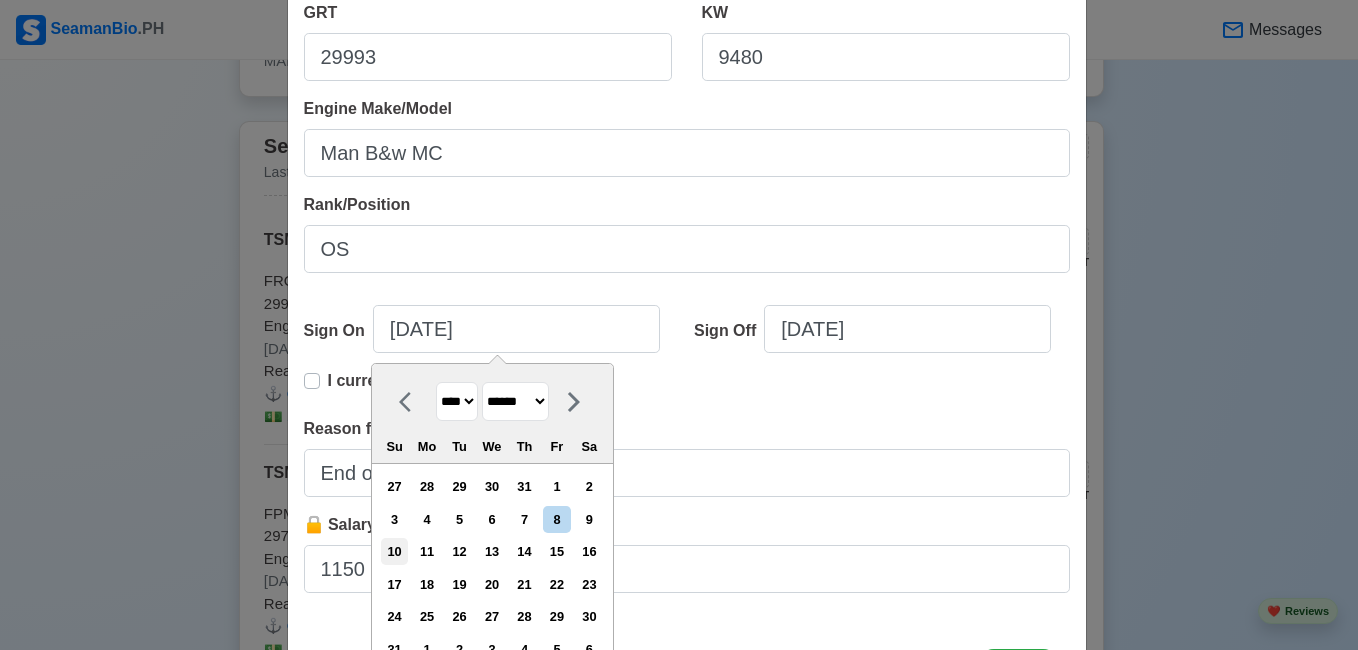 click on "10" at bounding box center [394, 551] 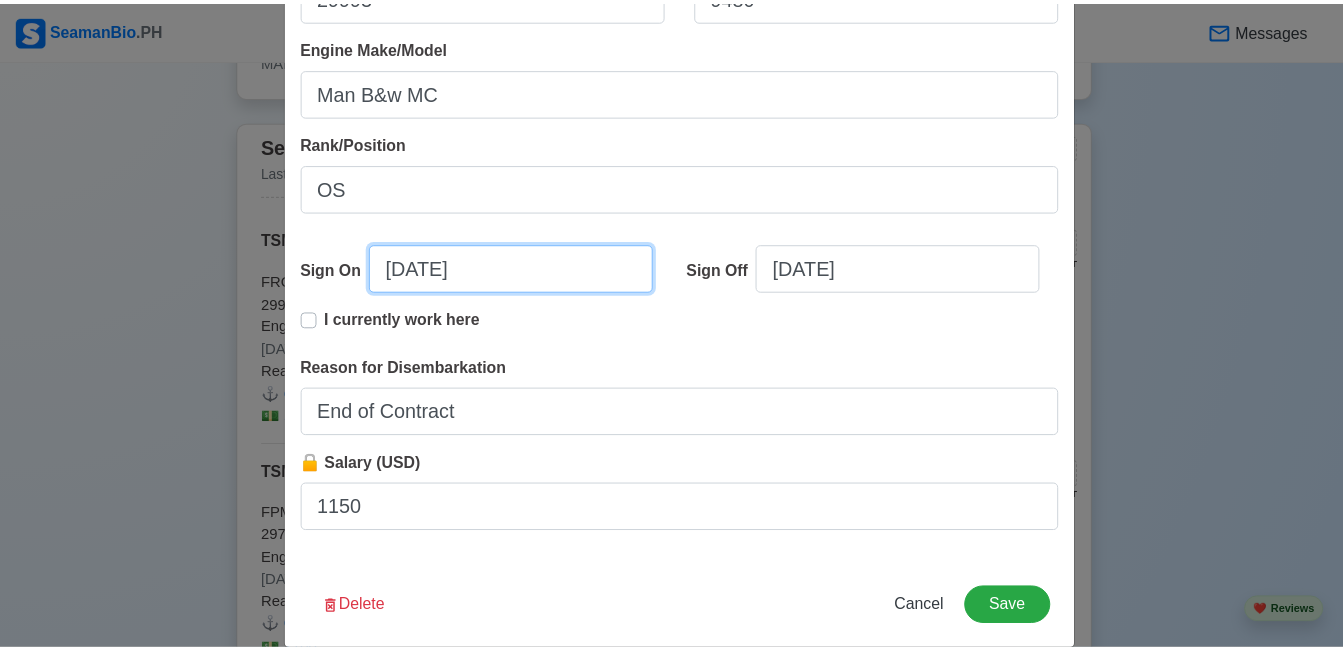 scroll, scrollTop: 490, scrollLeft: 0, axis: vertical 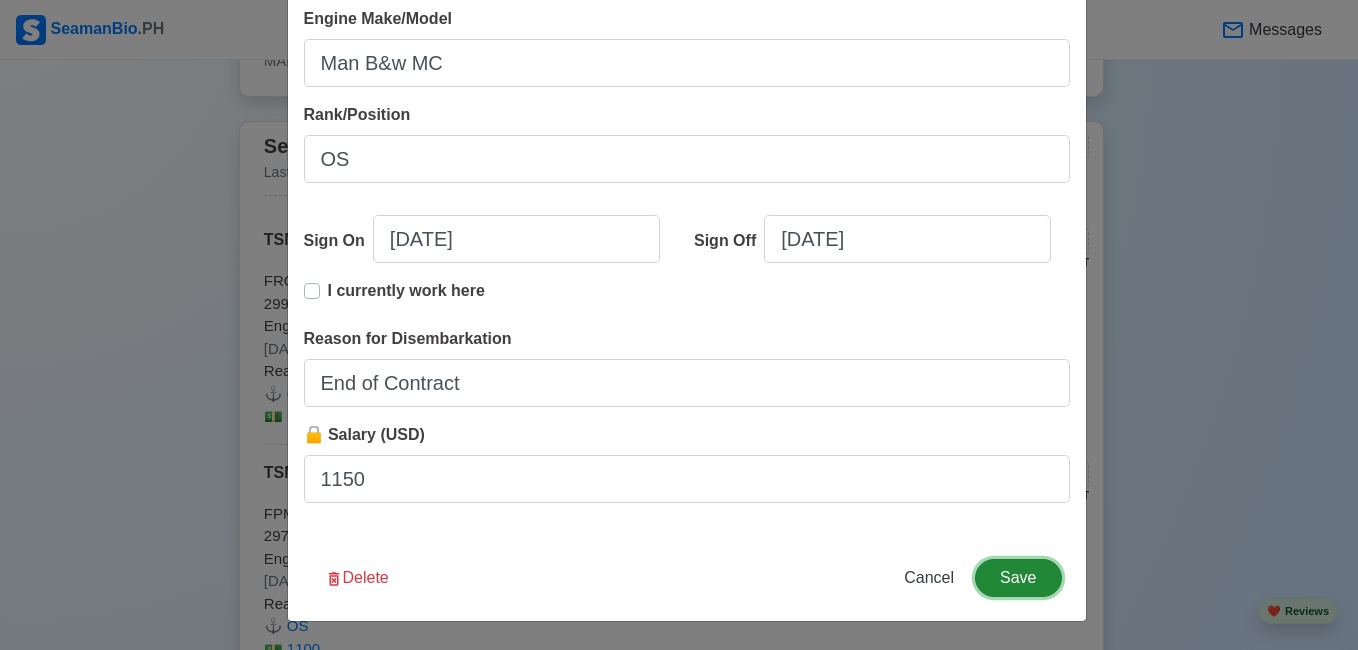 click on "Save" at bounding box center (1018, 578) 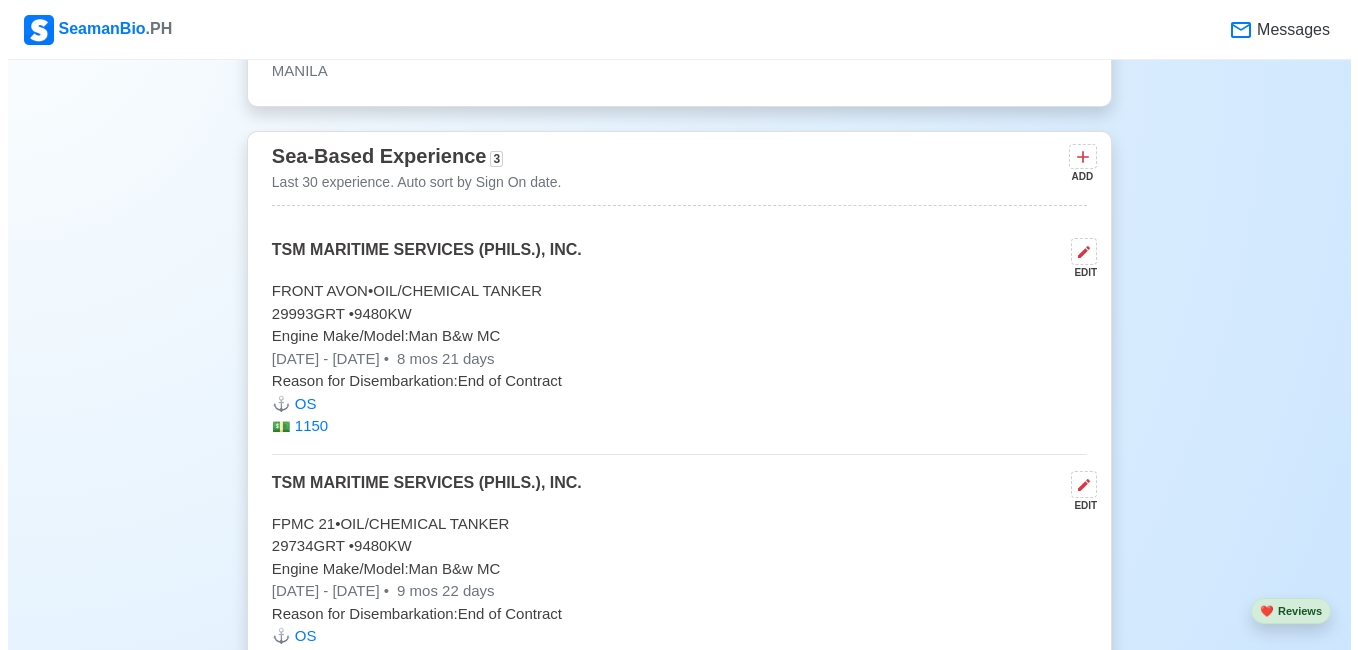 scroll, scrollTop: 3800, scrollLeft: 0, axis: vertical 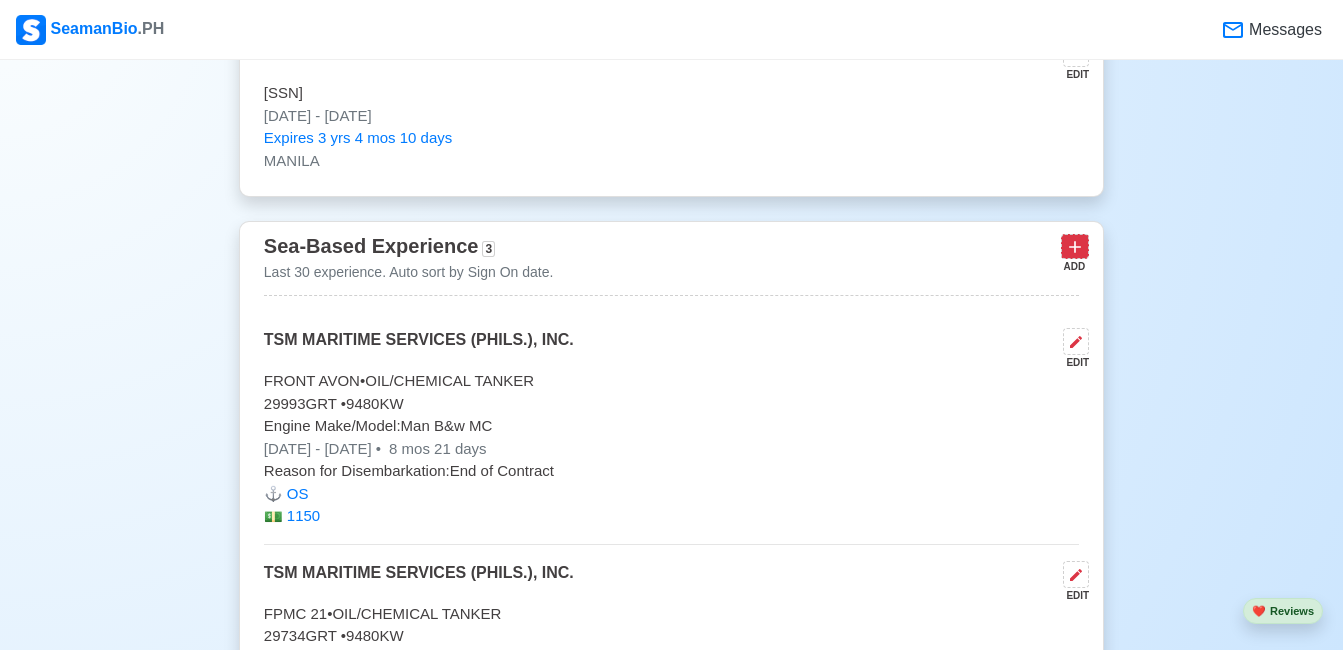 click 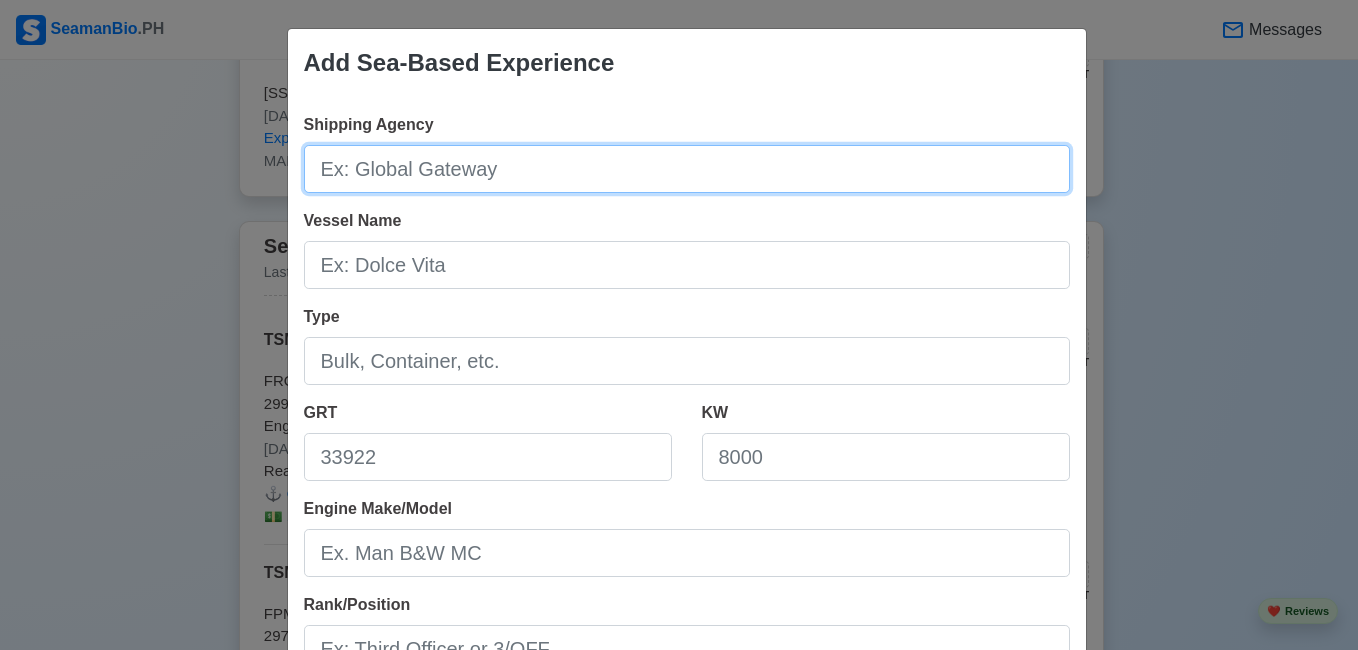 click on "Shipping Agency" at bounding box center [687, 169] 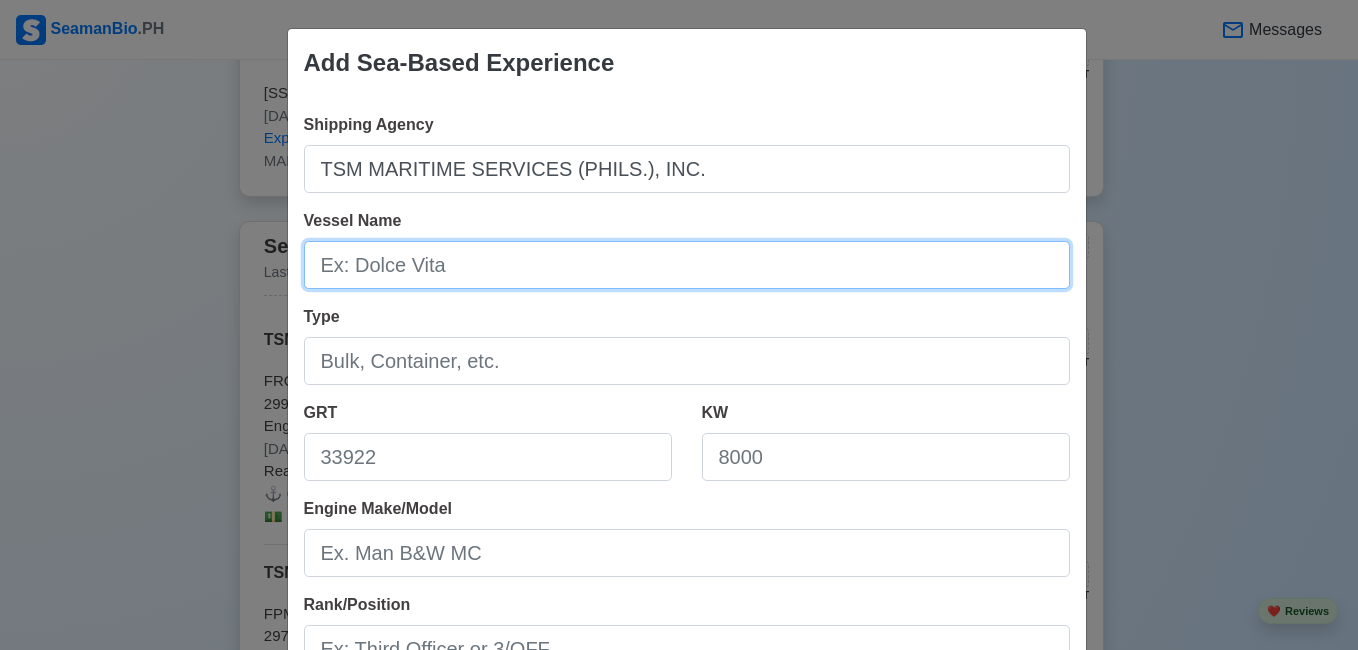 click on "Vessel Name" at bounding box center [687, 265] 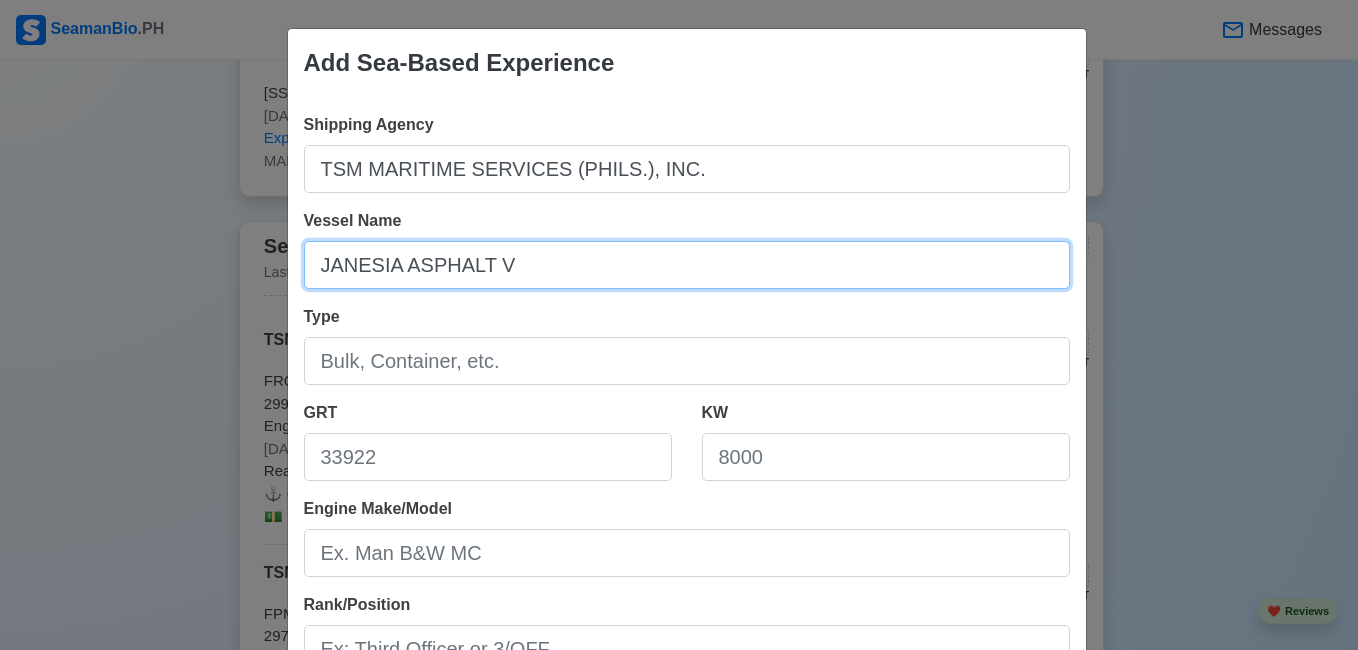 type on "JANESIA ASPHALT V" 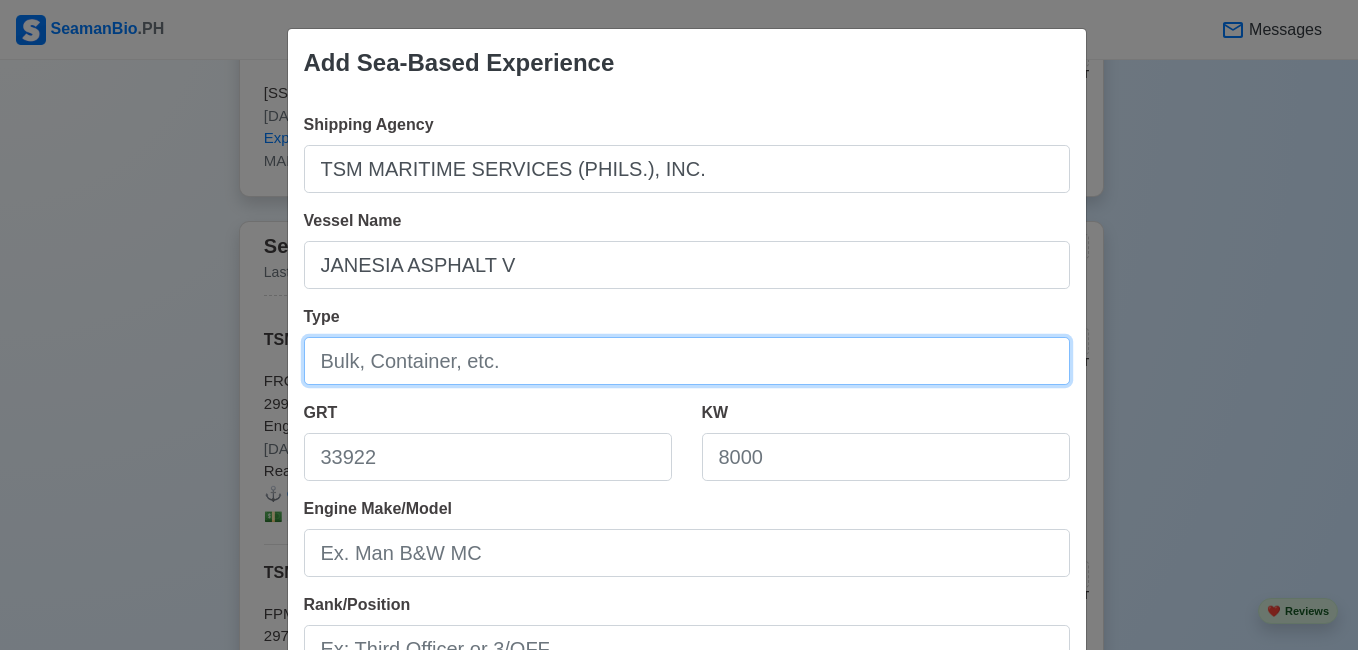 click on "Type" at bounding box center [687, 361] 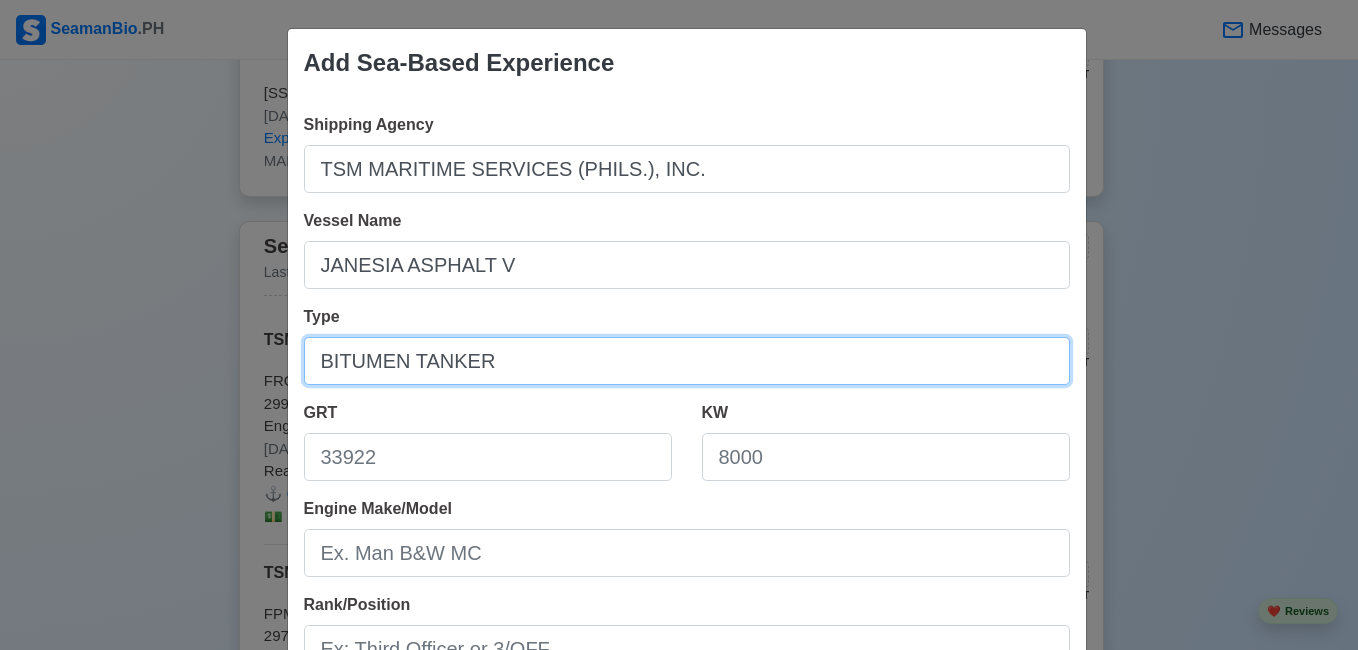 type on "BITUMEN TANKER" 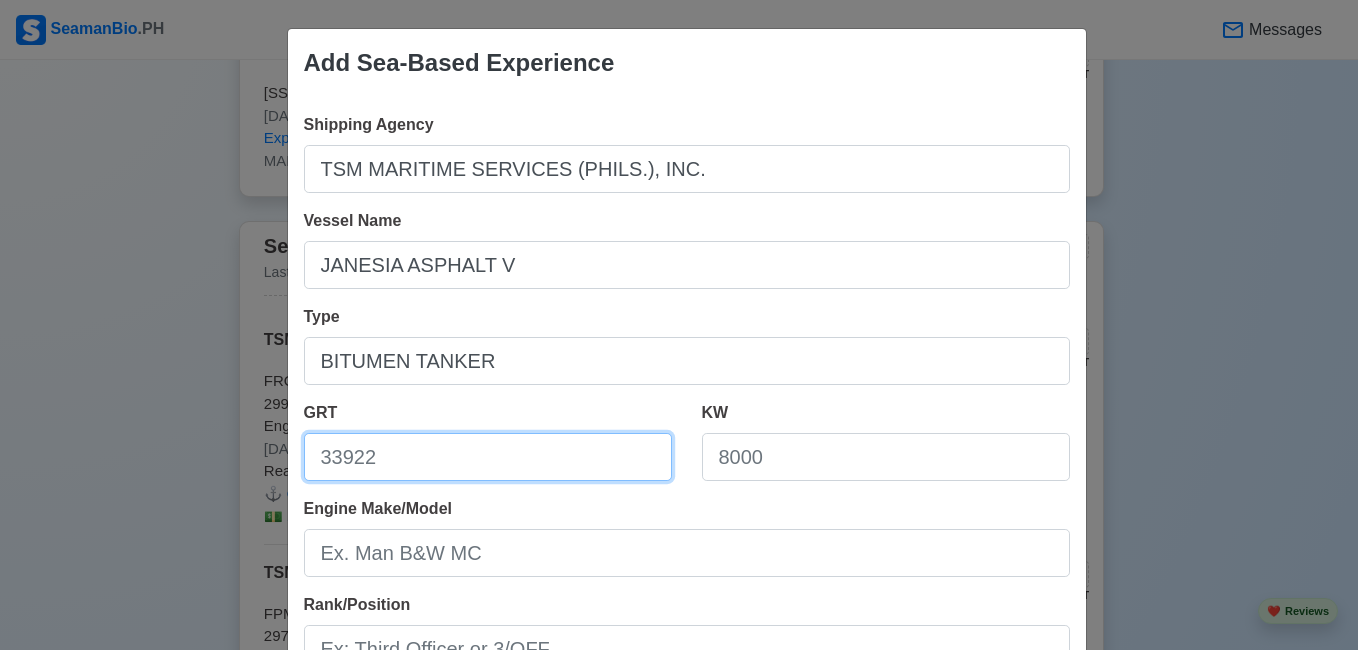 click on "GRT" at bounding box center (488, 457) 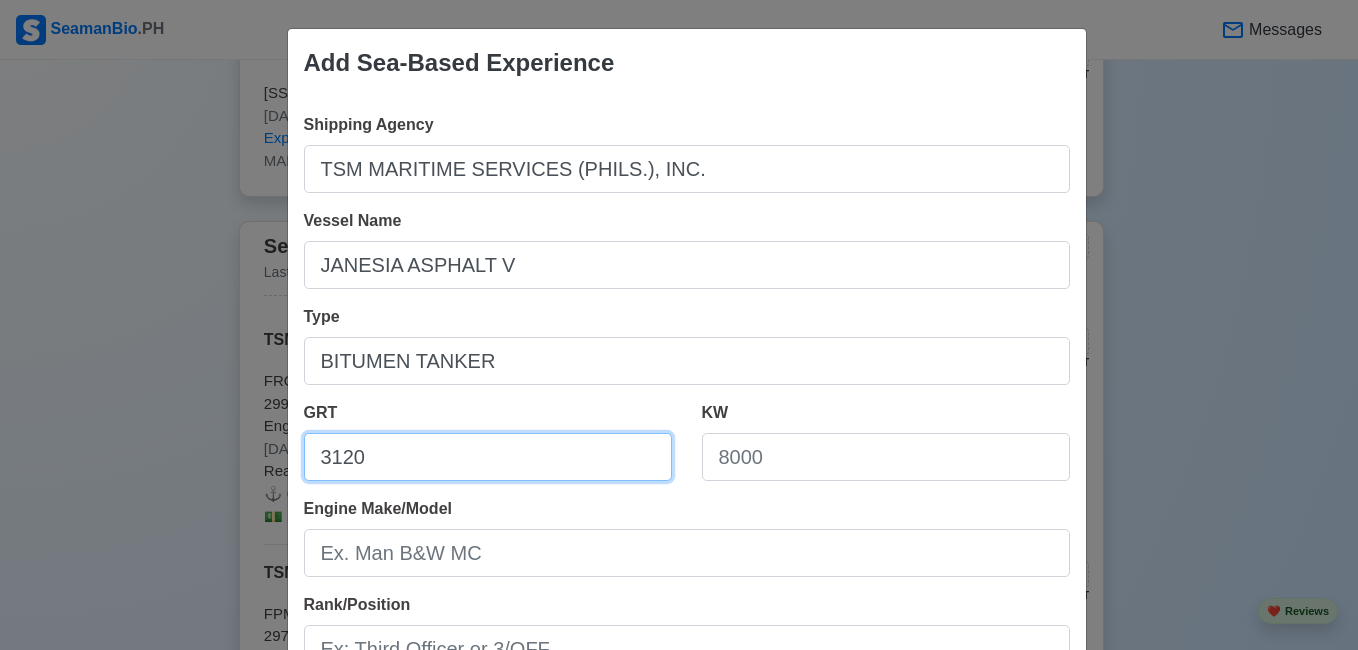 type on "3120" 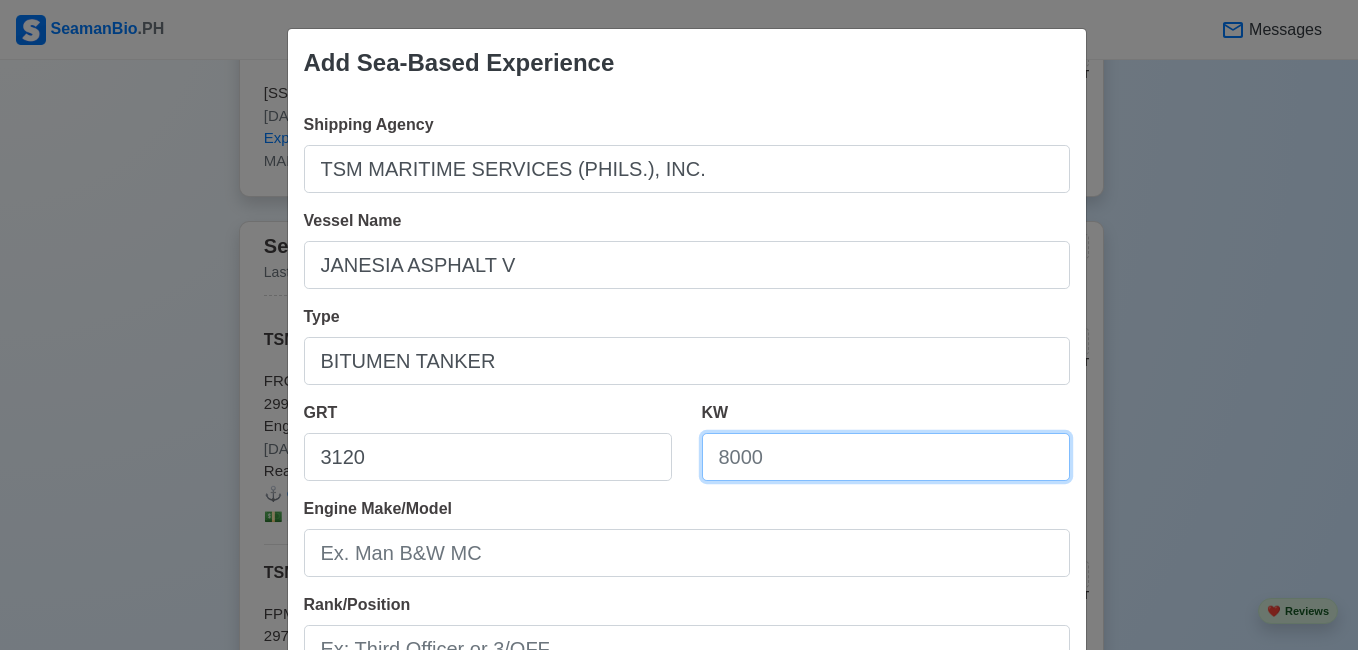 click on "KW" at bounding box center (886, 457) 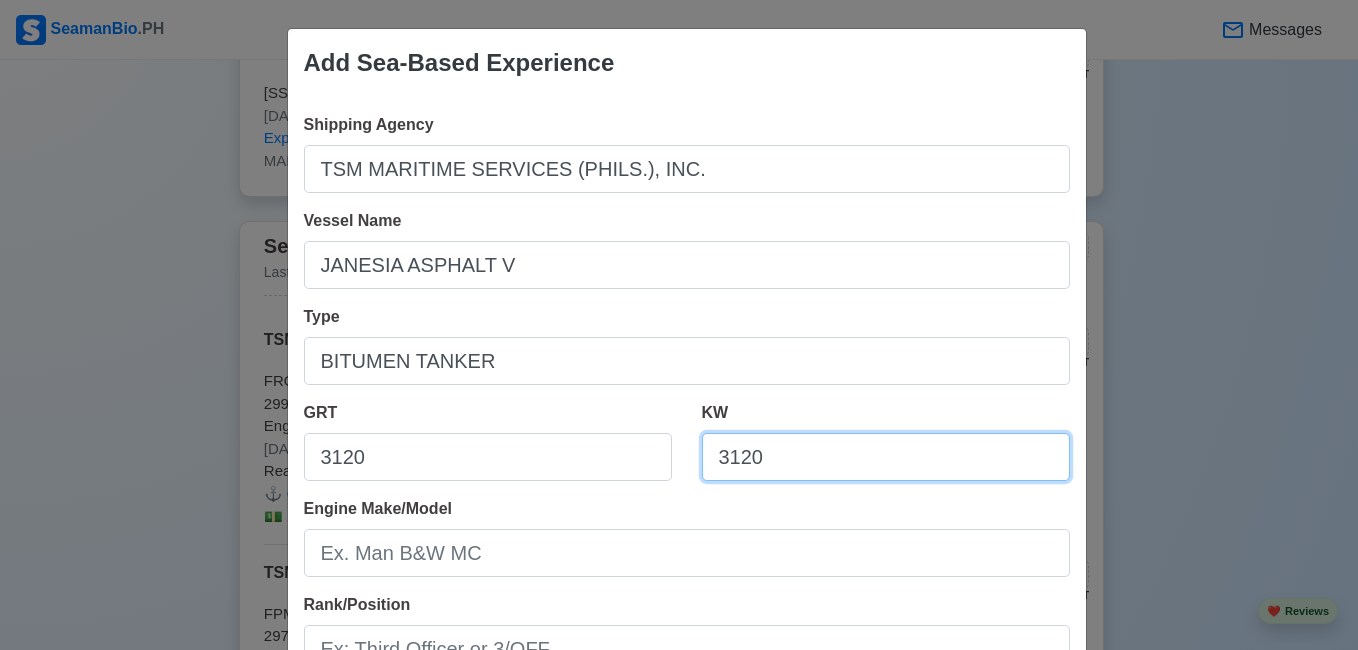 type on "3120" 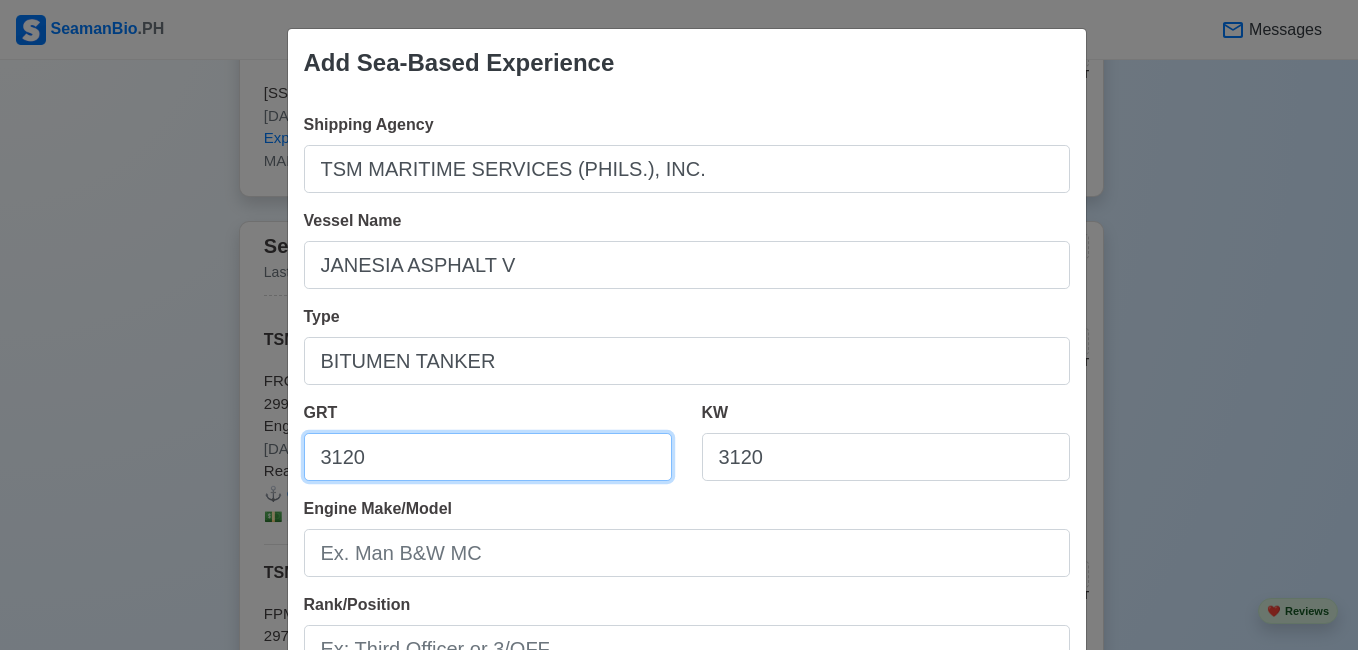 click on "3120" at bounding box center [488, 457] 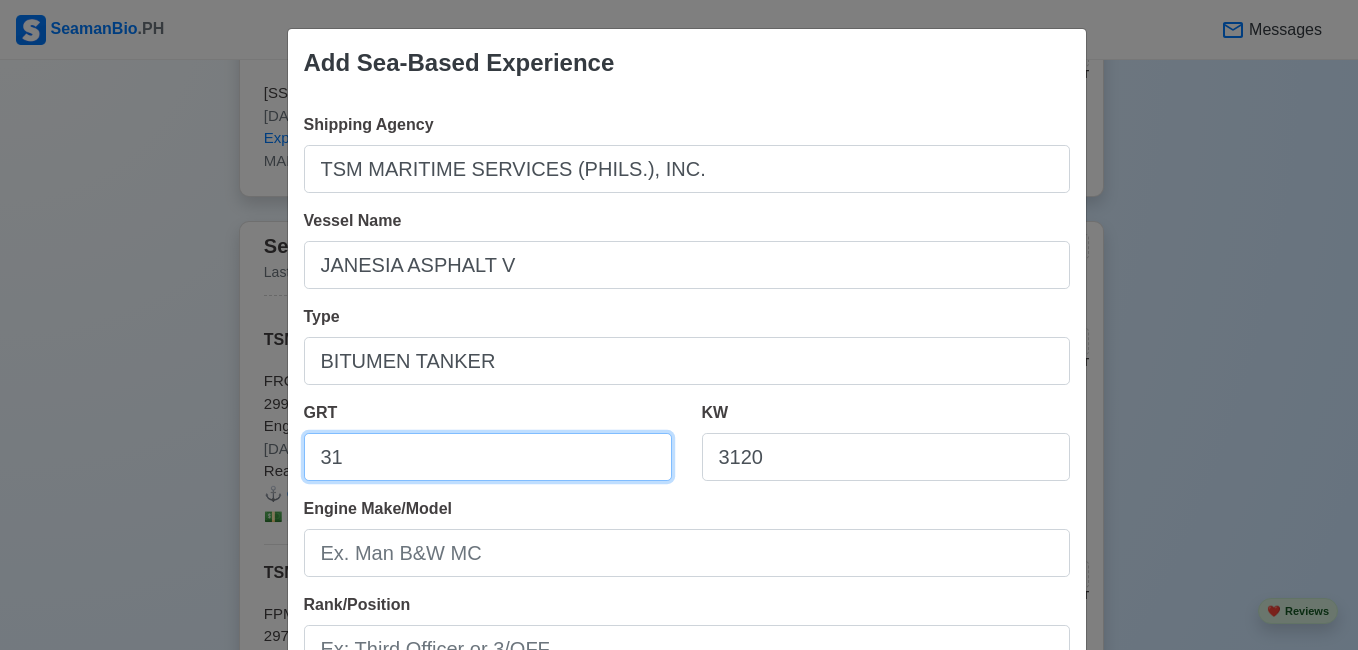 type on "3" 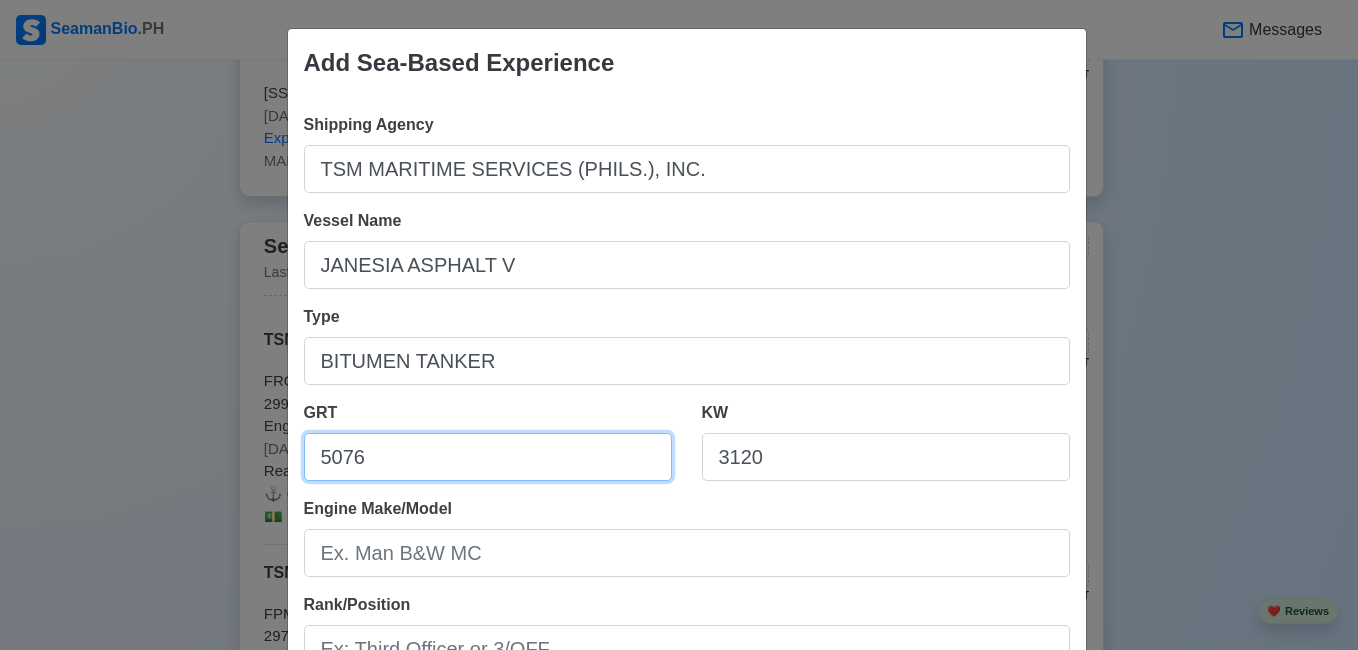 scroll, scrollTop: 100, scrollLeft: 0, axis: vertical 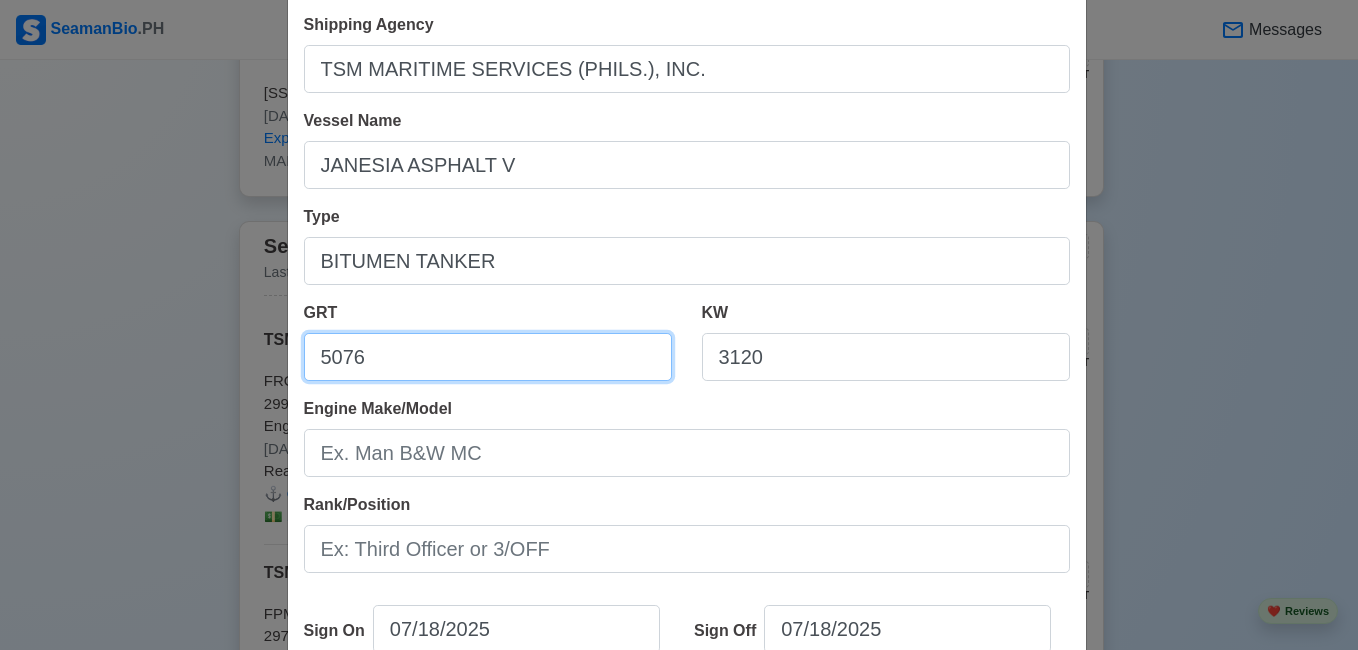 type on "5076" 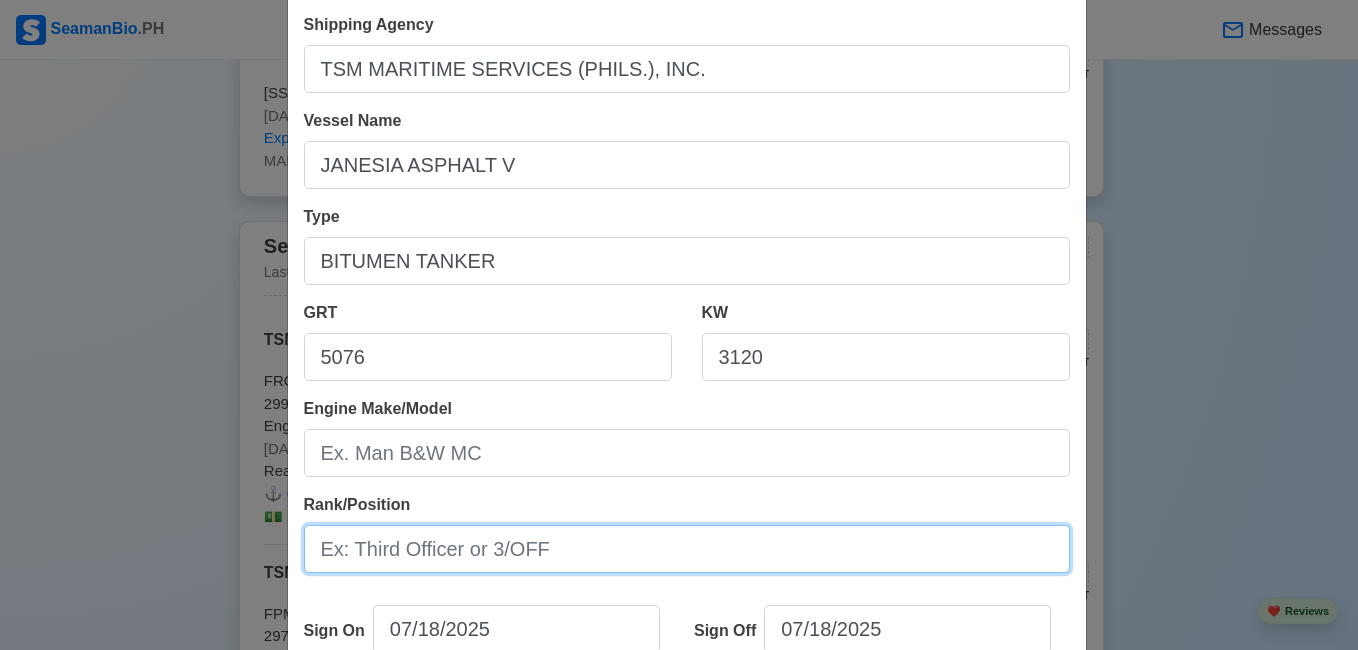click on "Rank/Position" at bounding box center (687, 549) 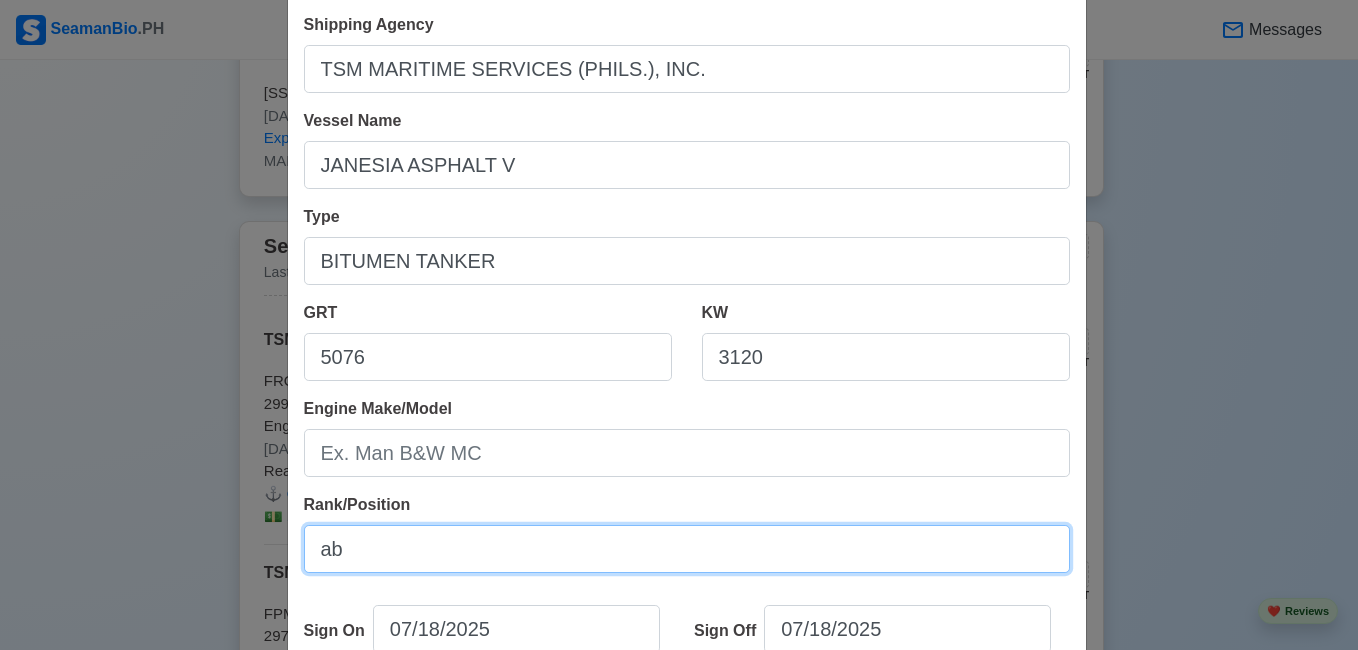 type on "a" 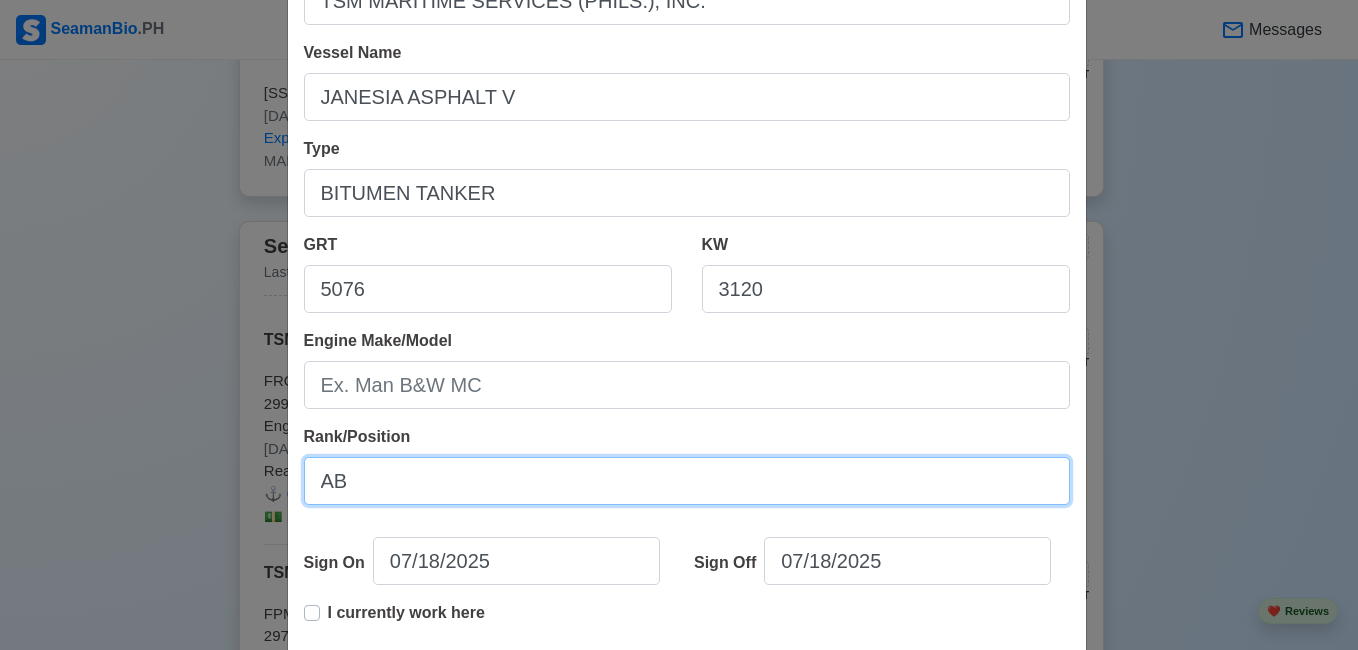 scroll, scrollTop: 200, scrollLeft: 0, axis: vertical 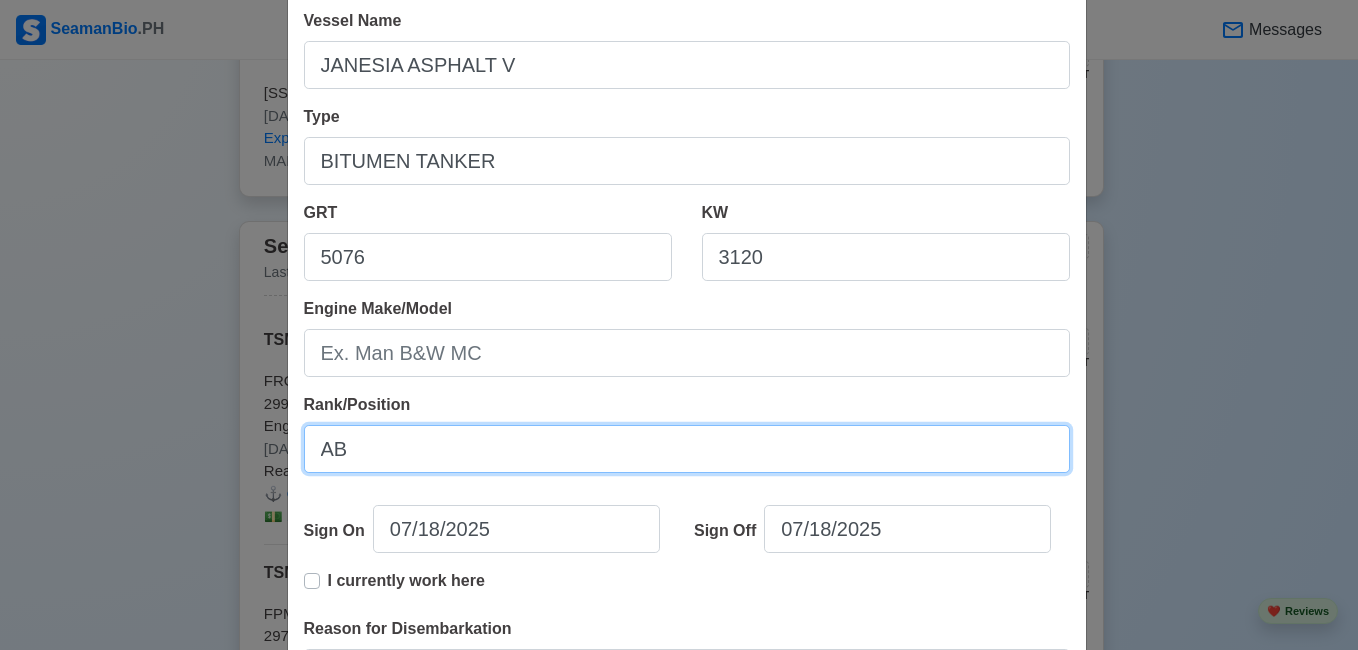 type on "AB" 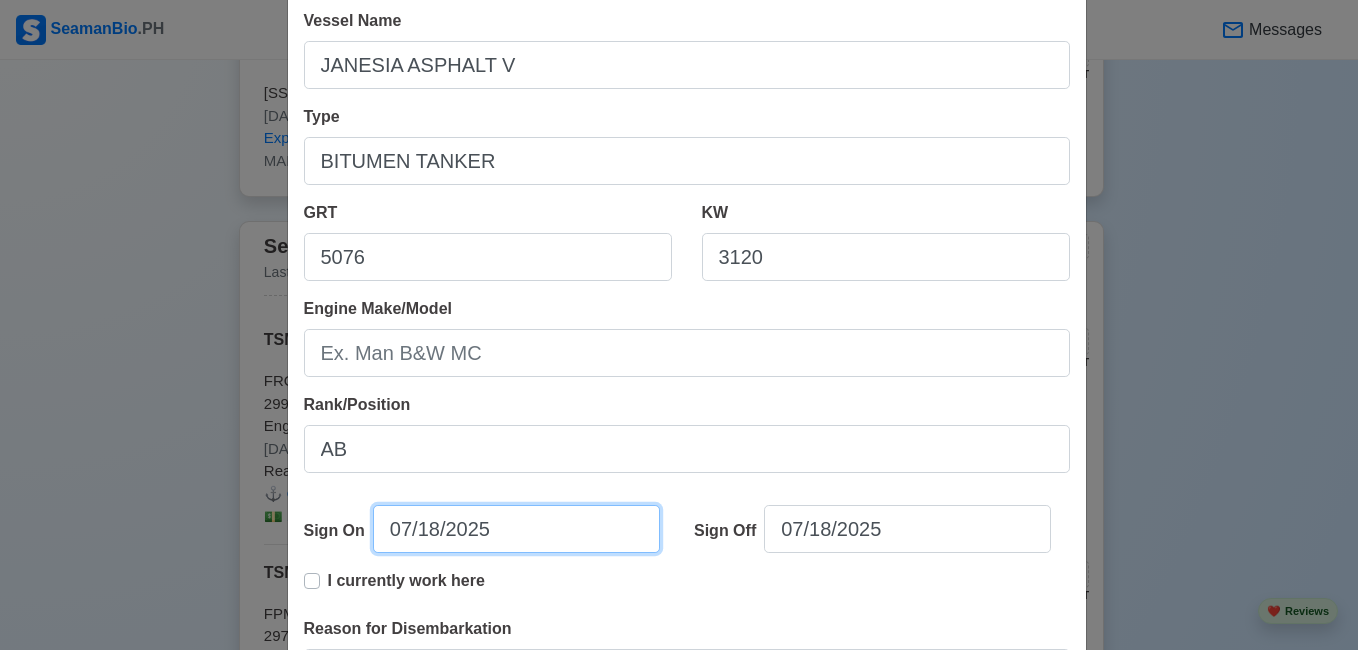 click on "07/18/2025" at bounding box center [516, 529] 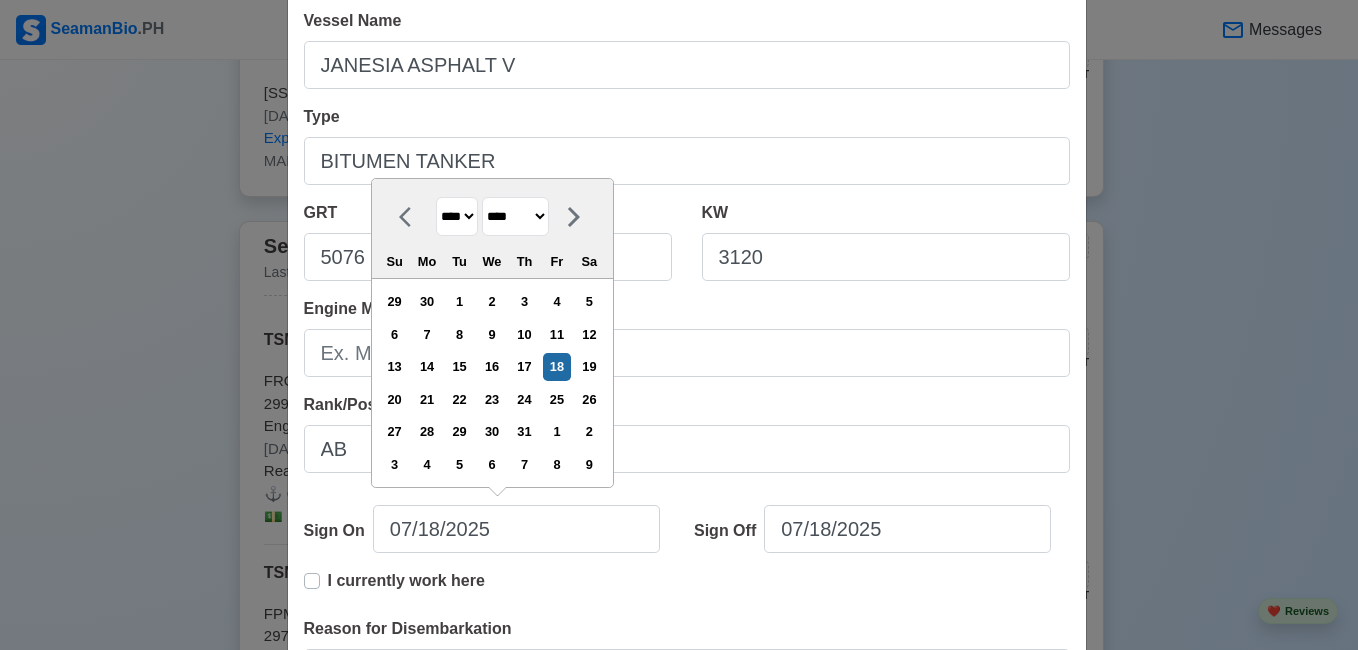click on "******* ******** ***** ***** *** **** **** ****** ********* ******* ******** ********" at bounding box center (515, 216) 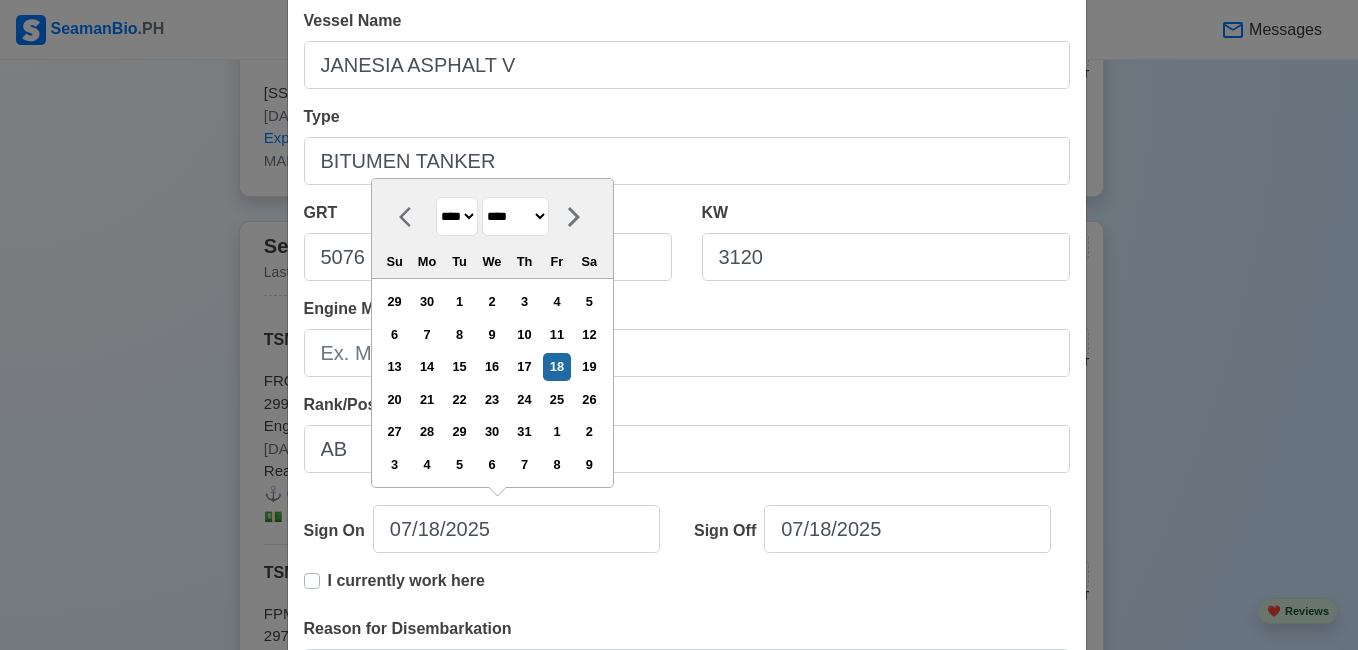 select on "******" 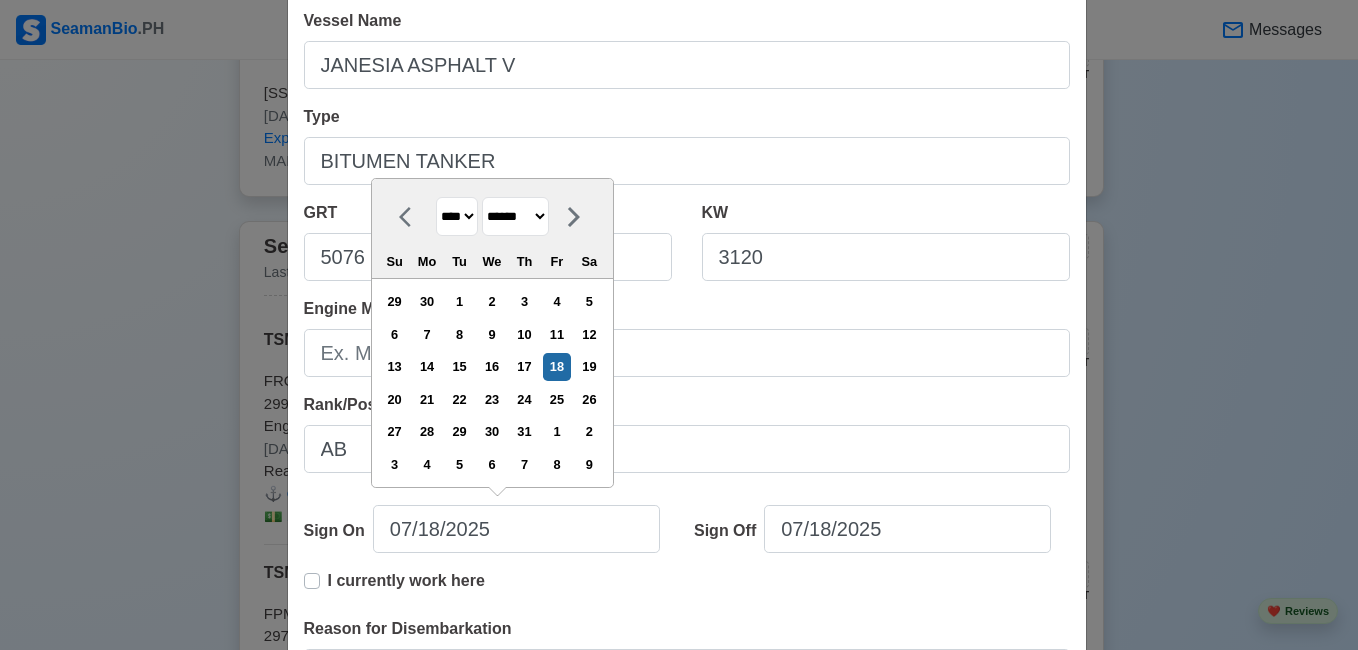 click on "******* ******** ***** ***** *** **** **** ****** ********* ******* ******** ********" at bounding box center [515, 216] 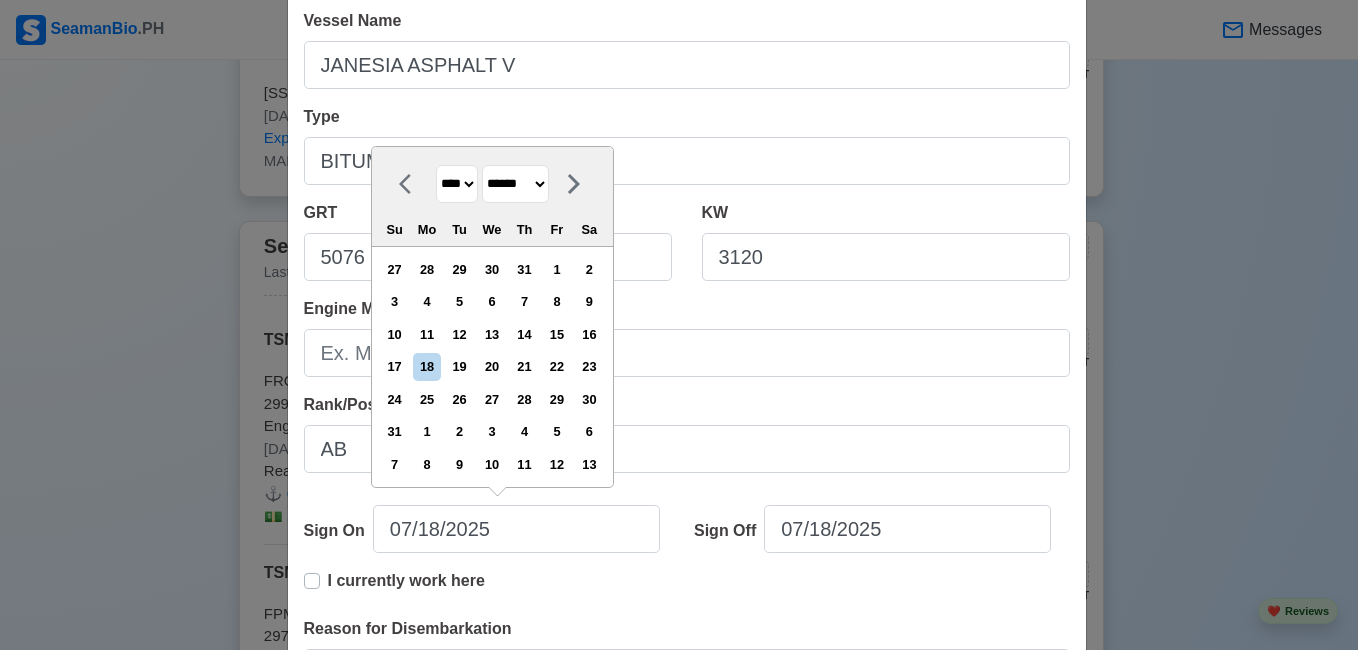 click on "**** **** **** **** **** **** **** **** **** **** **** **** **** **** **** **** **** **** **** **** **** **** **** **** **** **** **** **** **** **** **** **** **** **** **** **** **** **** **** **** **** **** **** **** **** **** **** **** **** **** **** **** **** **** **** **** **** **** **** **** **** **** **** **** **** **** **** **** **** **** **** **** **** **** **** **** **** **** **** **** **** **** **** **** **** **** **** **** **** **** **** **** **** **** **** **** **** **** **** **** **** **** **** **** **** ****" at bounding box center (457, 184) 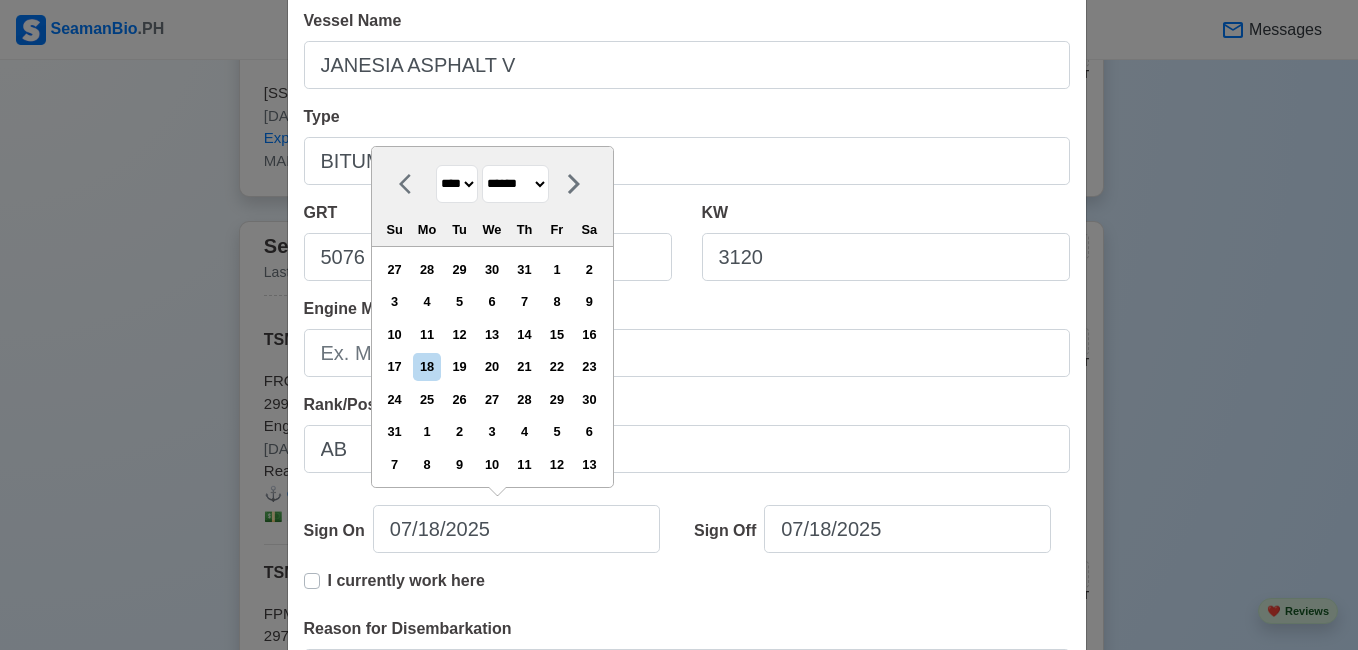 select on "****" 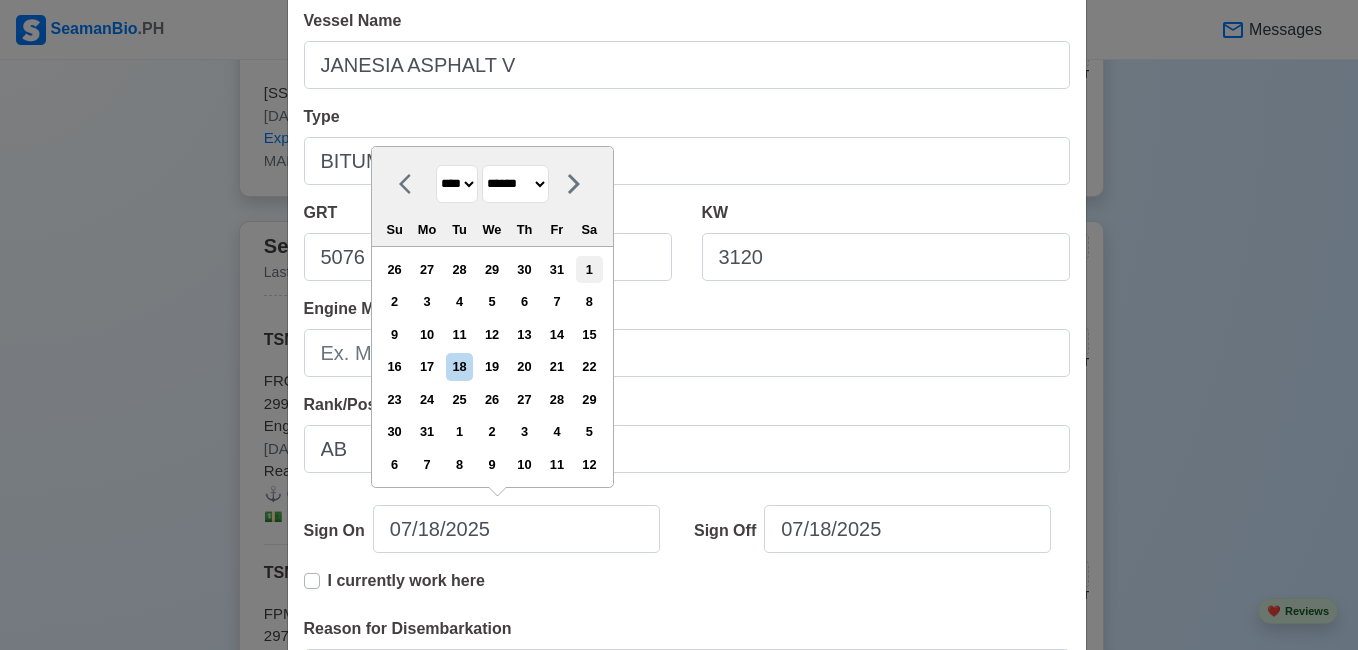 click on "1" at bounding box center [589, 269] 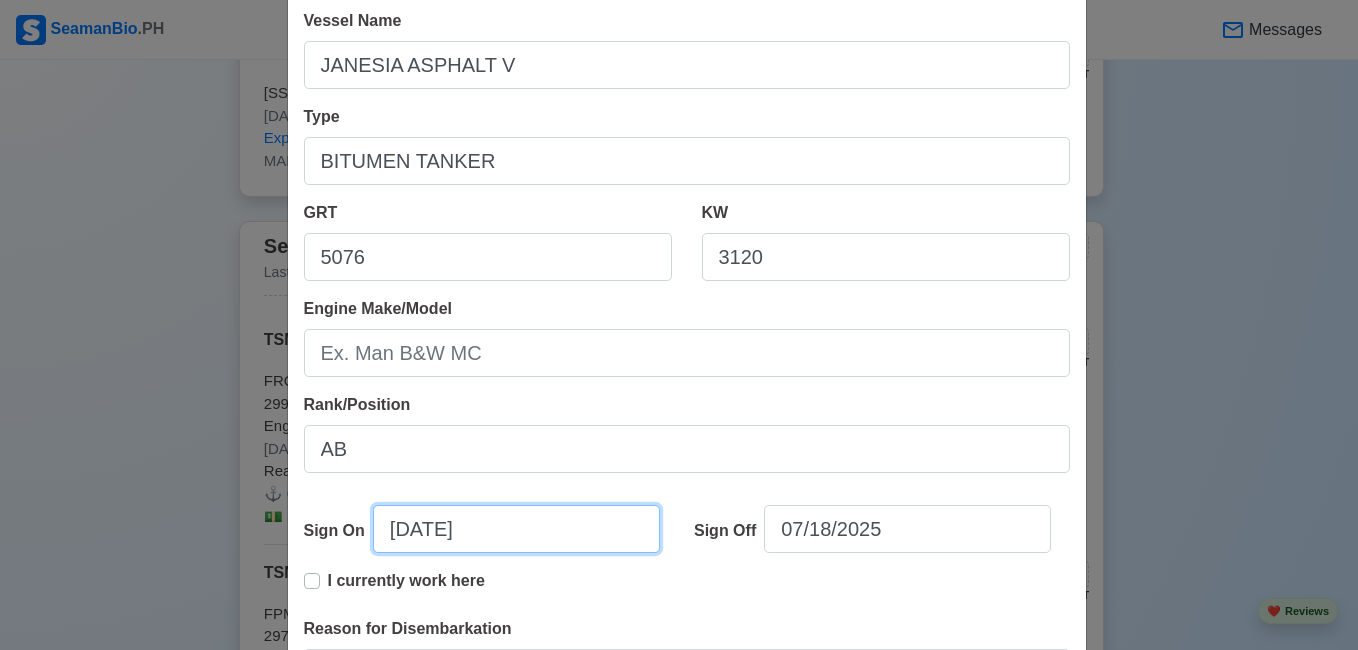 select on "****" 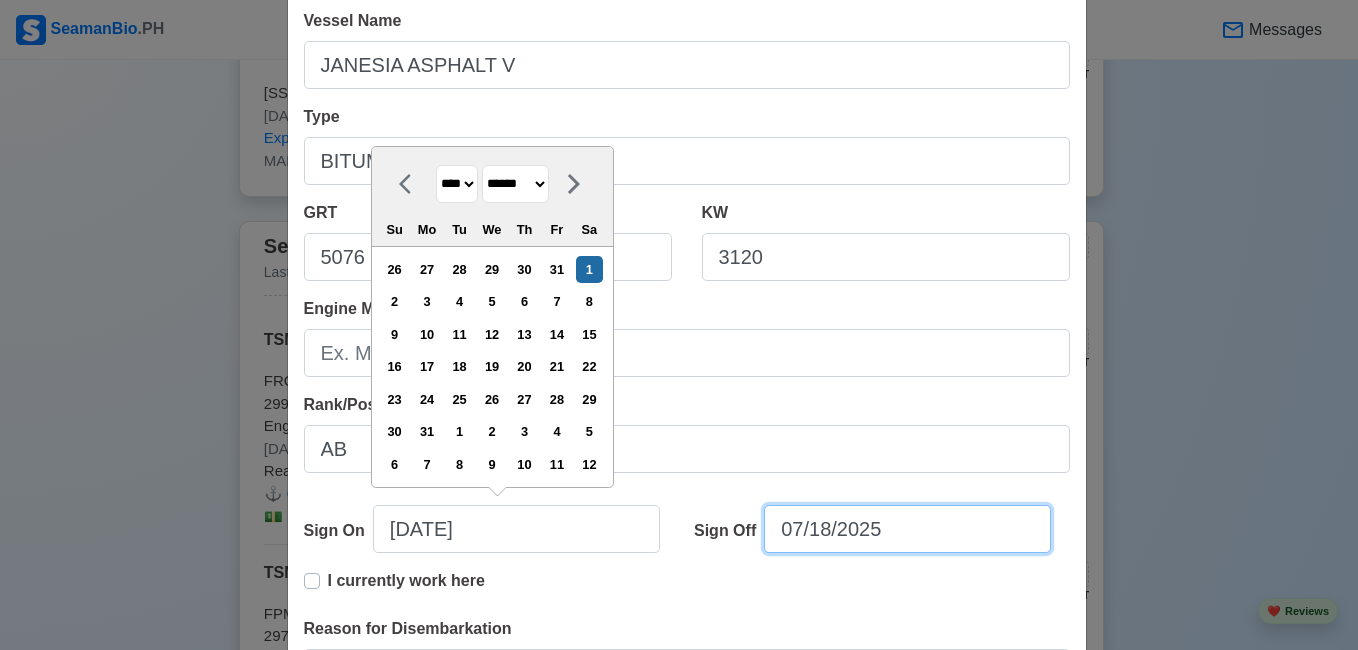 click on "07/18/2025" at bounding box center (907, 529) 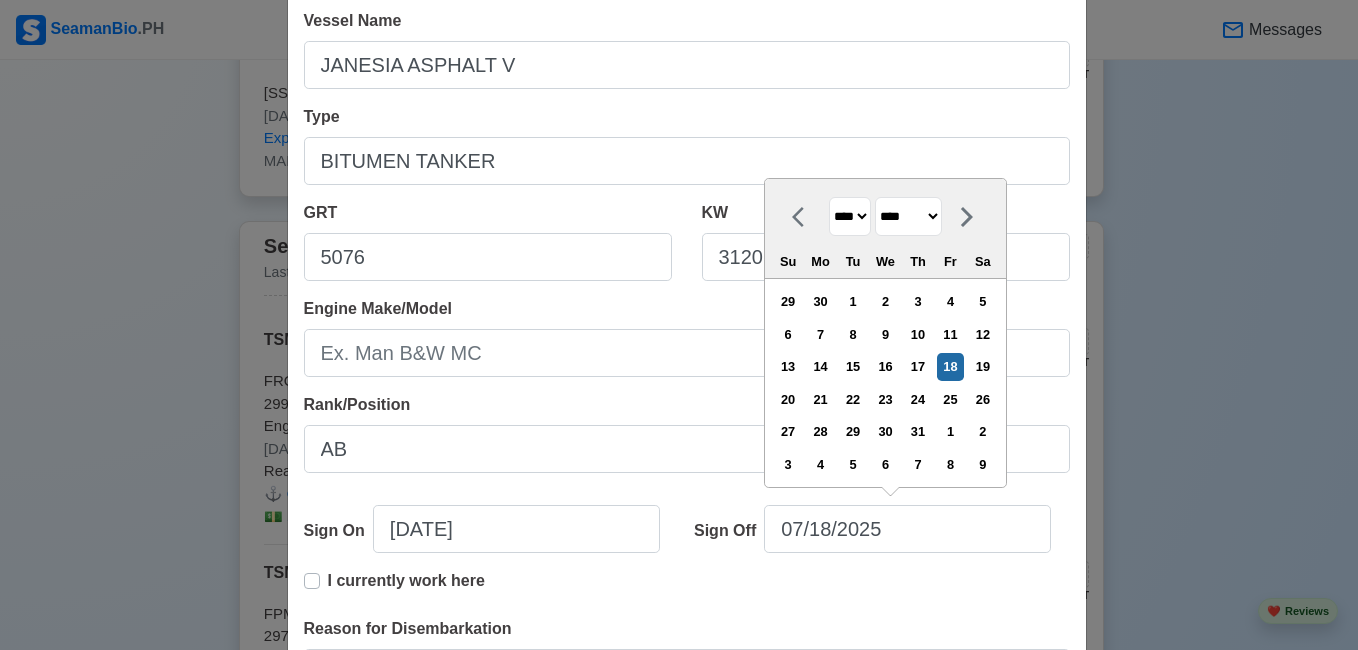 click on "**** **** **** **** **** **** **** **** **** **** **** **** **** **** **** **** **** **** **** **** **** **** **** **** **** **** **** **** **** **** **** **** **** **** **** **** **** **** **** **** **** **** **** **** **** **** **** **** **** **** **** **** **** **** **** **** **** **** **** **** **** **** **** **** **** **** **** **** **** **** **** **** **** **** **** **** **** **** **** **** **** **** **** **** **** **** **** **** **** **** **** **** **** **** **** **** **** **** **** **** **** **** **** **** **** **** **** ****" at bounding box center [850, 216] 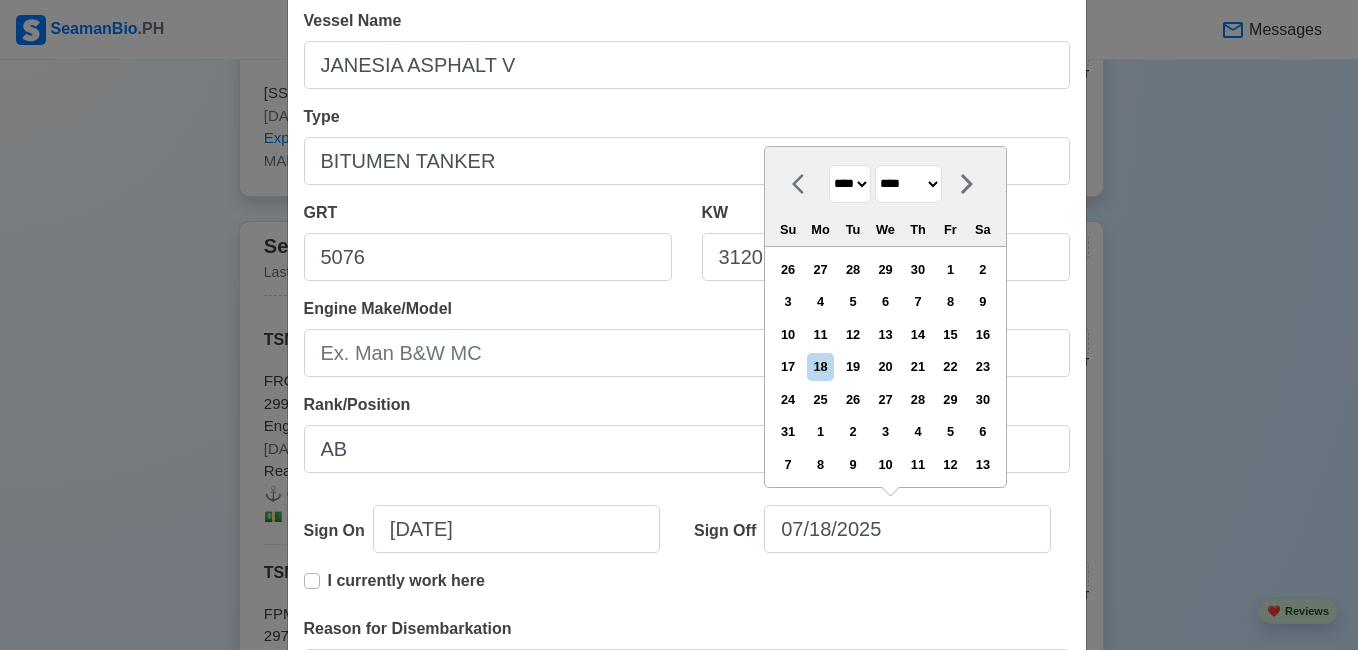 click on "******* ******** ***** ***** *** **** **** ****** ********* ******* ******** ********" at bounding box center [908, 184] 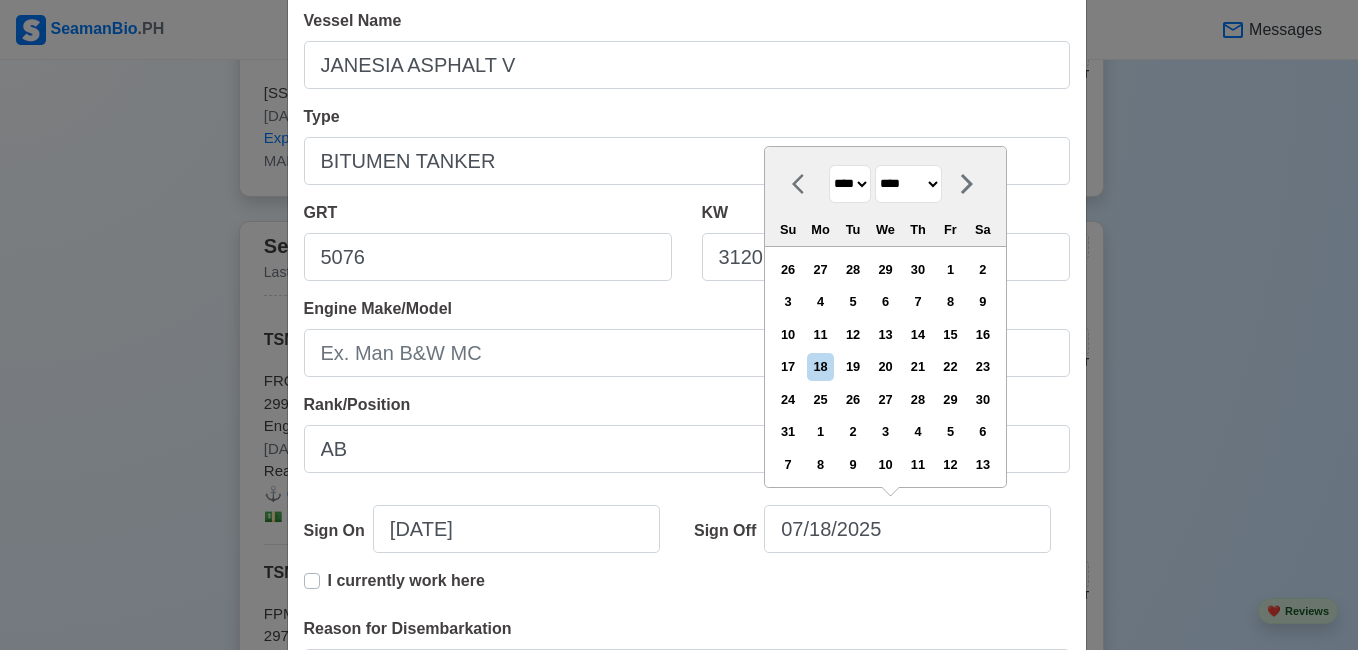 select on "*****" 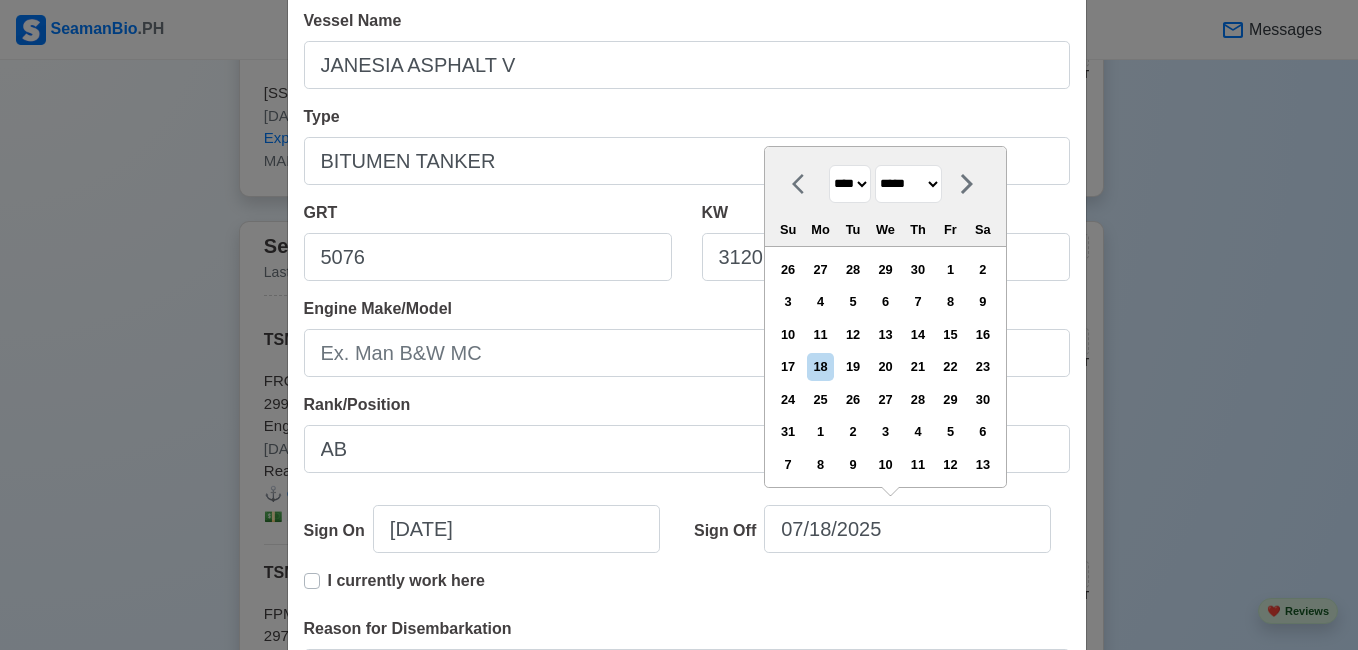 click on "******* ******** ***** ***** *** **** **** ****** ********* ******* ******** ********" at bounding box center (908, 184) 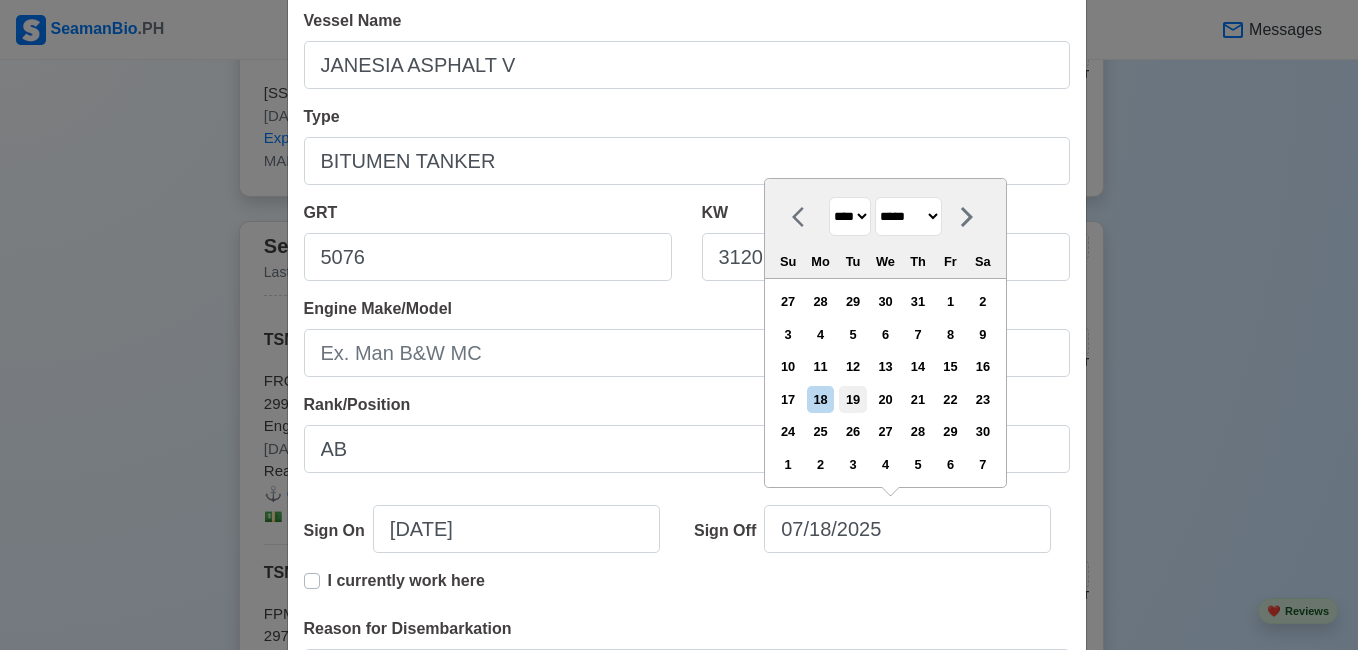 click on "19" at bounding box center [852, 399] 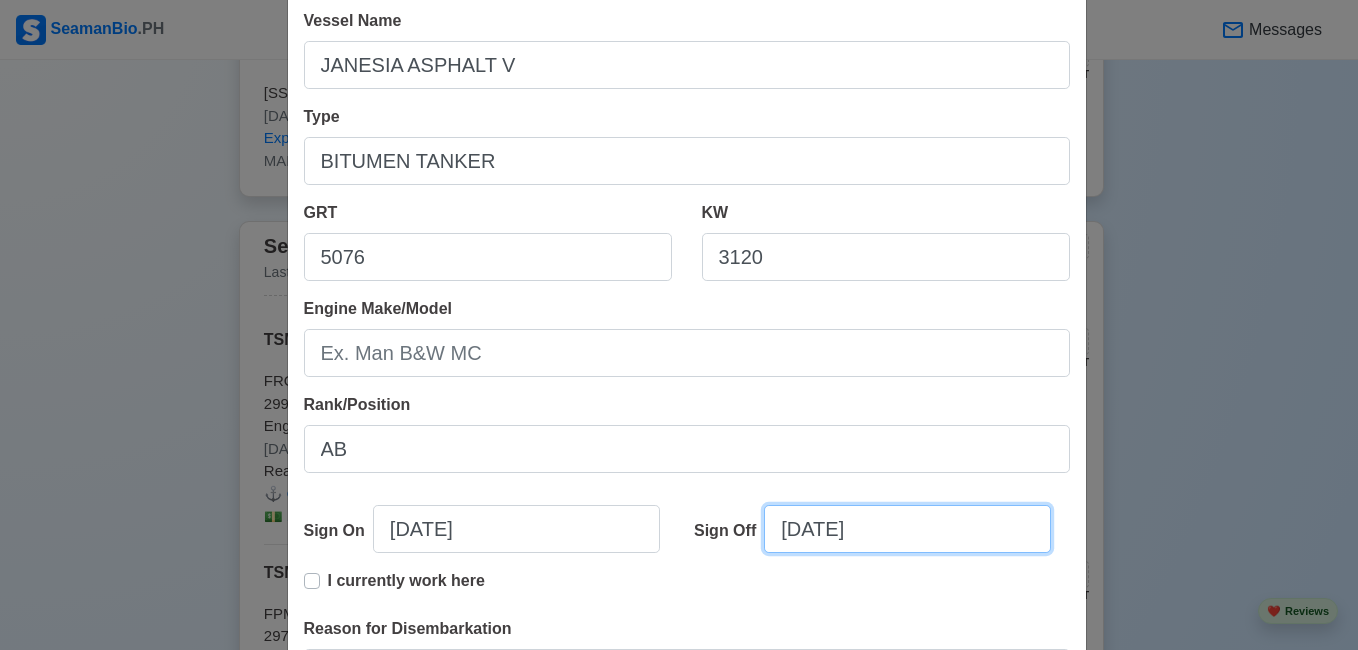 scroll, scrollTop: 490, scrollLeft: 0, axis: vertical 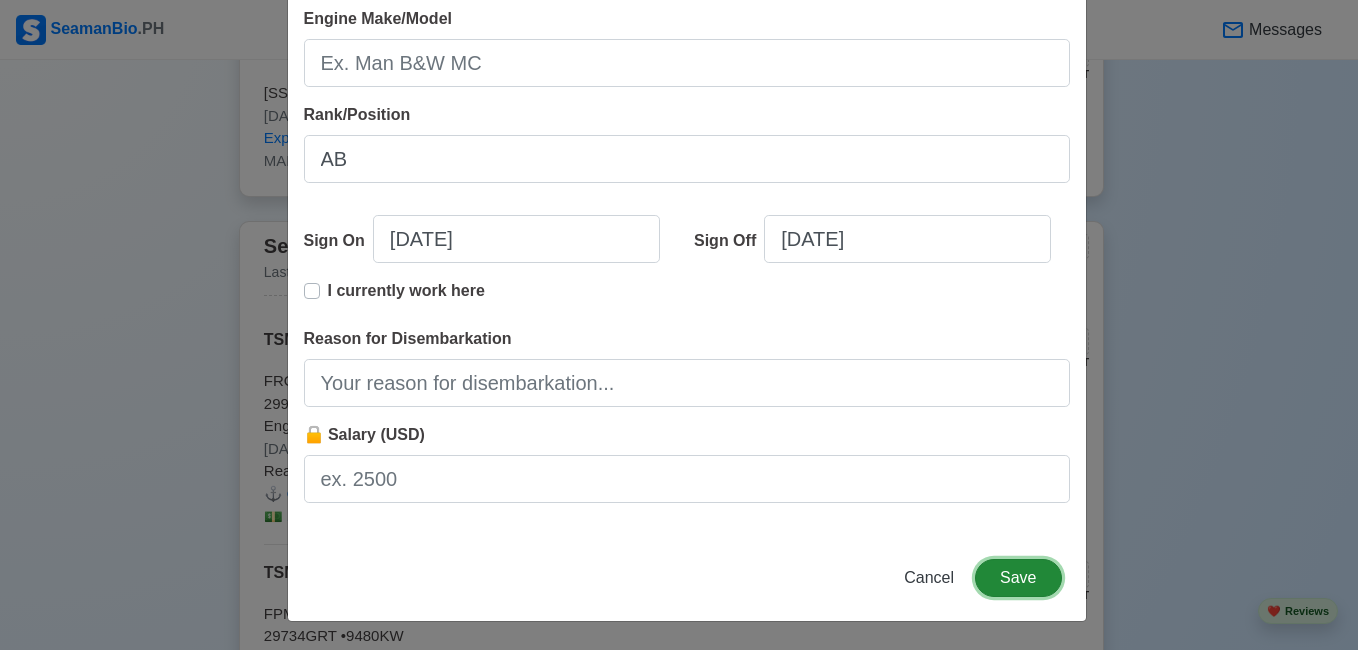 click on "Save" at bounding box center (1018, 578) 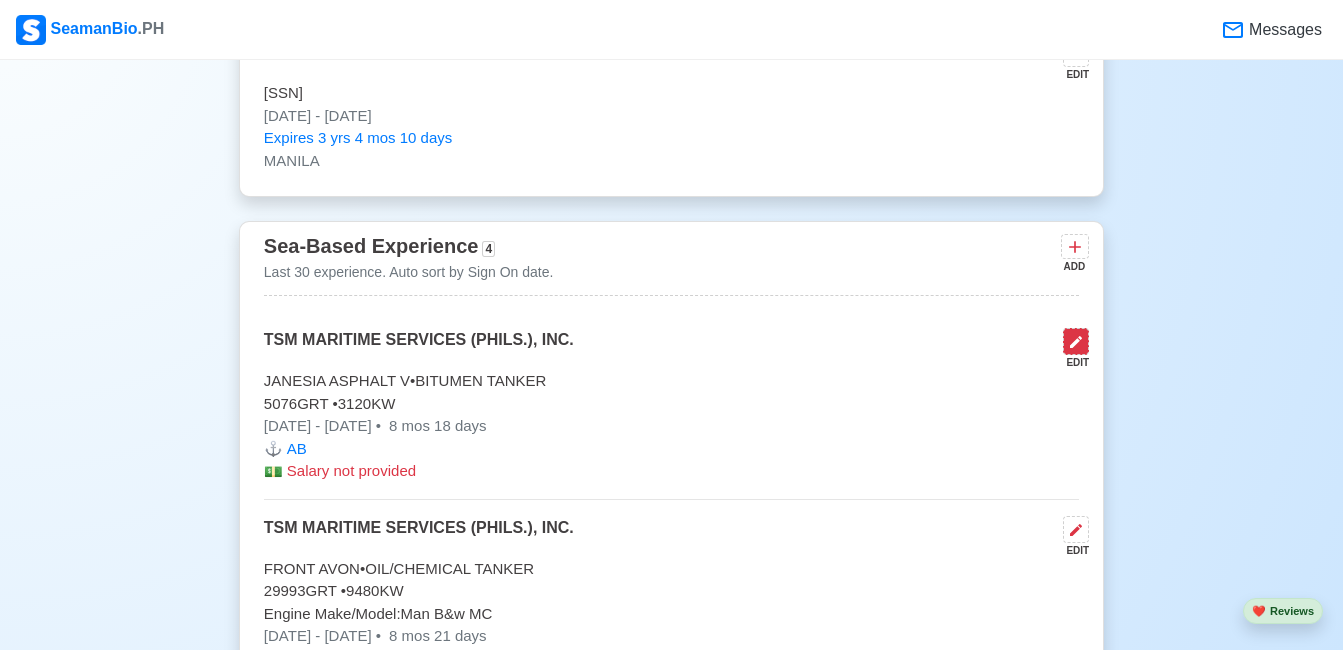 click 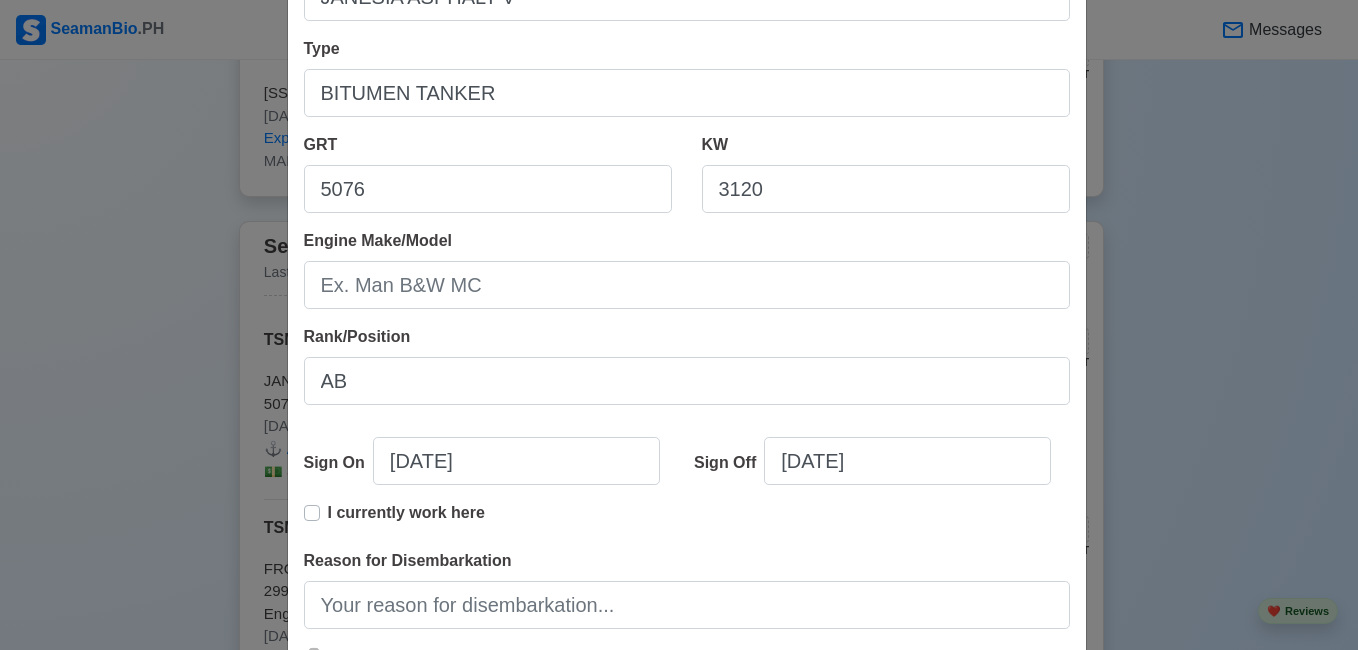 scroll, scrollTop: 300, scrollLeft: 0, axis: vertical 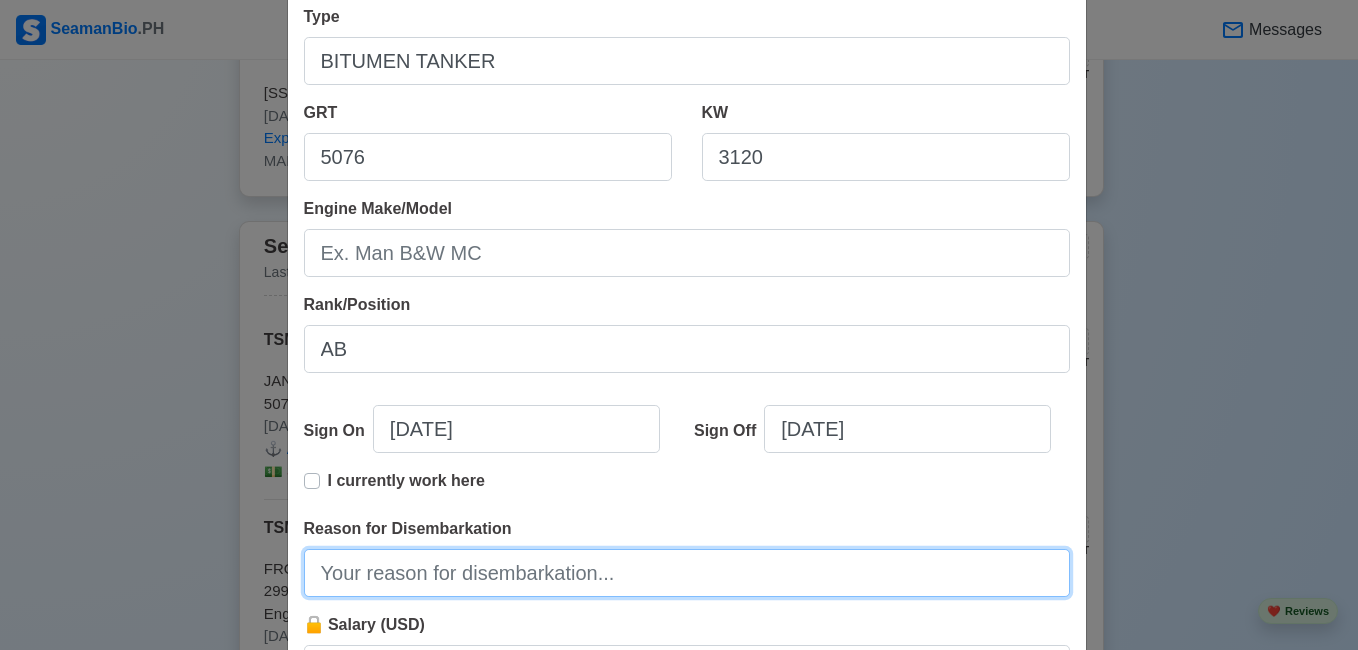 click on "Reason for Disembarkation" at bounding box center (687, 573) 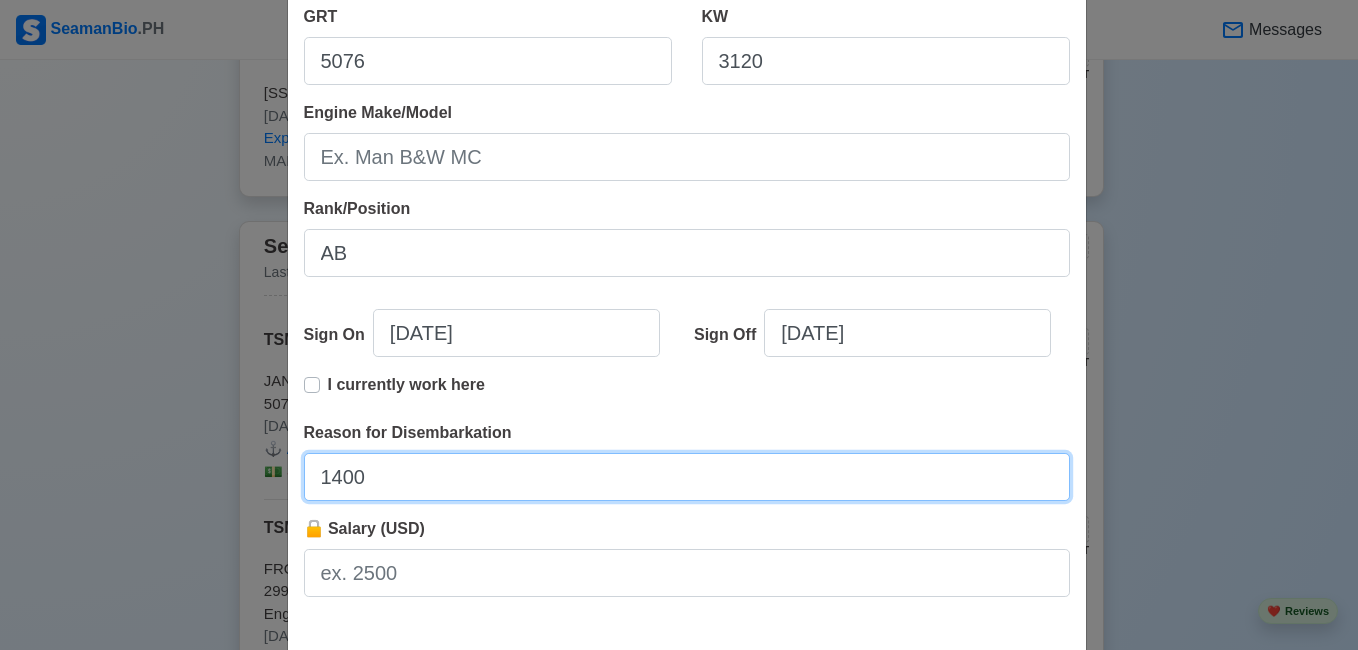 scroll, scrollTop: 490, scrollLeft: 0, axis: vertical 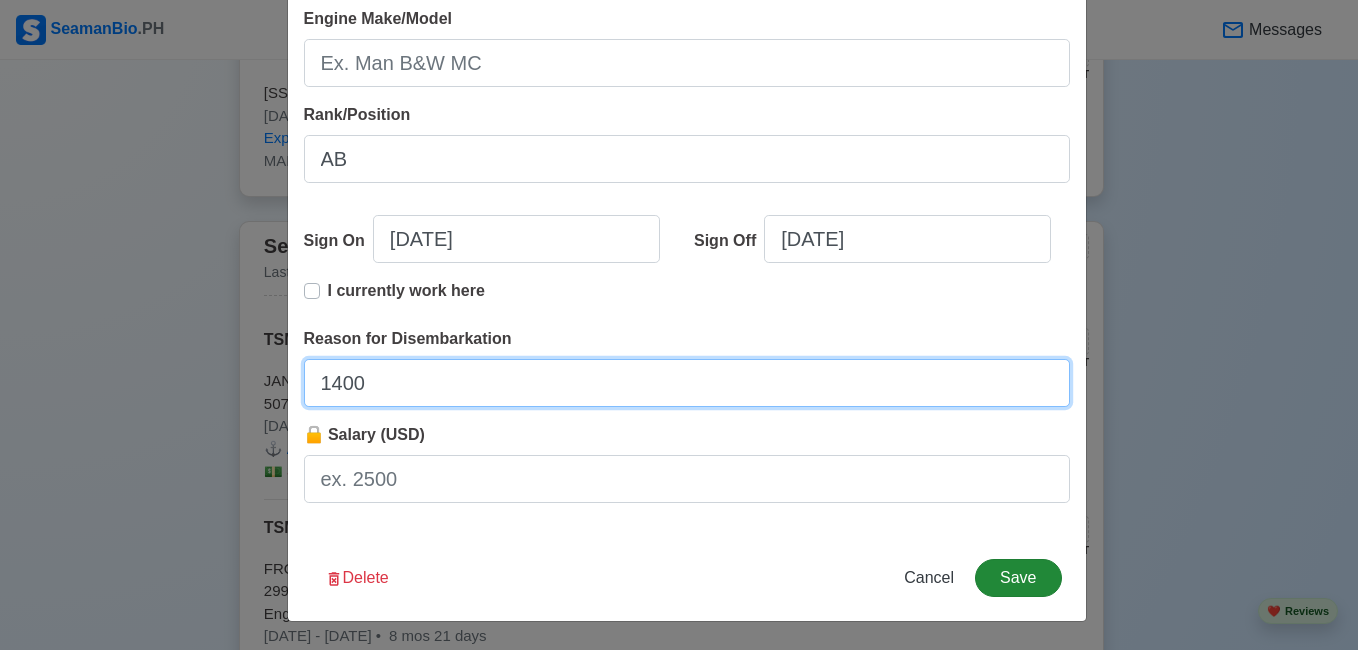 type on "1400" 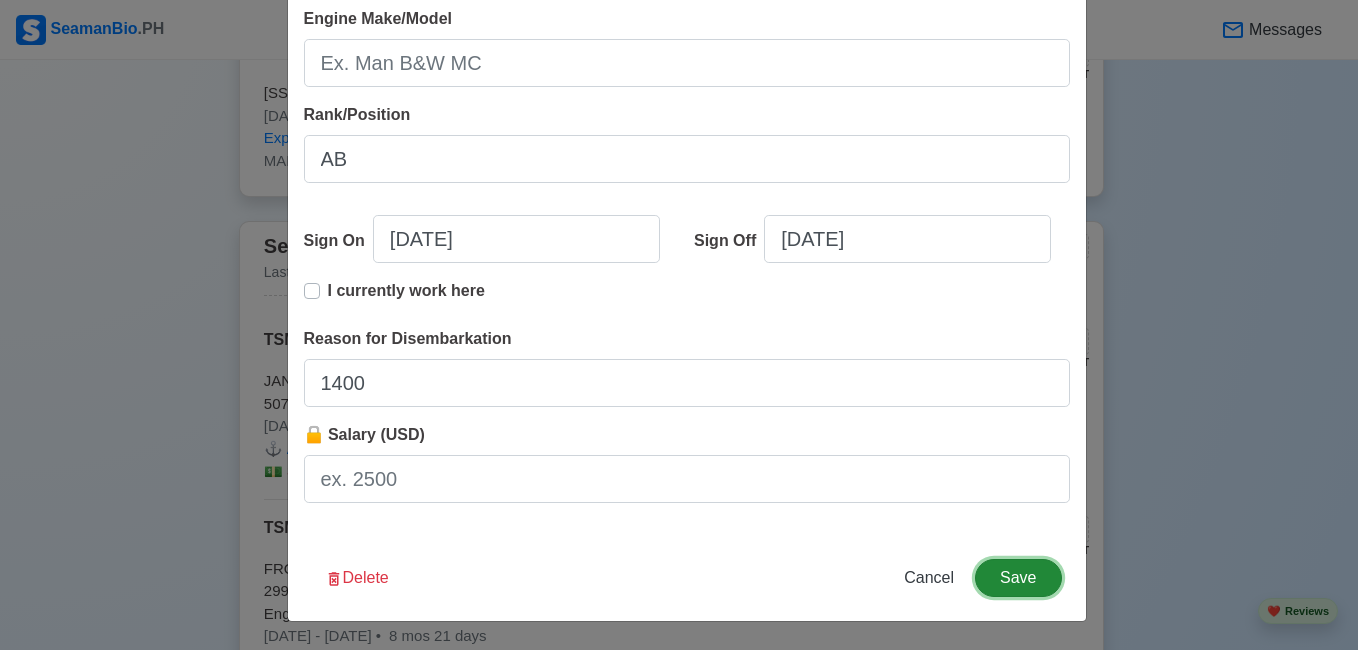 click on "Save" at bounding box center [1018, 578] 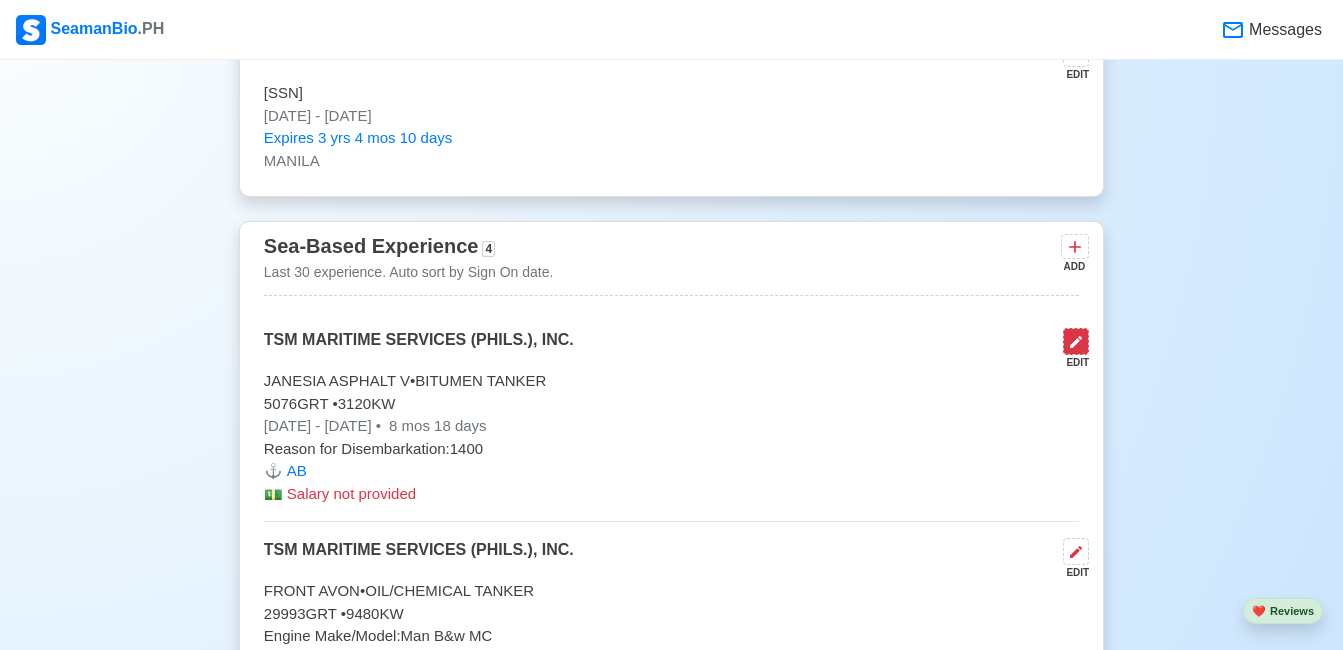 click 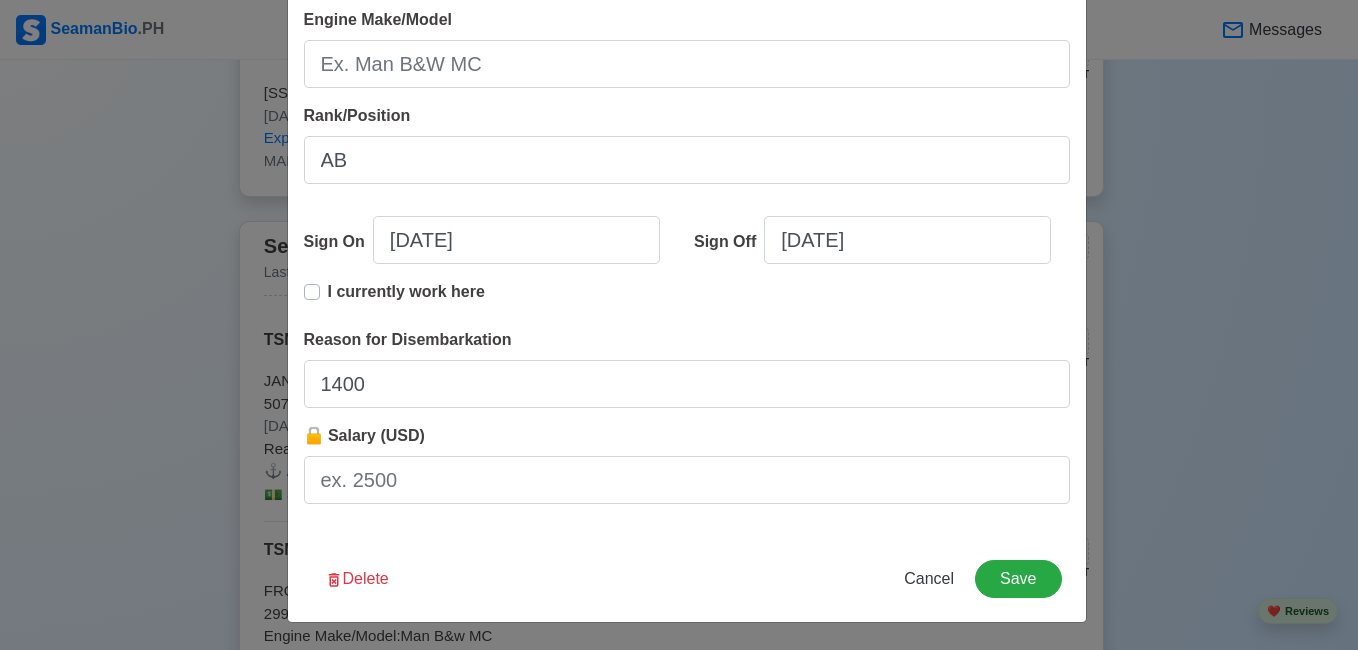 scroll, scrollTop: 490, scrollLeft: 0, axis: vertical 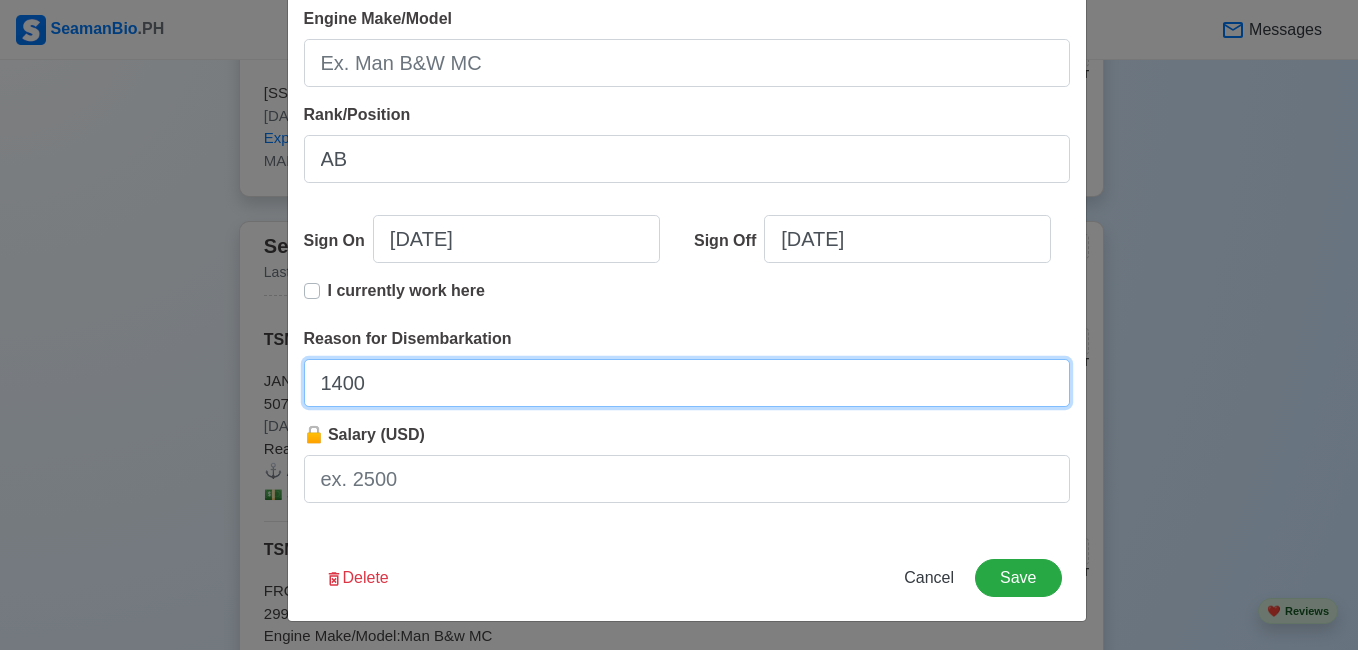 click on "1400" at bounding box center (687, 383) 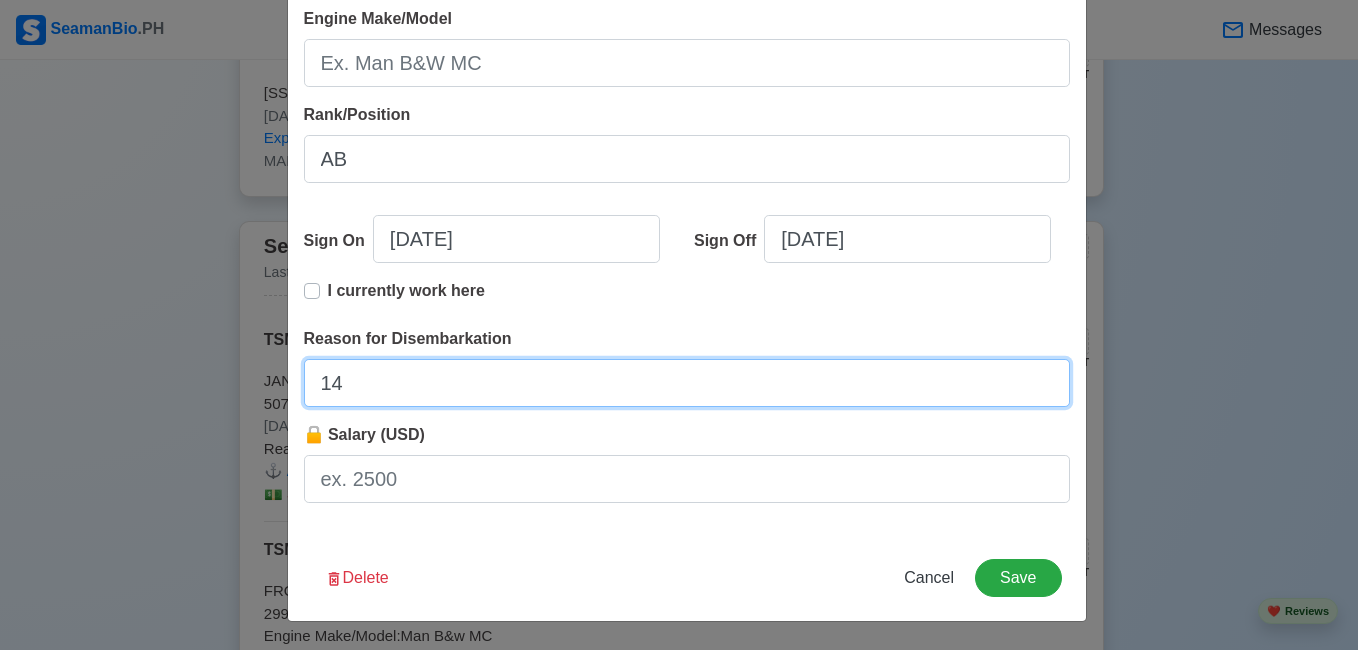 type on "1" 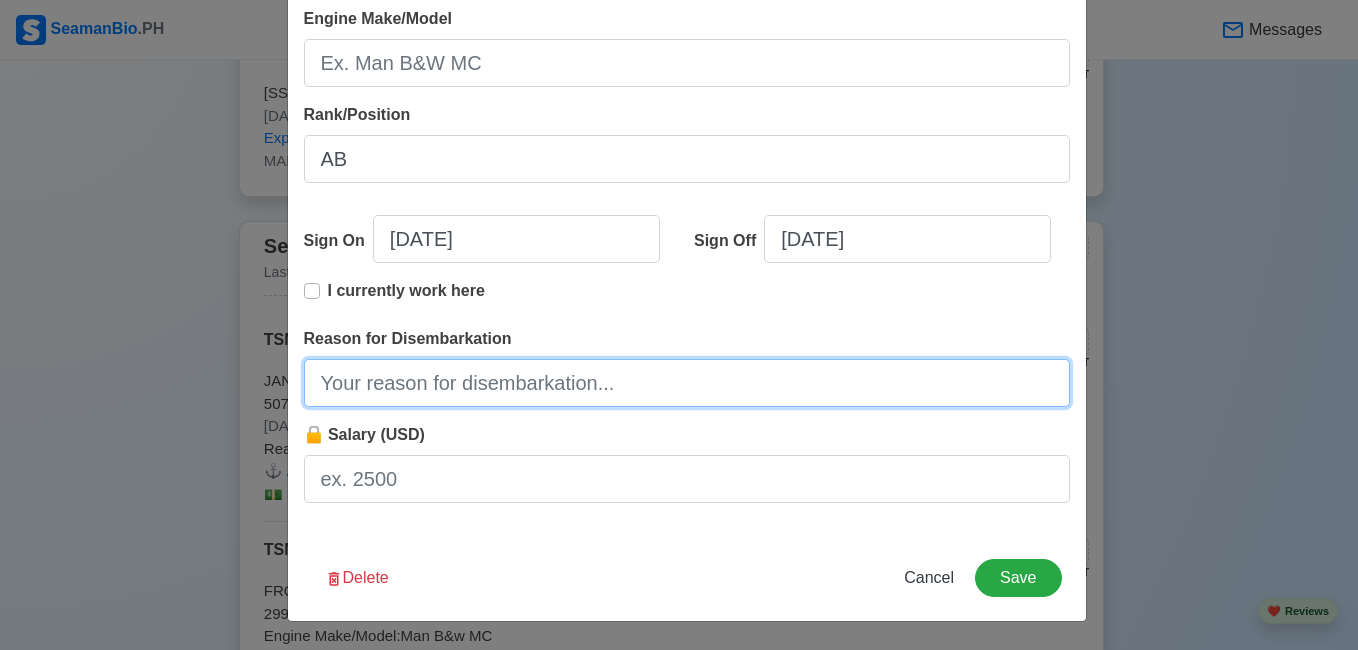 click on "Reason for Disembarkation" at bounding box center [687, 383] 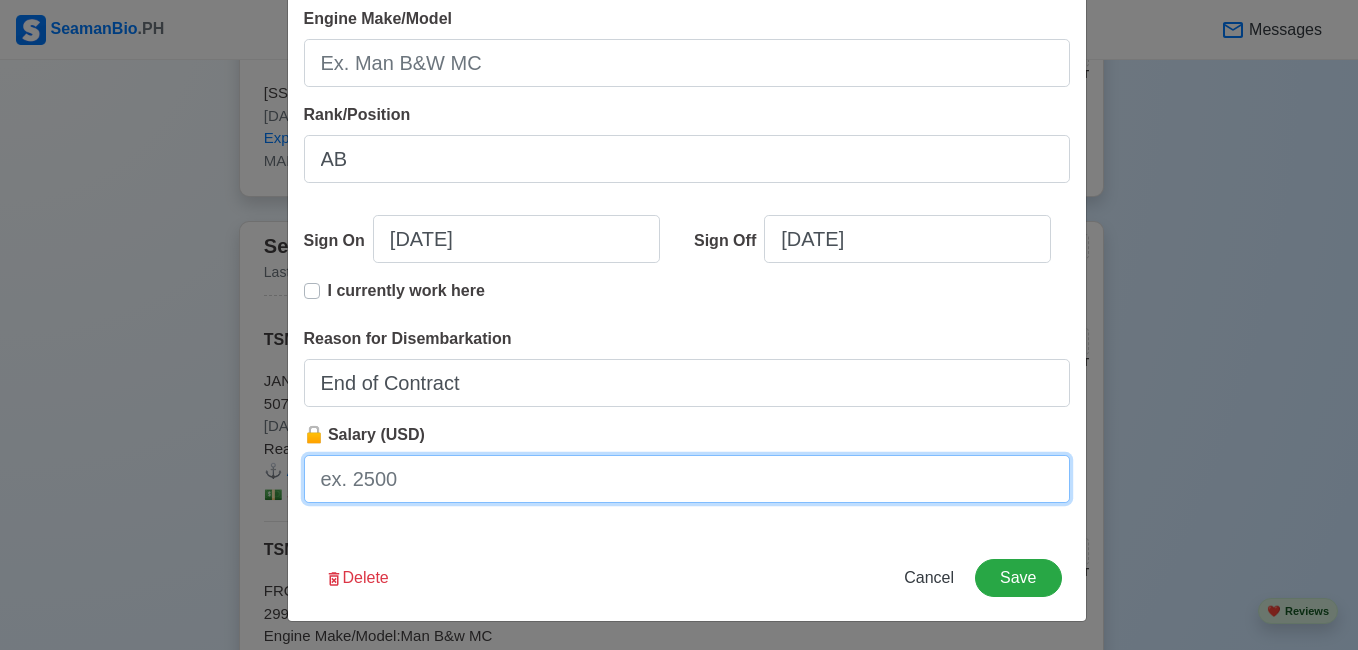 click on "🔒 Salary (USD)" at bounding box center [687, 479] 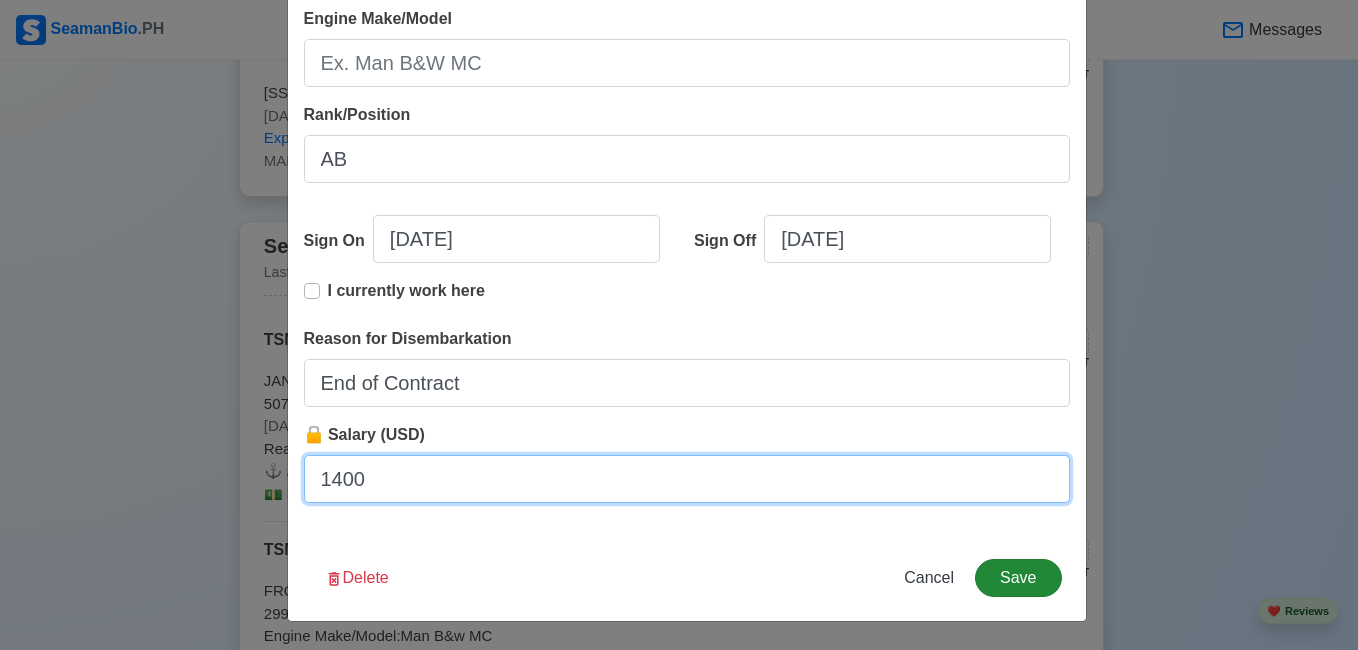 type on "1400" 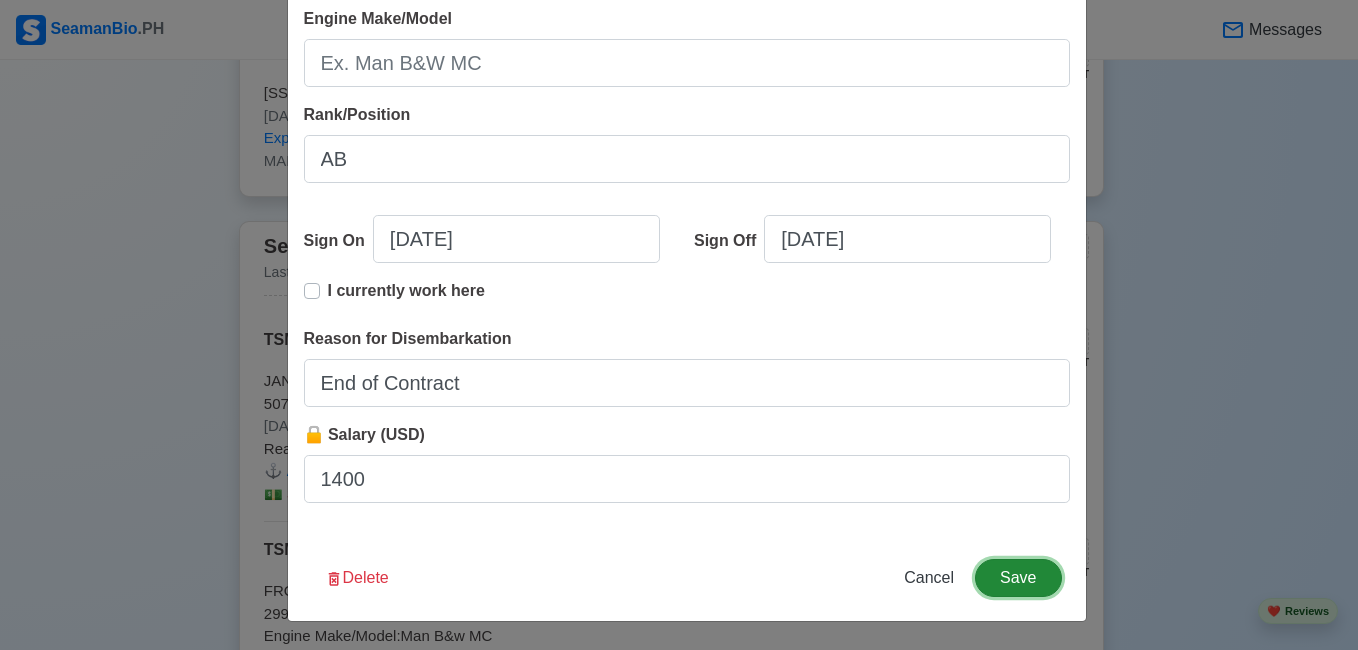 click on "Save" at bounding box center [1018, 578] 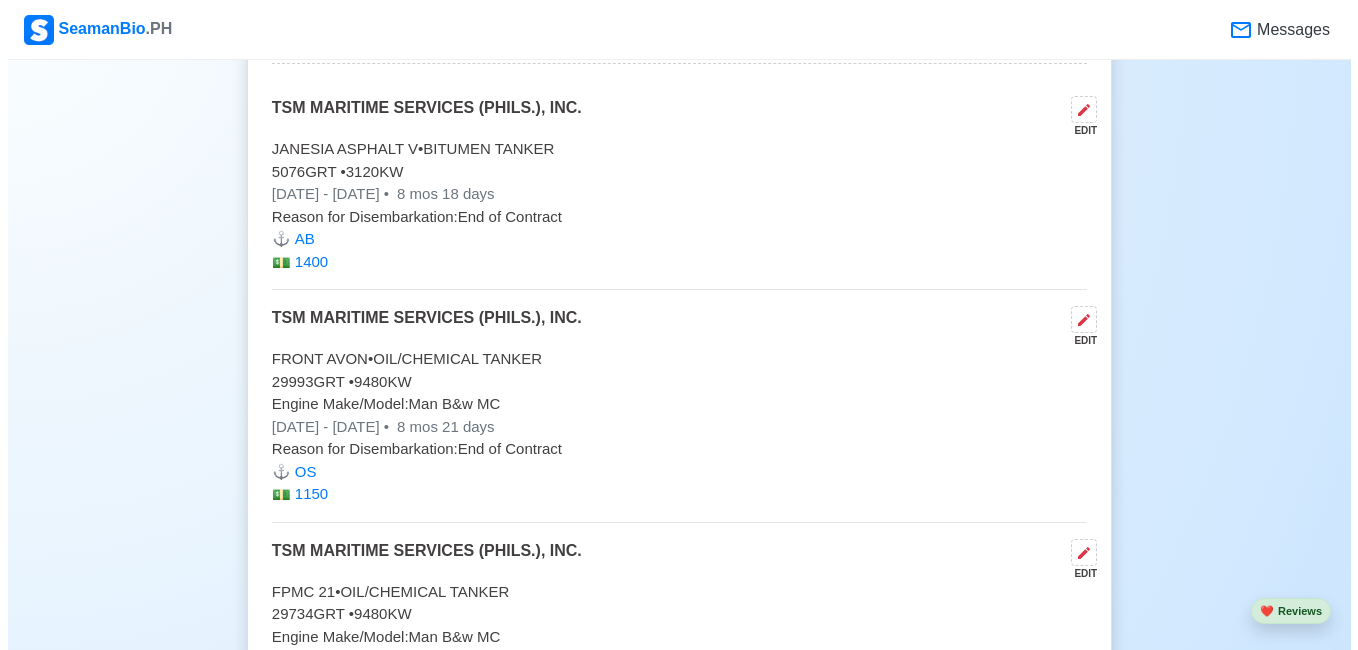 scroll, scrollTop: 4000, scrollLeft: 0, axis: vertical 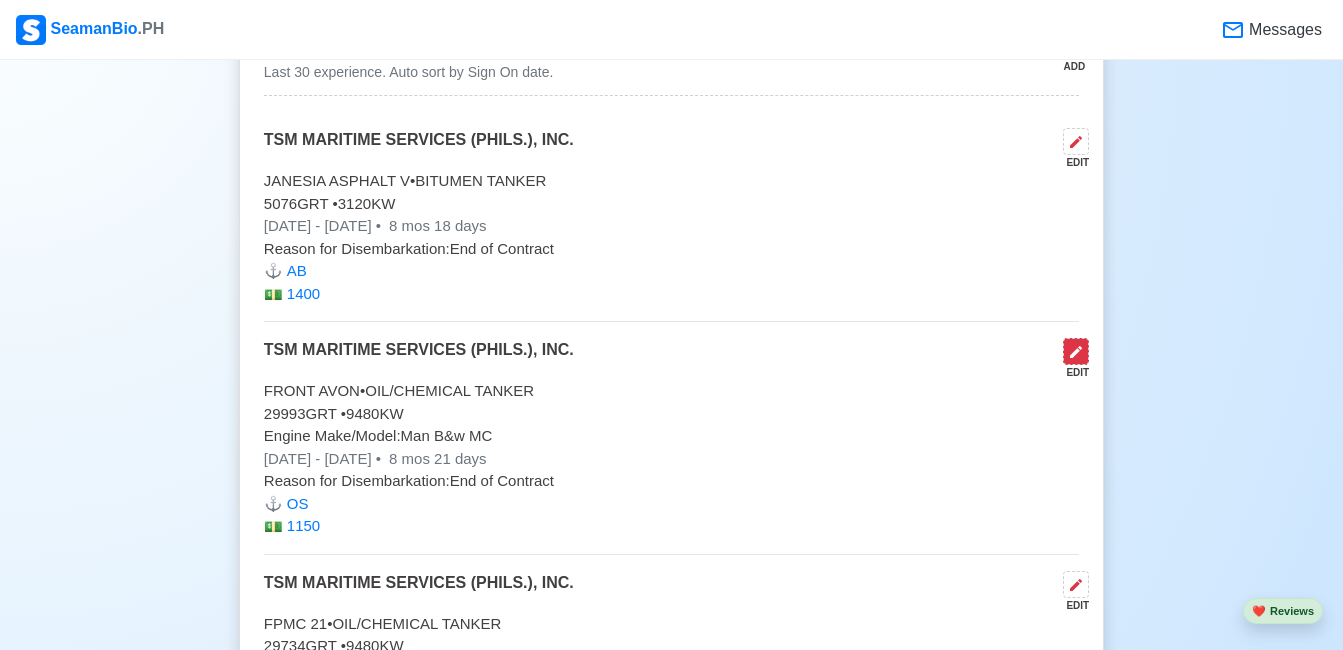 click 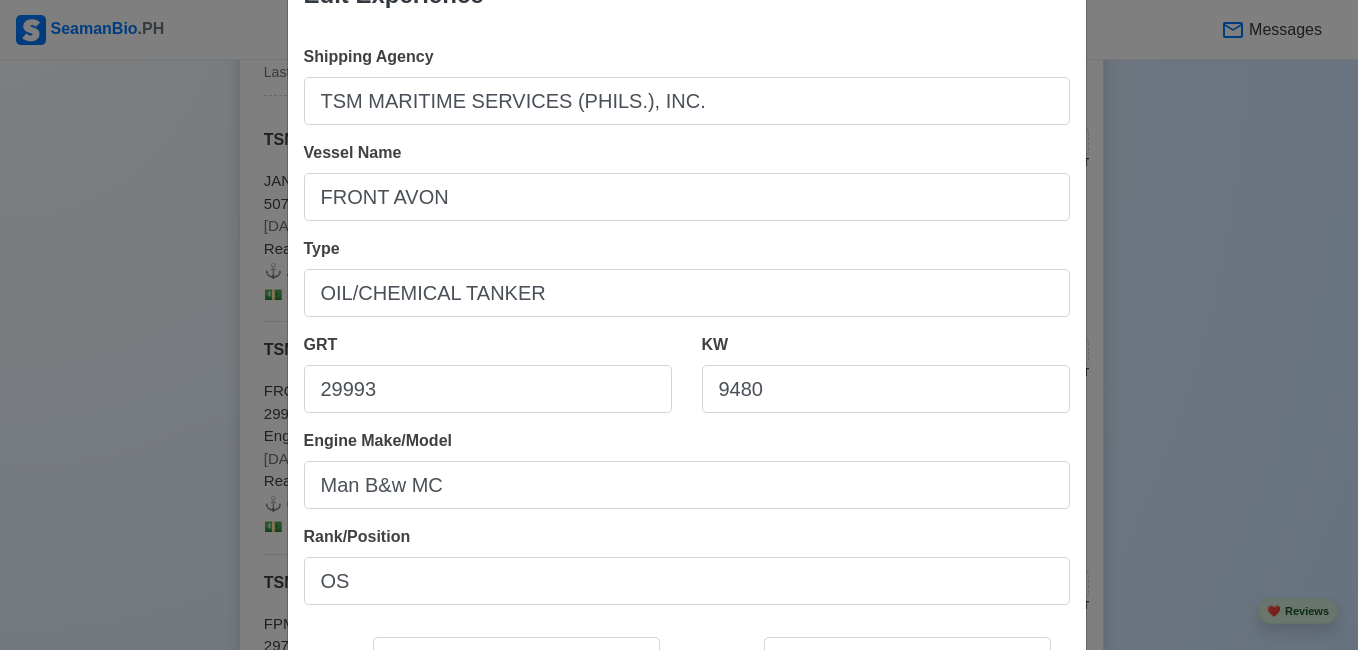 scroll, scrollTop: 100, scrollLeft: 0, axis: vertical 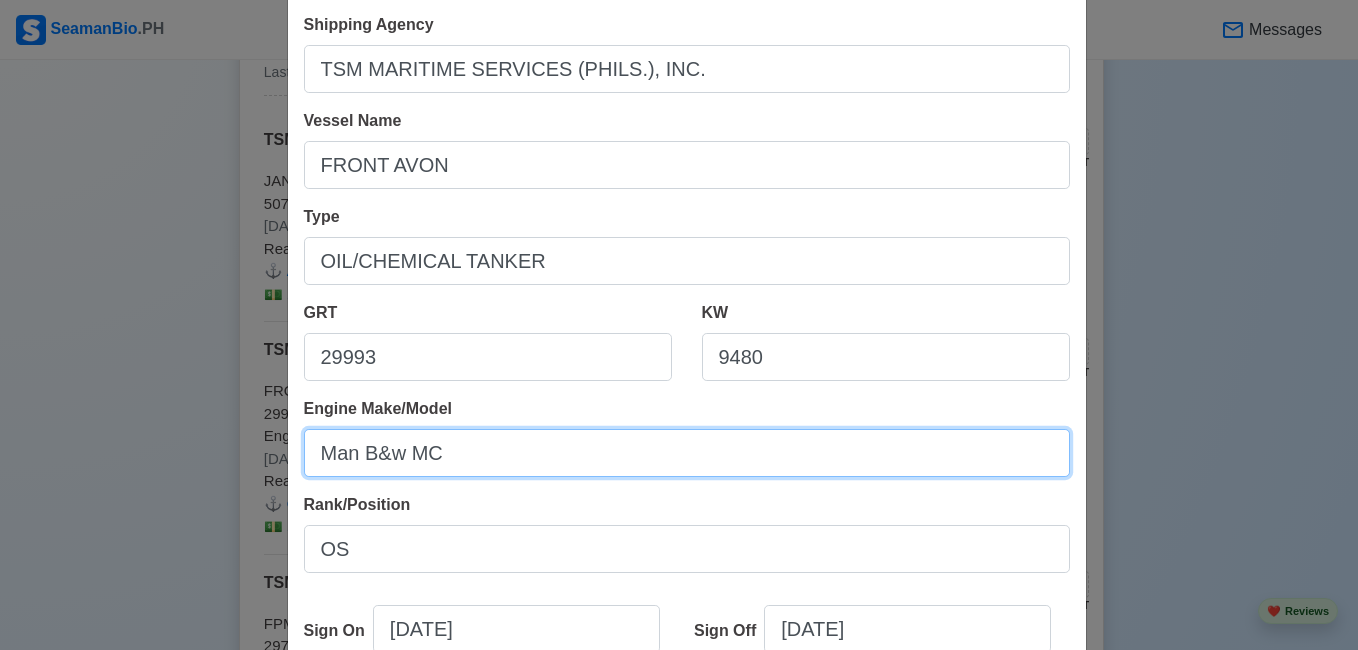 click on "Man B&w MC" at bounding box center [687, 453] 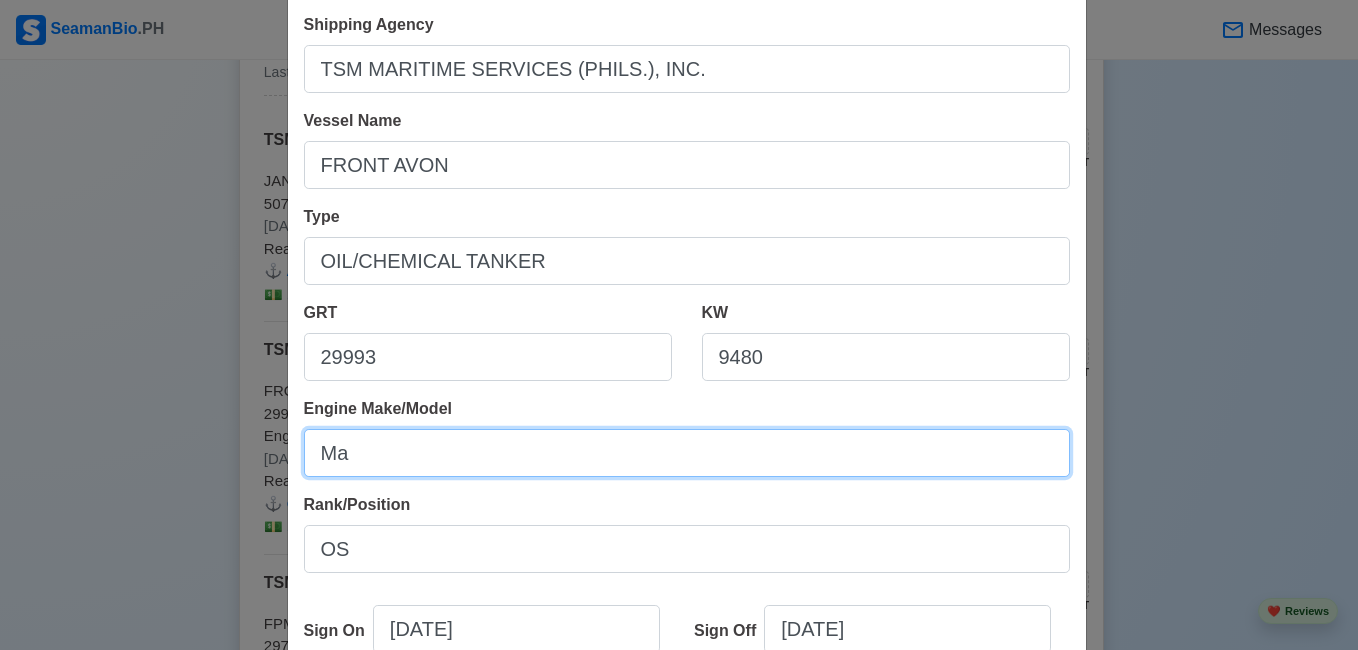 type on "M" 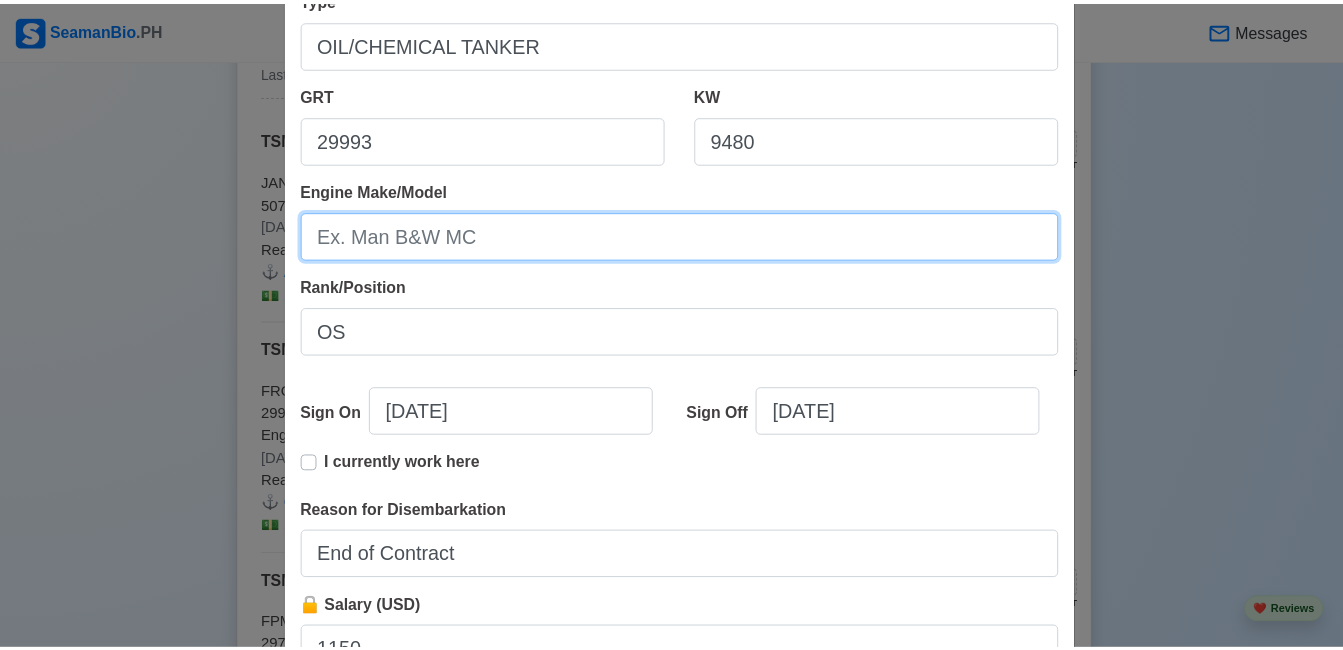 scroll, scrollTop: 490, scrollLeft: 0, axis: vertical 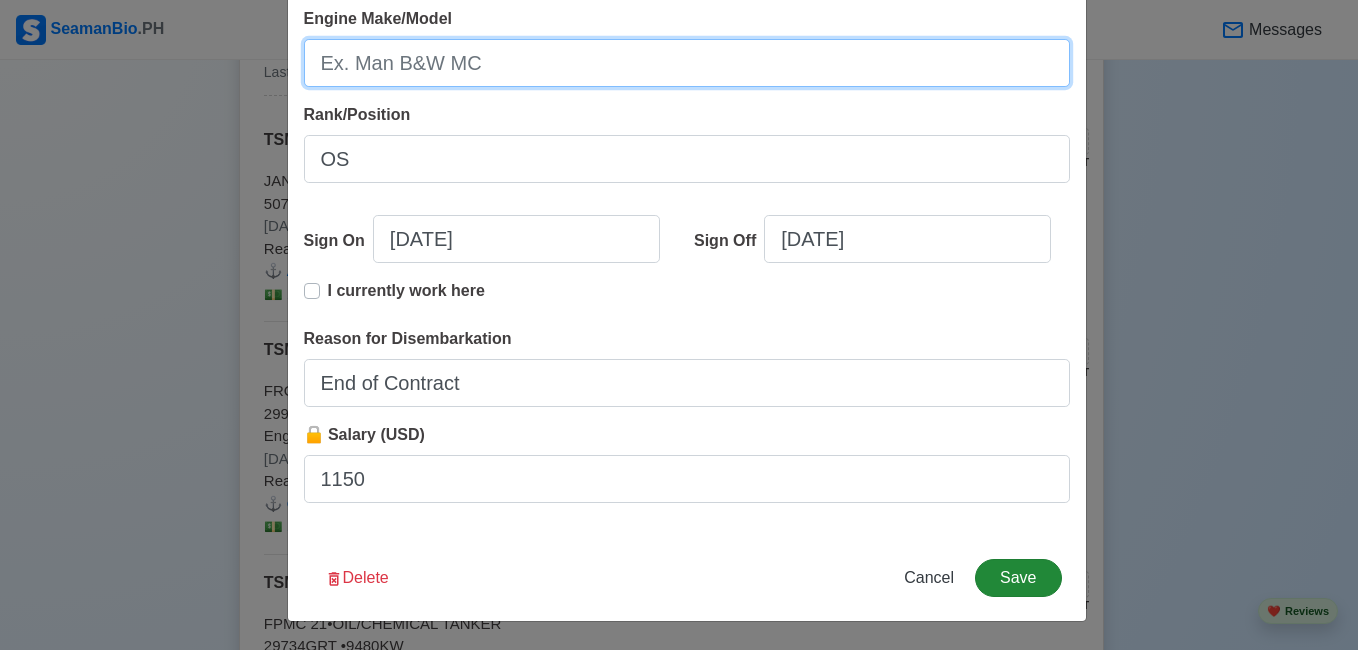 type 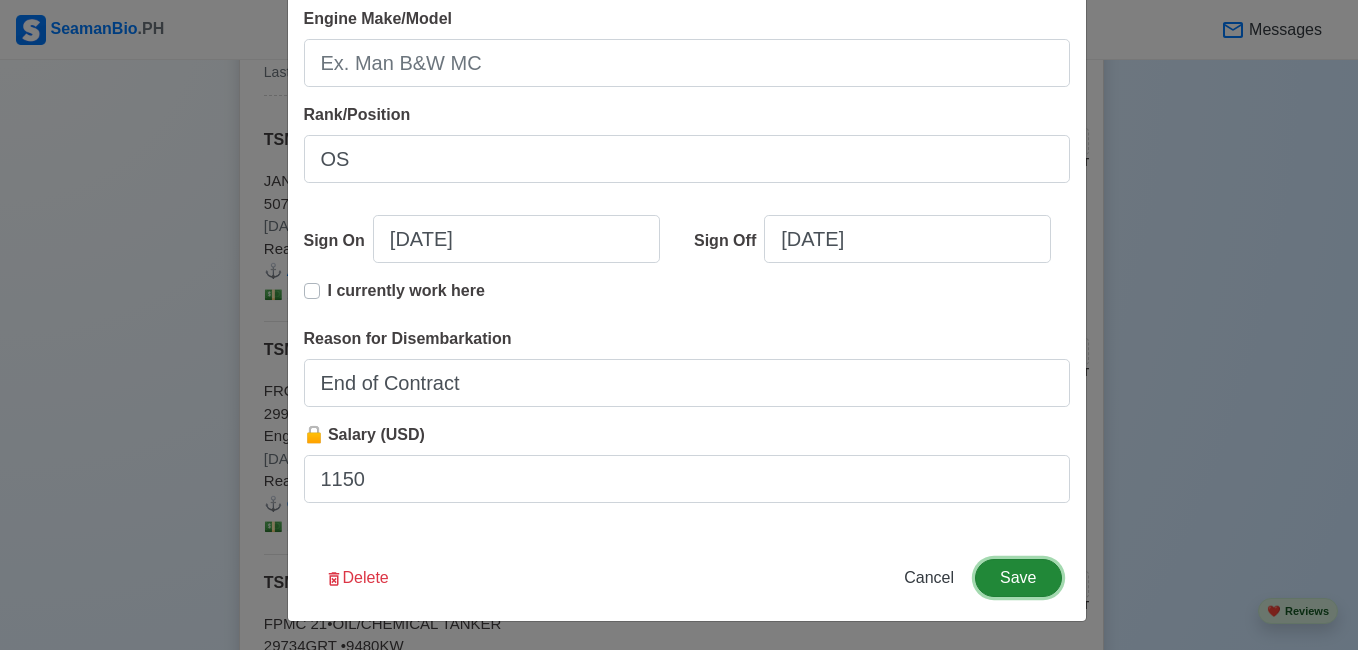 click on "Save" at bounding box center (1018, 578) 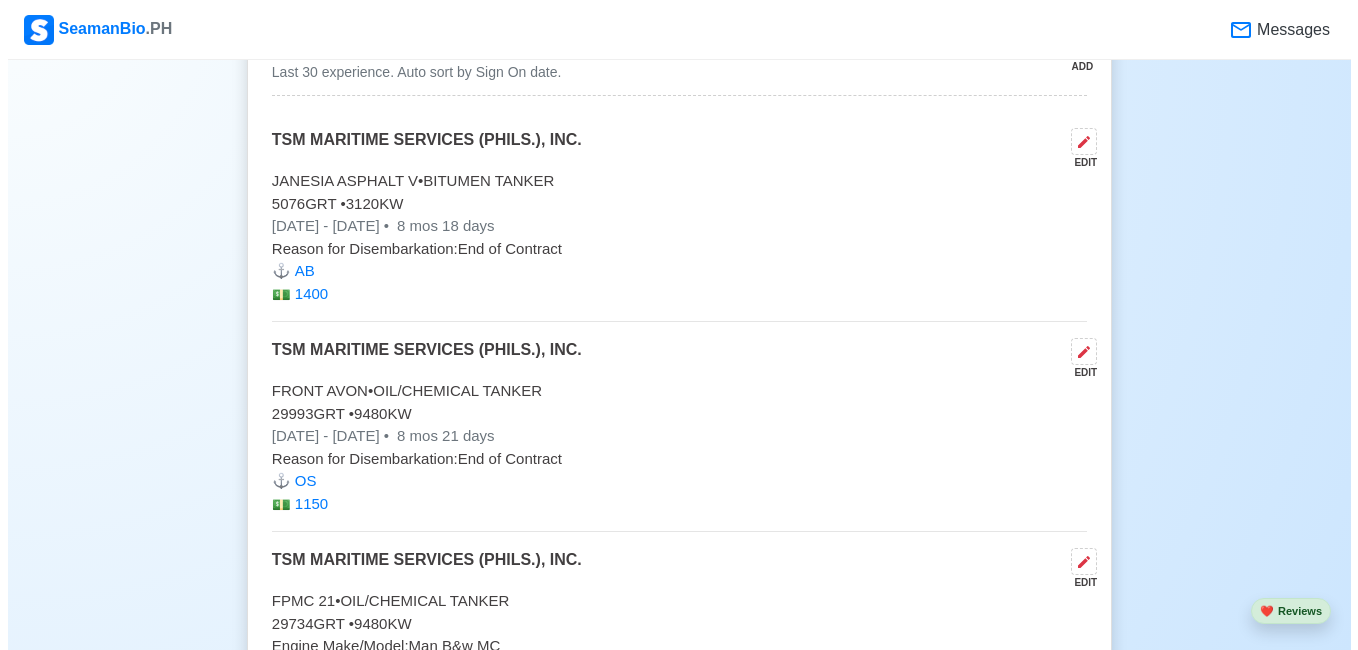 scroll, scrollTop: 3900, scrollLeft: 0, axis: vertical 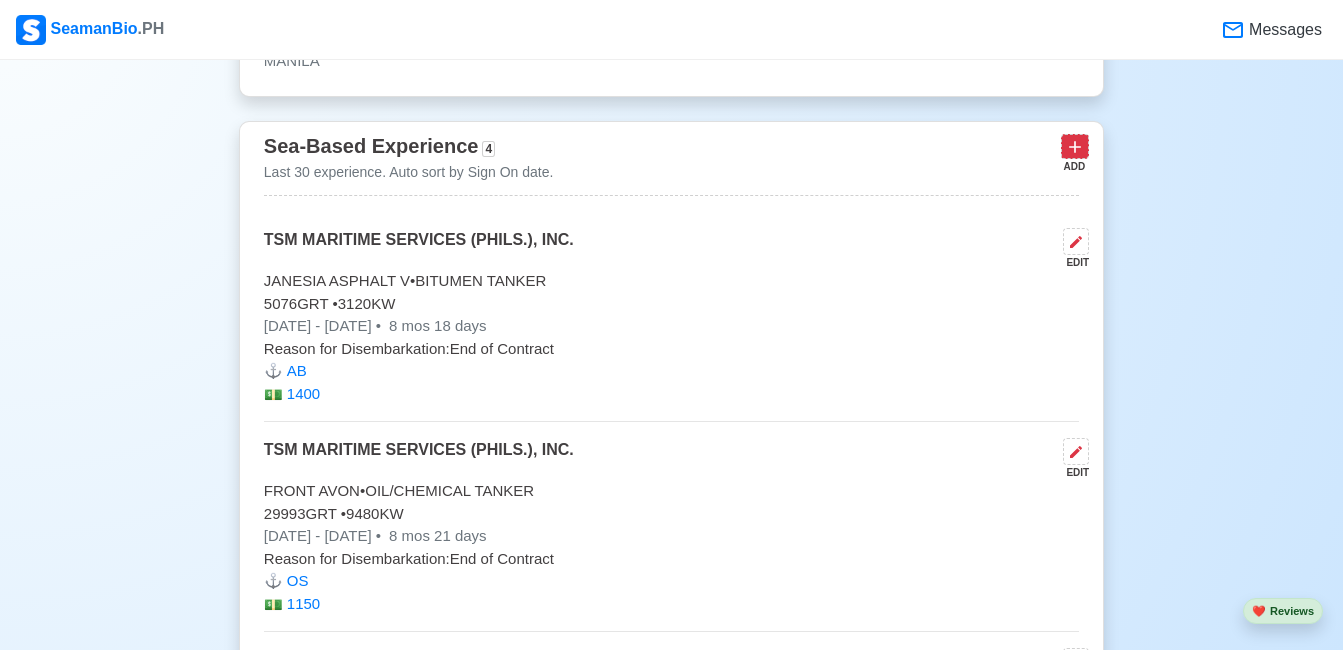 click 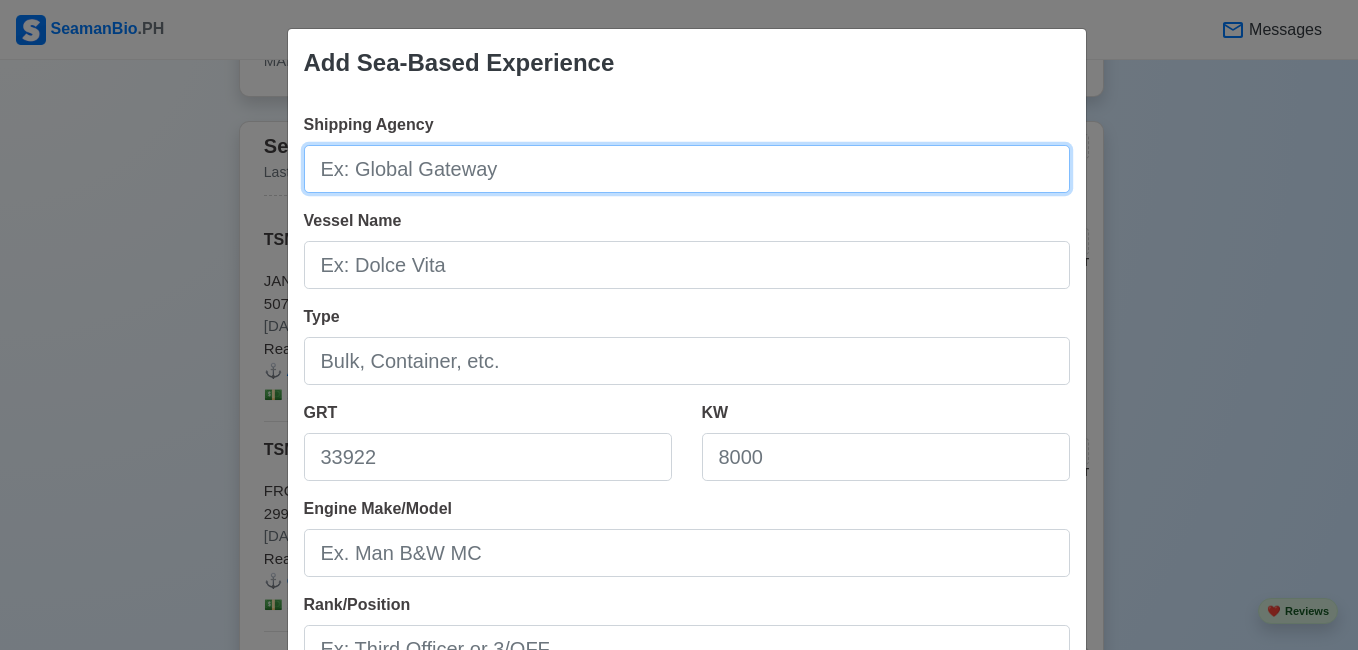 click on "Shipping Agency" at bounding box center [687, 169] 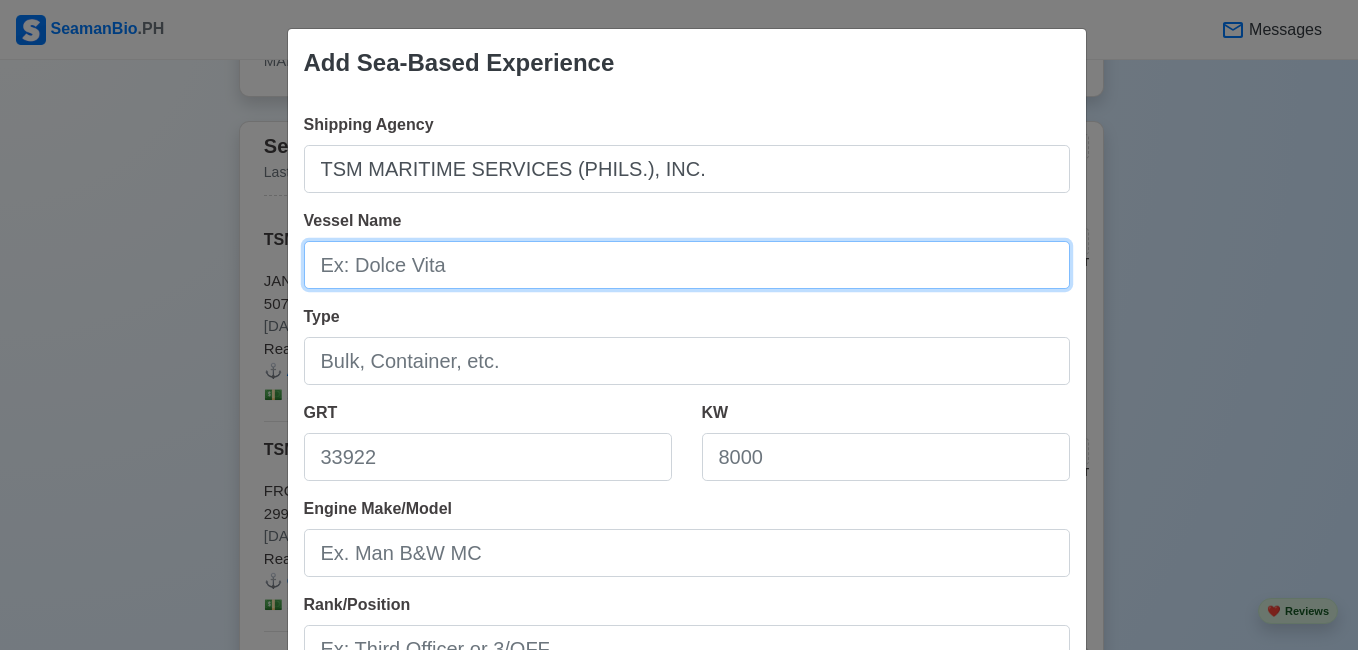 click on "Vessel Name" at bounding box center (687, 265) 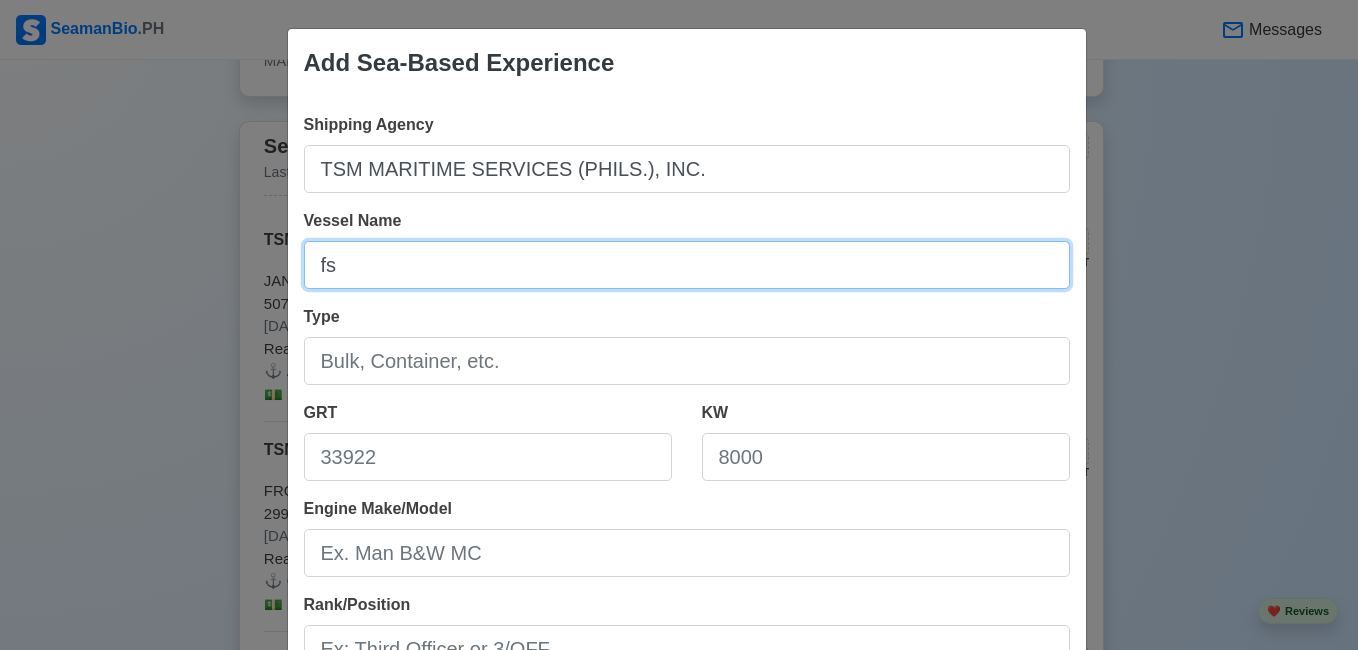 type on "f" 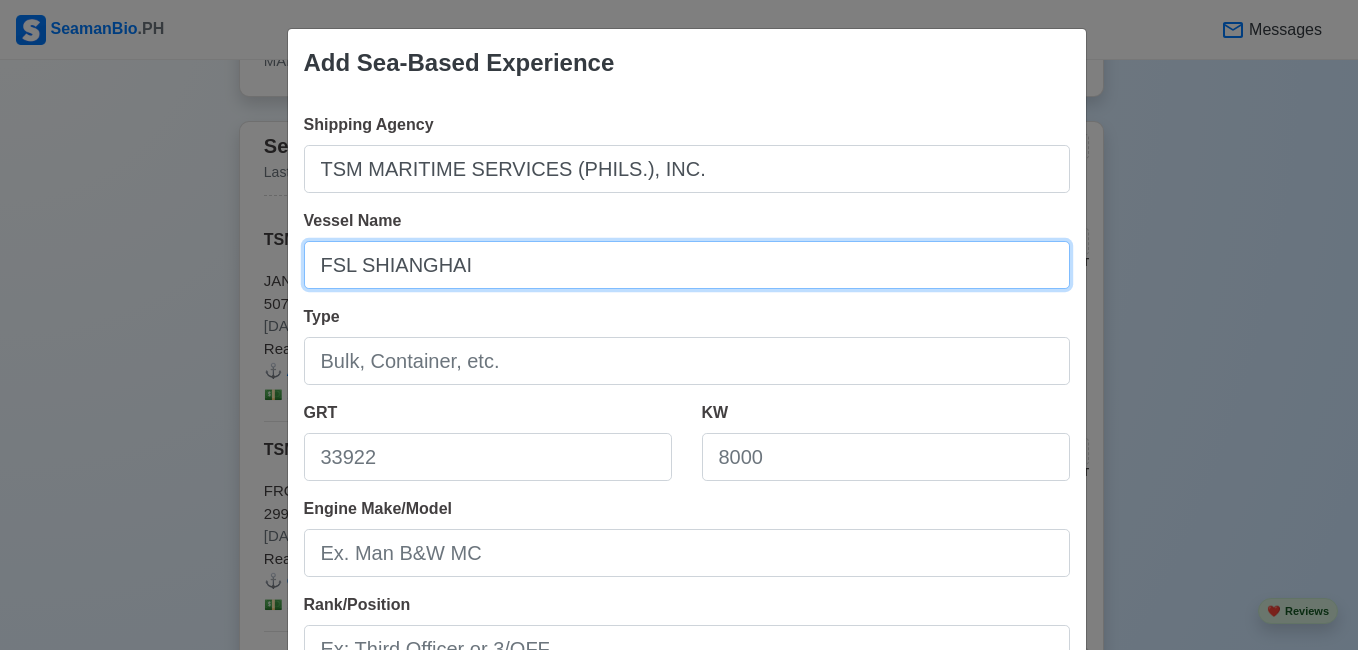 click on "FSL SHIANGHAI" at bounding box center (687, 265) 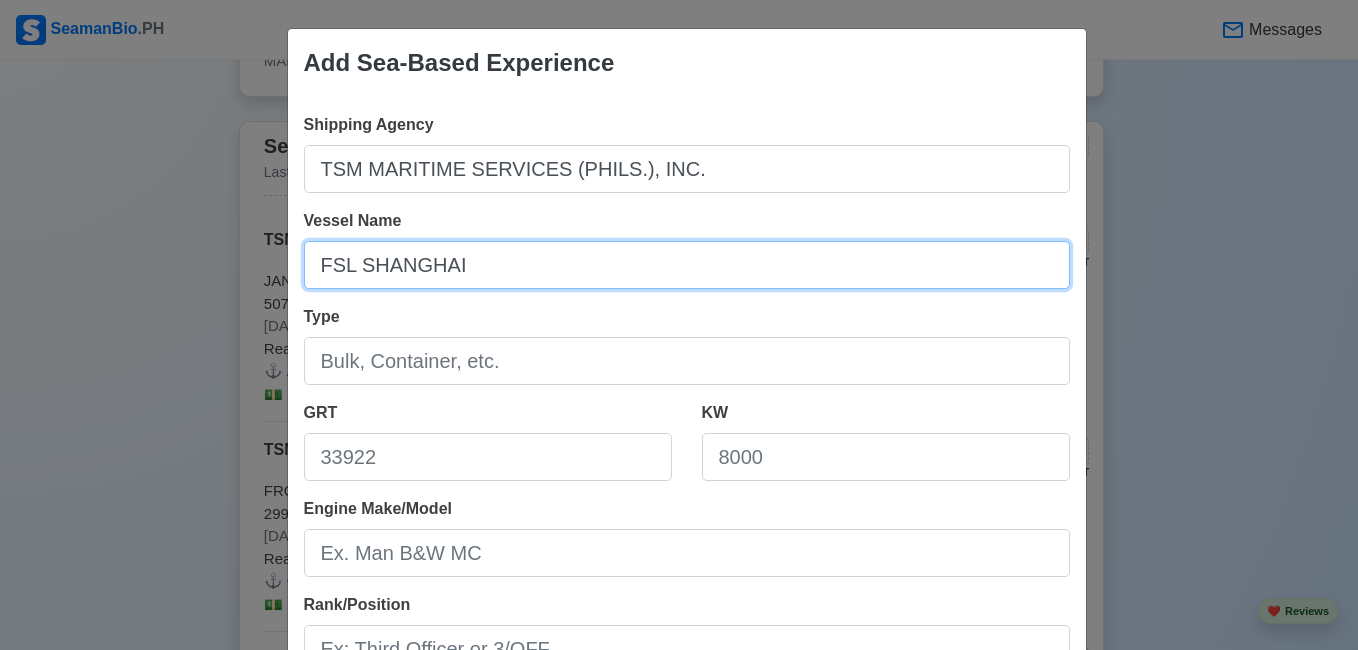 type on "FSL SHANGHAI" 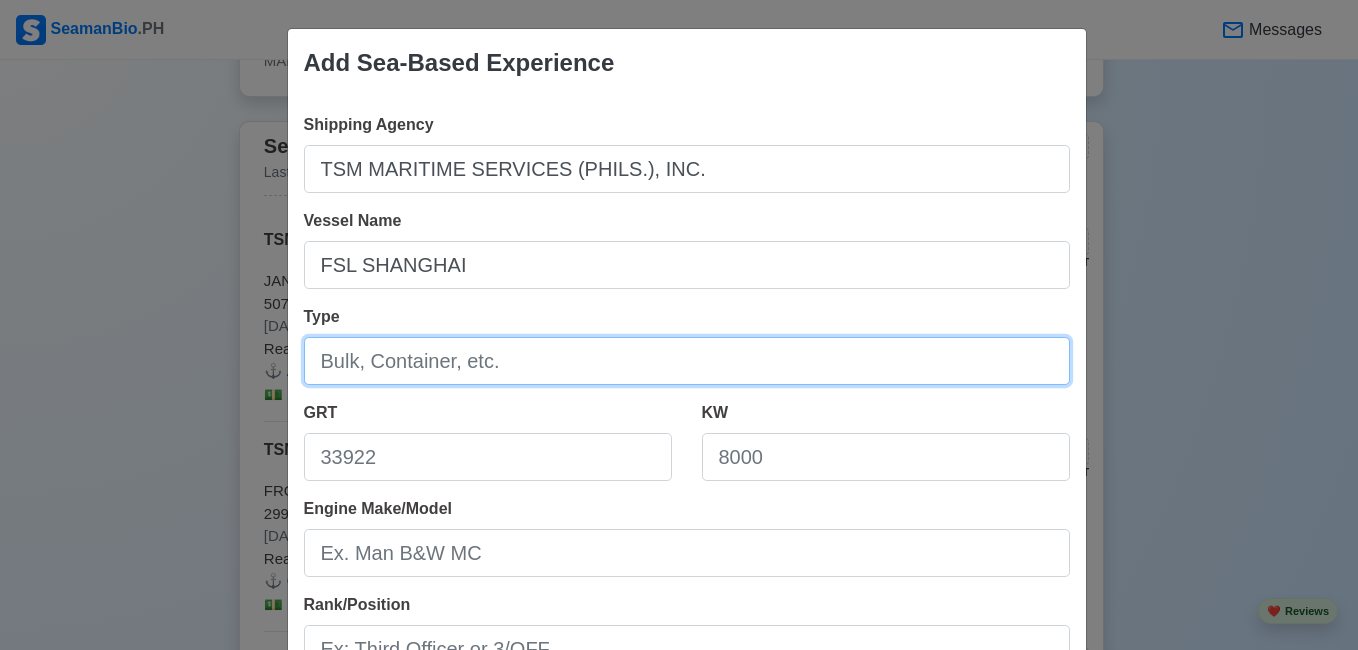 click on "Type" at bounding box center [687, 361] 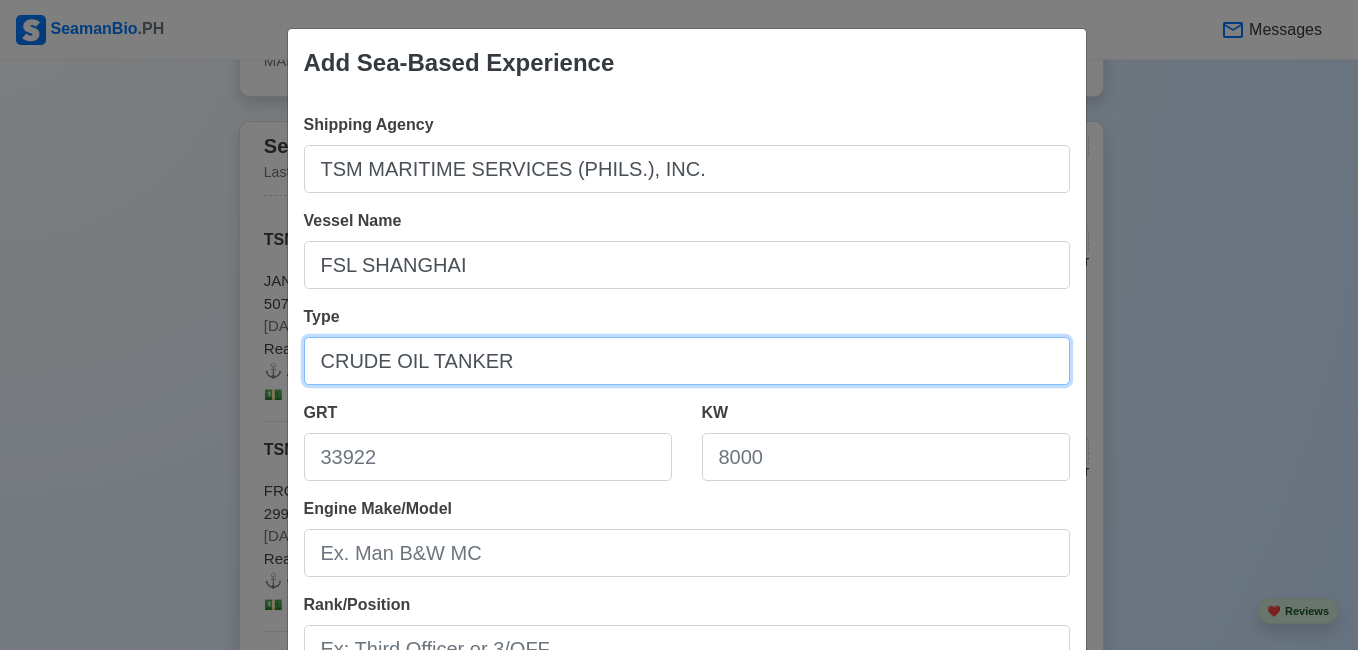 type on "CRUDE OIL TANKER" 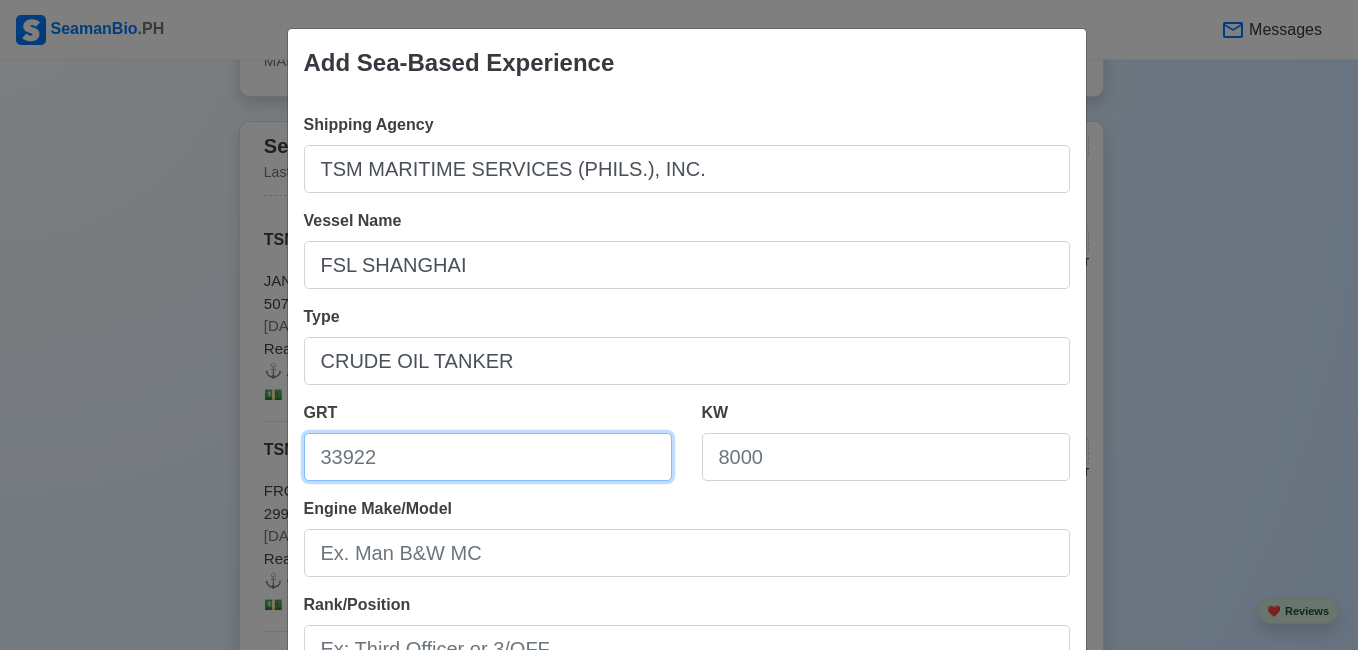 click on "GRT" at bounding box center (488, 457) 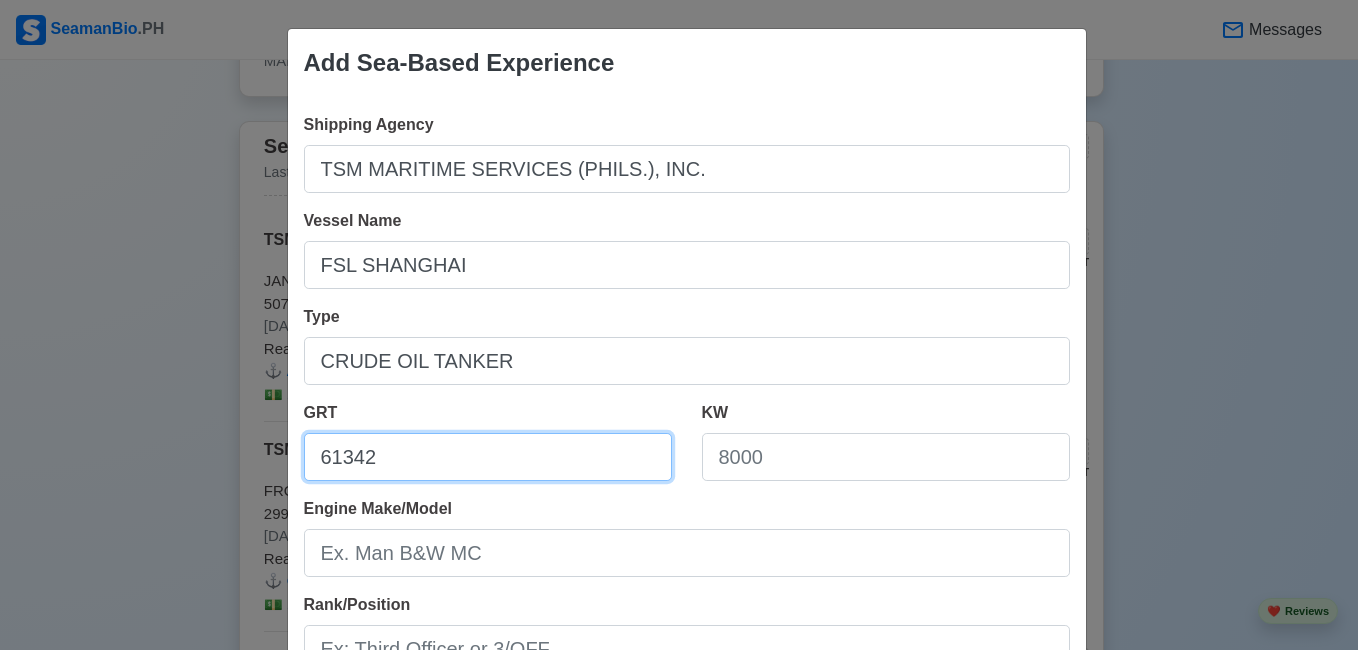 type on "61342" 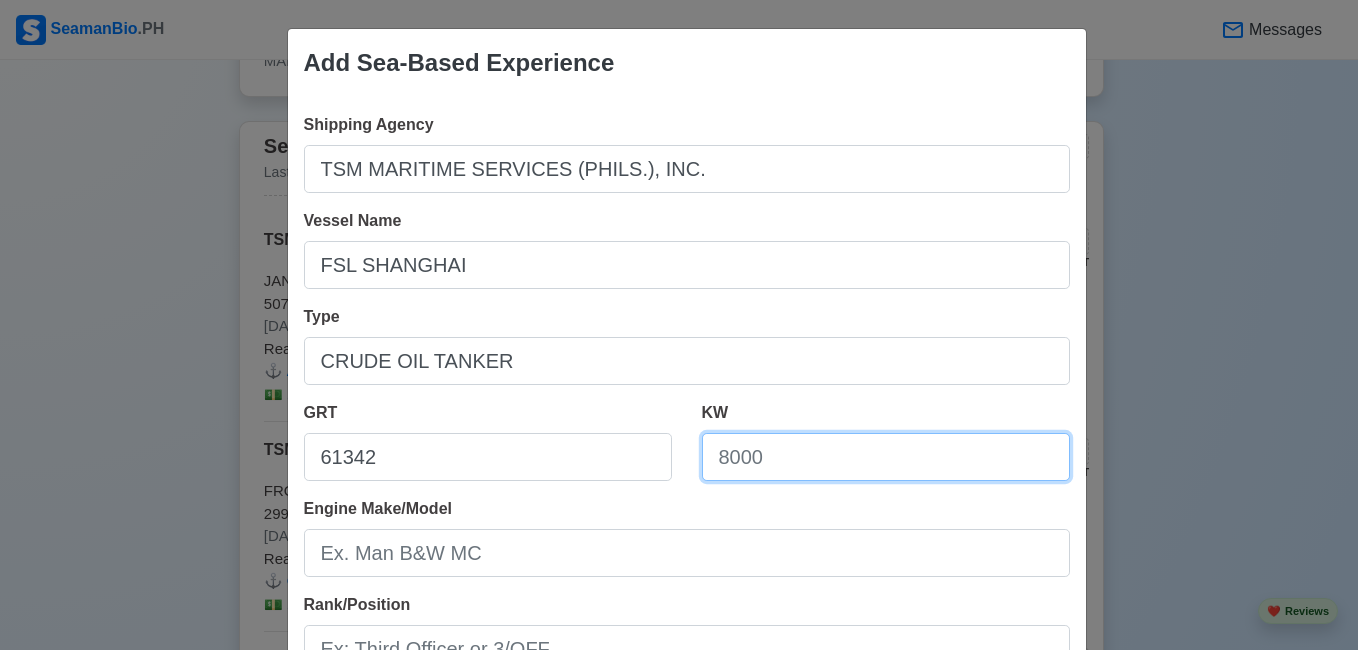 click on "KW" at bounding box center [886, 457] 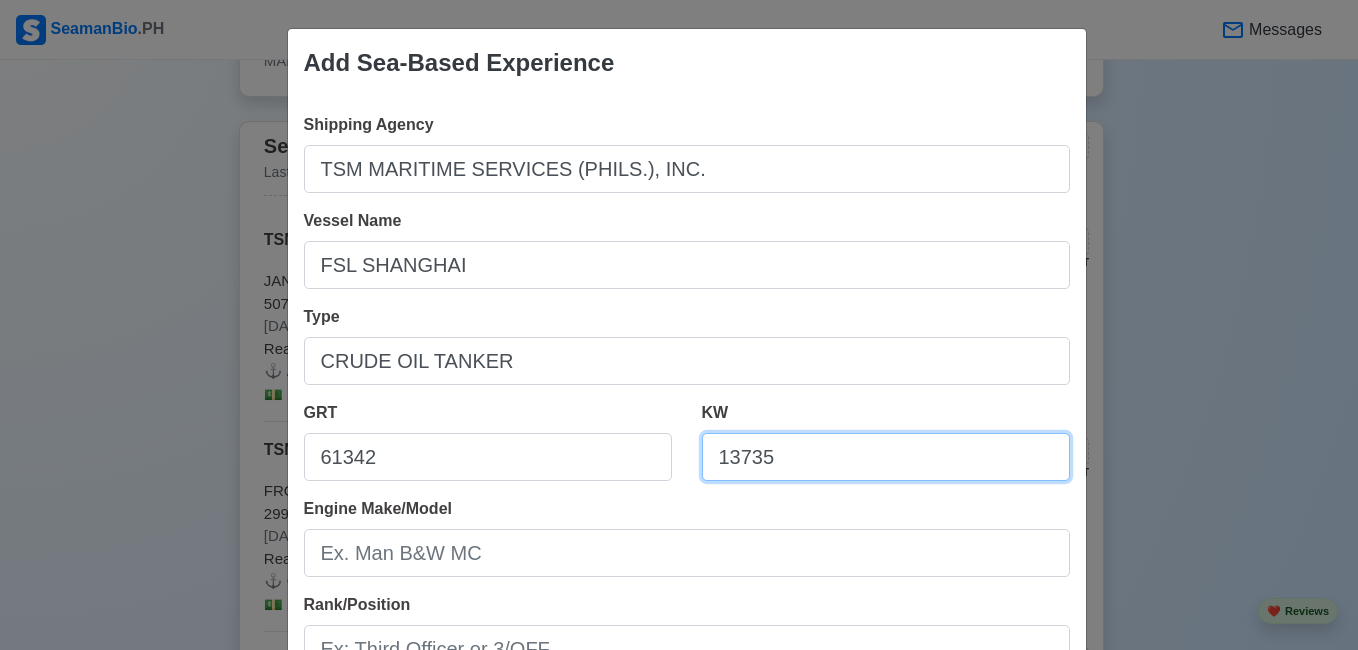 scroll, scrollTop: 100, scrollLeft: 0, axis: vertical 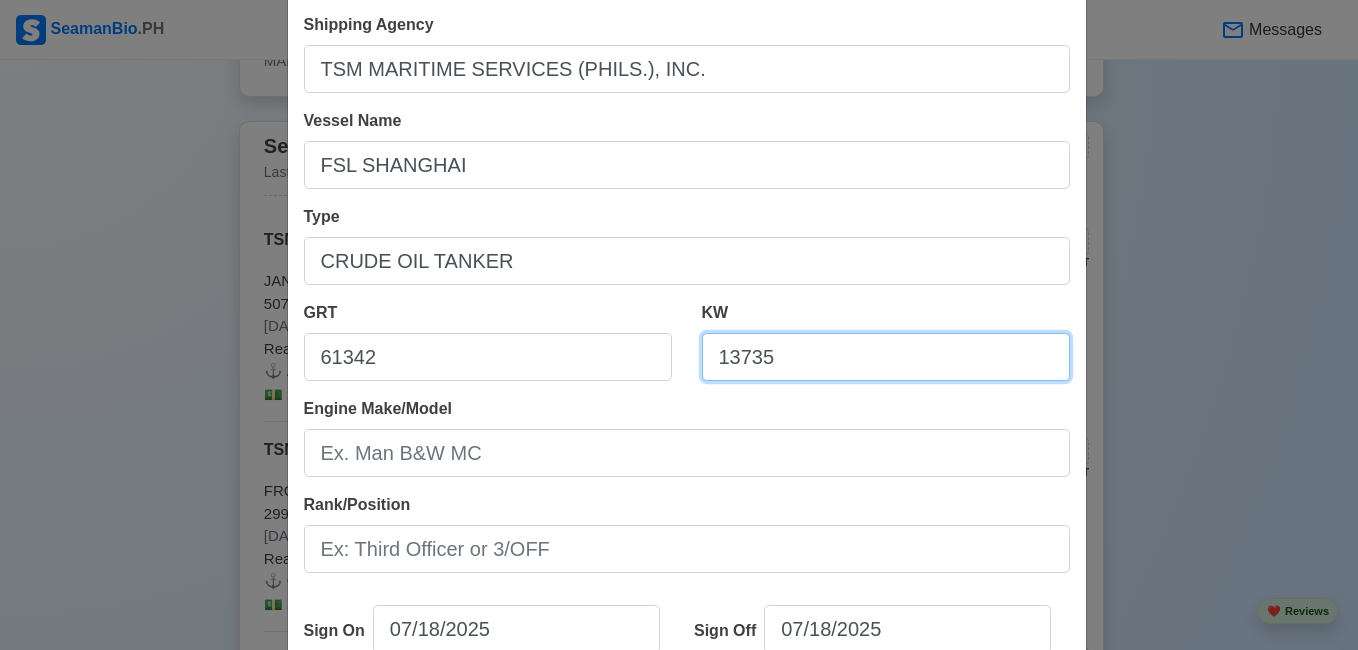 type on "13735" 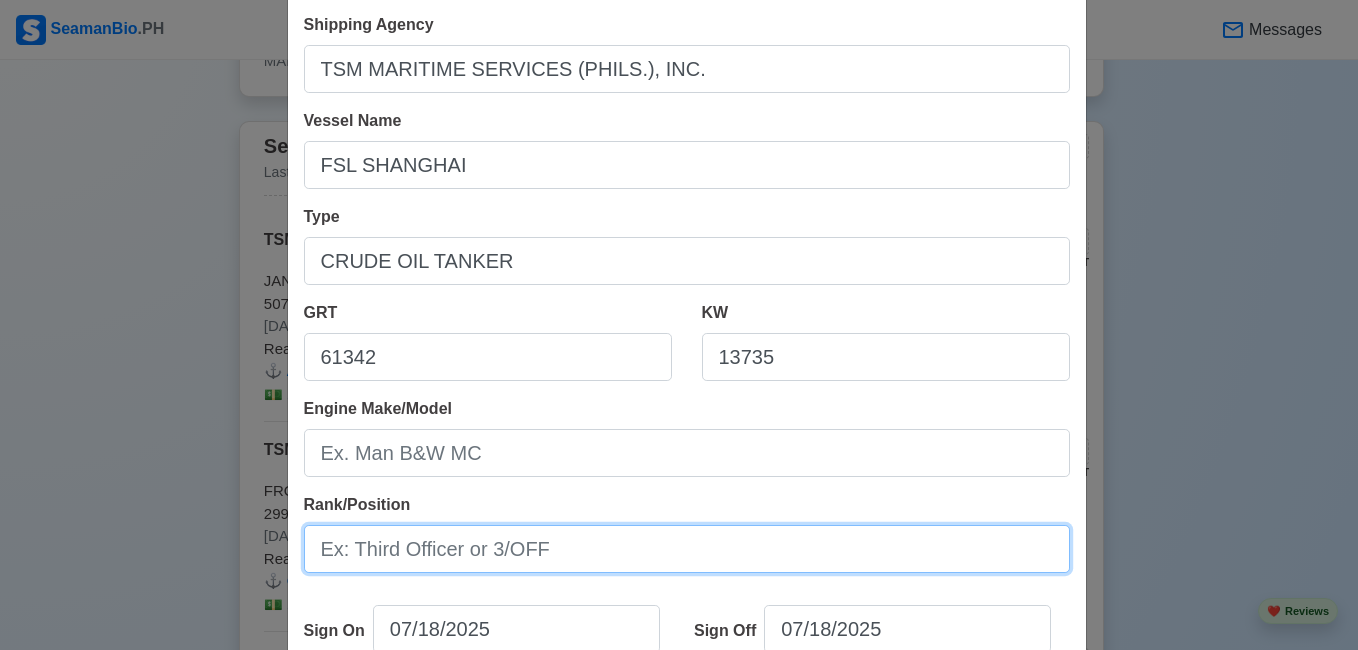click on "Rank/Position" at bounding box center [687, 549] 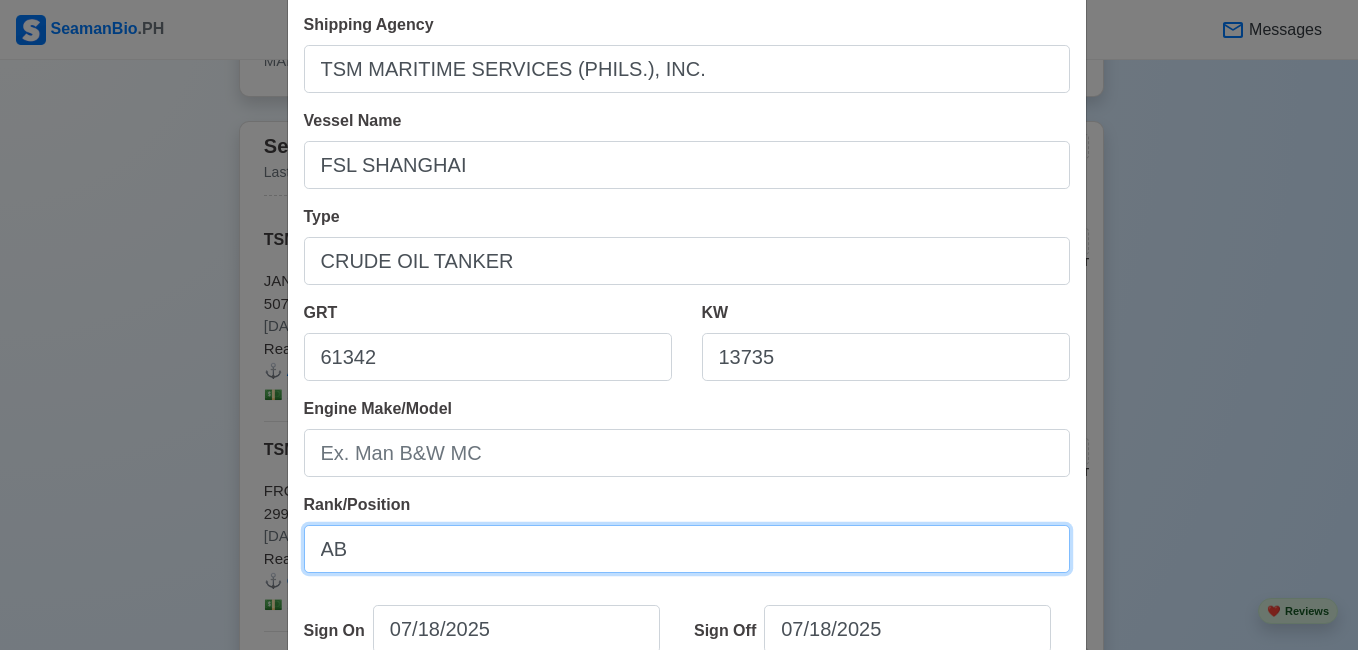 scroll, scrollTop: 300, scrollLeft: 0, axis: vertical 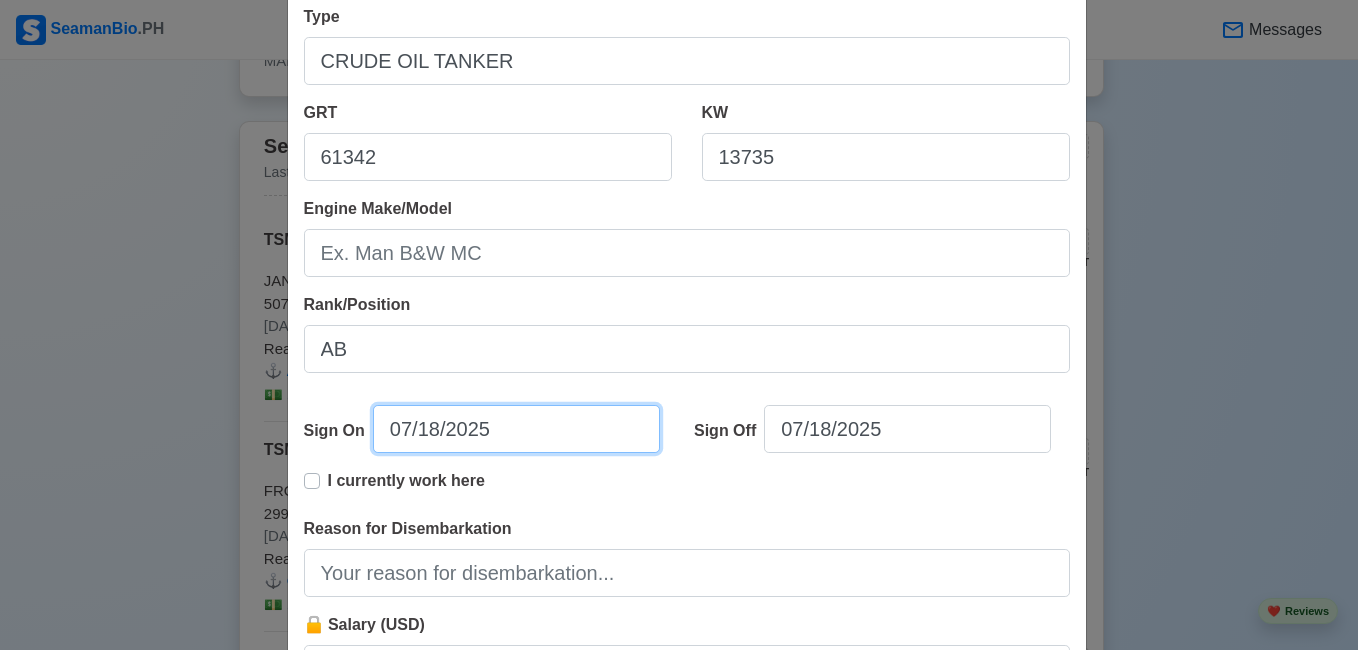 click on "07/18/2025" at bounding box center [516, 429] 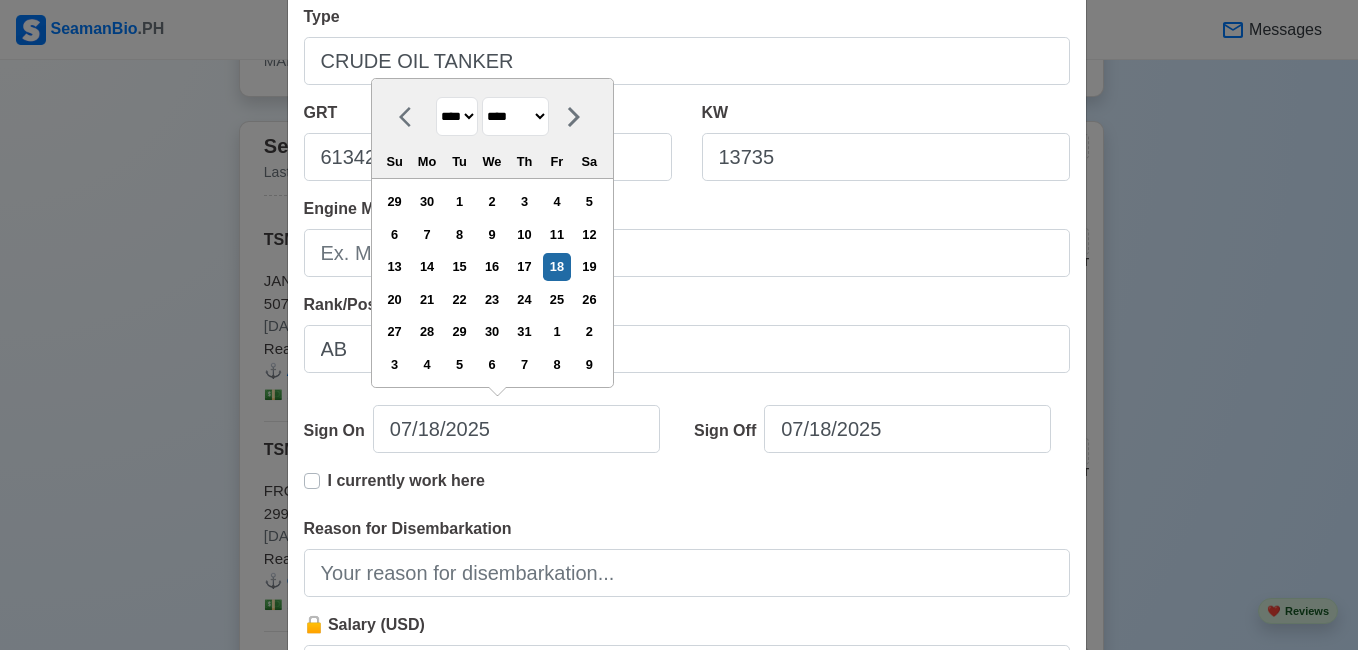 click on "**** **** **** **** **** **** **** **** **** **** **** **** **** **** **** **** **** **** **** **** **** **** **** **** **** **** **** **** **** **** **** **** **** **** **** **** **** **** **** **** **** **** **** **** **** **** **** **** **** **** **** **** **** **** **** **** **** **** **** **** **** **** **** **** **** **** **** **** **** **** **** **** **** **** **** **** **** **** **** **** **** **** **** **** **** **** **** **** **** **** **** **** **** **** **** **** **** **** **** **** **** **** **** **** **** ****" at bounding box center [457, 116] 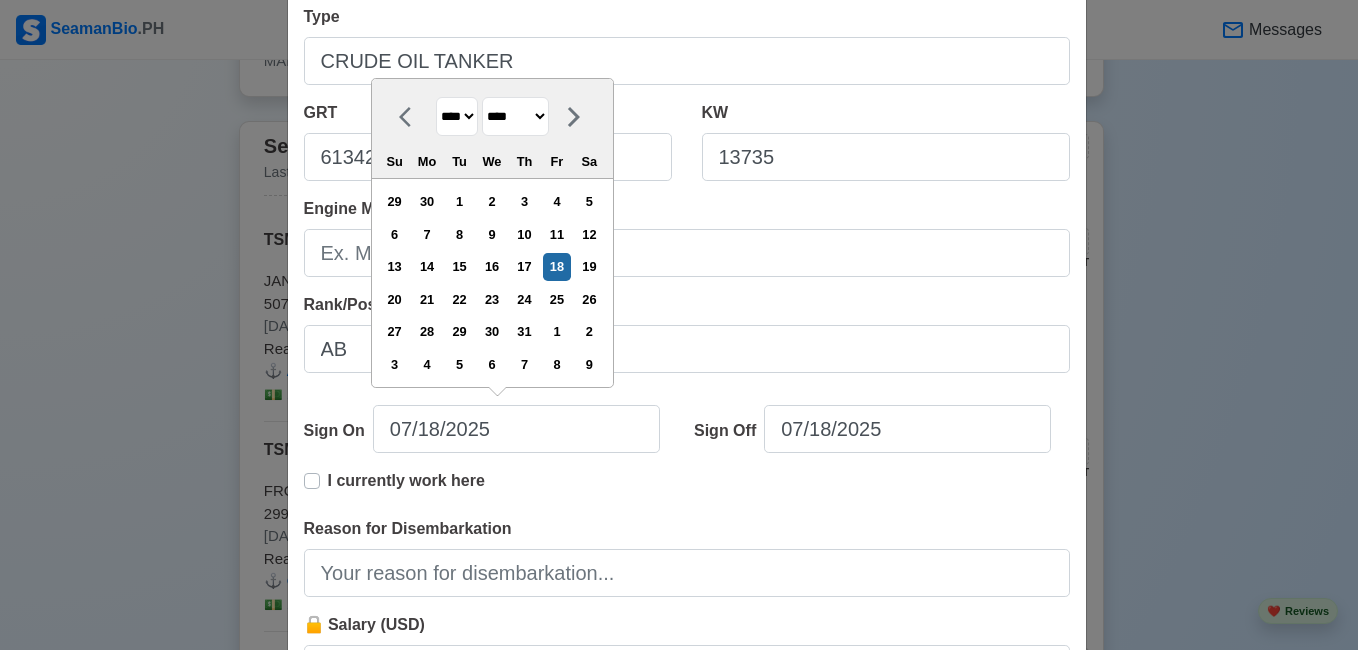 select on "****" 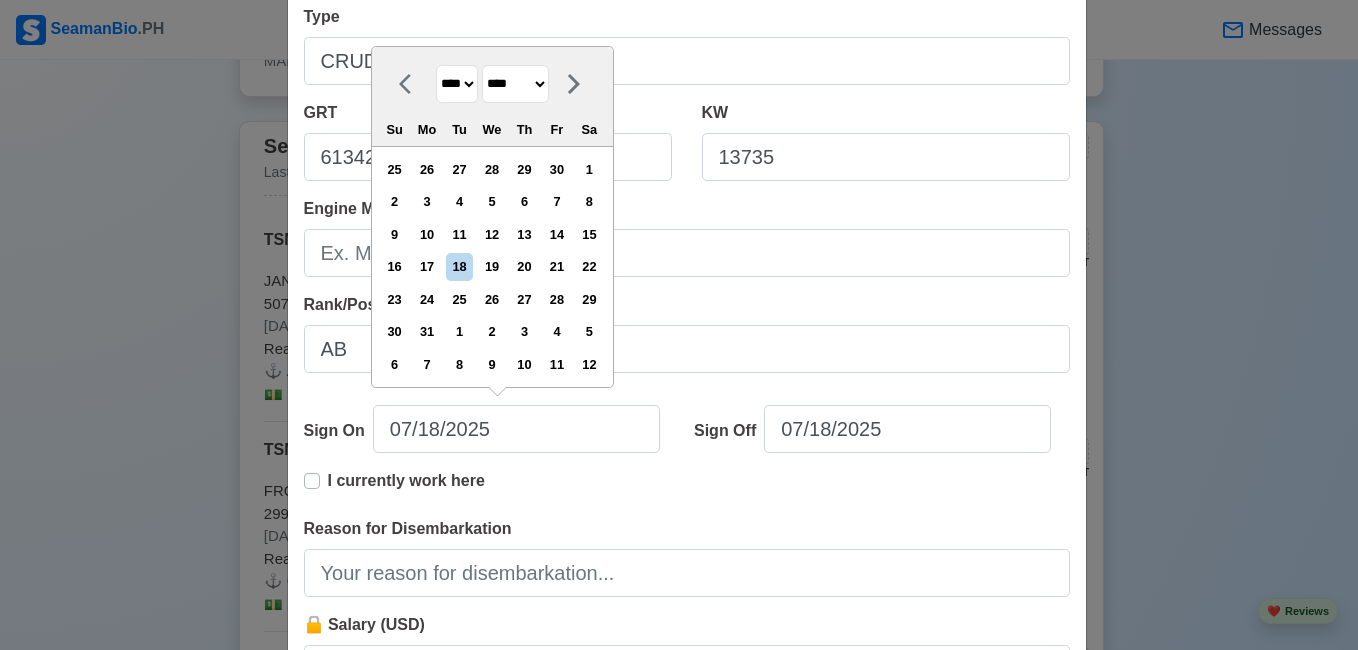 click on "******* ******** ***** ***** *** **** **** ****** ********* ******* ******** ********" at bounding box center (515, 84) 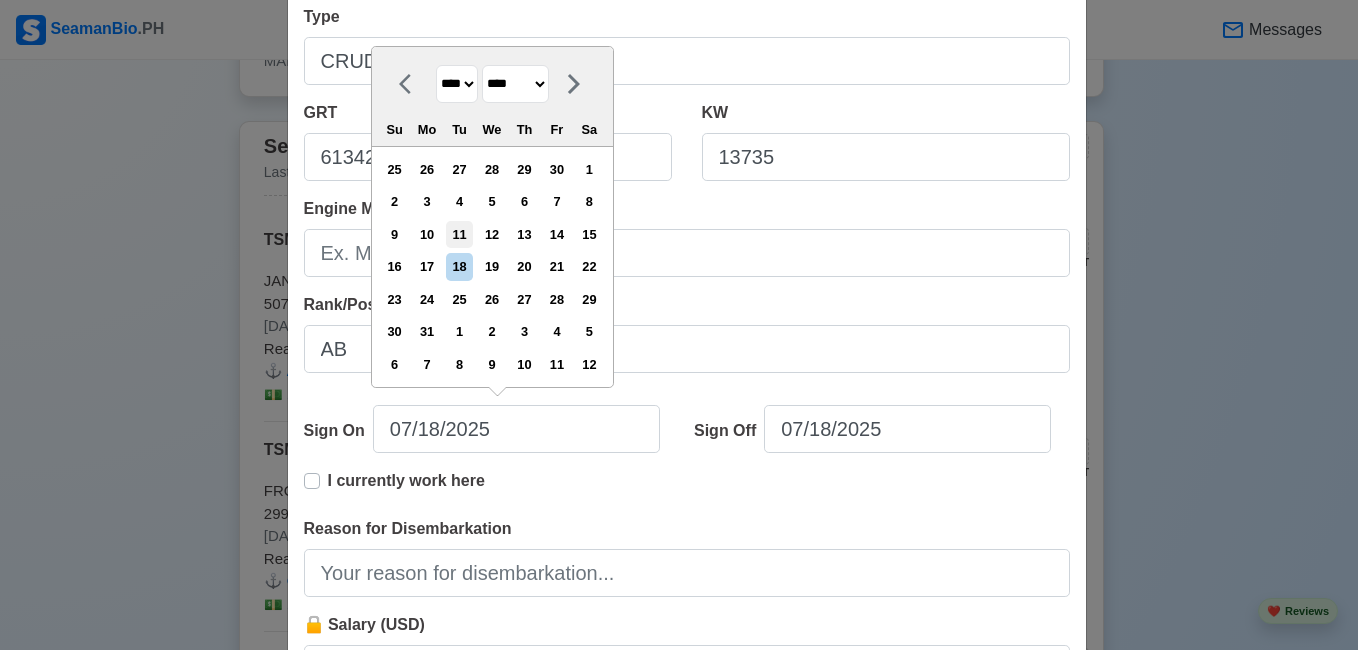 select on "*****" 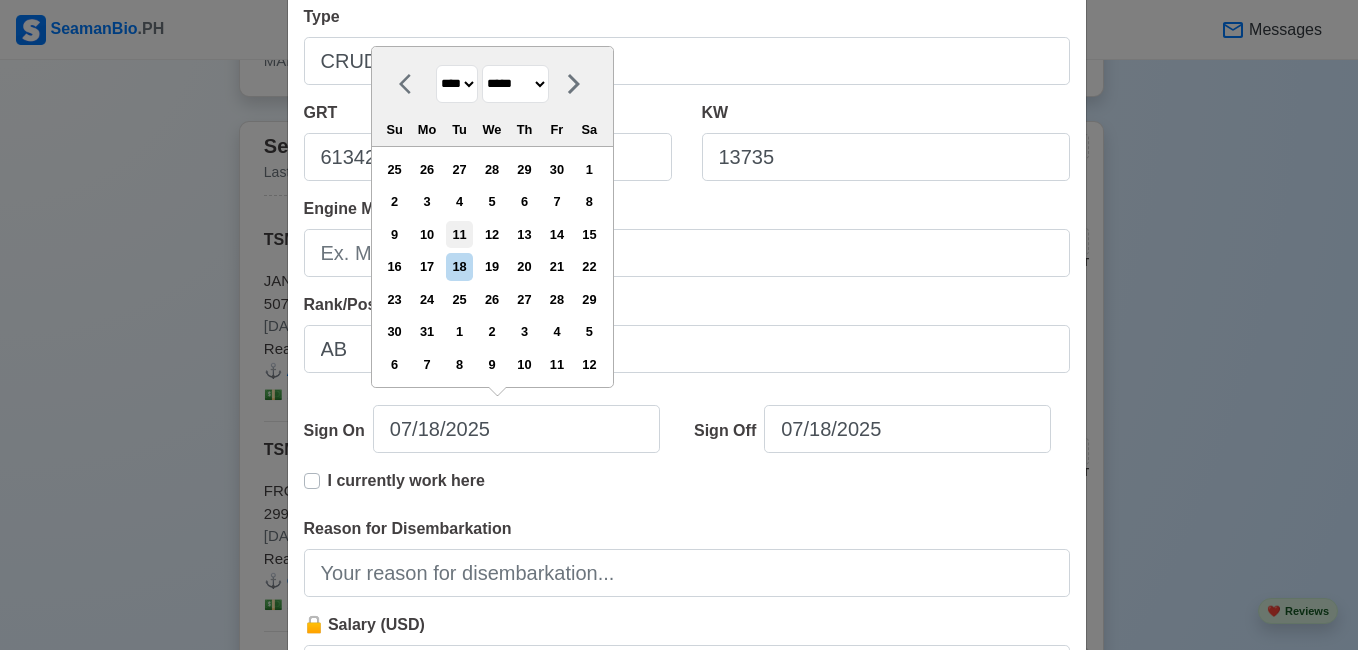 click on "******* ******** ***** ***** *** **** **** ****** ********* ******* ******** ********" at bounding box center (515, 84) 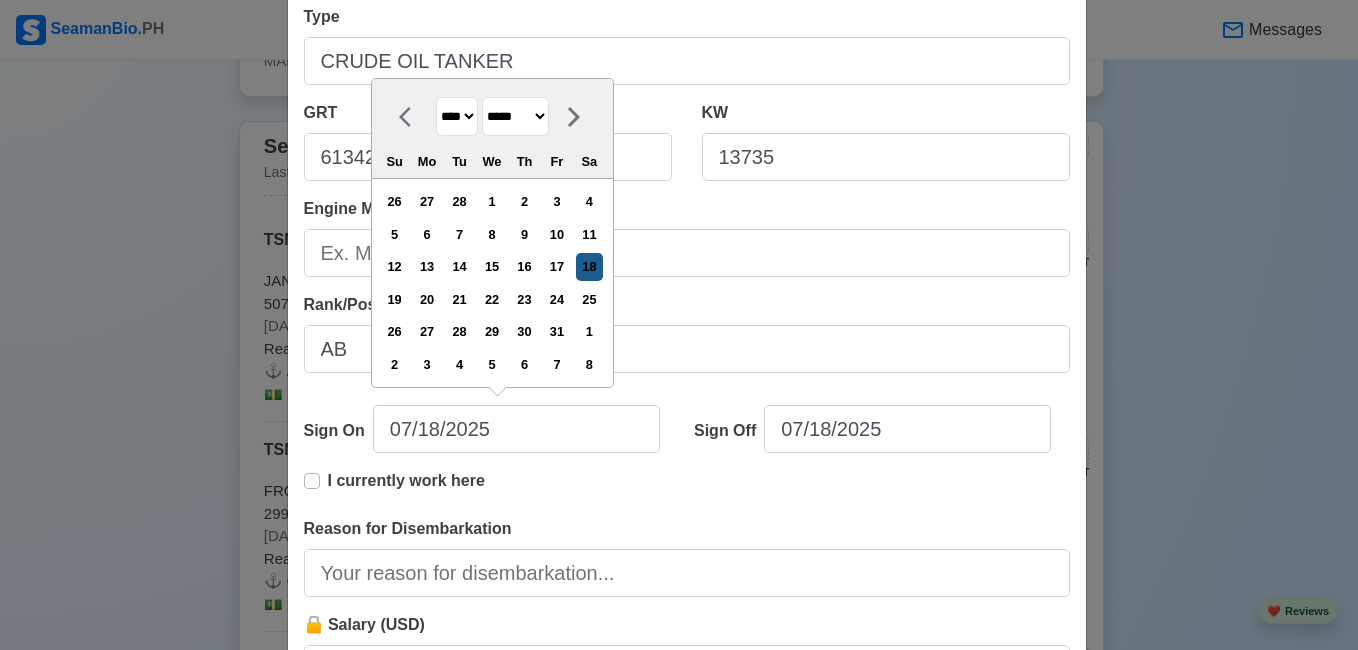 click on "18" at bounding box center (589, 266) 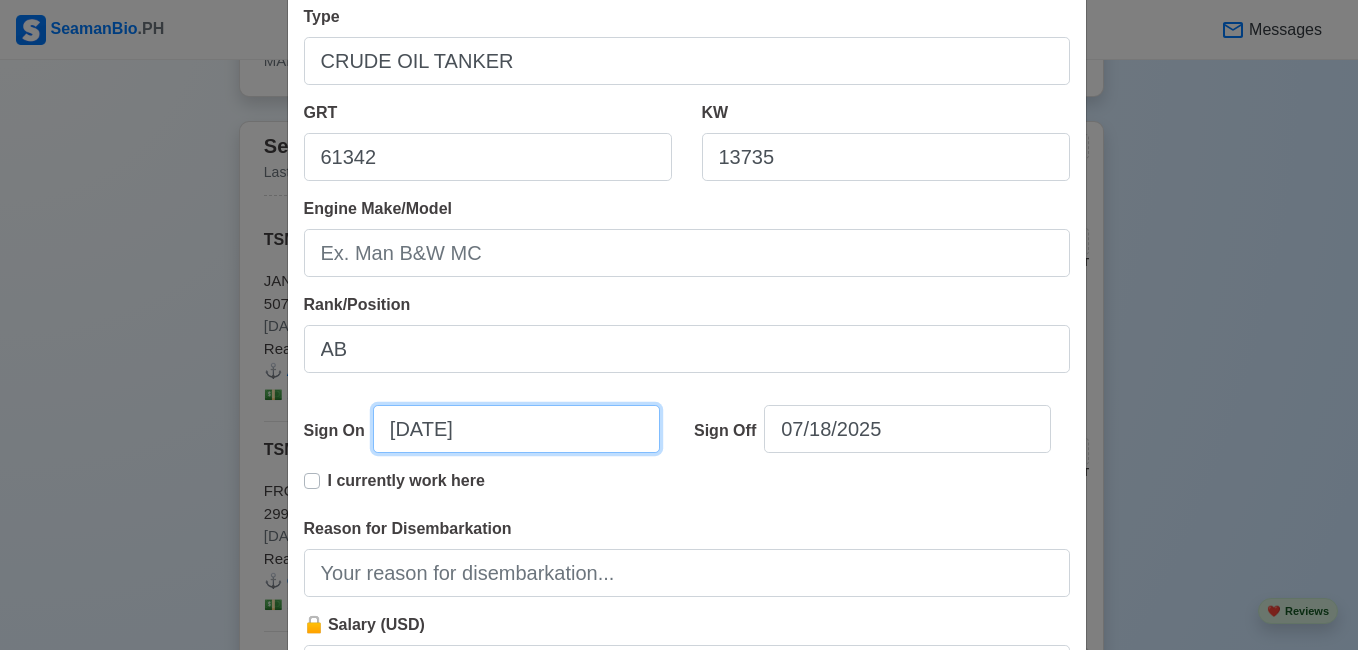 select on "****" 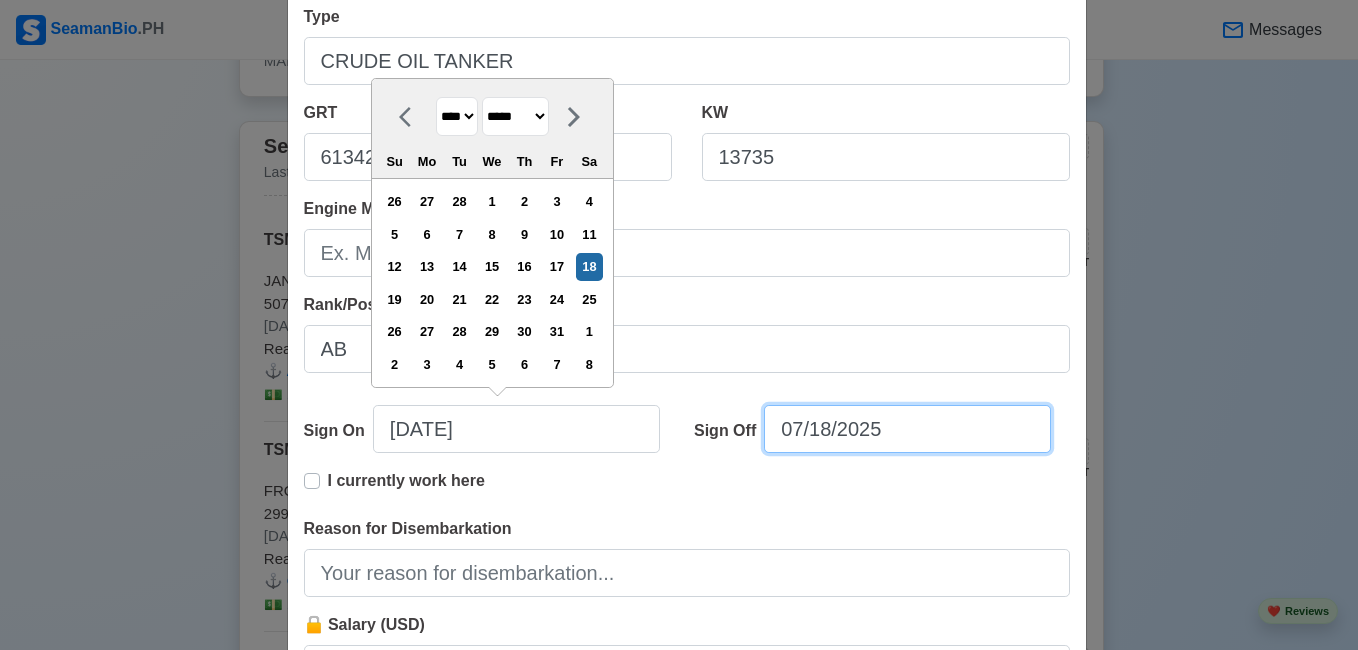click on "07/18/2025" at bounding box center [907, 429] 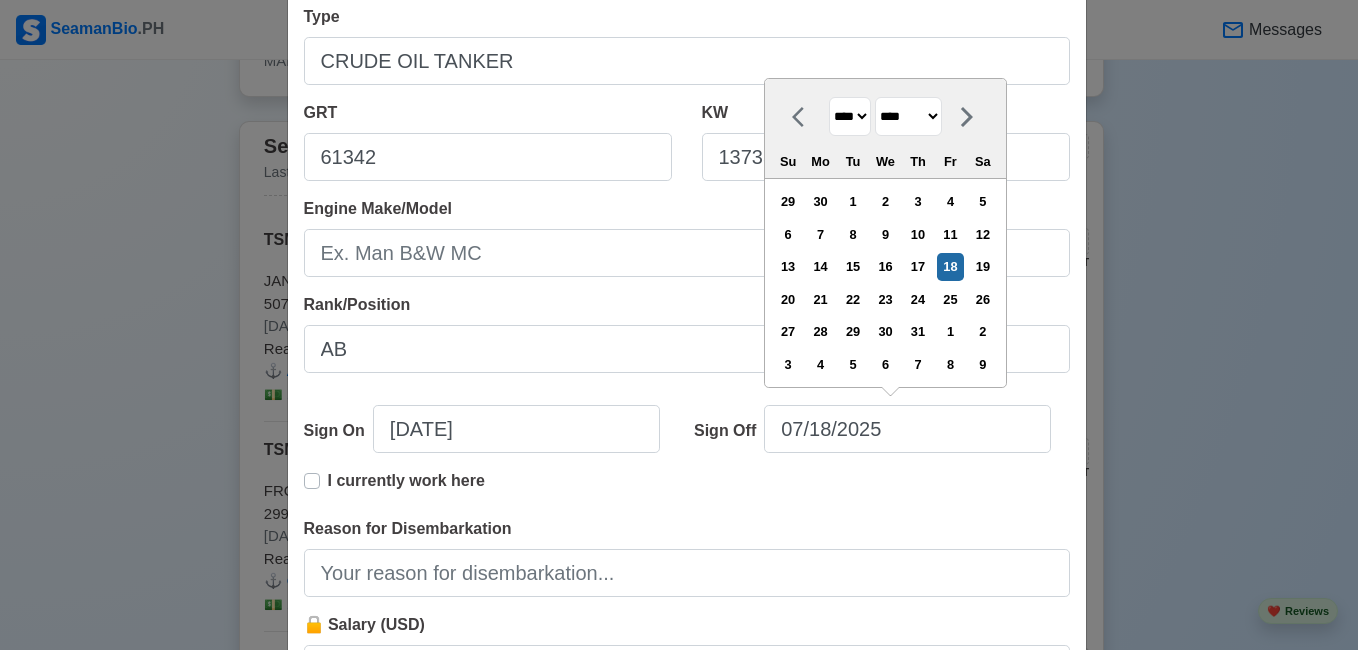 click on "**** **** **** **** **** **** **** **** **** **** **** **** **** **** **** **** **** **** **** **** **** **** **** **** **** **** **** **** **** **** **** **** **** **** **** **** **** **** **** **** **** **** **** **** **** **** **** **** **** **** **** **** **** **** **** **** **** **** **** **** **** **** **** **** **** **** **** **** **** **** **** **** **** **** **** **** **** **** **** **** **** **** **** **** **** **** **** **** **** **** **** **** **** **** **** **** **** **** **** **** **** **** **** **** **** **** **** ****" at bounding box center (850, 116) 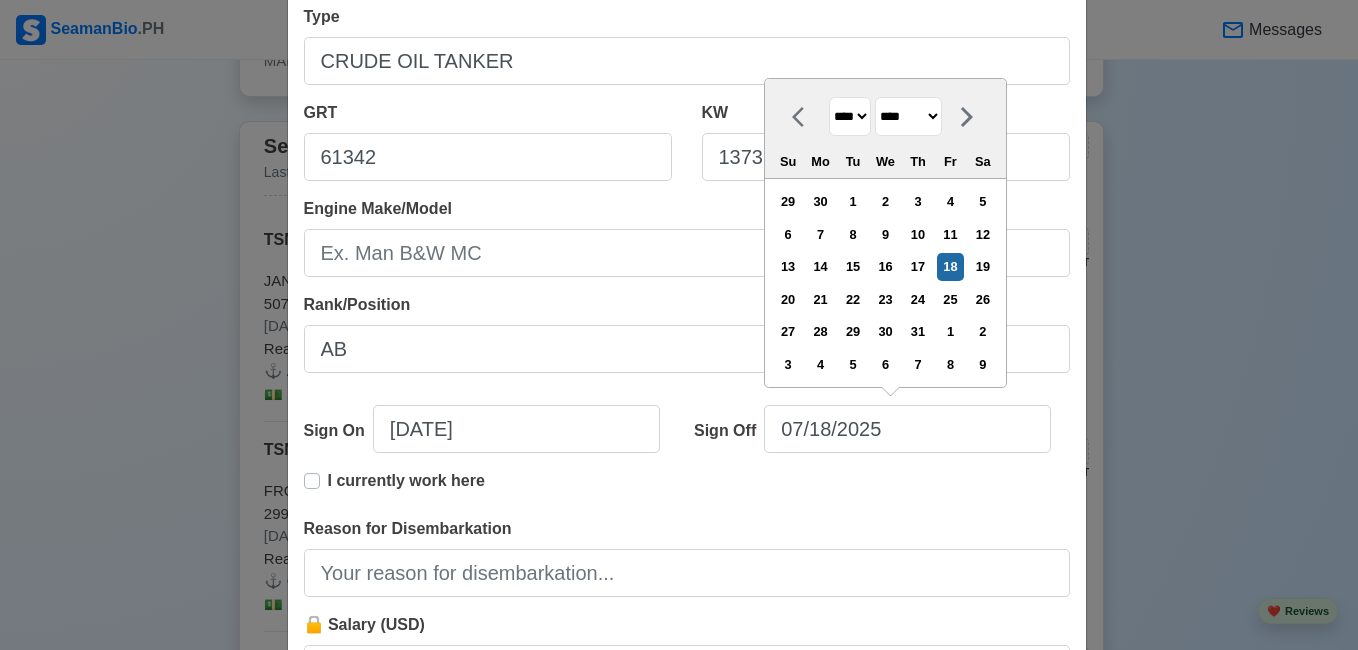 select on "****" 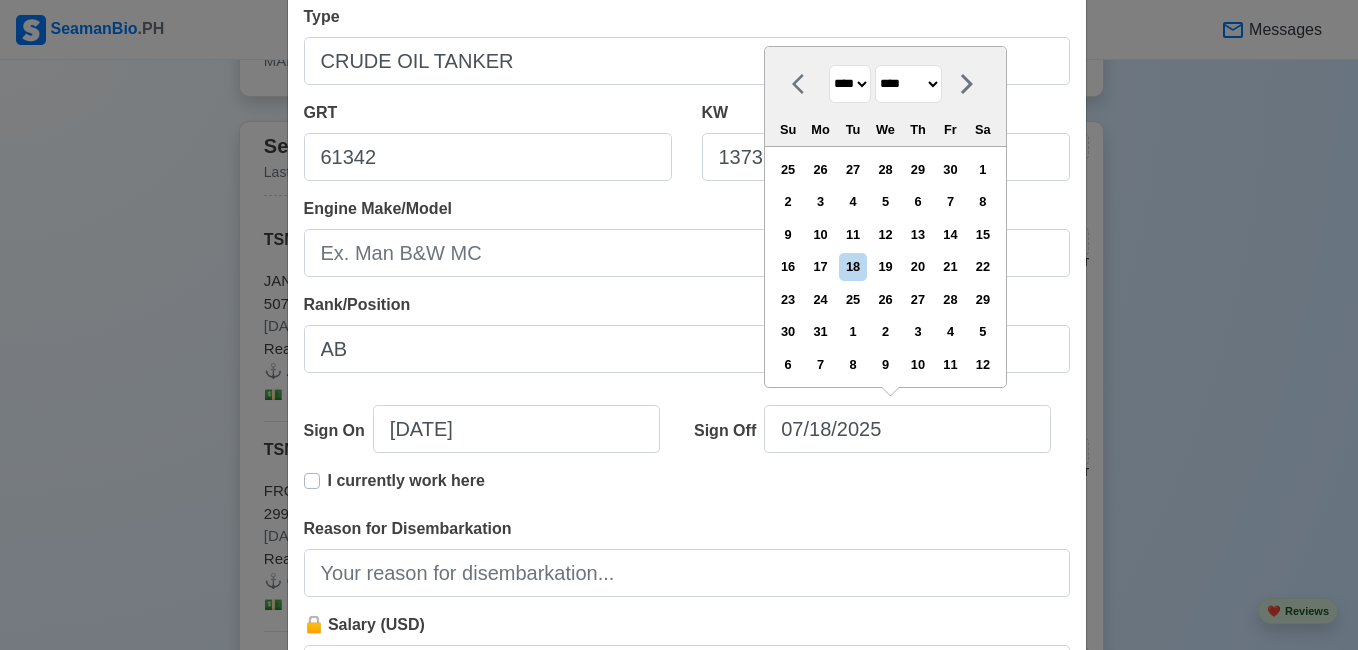 click on "******* ******** ***** ***** *** **** **** ****** ********* ******* ******** ********" at bounding box center [908, 84] 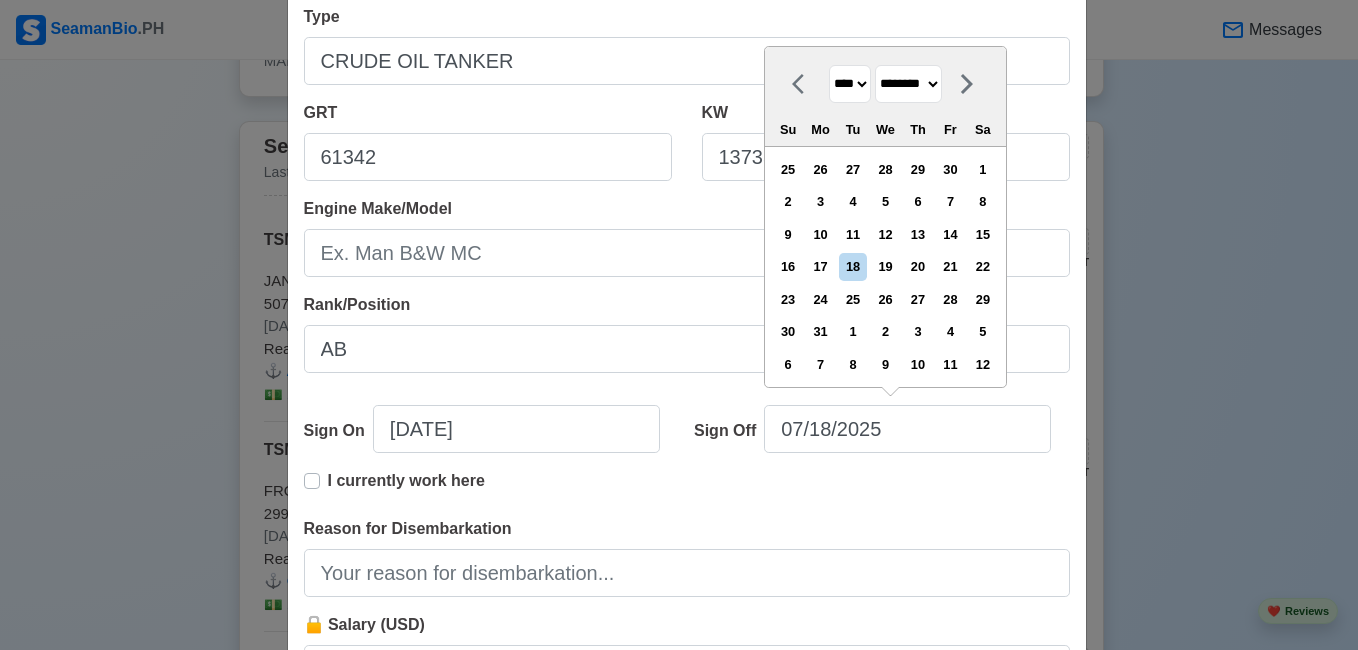 click on "******* ******** ***** ***** *** **** **** ****** ********* ******* ******** ********" at bounding box center (908, 84) 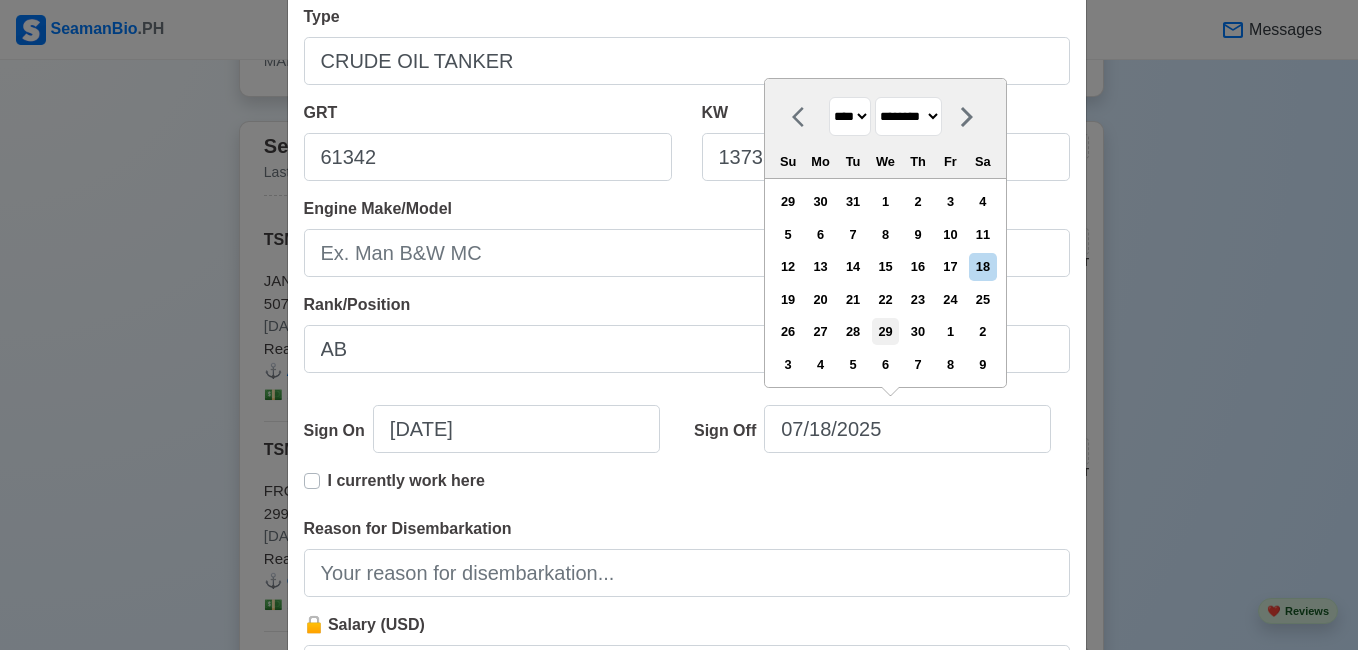 click on "29" at bounding box center [885, 331] 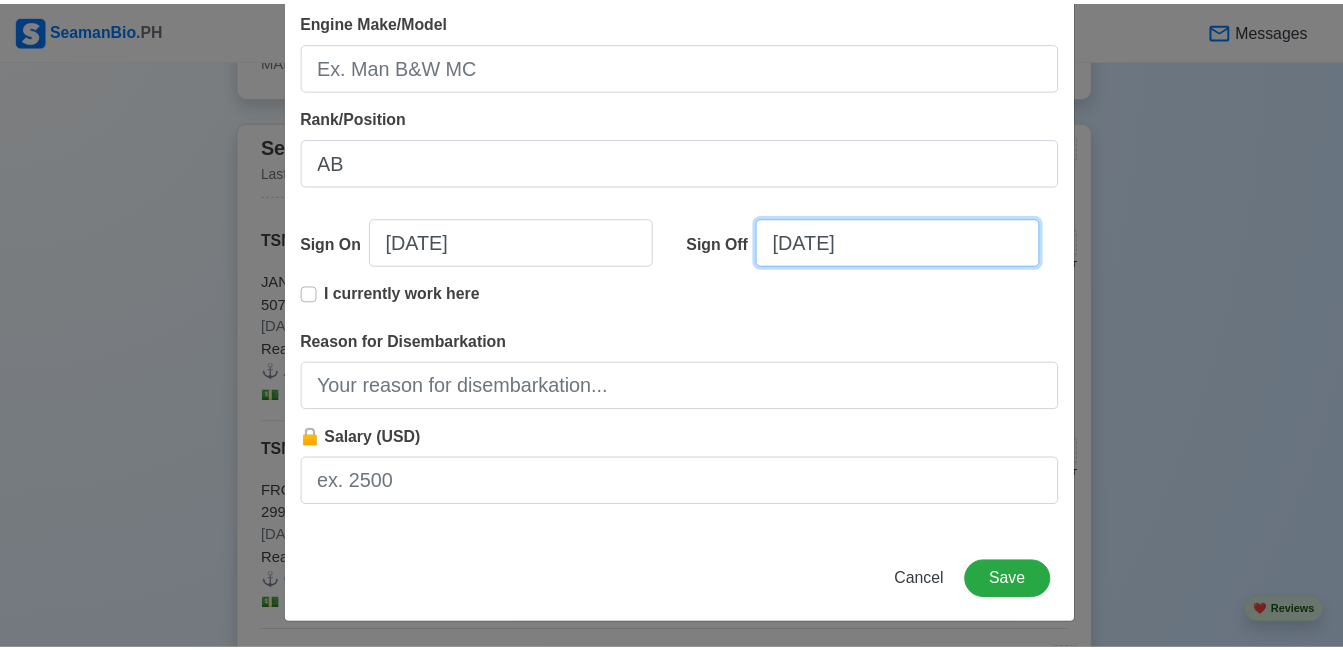 scroll, scrollTop: 490, scrollLeft: 0, axis: vertical 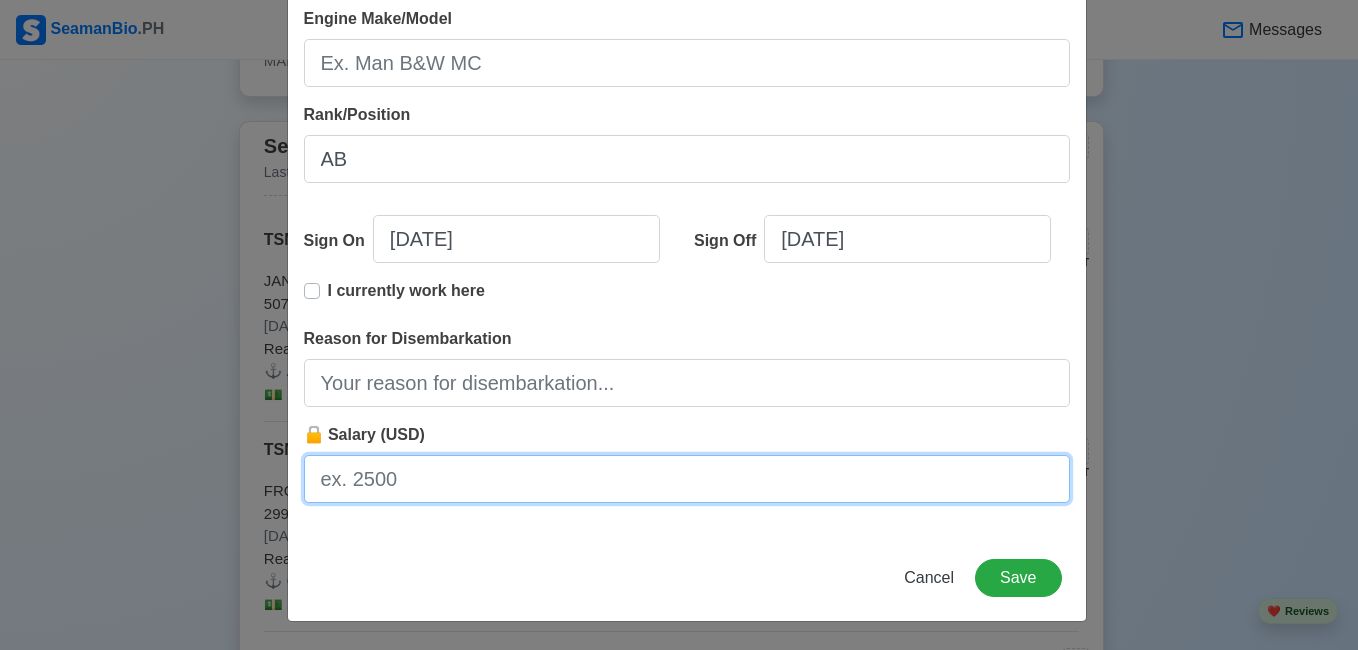 click on "🔒 Salary (USD)" at bounding box center [687, 479] 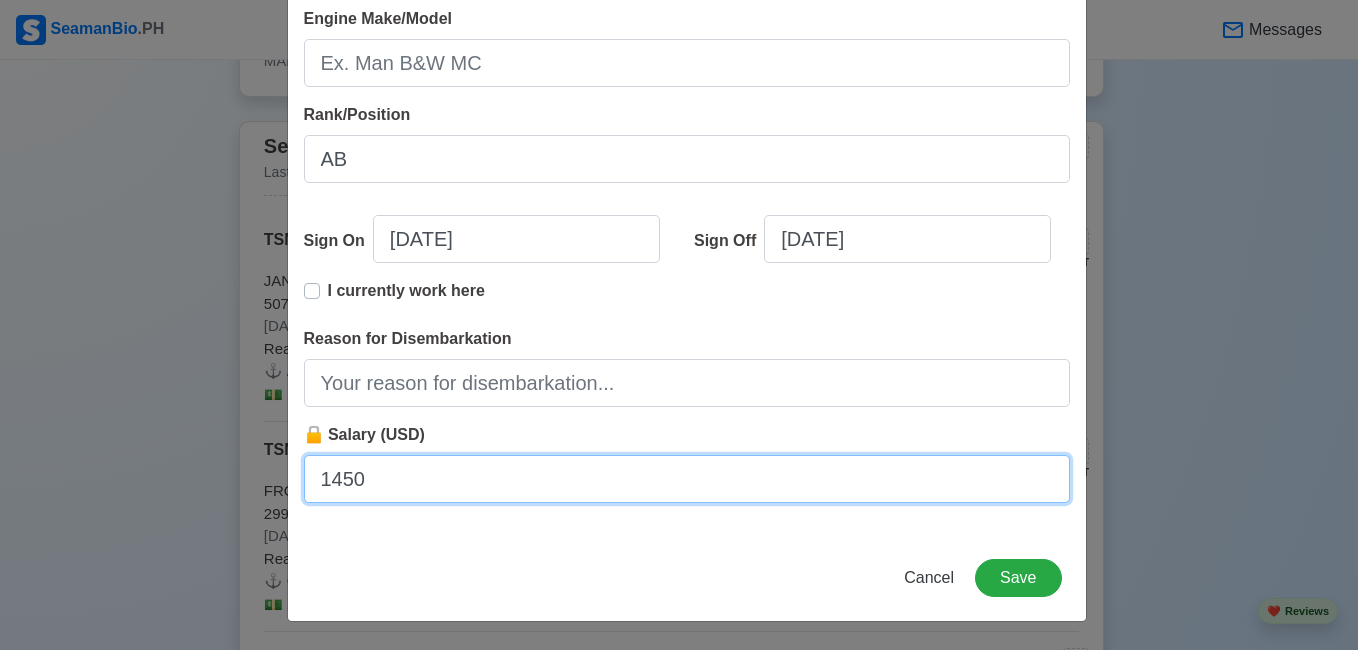 type on "1450" 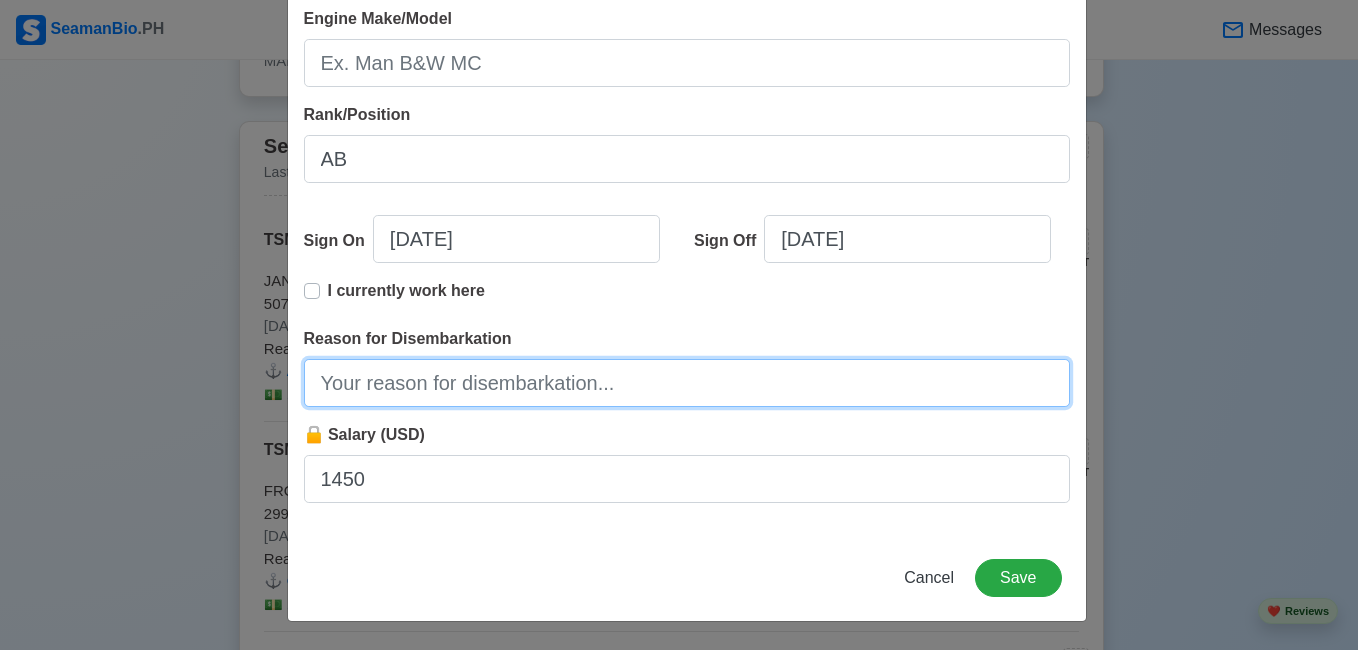 click on "Reason for Disembarkation" at bounding box center (687, 383) 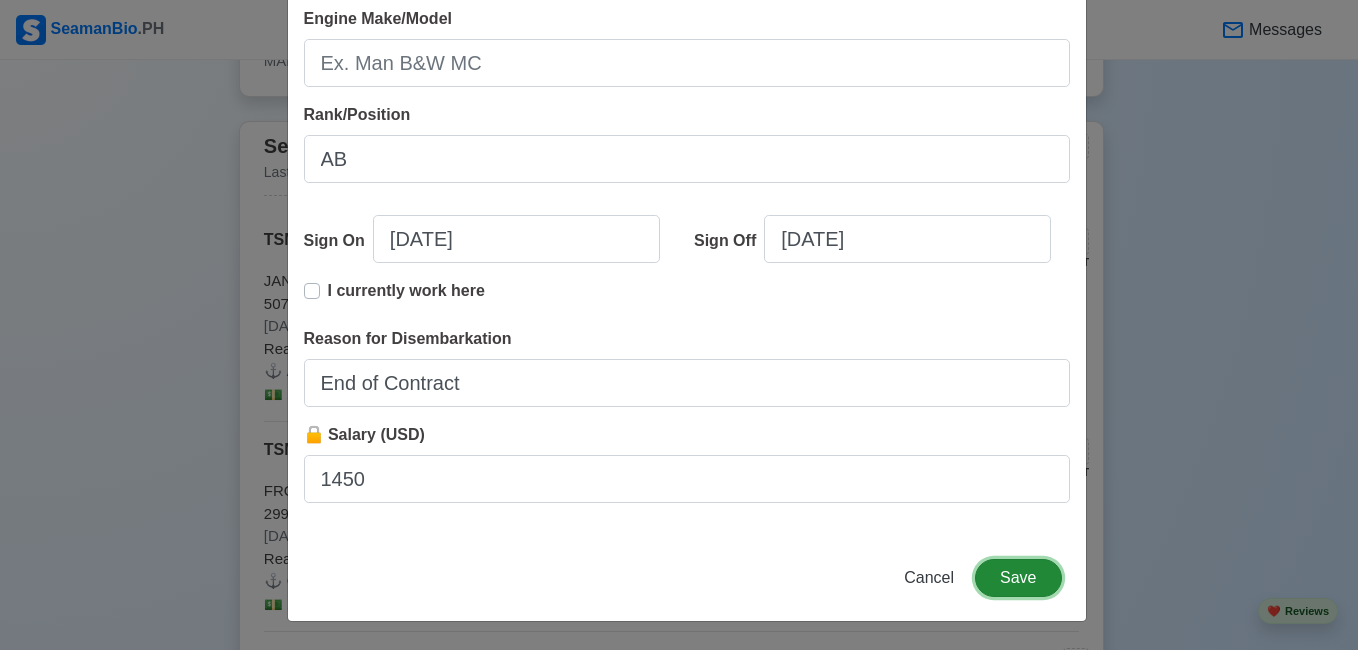 click on "Save" at bounding box center [1018, 578] 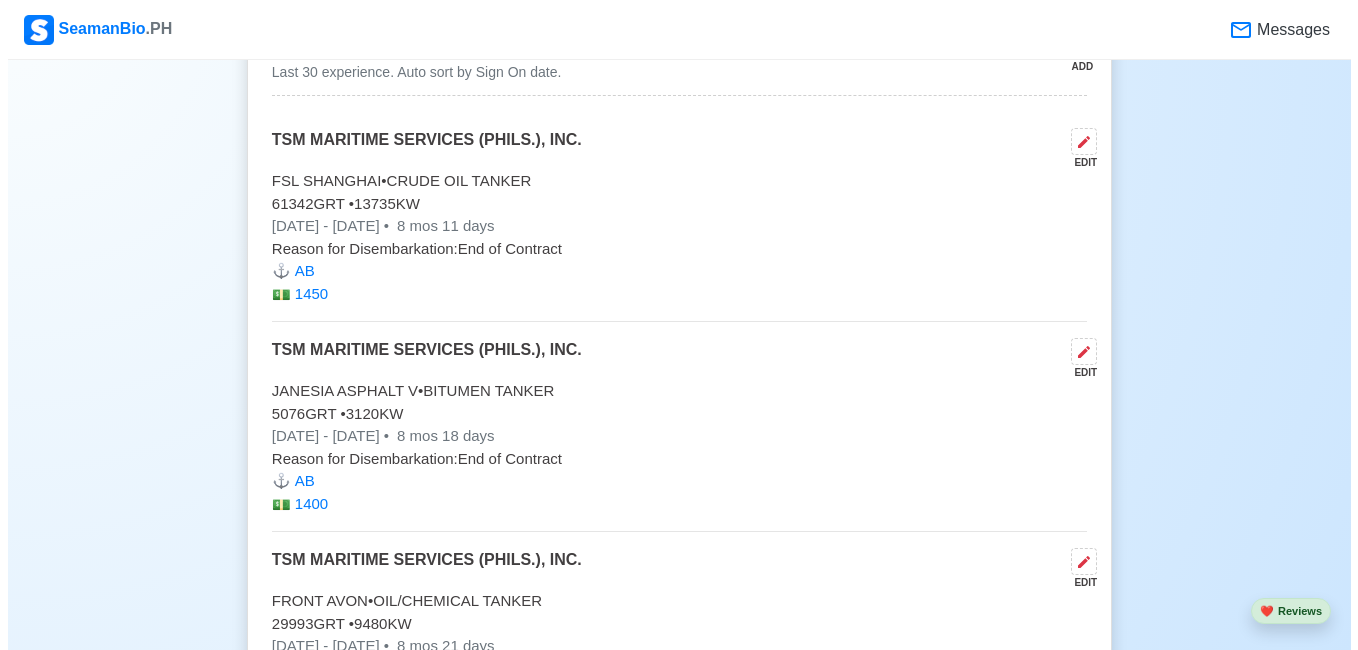scroll, scrollTop: 3900, scrollLeft: 0, axis: vertical 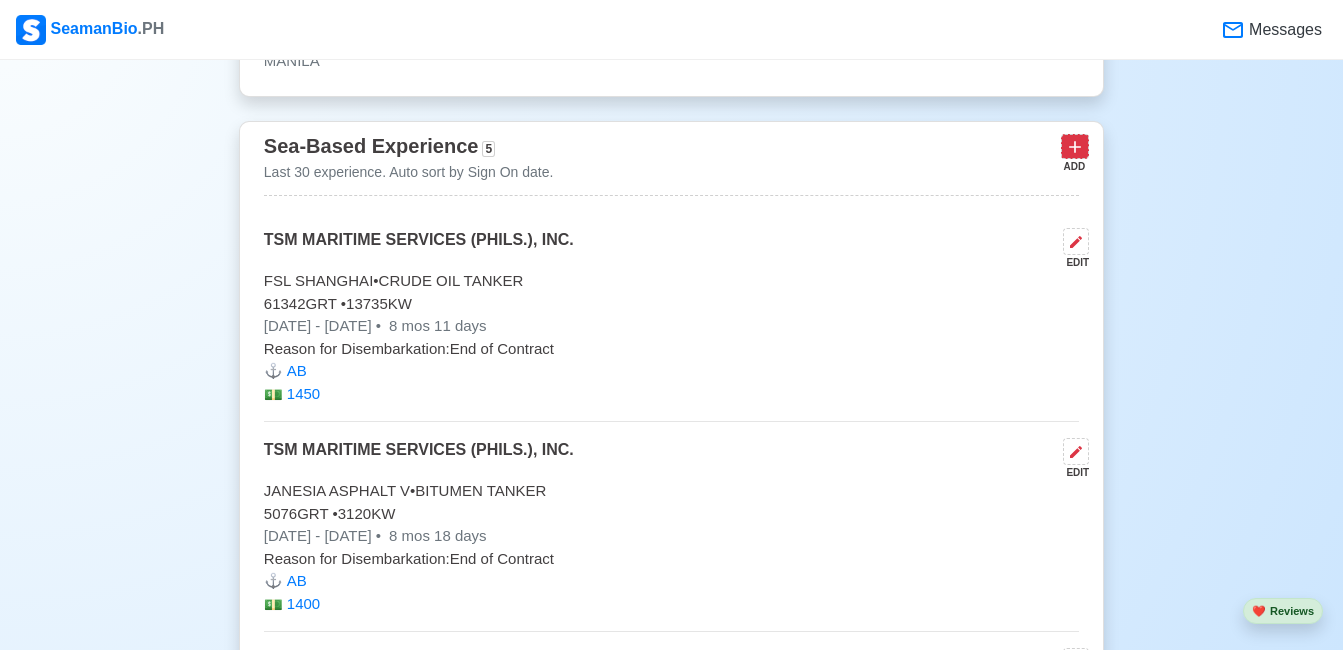 click 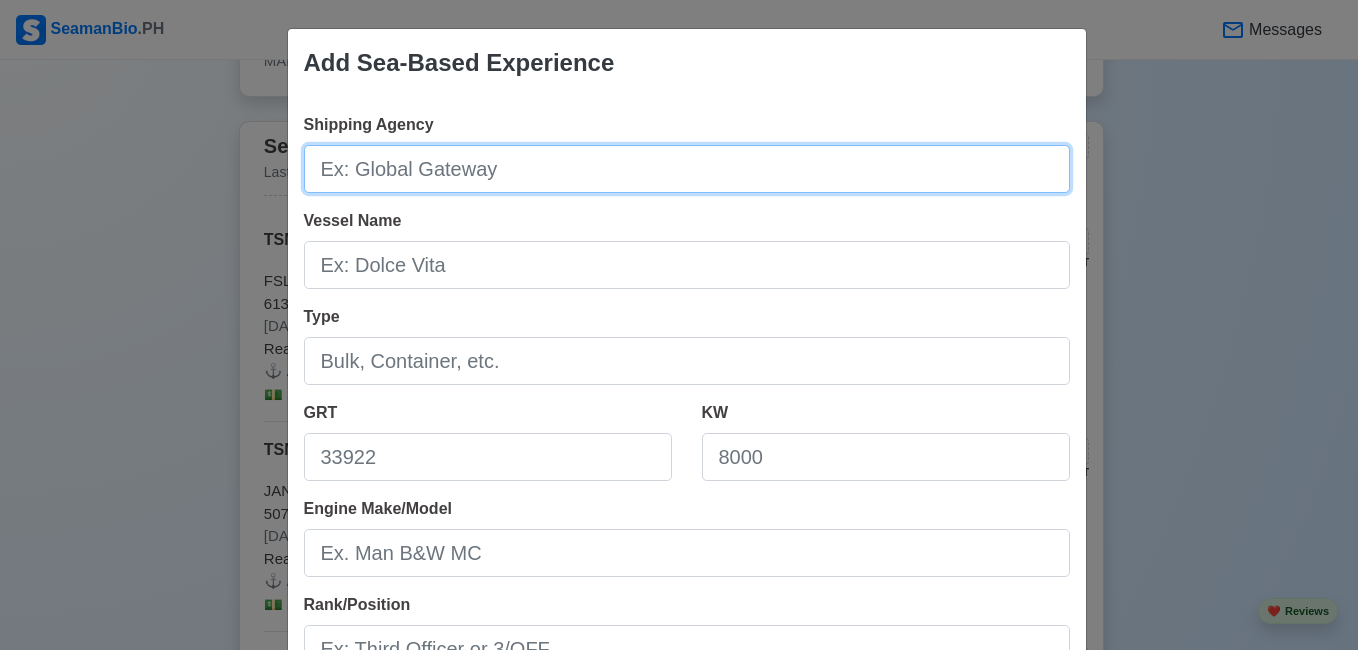 click on "Shipping Agency" at bounding box center (687, 169) 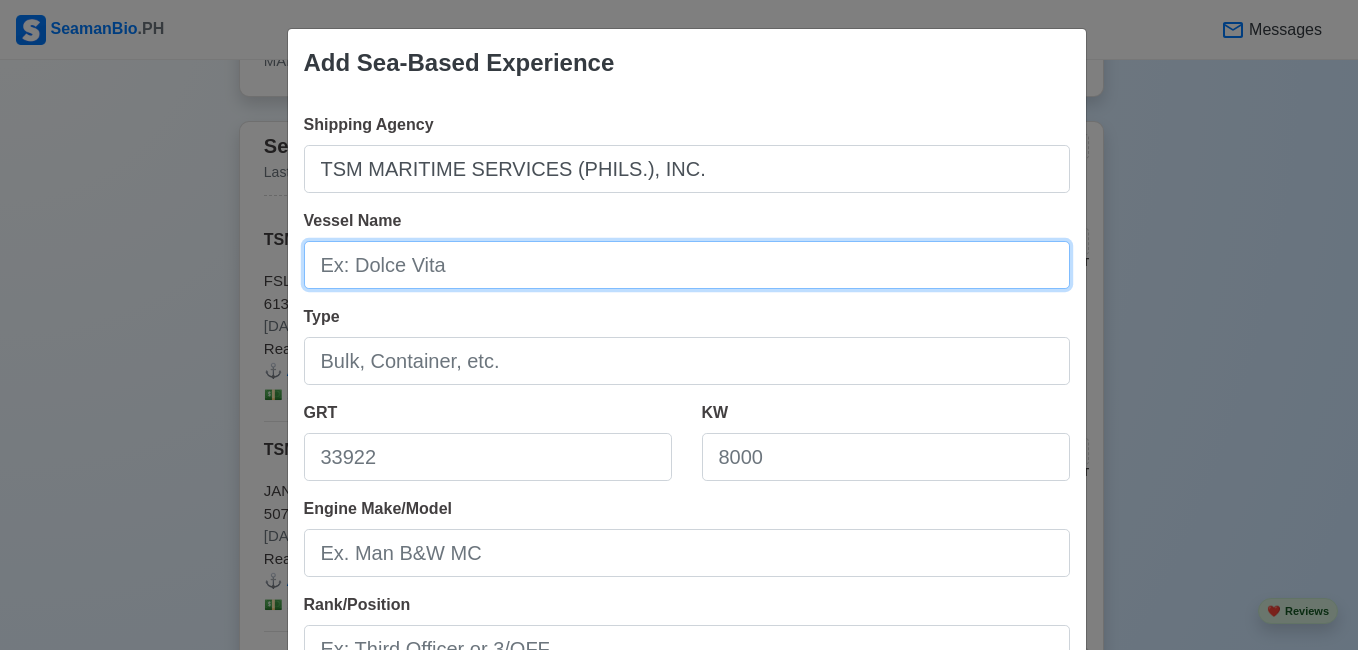 click on "Vessel Name" at bounding box center [687, 265] 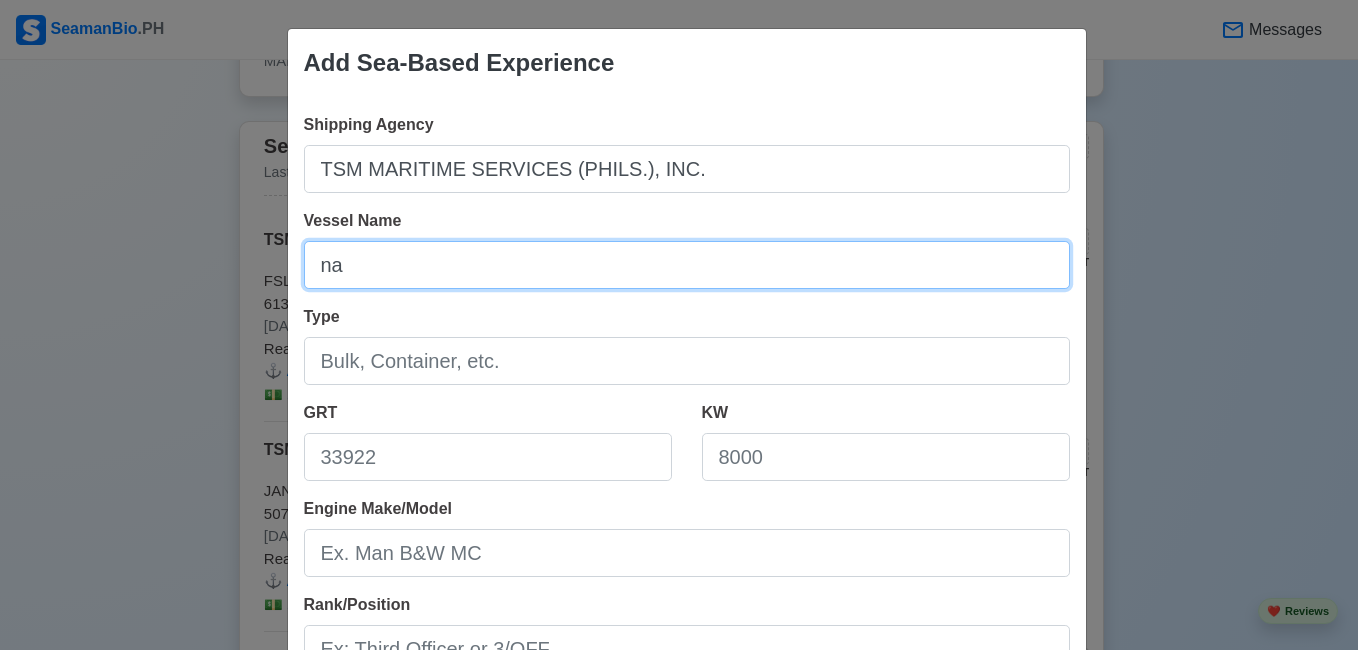 type on "n" 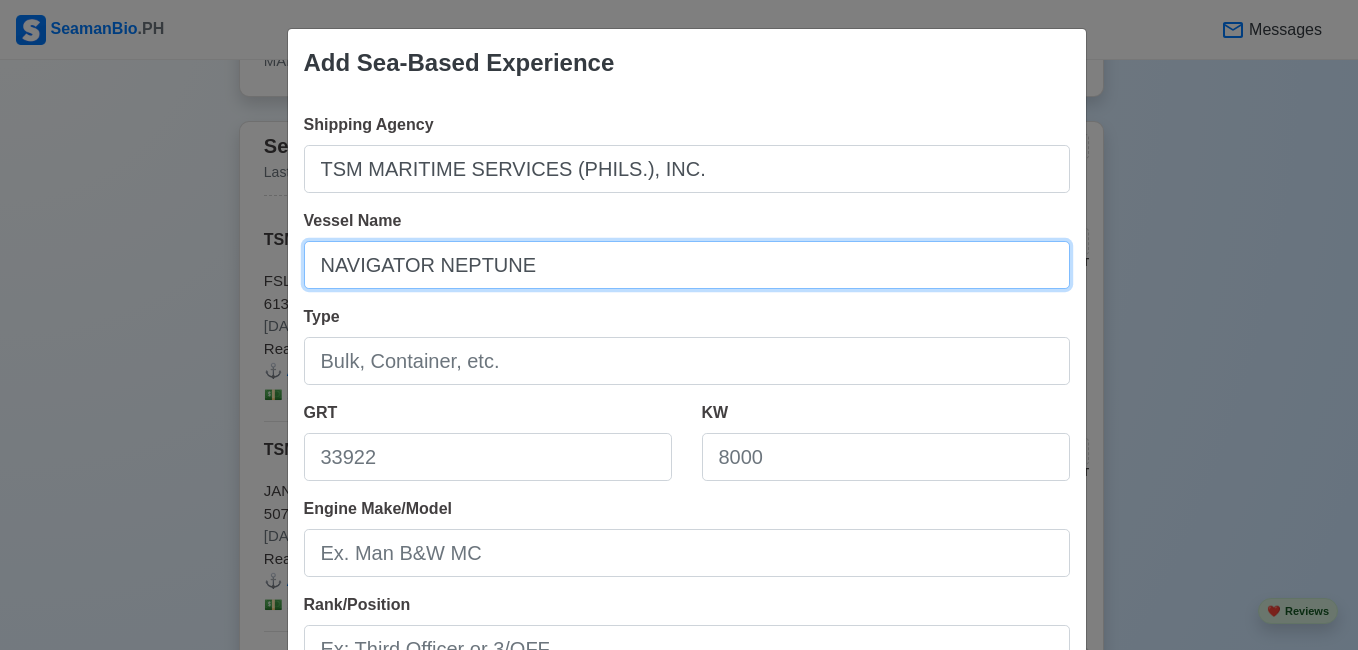 type on "NAVIGATOR NEPTUNE" 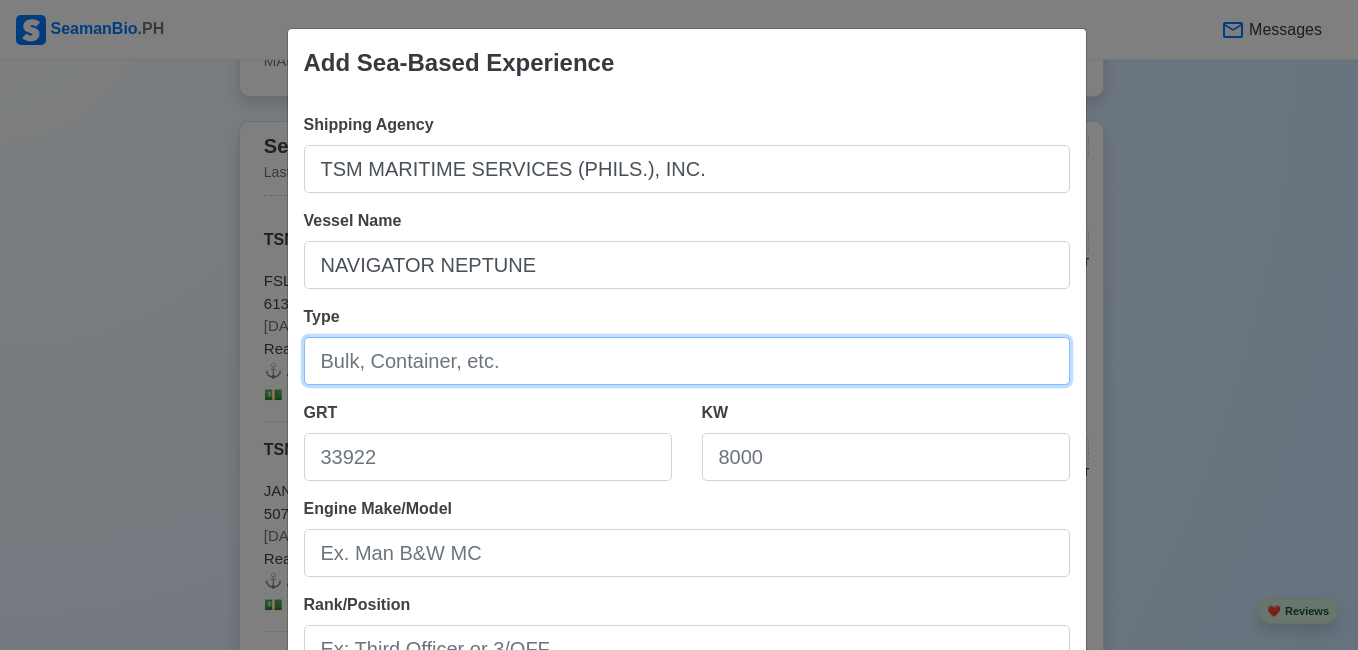 click on "Type" at bounding box center (687, 361) 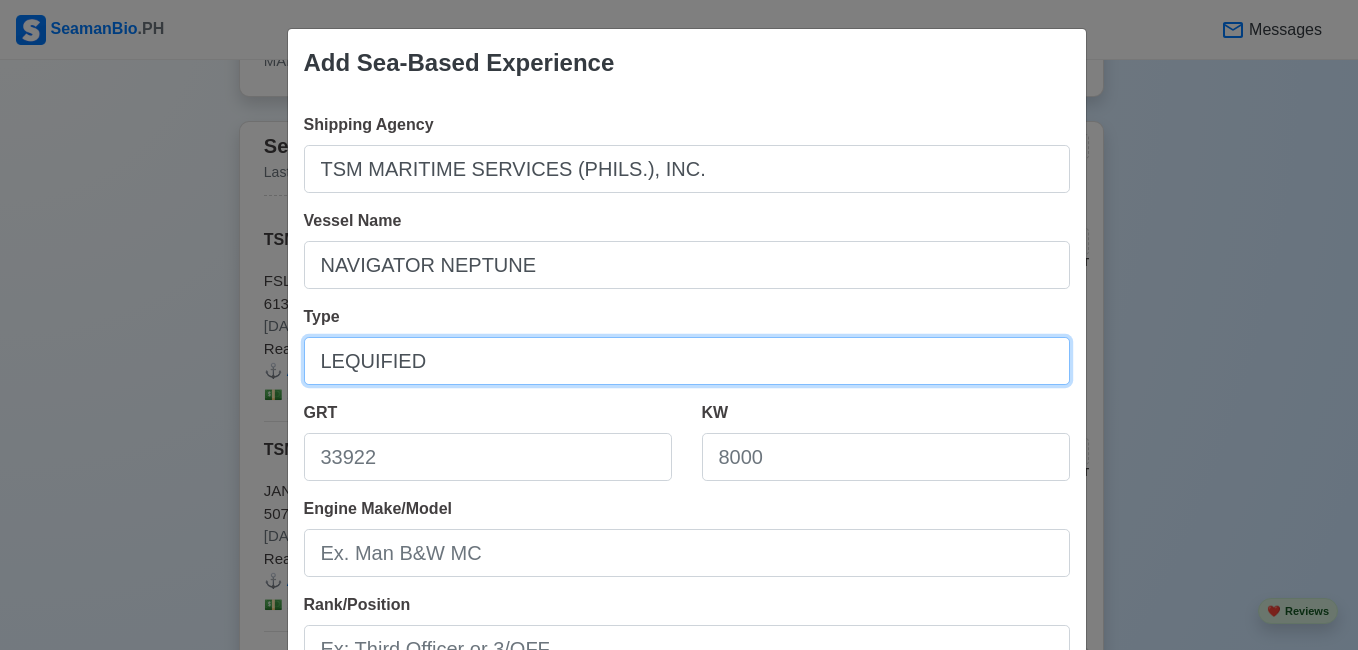 click on "LEQUIFIED" at bounding box center [687, 361] 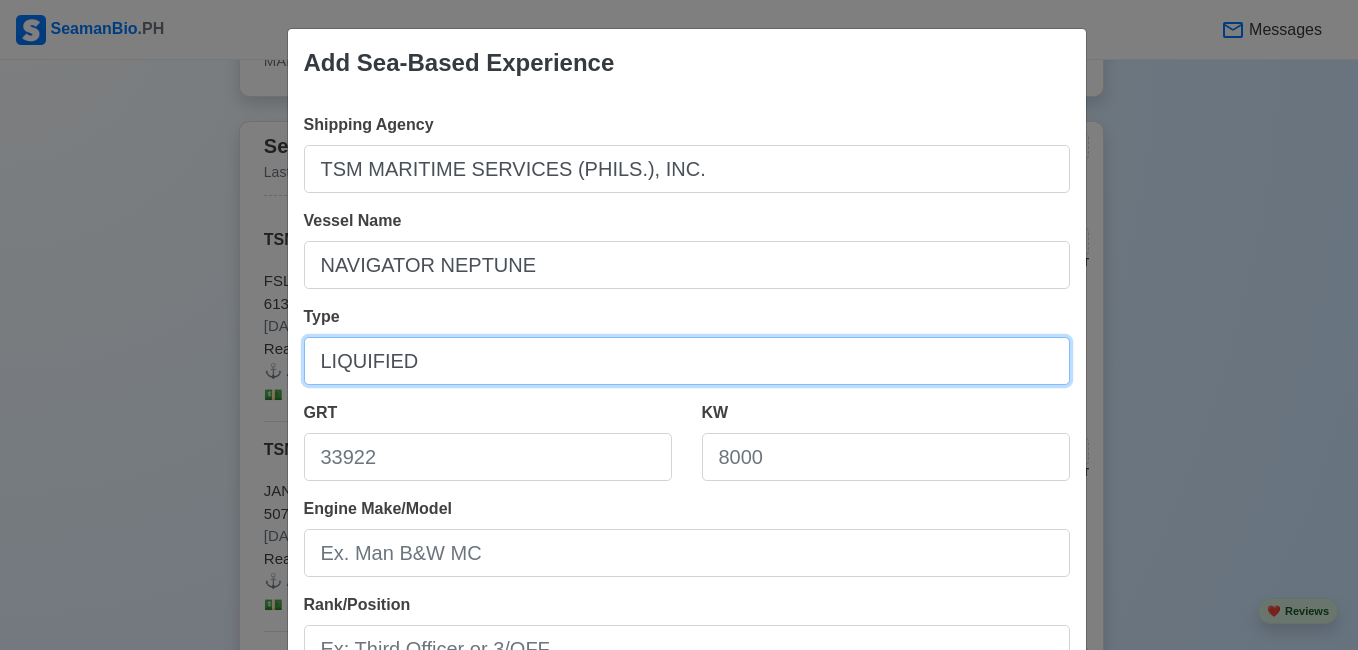 click on "LIQUIFIED" at bounding box center [687, 361] 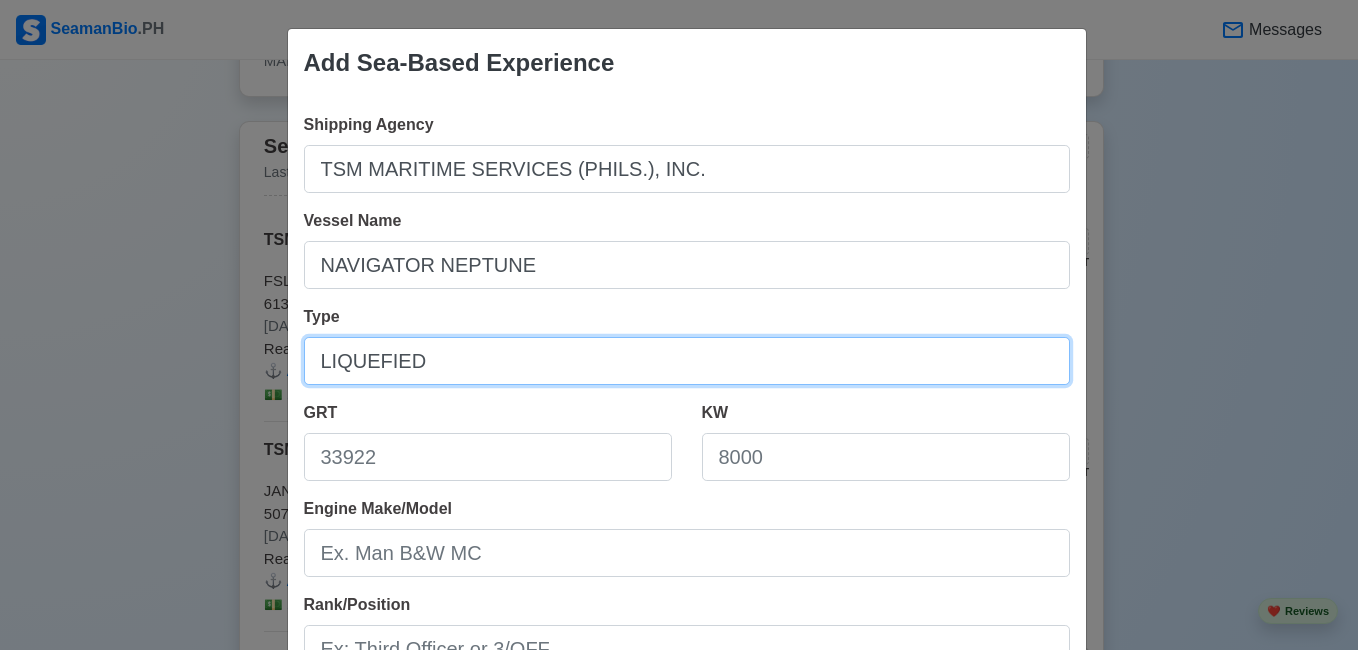 click on "LIQUEFIED" at bounding box center (687, 361) 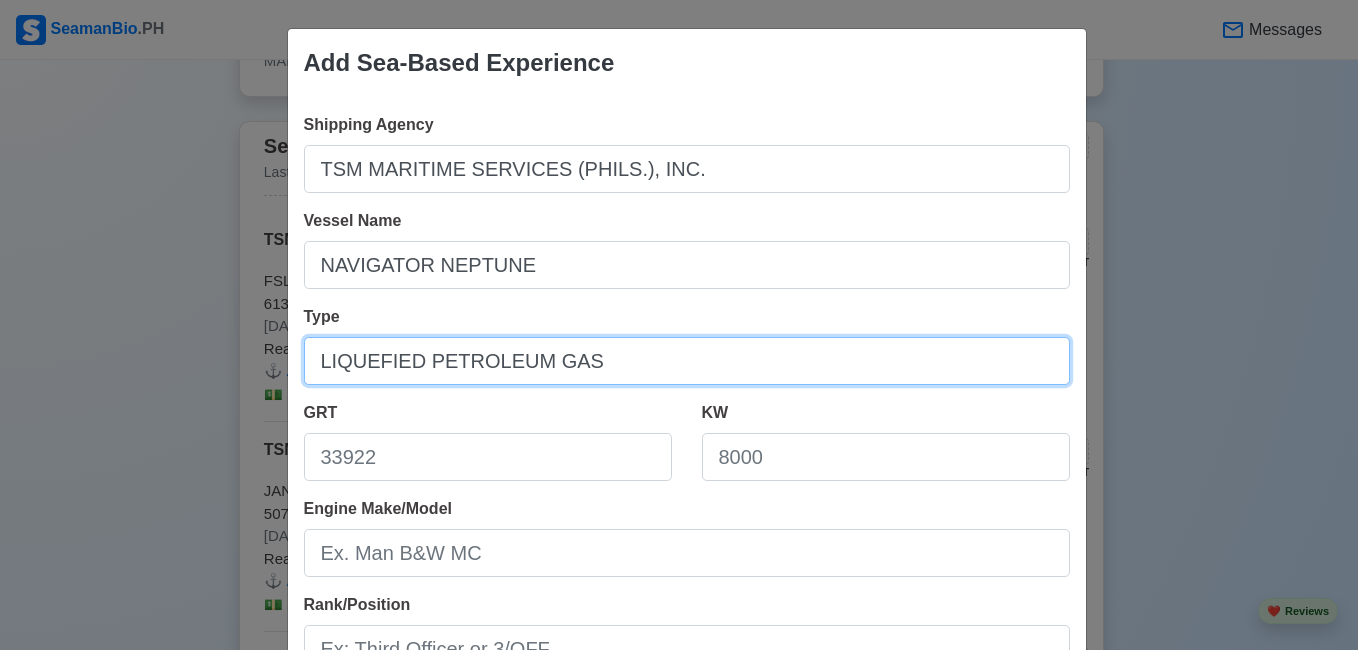 type on "LIQUEFIED PETROLEUM GAS" 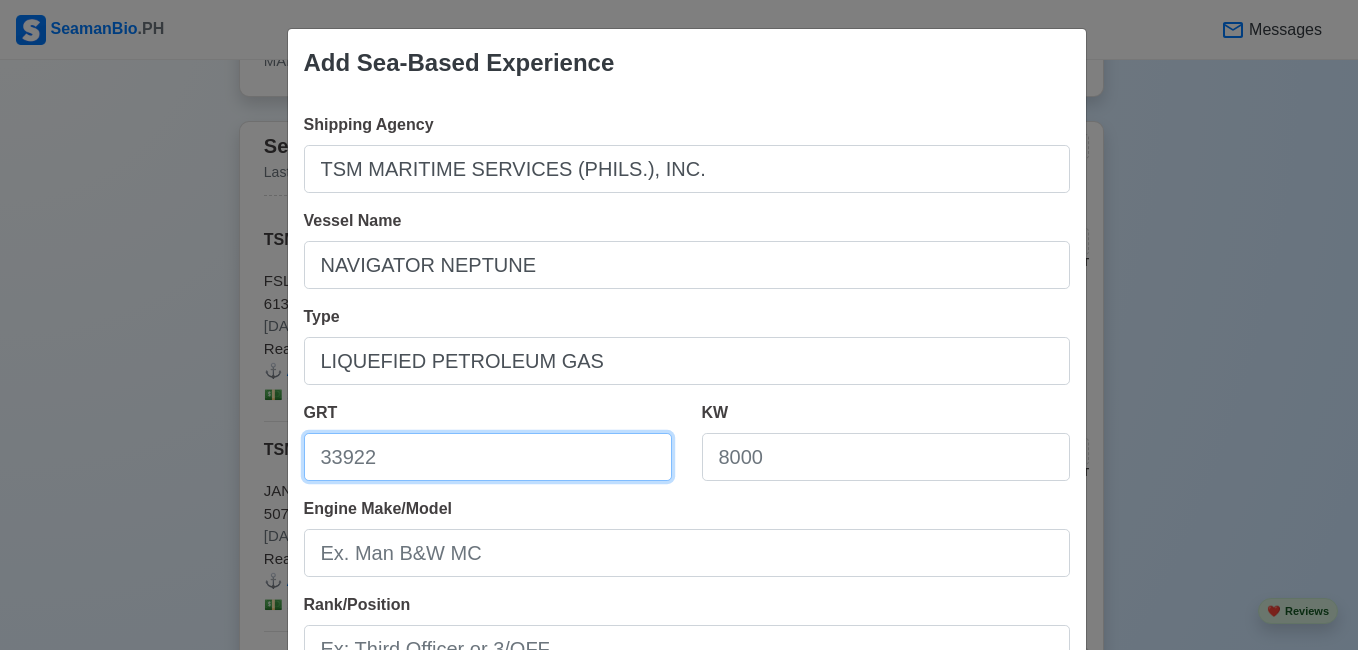 click on "GRT" at bounding box center (488, 457) 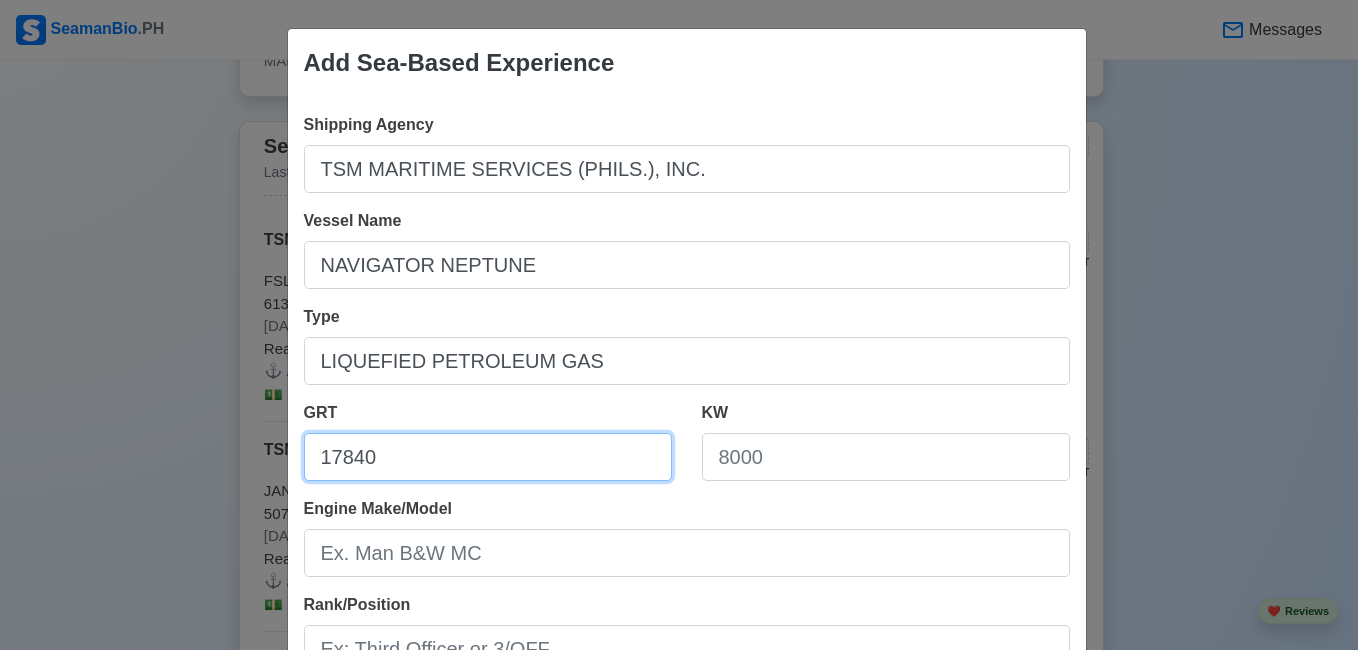 type on "17840" 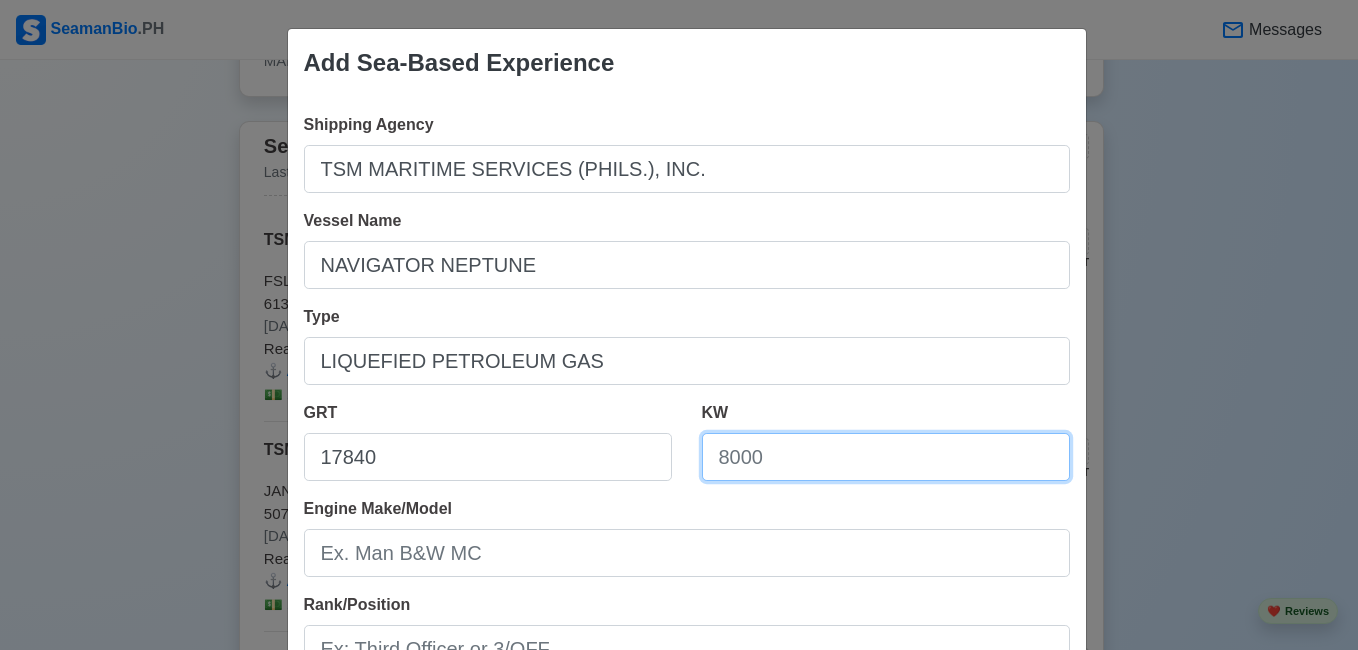 click on "KW" at bounding box center (886, 457) 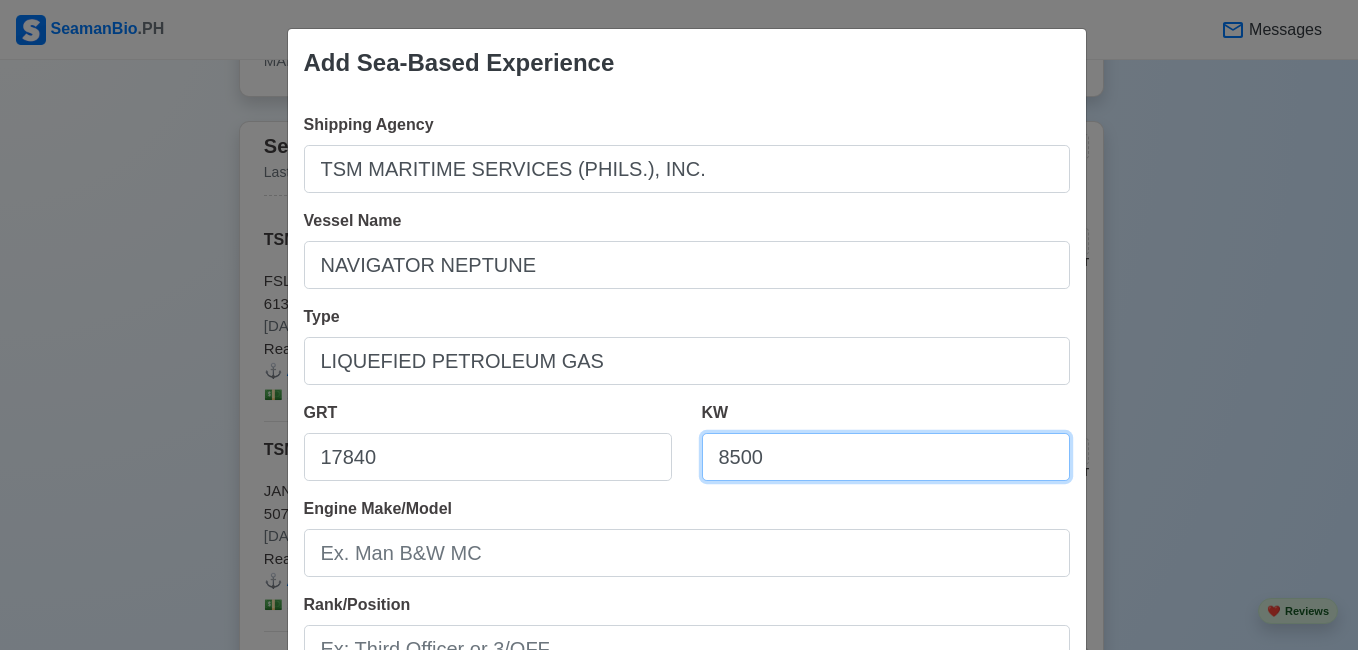 scroll, scrollTop: 100, scrollLeft: 0, axis: vertical 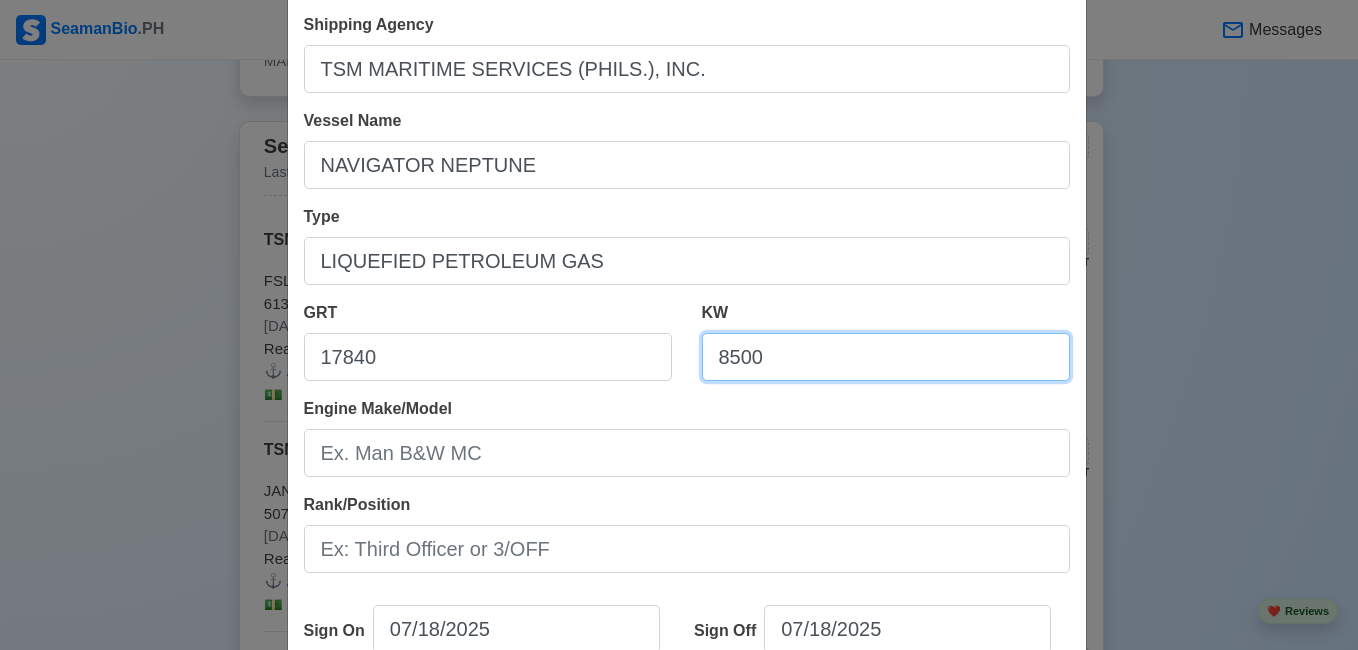 type on "8500" 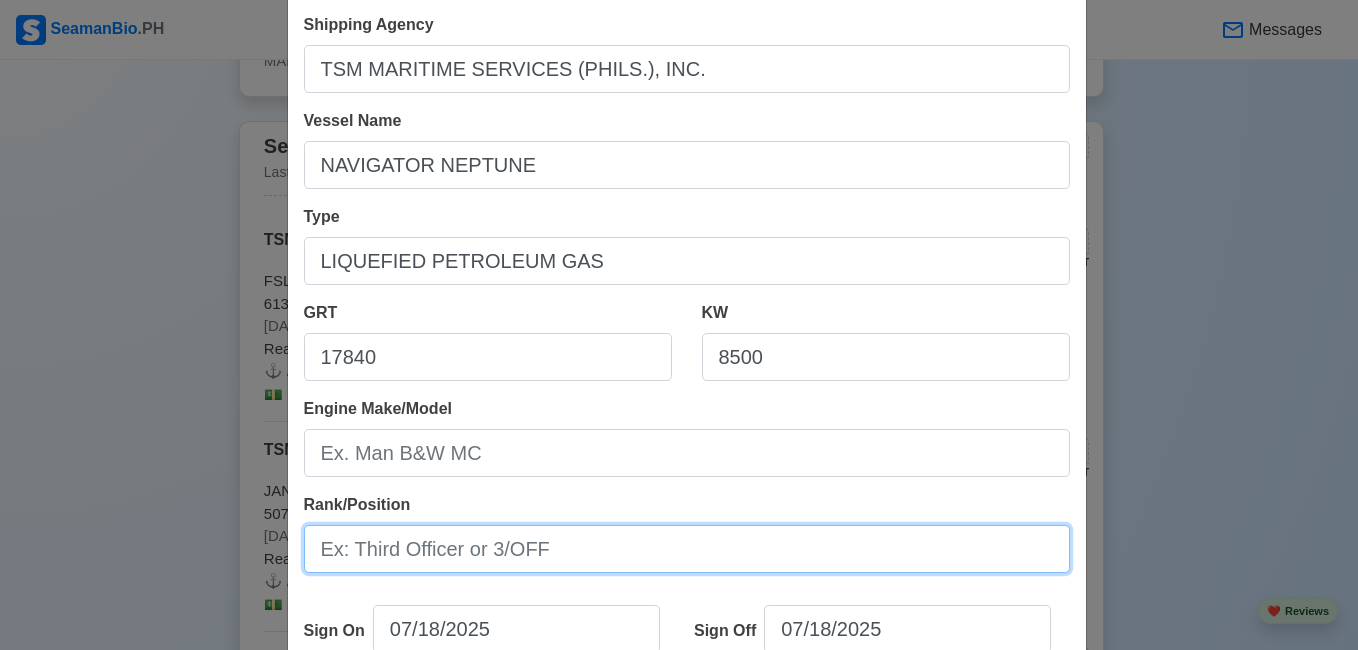 drag, startPoint x: 607, startPoint y: 531, endPoint x: 608, endPoint y: 545, distance: 14.035668 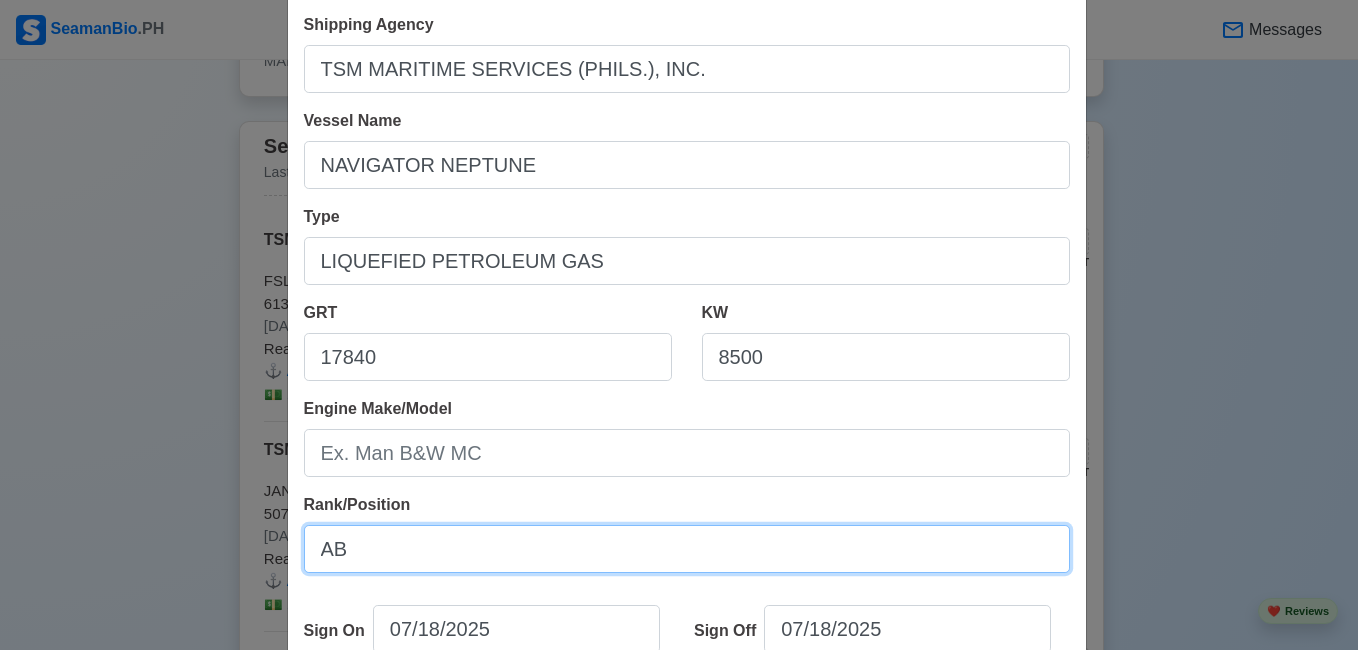 scroll, scrollTop: 400, scrollLeft: 0, axis: vertical 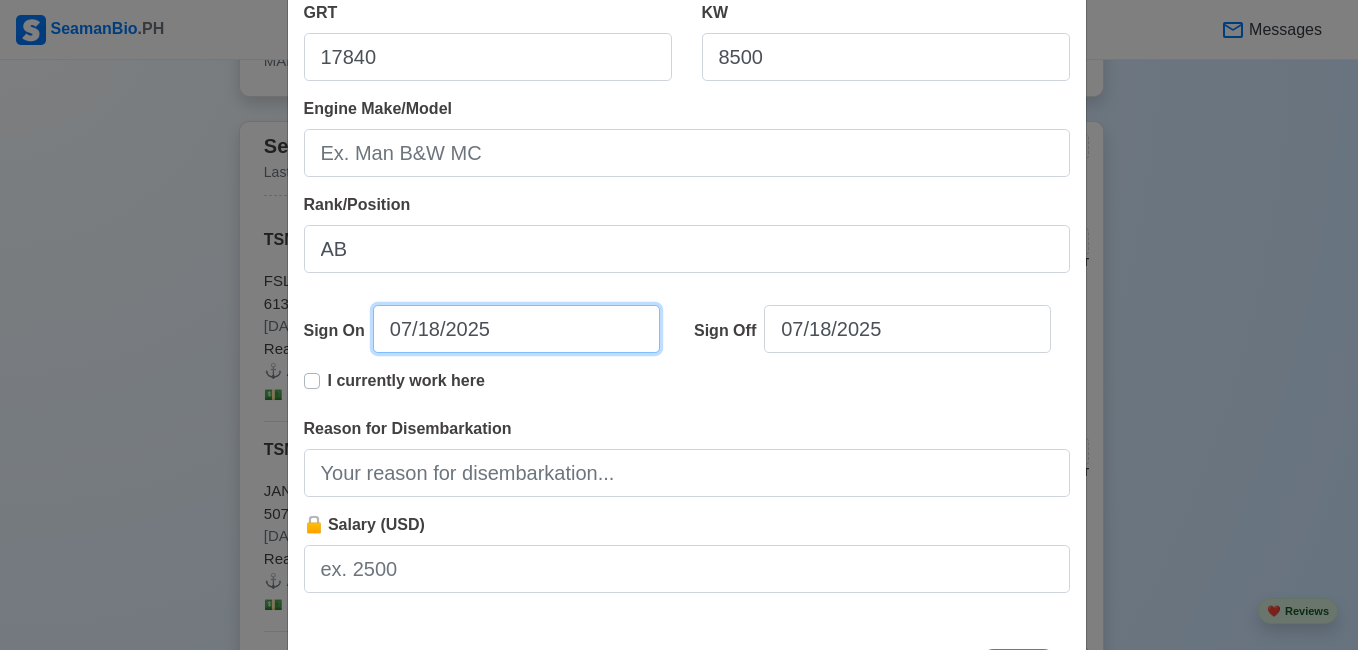select on "****" 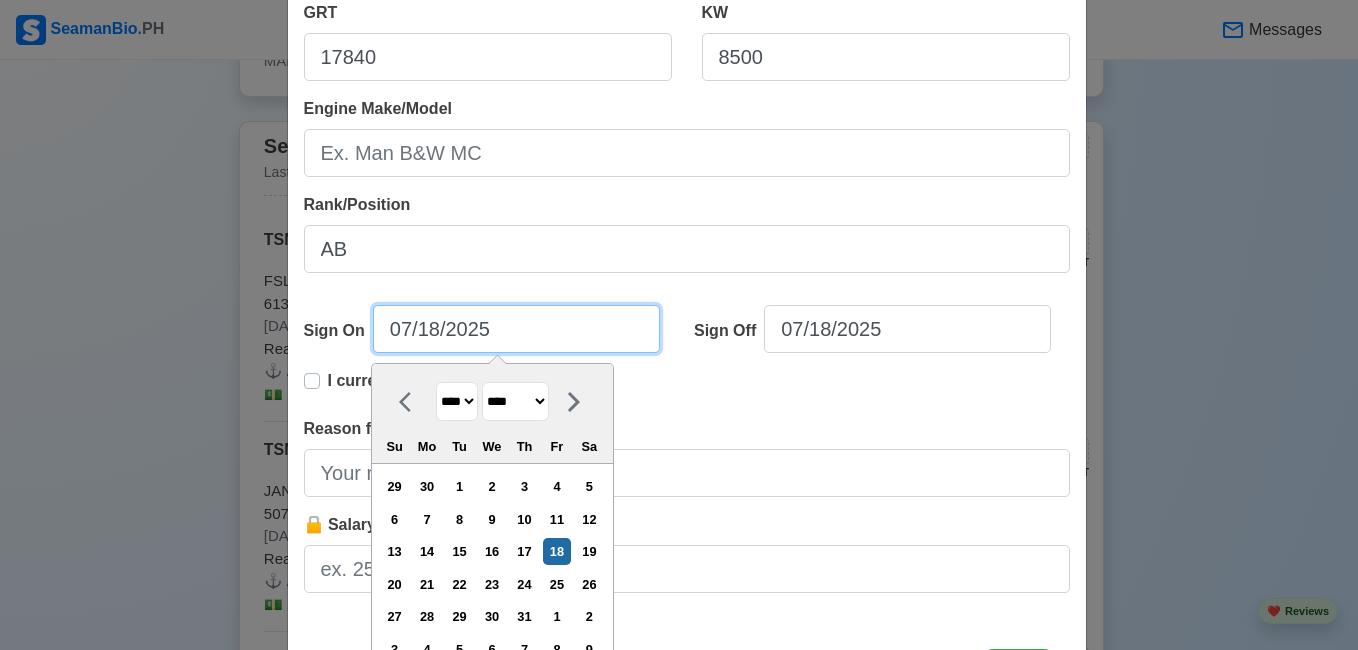 click on "07/18/2025" at bounding box center (516, 329) 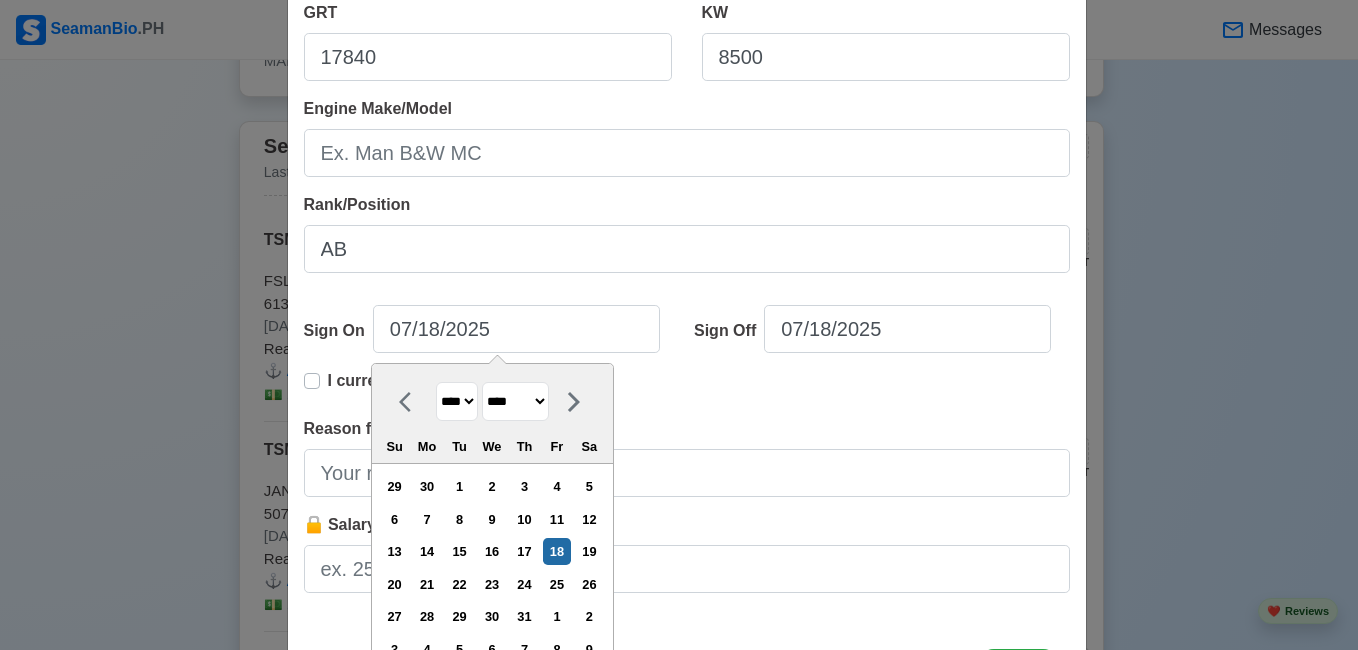 click on "******* ******** ***** ***** *** **** **** ****** ********* ******* ******** ********" at bounding box center (515, 401) 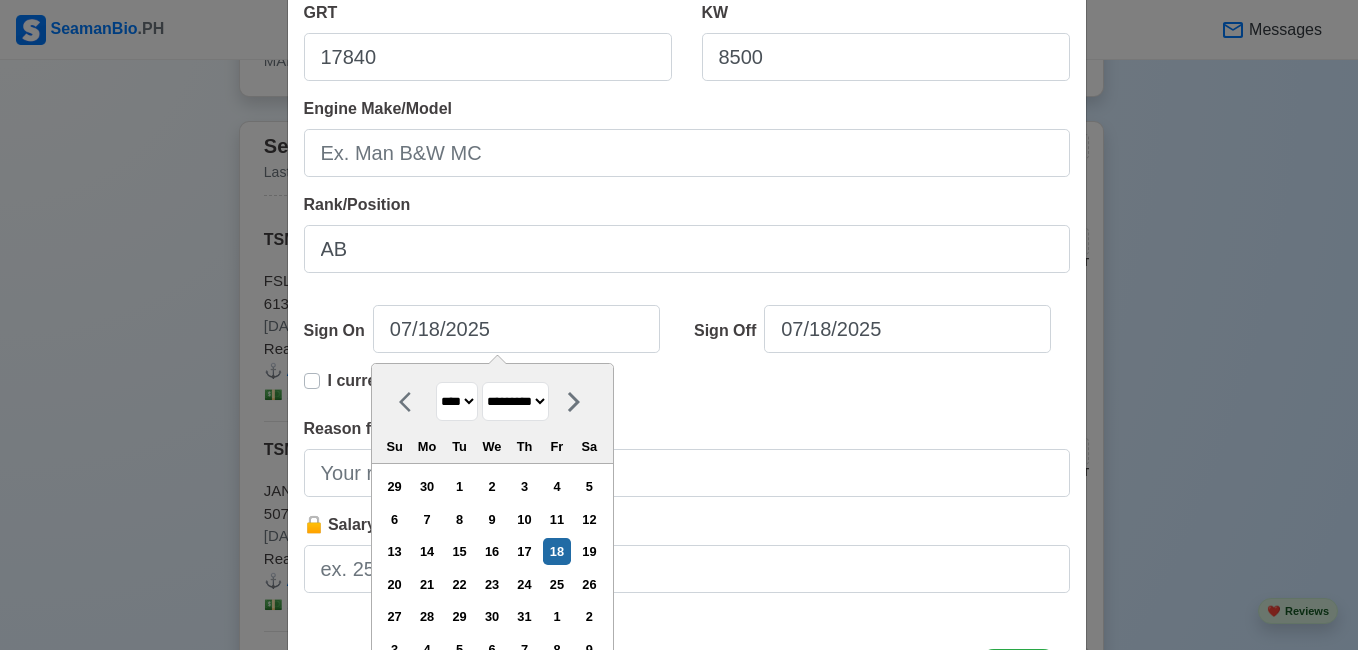 click on "******* ******** ***** ***** *** **** **** ****** ********* ******* ******** ********" at bounding box center [515, 401] 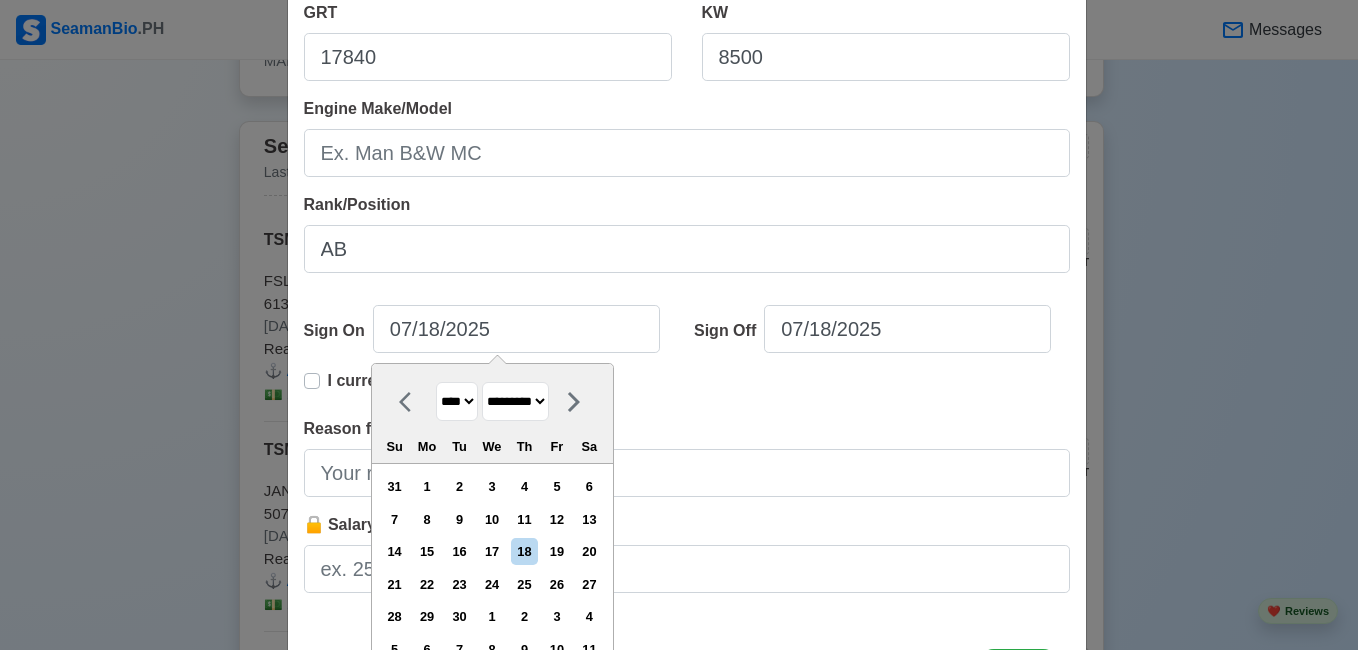 click on "**** **** **** **** **** **** **** **** **** **** **** **** **** **** **** **** **** **** **** **** **** **** **** **** **** **** **** **** **** **** **** **** **** **** **** **** **** **** **** **** **** **** **** **** **** **** **** **** **** **** **** **** **** **** **** **** **** **** **** **** **** **** **** **** **** **** **** **** **** **** **** **** **** **** **** **** **** **** **** **** **** **** **** **** **** **** **** **** **** **** **** **** **** **** **** **** **** **** **** **** **** **** **** **** **** ****" at bounding box center [457, 401] 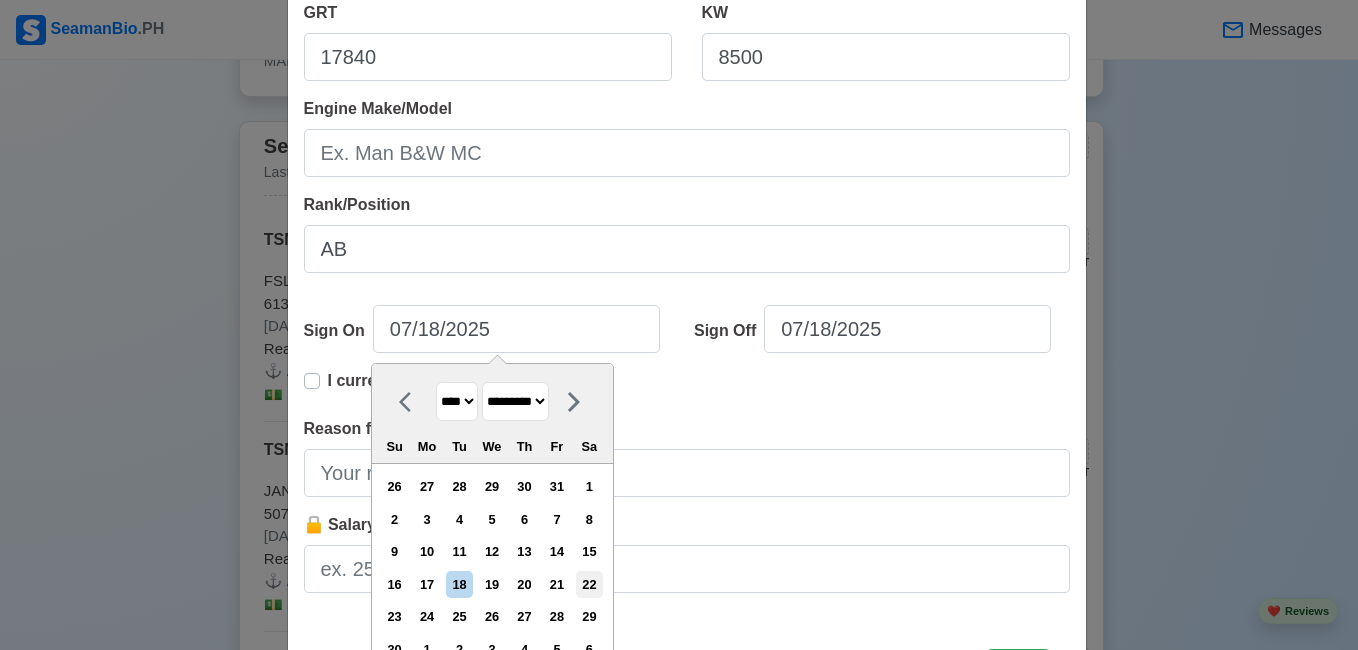click on "22" at bounding box center (589, 584) 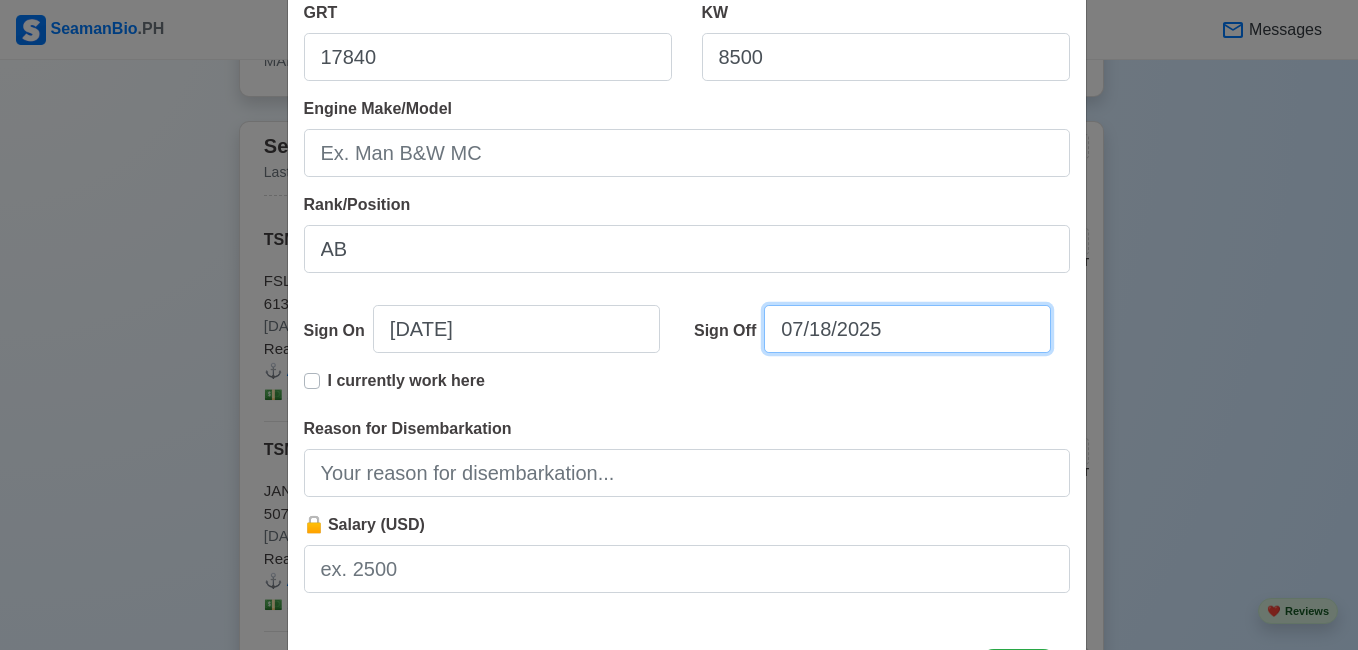 click on "07/18/2025" at bounding box center [907, 329] 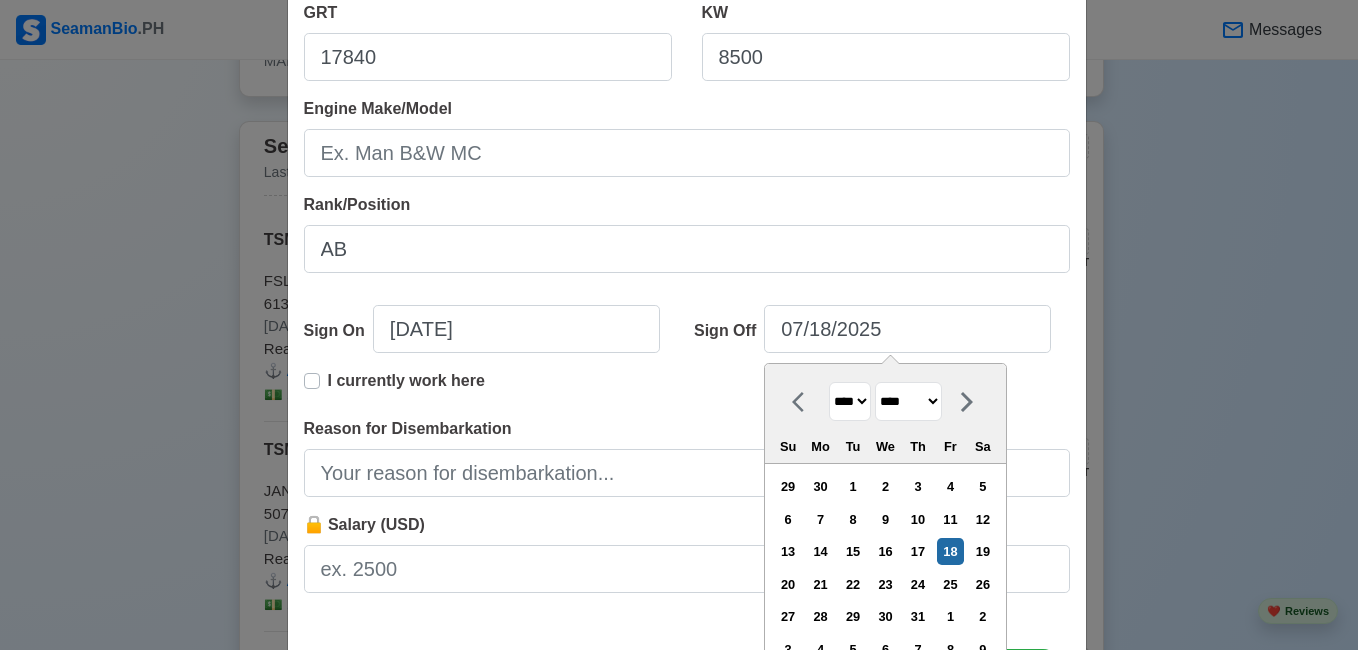 click on "******* ******** ***** ***** *** **** **** ****** ********* ******* ******** ********" at bounding box center (908, 401) 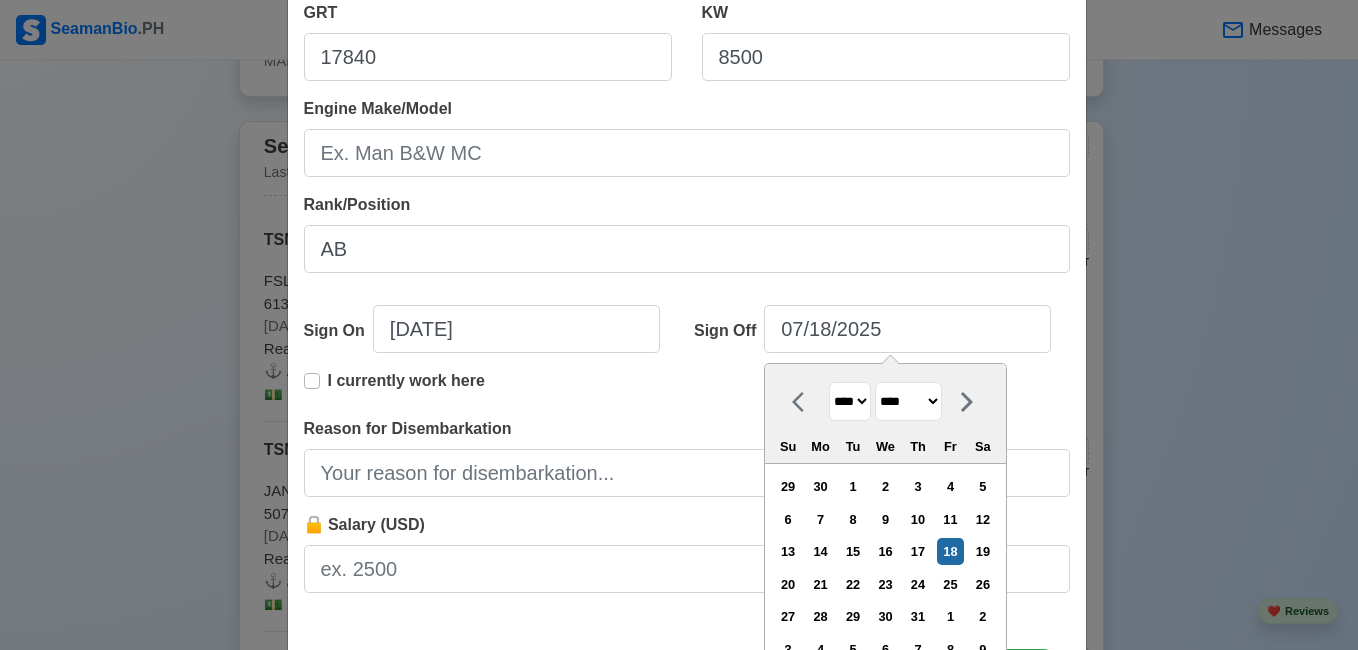 select on "***" 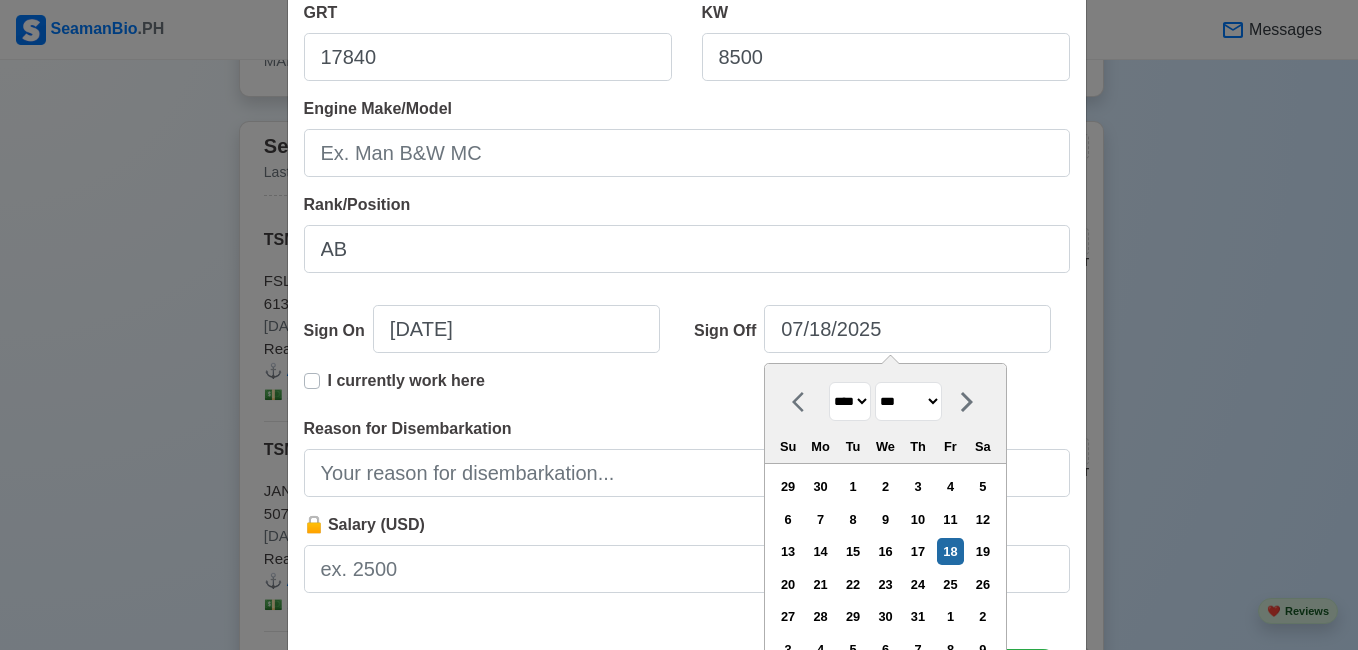 click on "******* ******** ***** ***** *** **** **** ****** ********* ******* ******** ********" at bounding box center (908, 401) 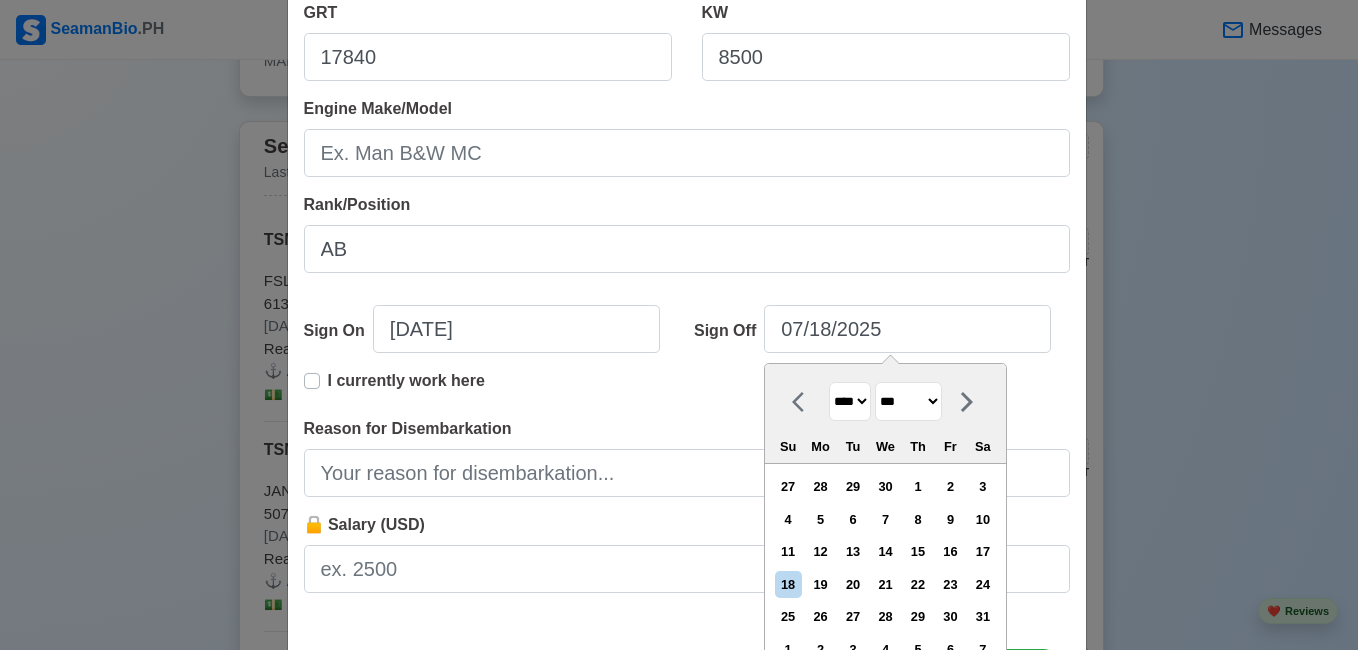 click on "**** **** **** **** **** **** **** **** **** **** **** **** **** **** **** **** **** **** **** **** **** **** **** **** **** **** **** **** **** **** **** **** **** **** **** **** **** **** **** **** **** **** **** **** **** **** **** **** **** **** **** **** **** **** **** **** **** **** **** **** **** **** **** **** **** **** **** **** **** **** **** **** **** **** **** **** **** **** **** **** **** **** **** **** **** **** **** **** **** **** **** **** **** **** **** **** **** **** **** **** **** **** **** **** **** **** **** ****" at bounding box center [850, 401] 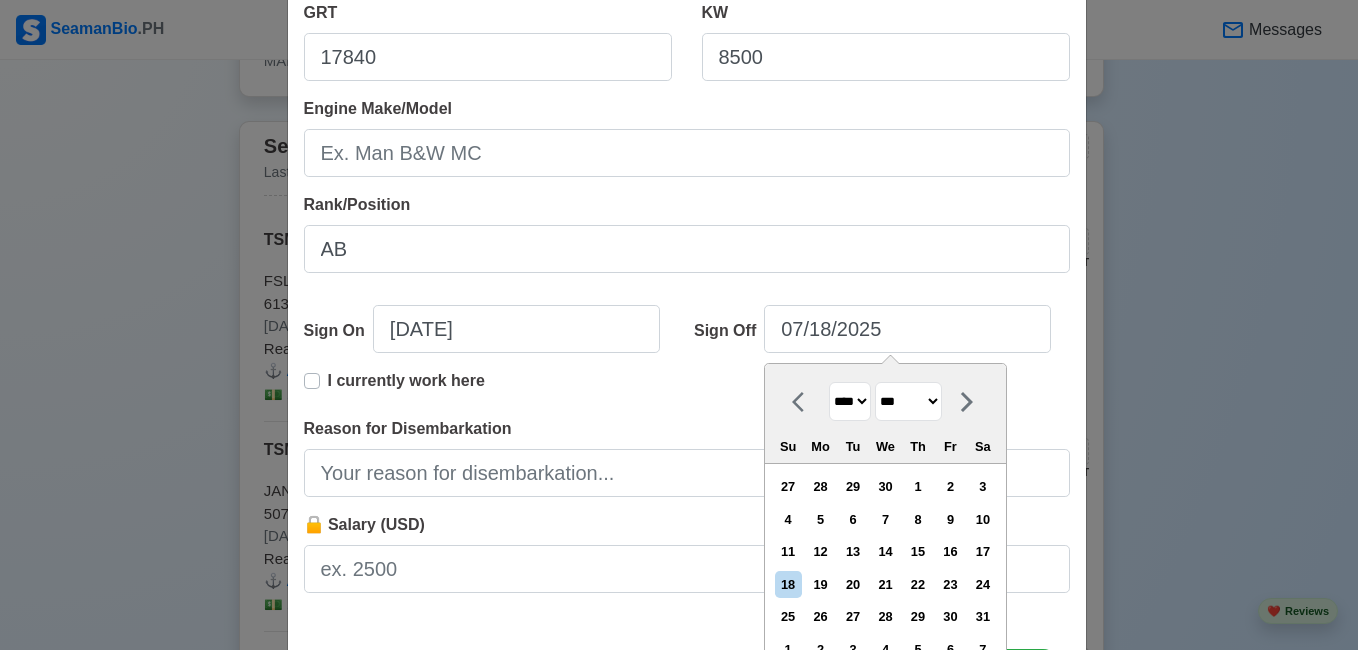 select on "****" 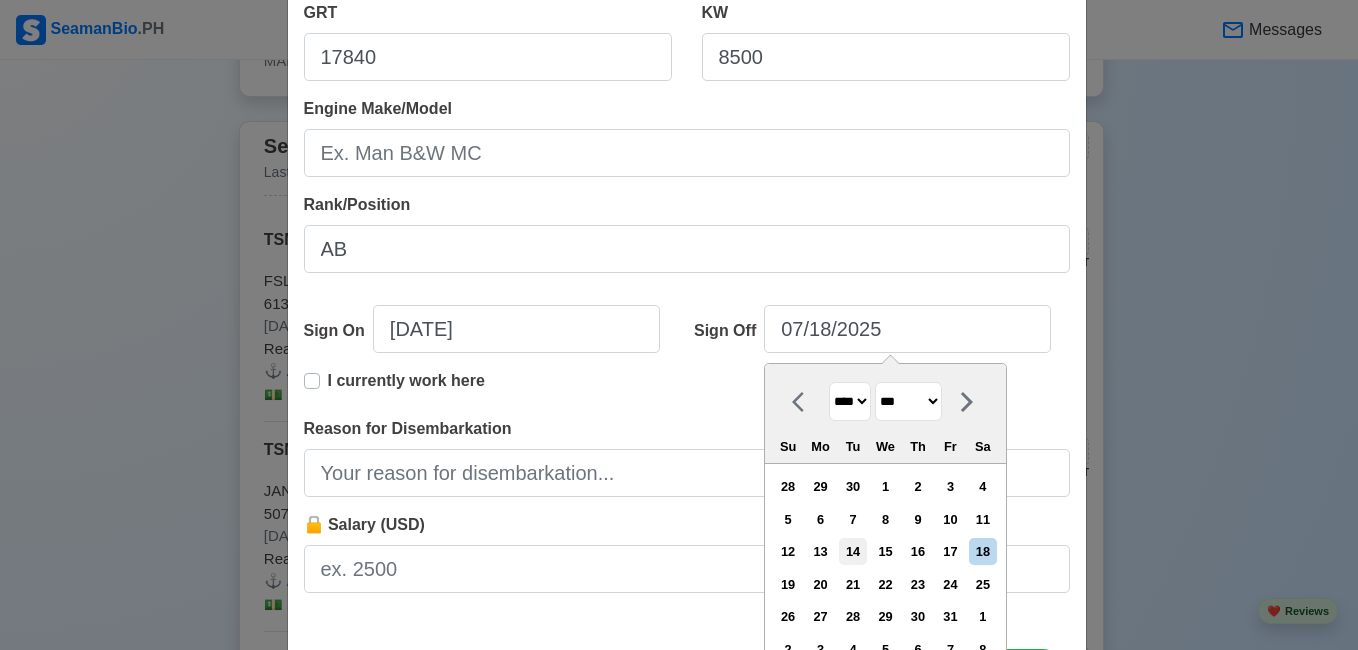 click on "14" at bounding box center [852, 551] 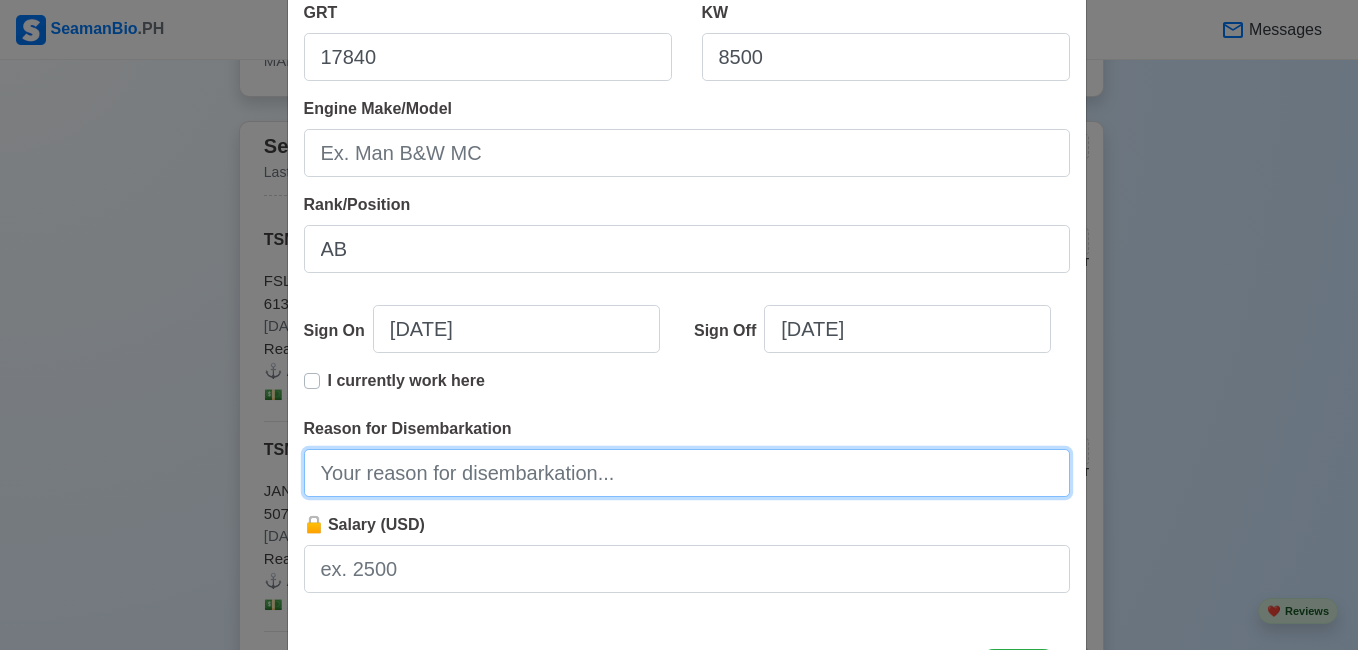 click on "Reason for Disembarkation" at bounding box center (687, 473) 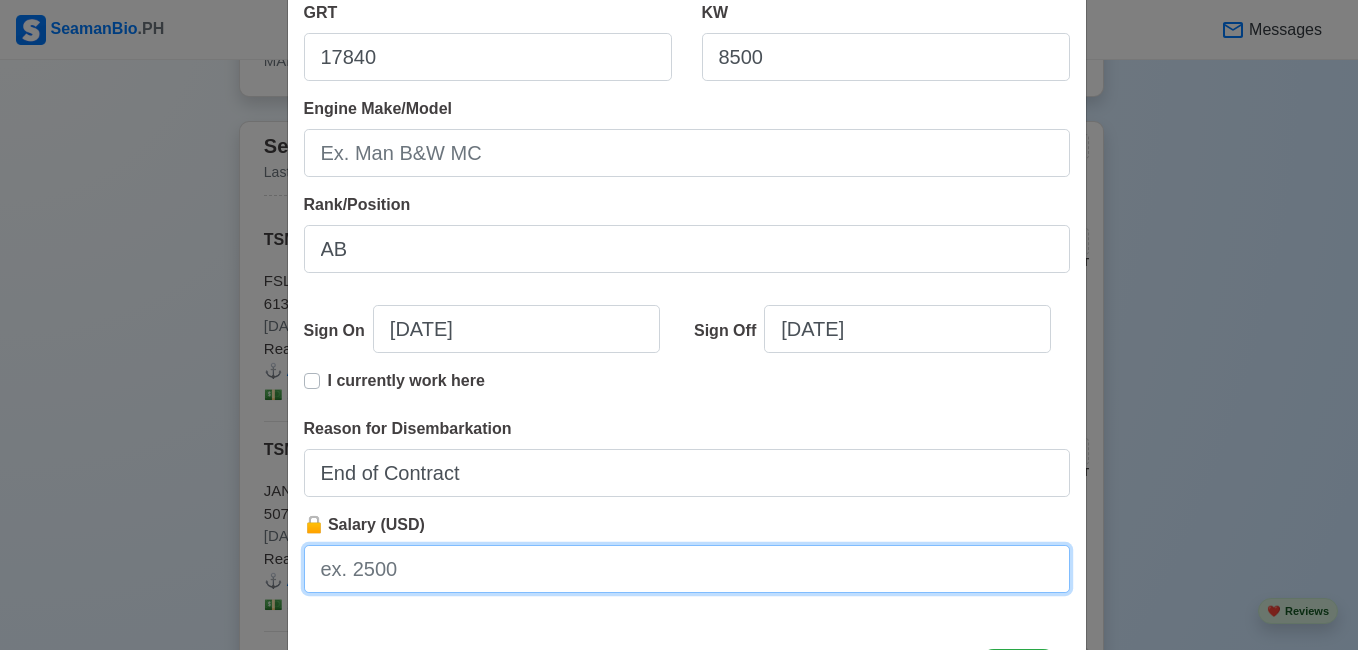 click on "🔒 Salary (USD)" at bounding box center (687, 569) 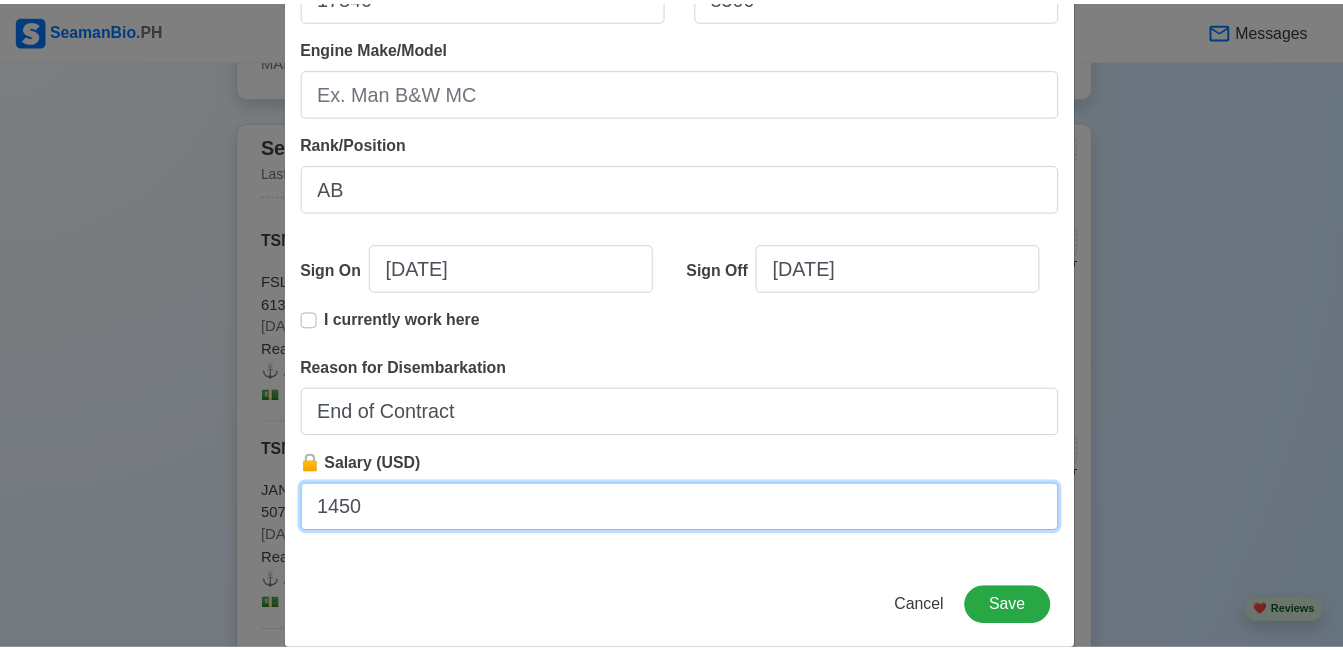 scroll, scrollTop: 490, scrollLeft: 0, axis: vertical 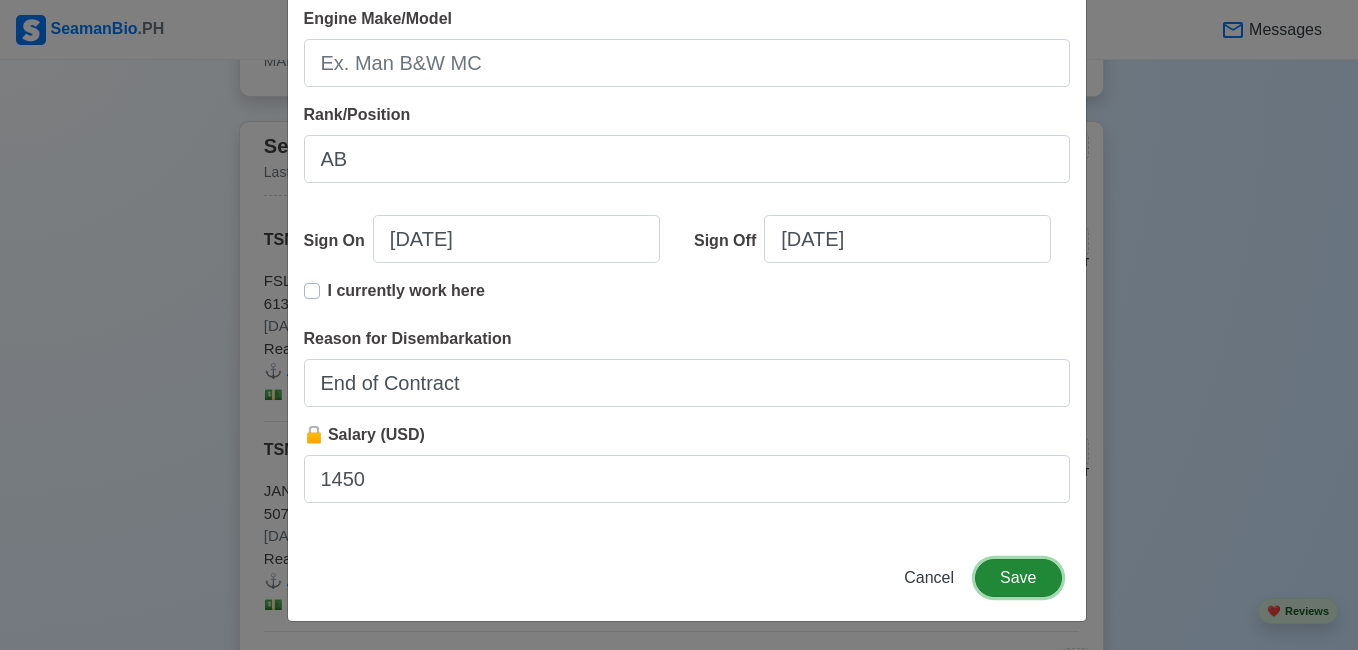 click on "Save" at bounding box center [1018, 578] 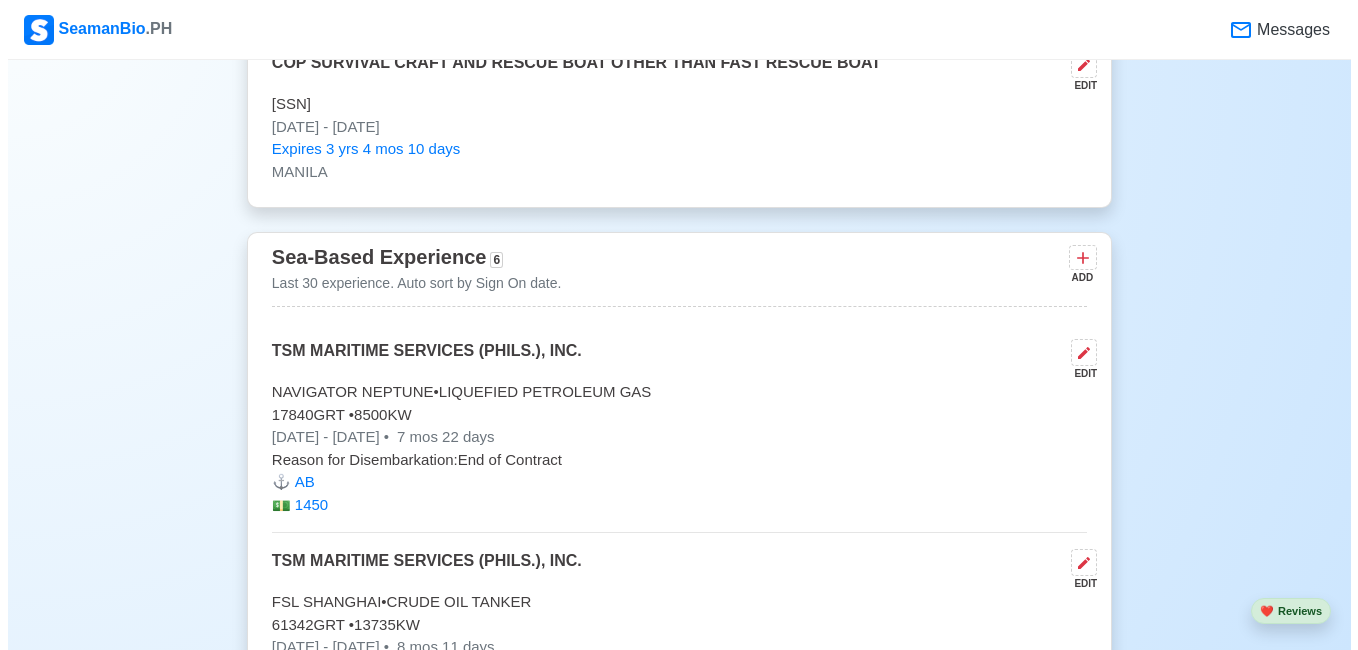 scroll, scrollTop: 3600, scrollLeft: 0, axis: vertical 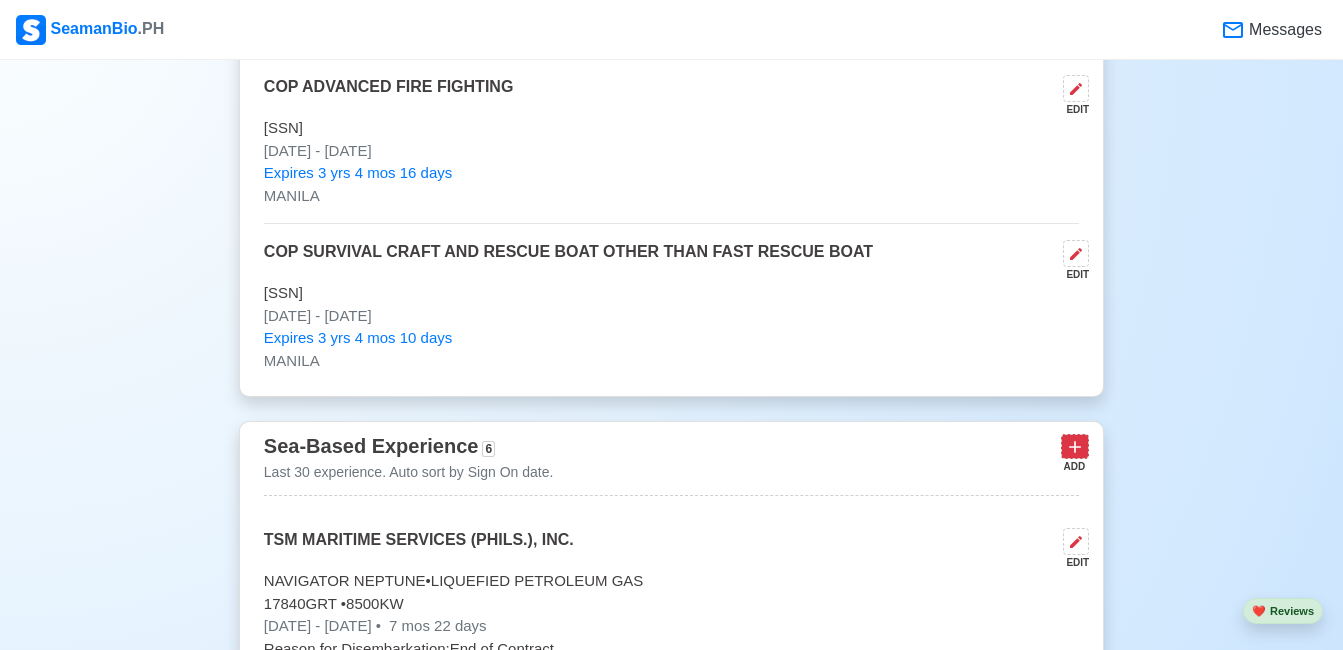 click 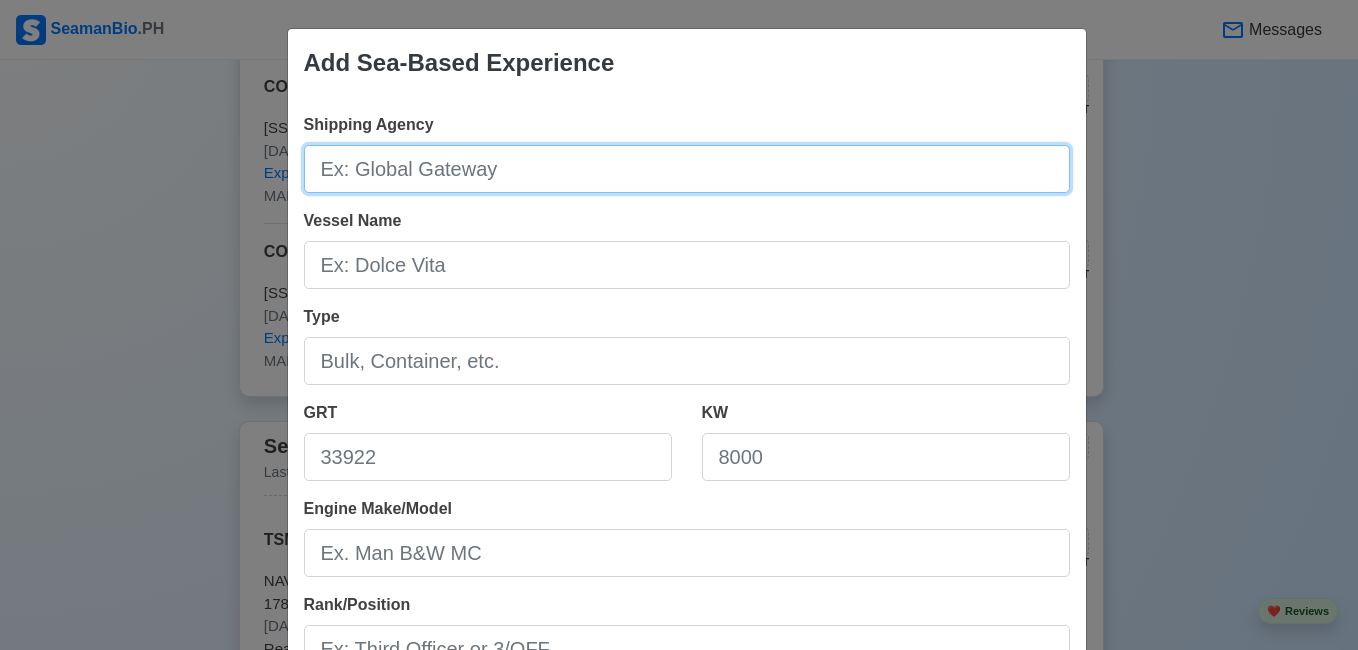 click on "Shipping Agency" at bounding box center [687, 169] 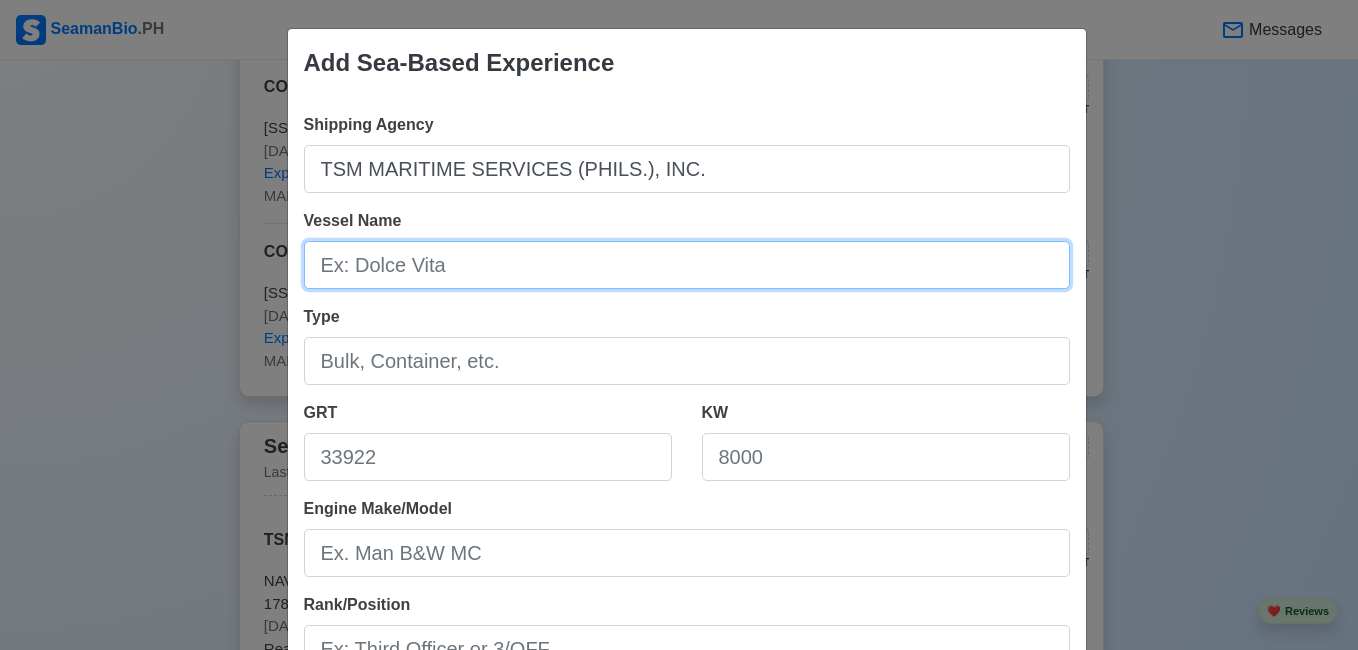 click on "Vessel Name" at bounding box center (687, 265) 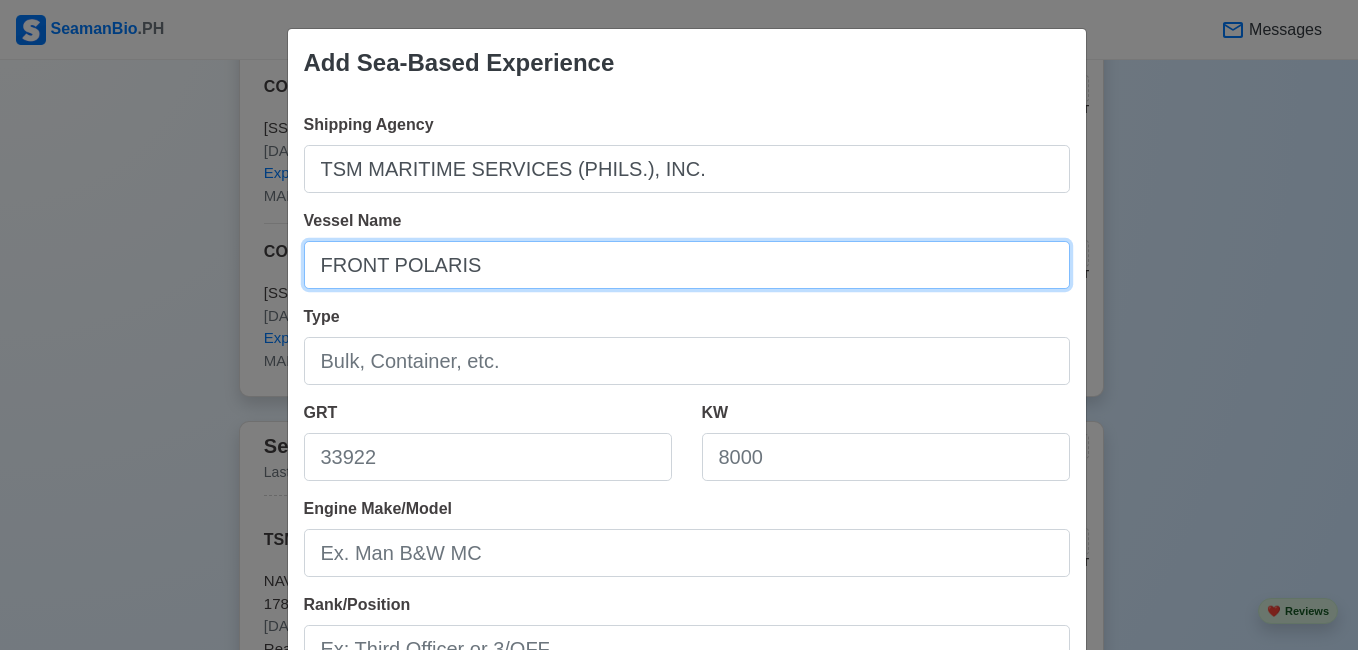 type on "FRONT POLARIS" 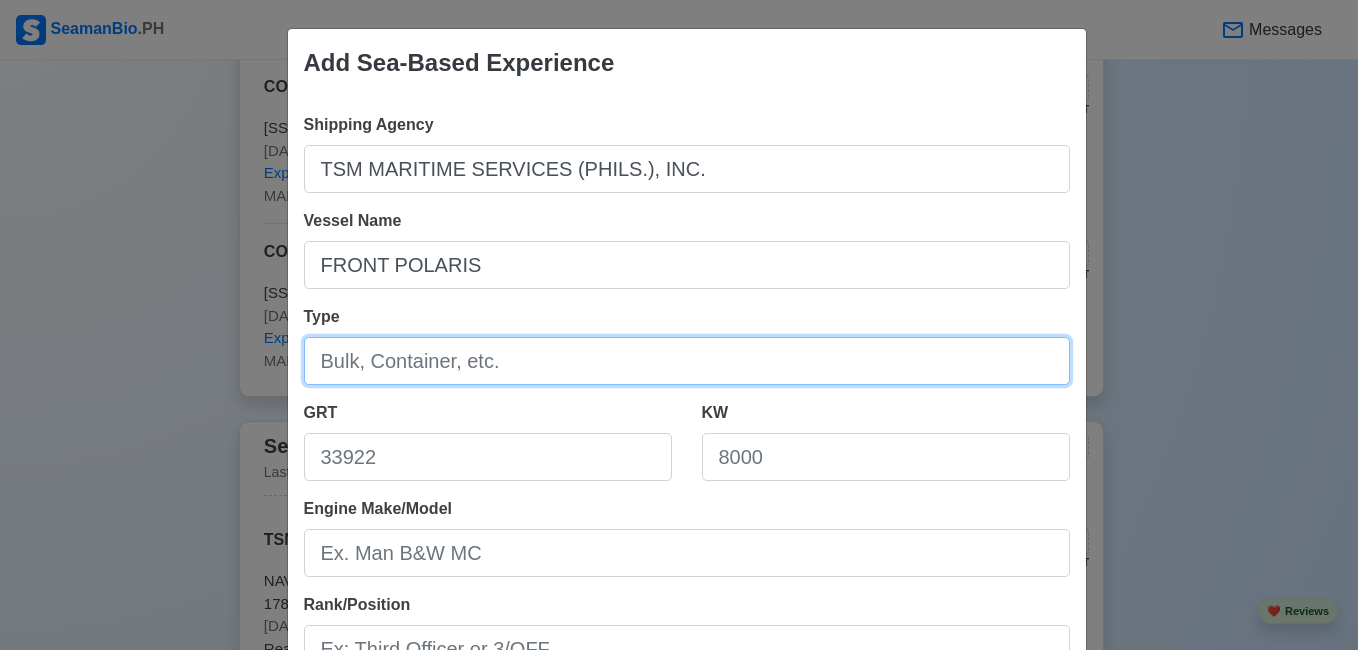click on "Type" at bounding box center [687, 361] 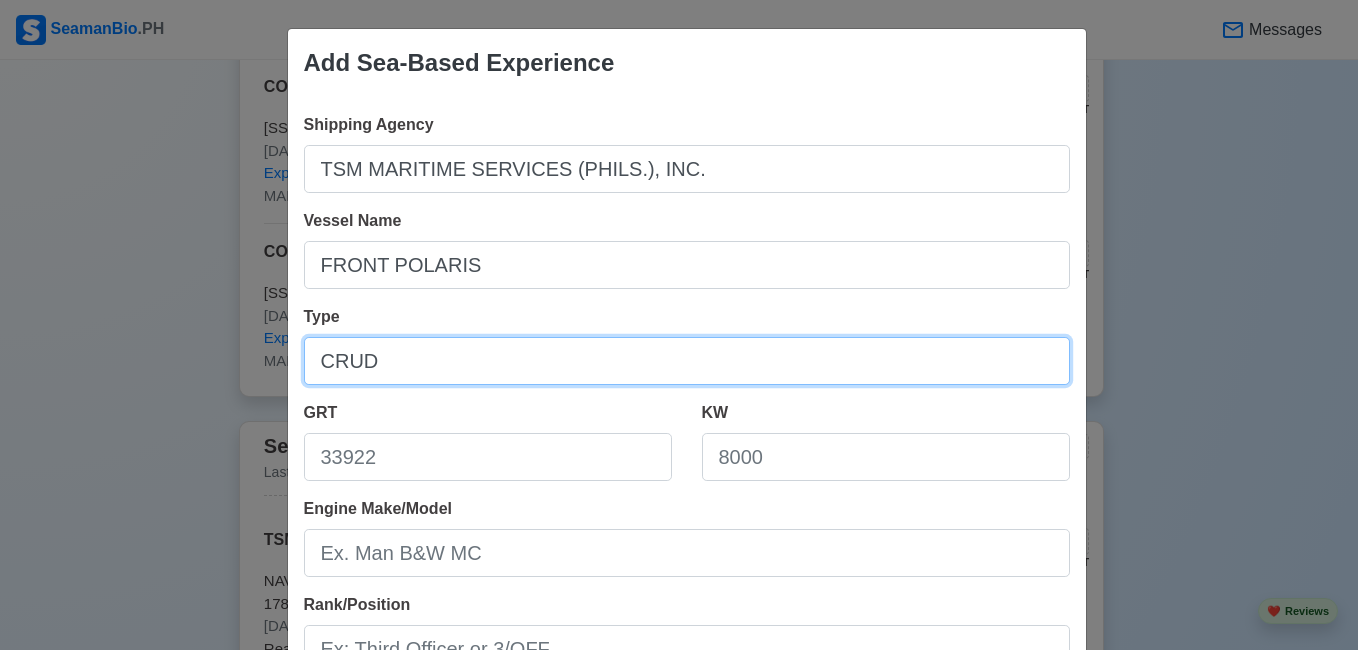 type on "CRUDE OIL TANKER" 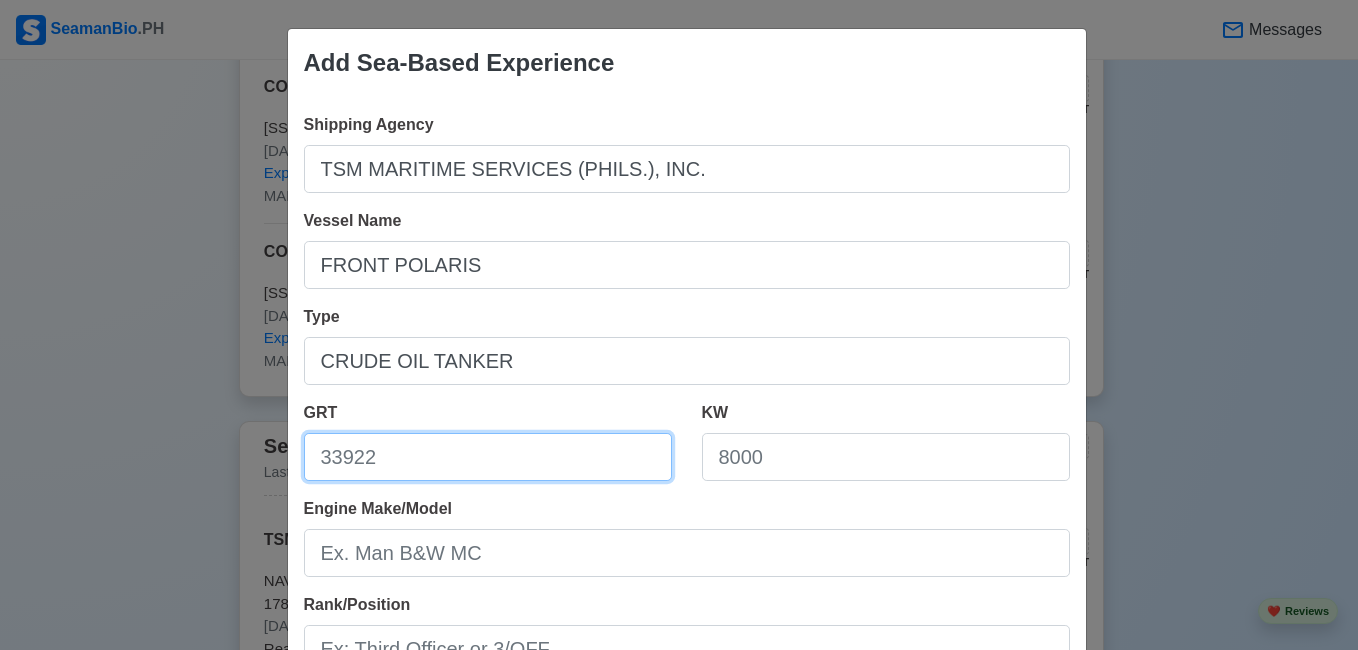 click on "GRT" at bounding box center [488, 457] 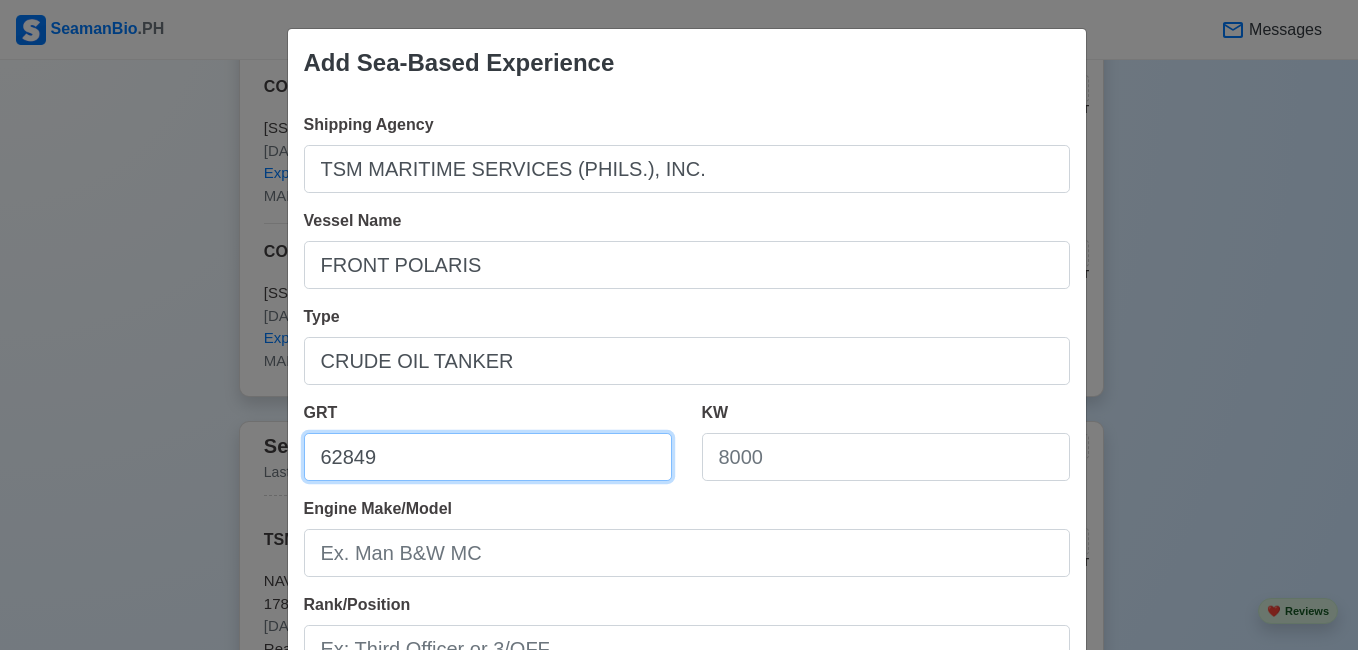 type on "62849" 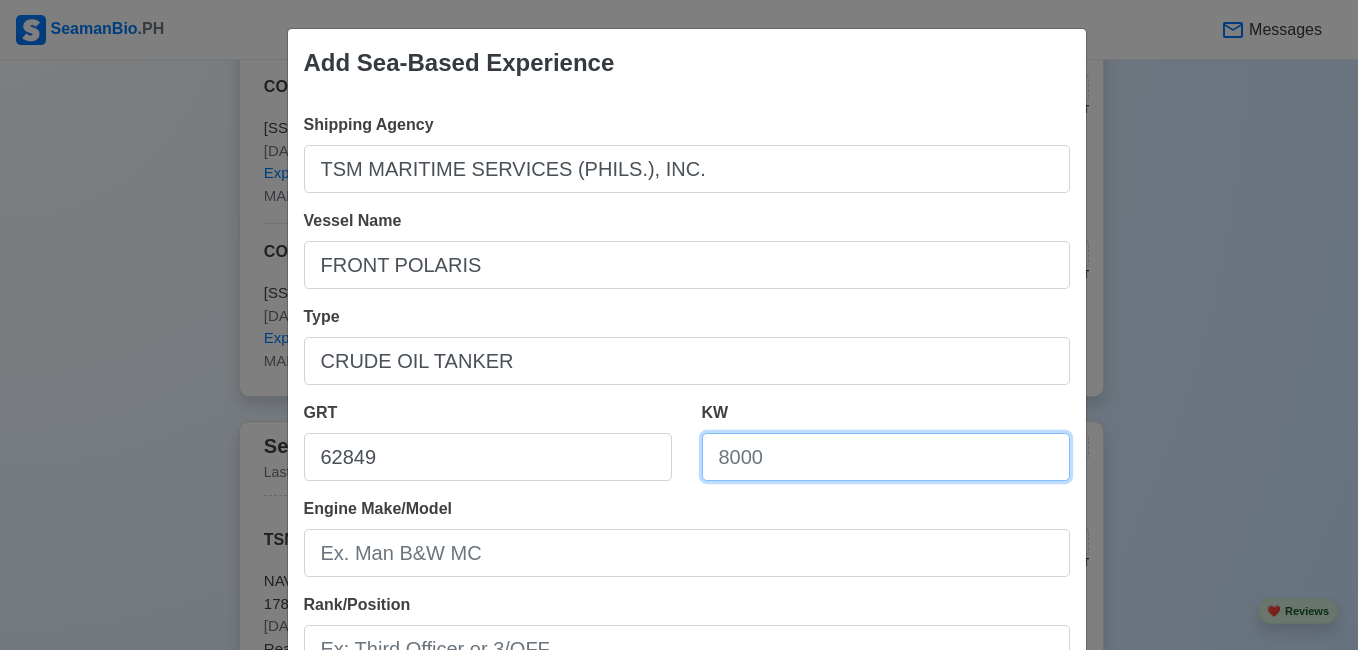 click on "KW" at bounding box center (886, 457) 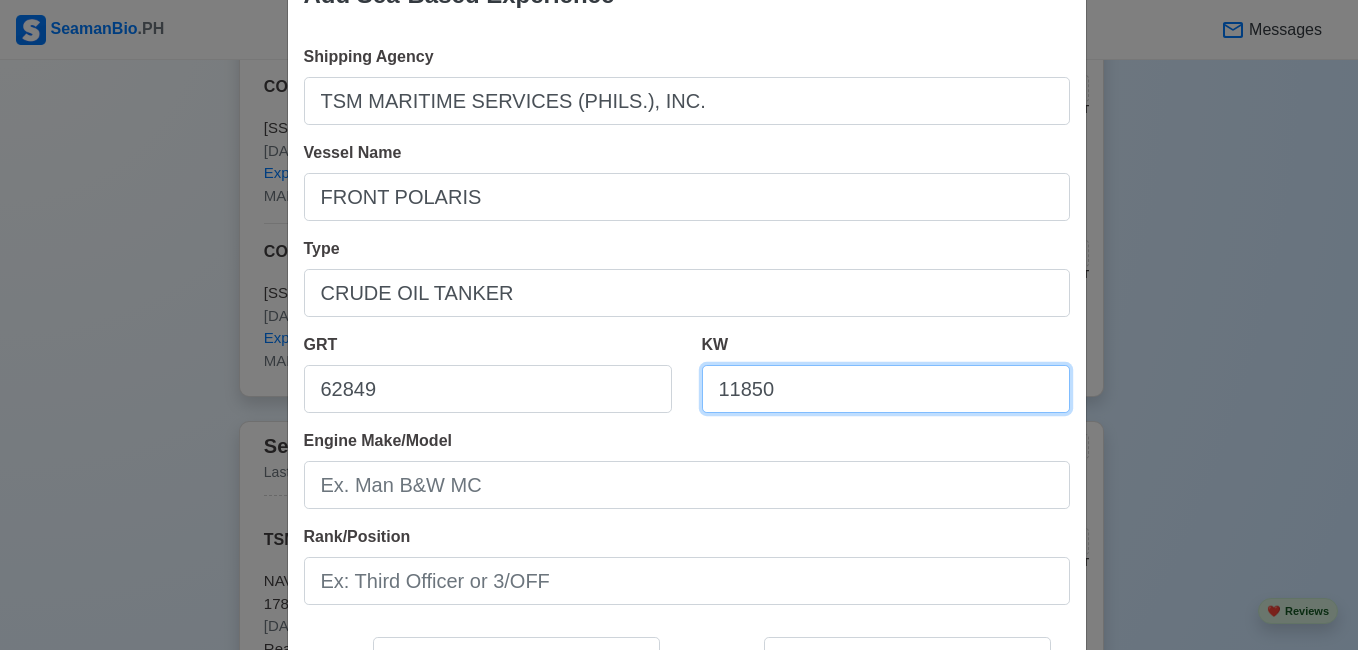 scroll, scrollTop: 100, scrollLeft: 0, axis: vertical 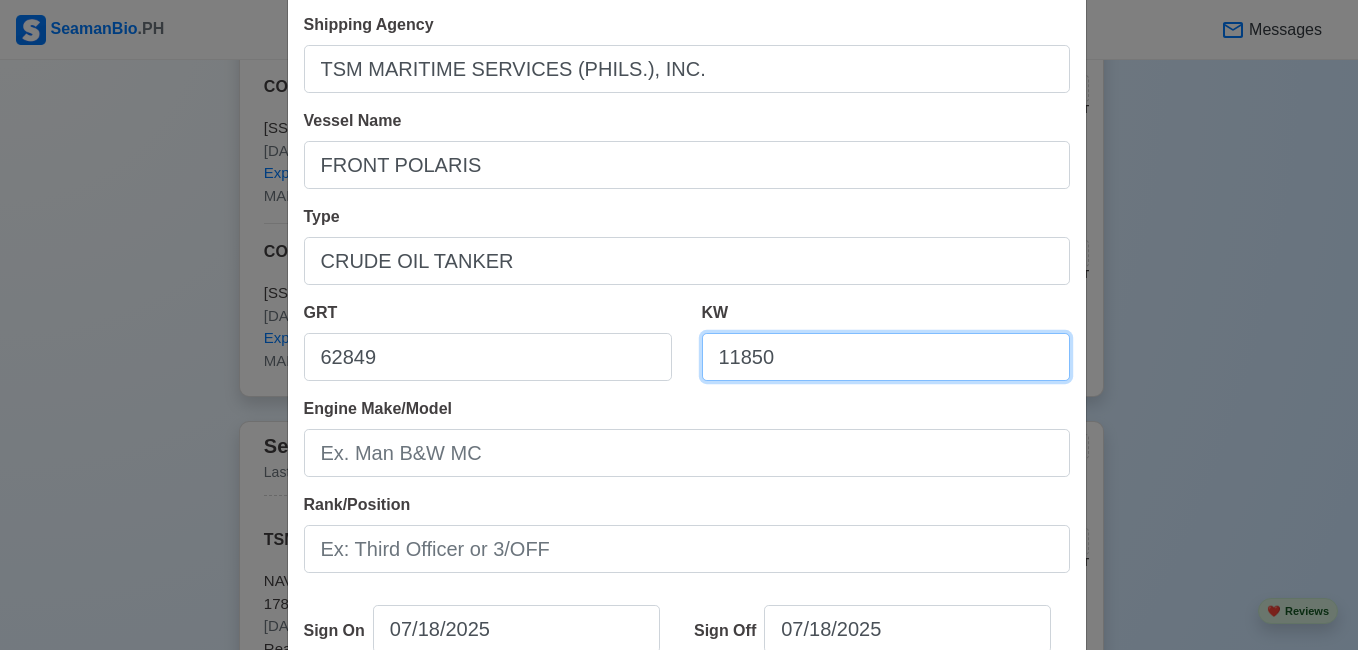 type on "11850" 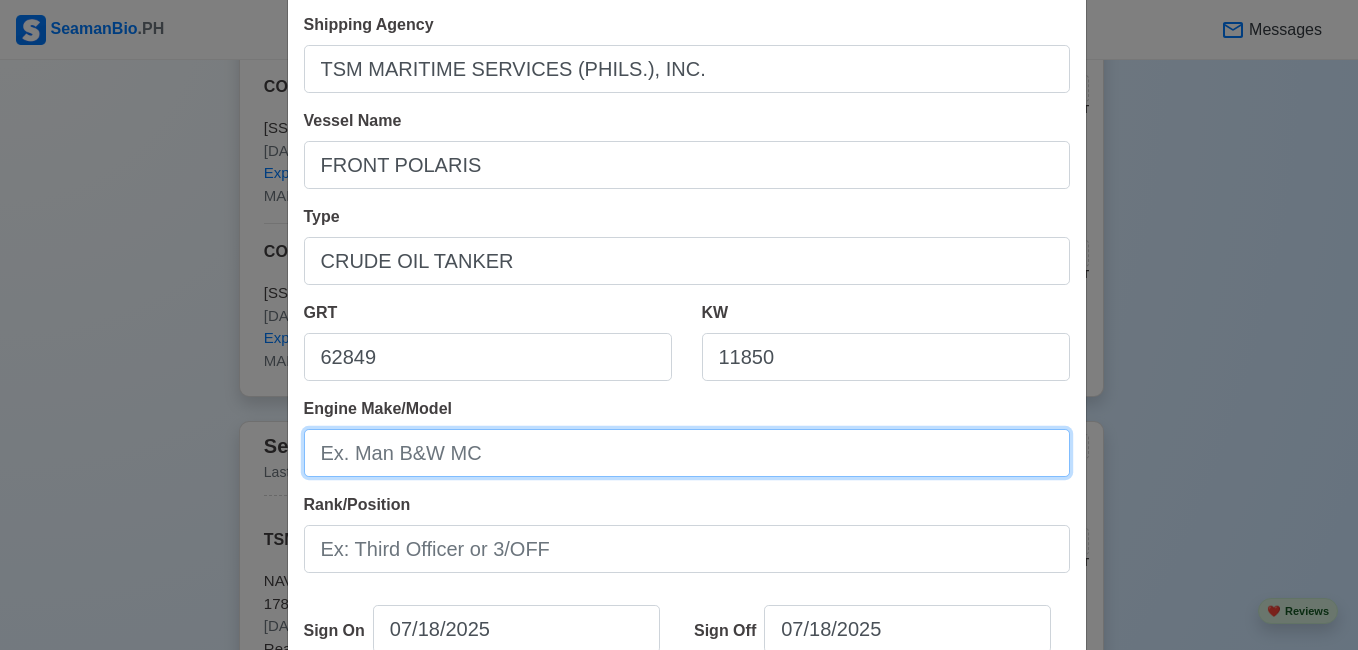 click on "Engine Make/Model" at bounding box center [687, 453] 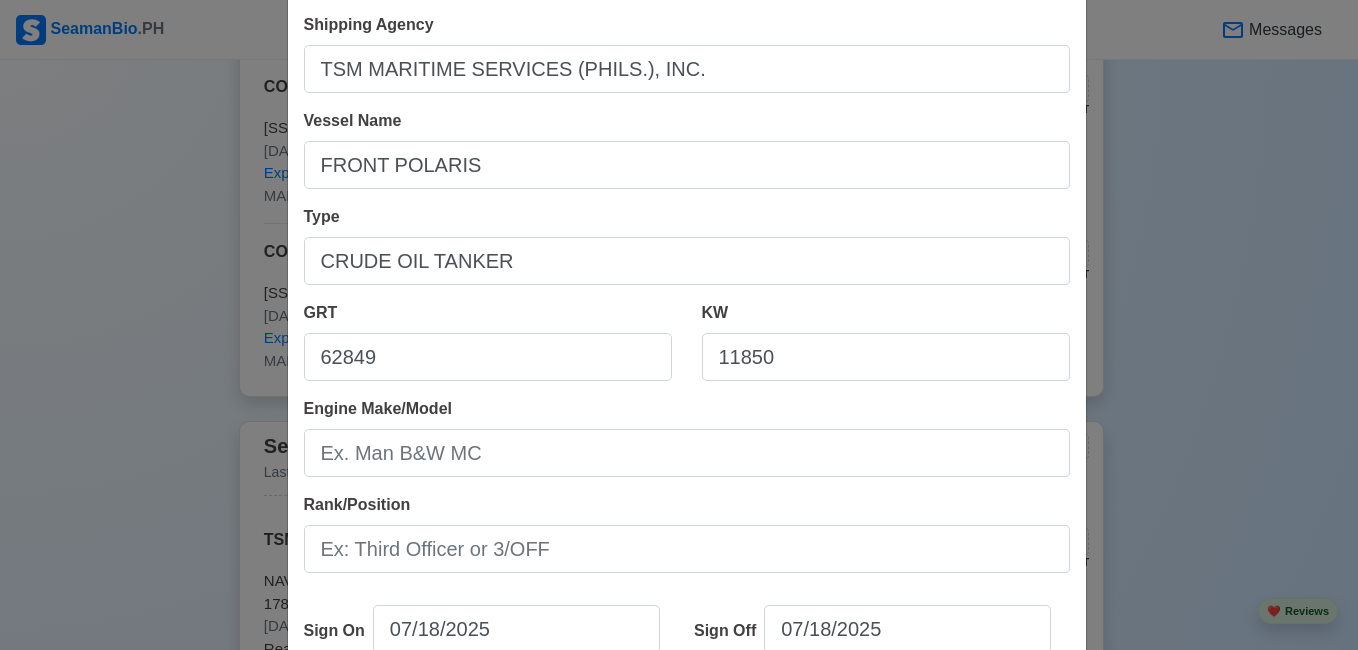 click on "Rank/Position" at bounding box center [687, 533] 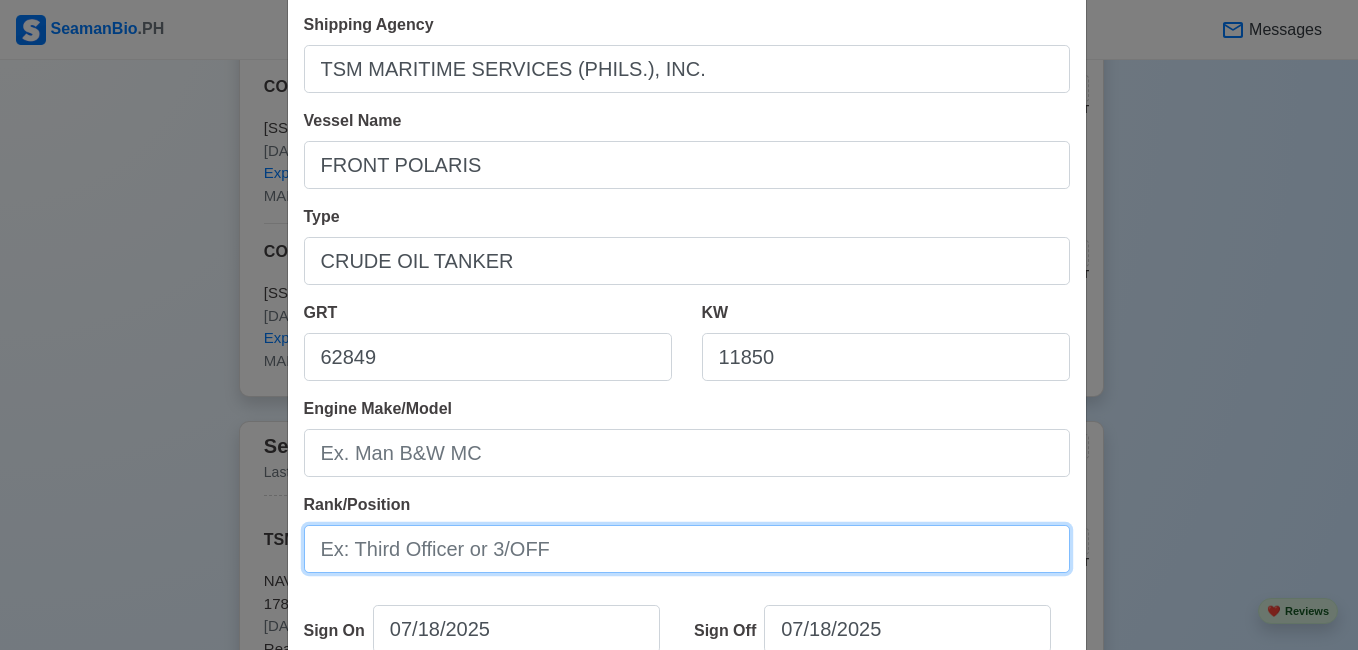 click on "Rank/Position" at bounding box center (687, 549) 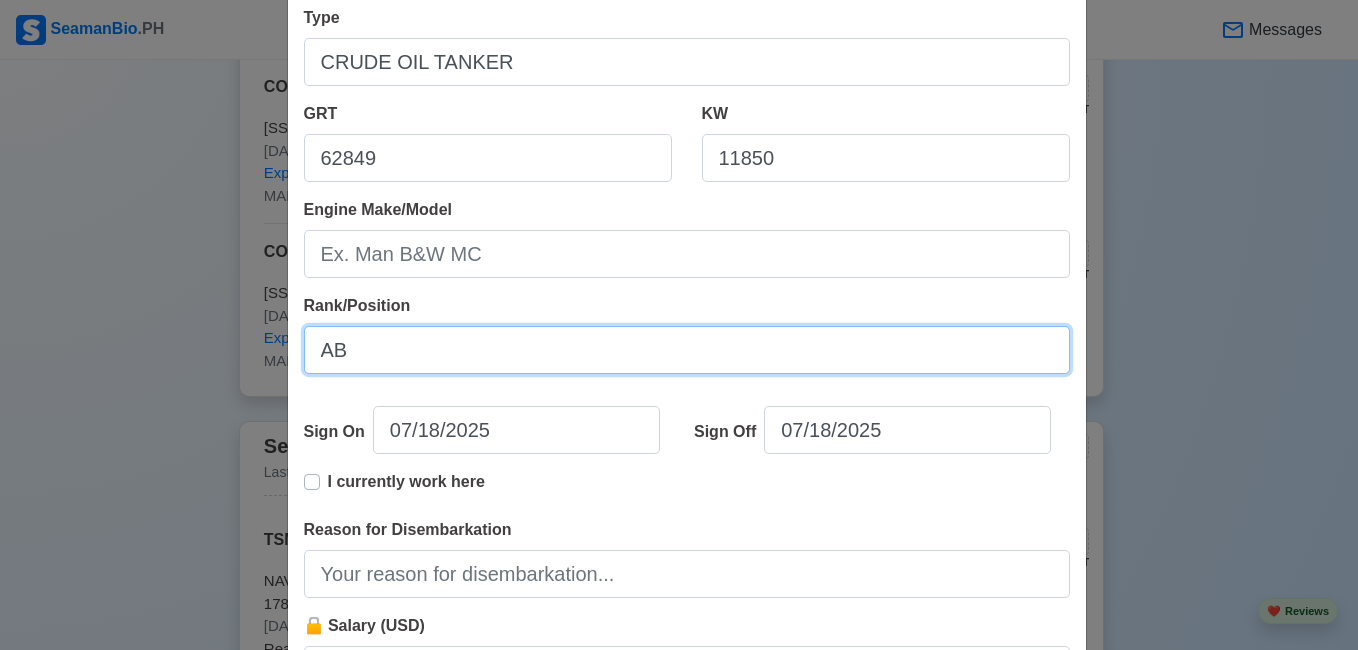 scroll, scrollTop: 300, scrollLeft: 0, axis: vertical 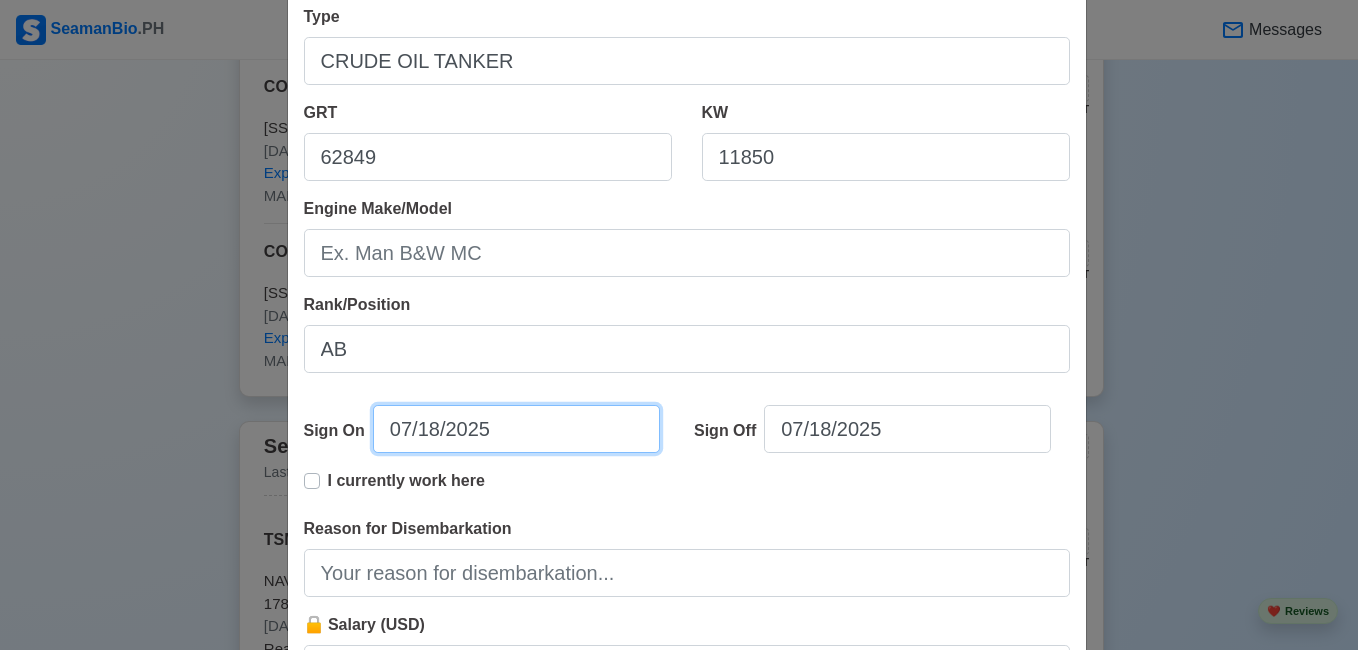 click on "07/18/2025" at bounding box center [516, 429] 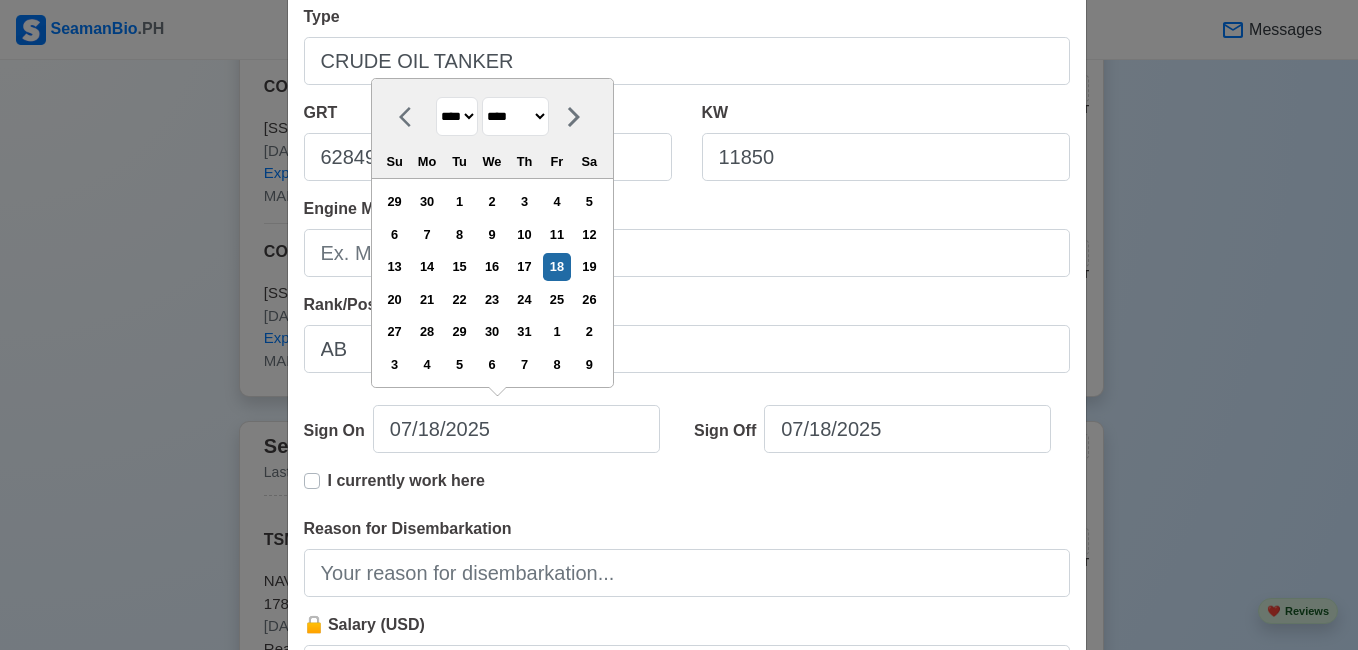 click on "******* ******** ***** ***** *** **** **** ****** ********* ******* ******** ********" at bounding box center (515, 116) 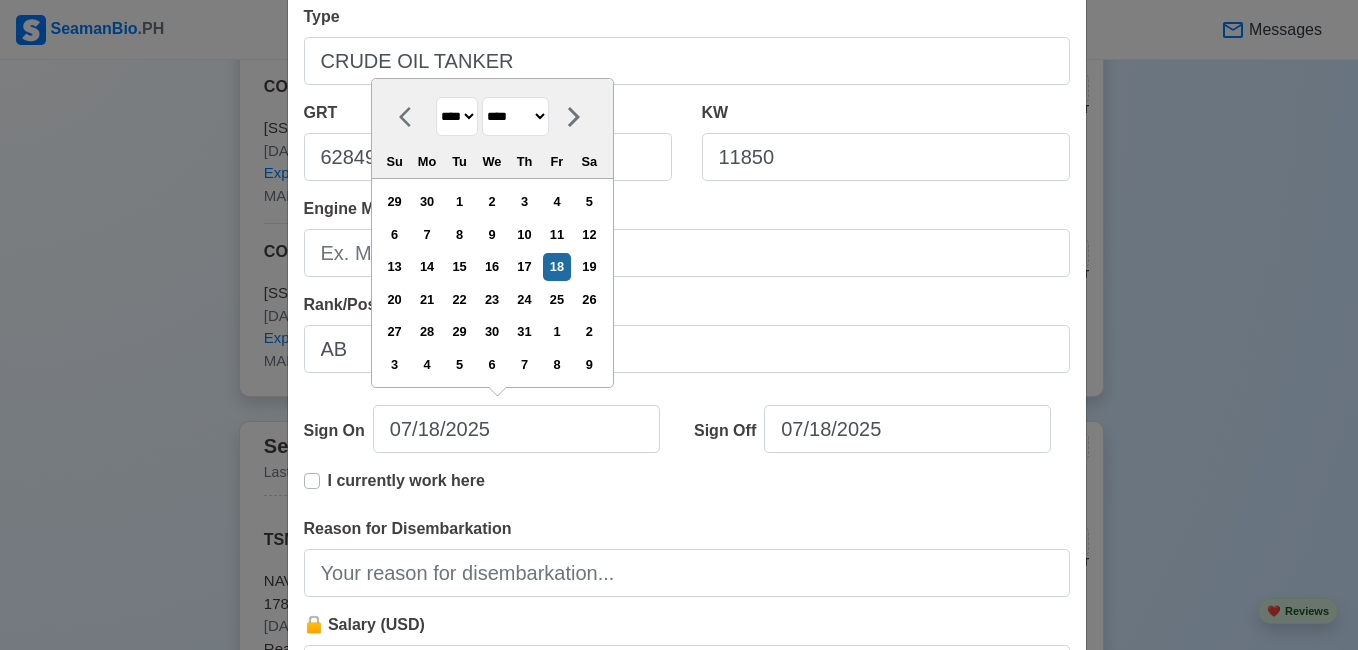 click on "**** **** **** **** **** **** **** **** **** **** **** **** **** **** **** **** **** **** **** **** **** **** **** **** **** **** **** **** **** **** **** **** **** **** **** **** **** **** **** **** **** **** **** **** **** **** **** **** **** **** **** **** **** **** **** **** **** **** **** **** **** **** **** **** **** **** **** **** **** **** **** **** **** **** **** **** **** **** **** **** **** **** **** **** **** **** **** **** **** **** **** **** **** **** **** **** **** **** **** **** **** **** **** **** **** ****" at bounding box center [457, 116] 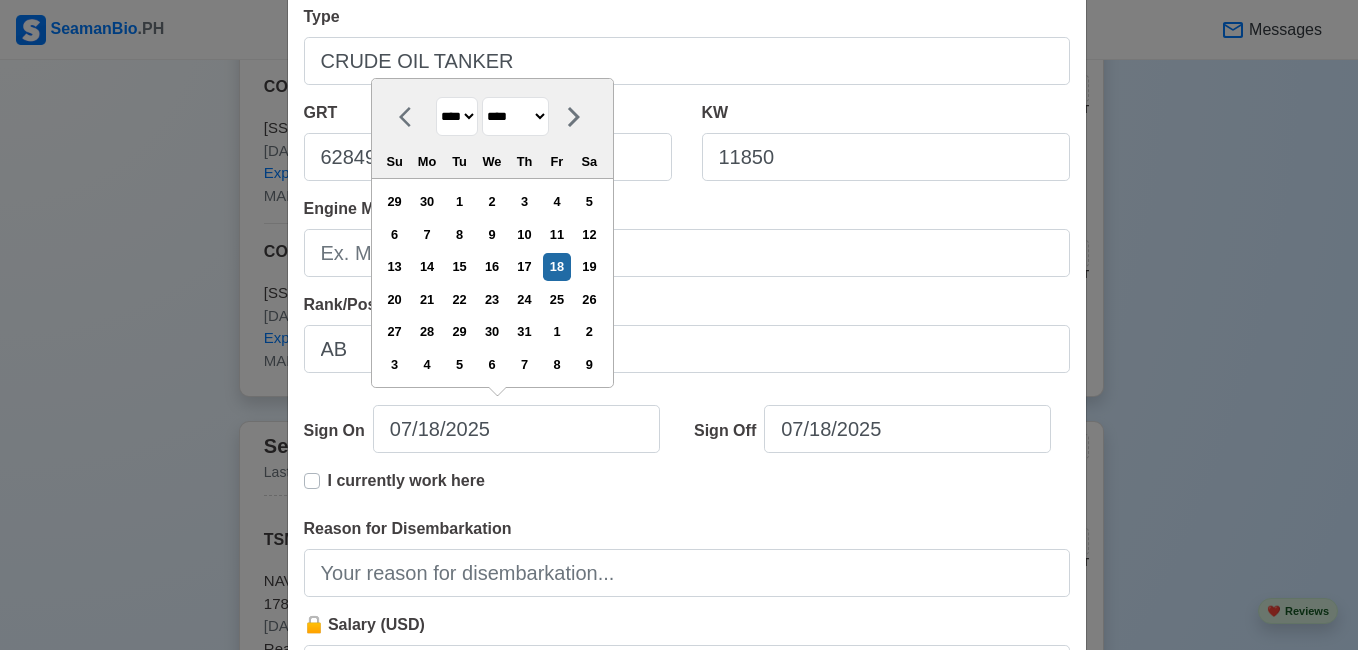 select on "****" 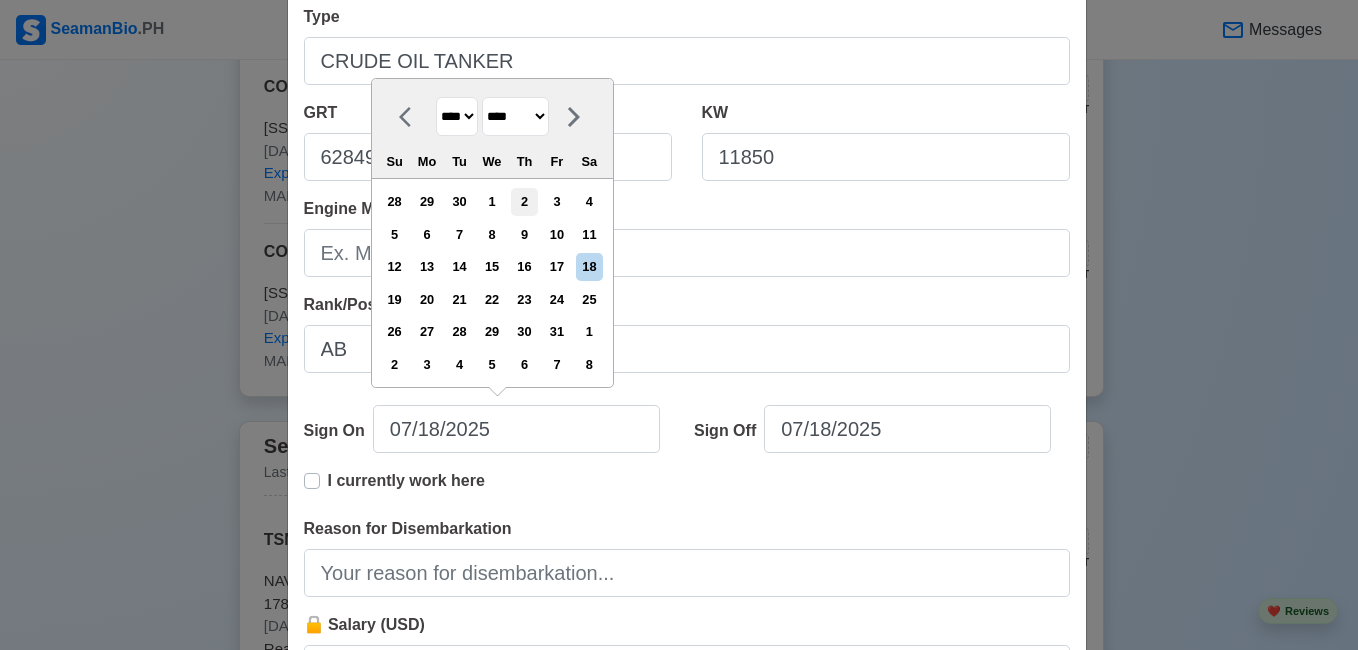 click on "2" at bounding box center [524, 201] 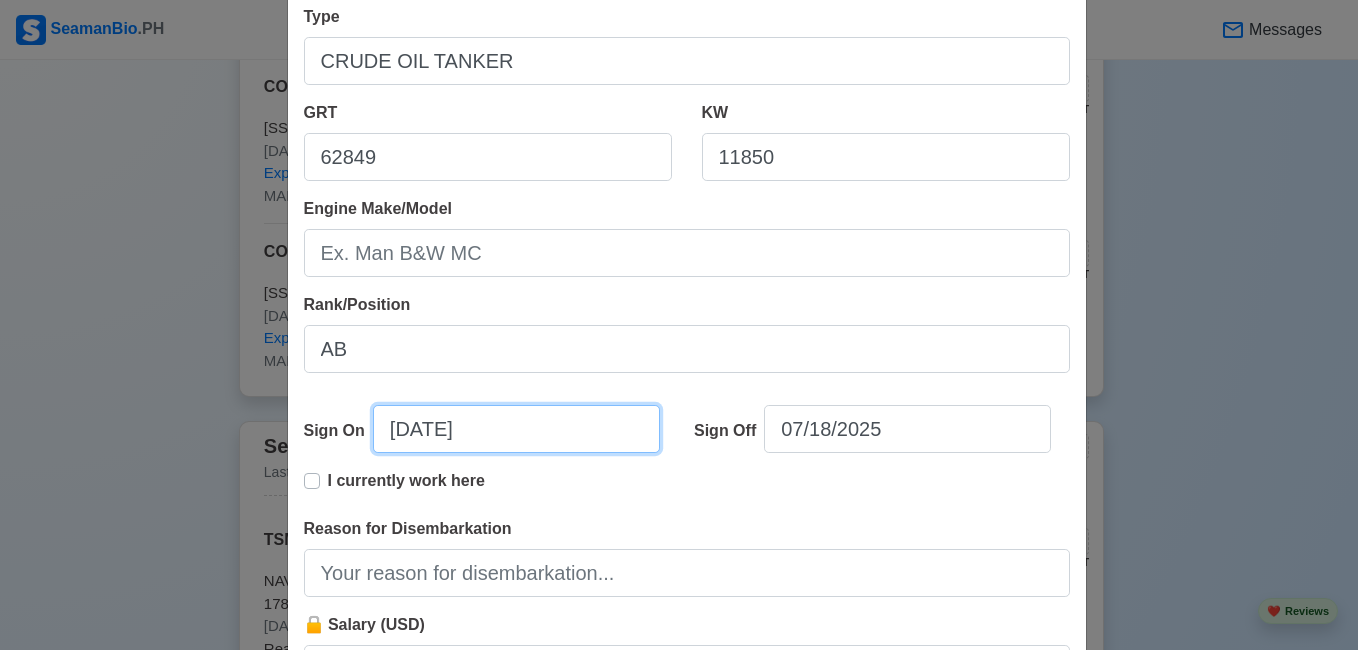 select on "****" 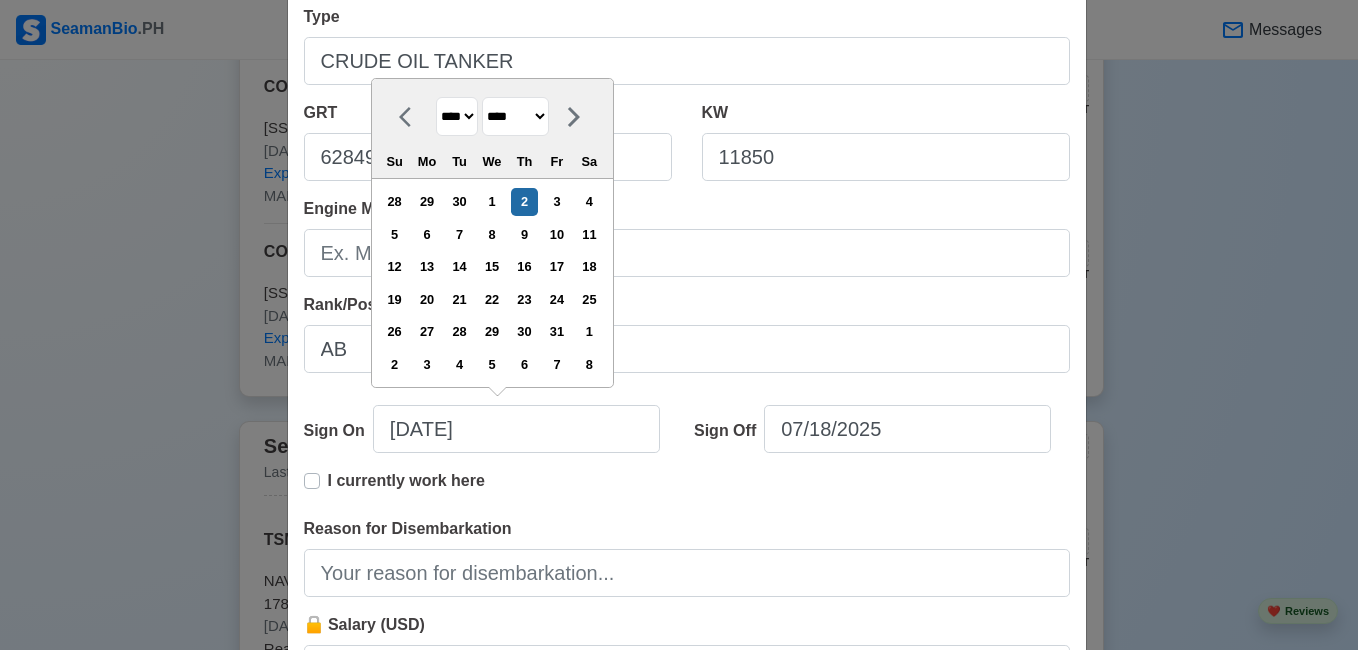 click on "I currently work here" at bounding box center [687, 493] 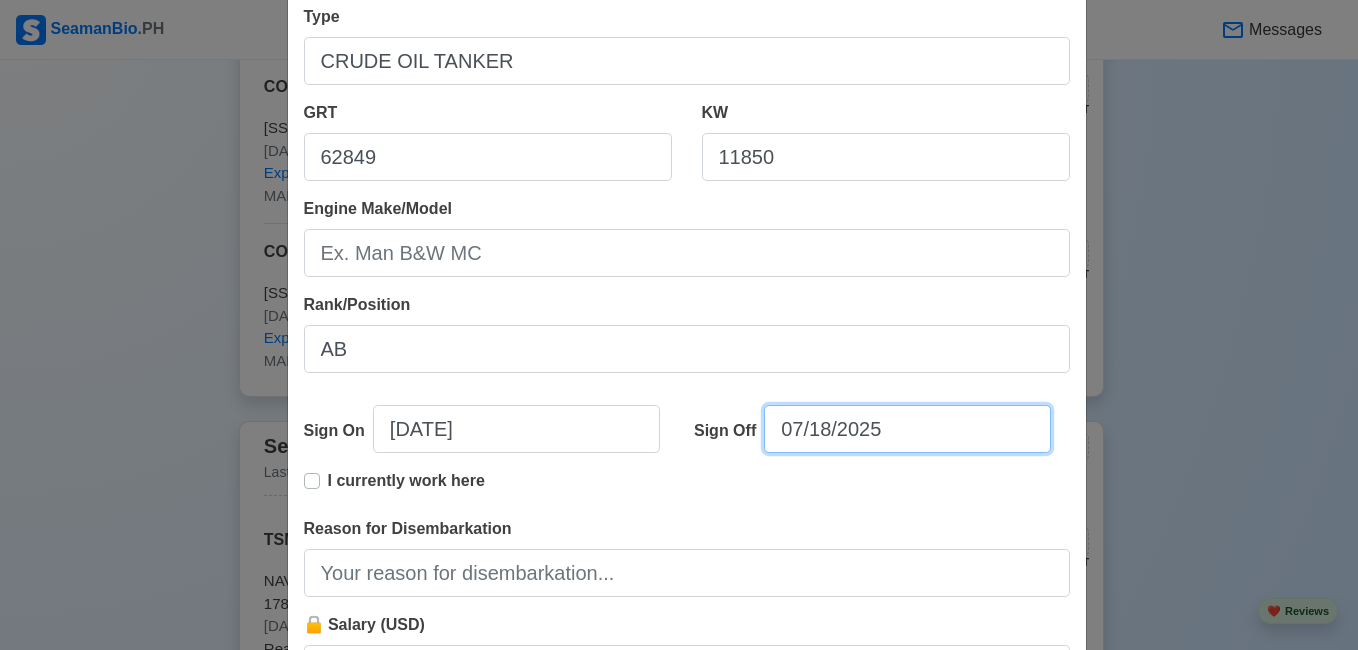 click on "07/18/2025" at bounding box center (907, 429) 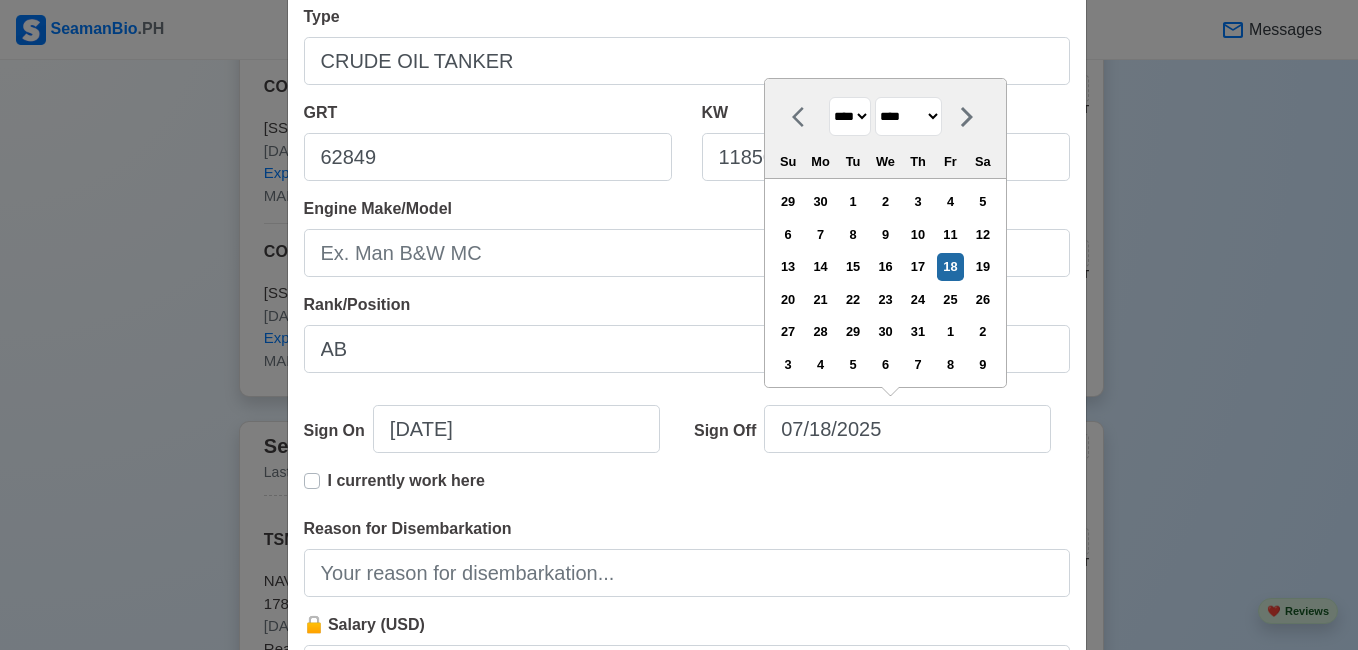 click on "******* ******** ***** ***** *** **** **** ****** ********* ******* ******** ********" at bounding box center [908, 116] 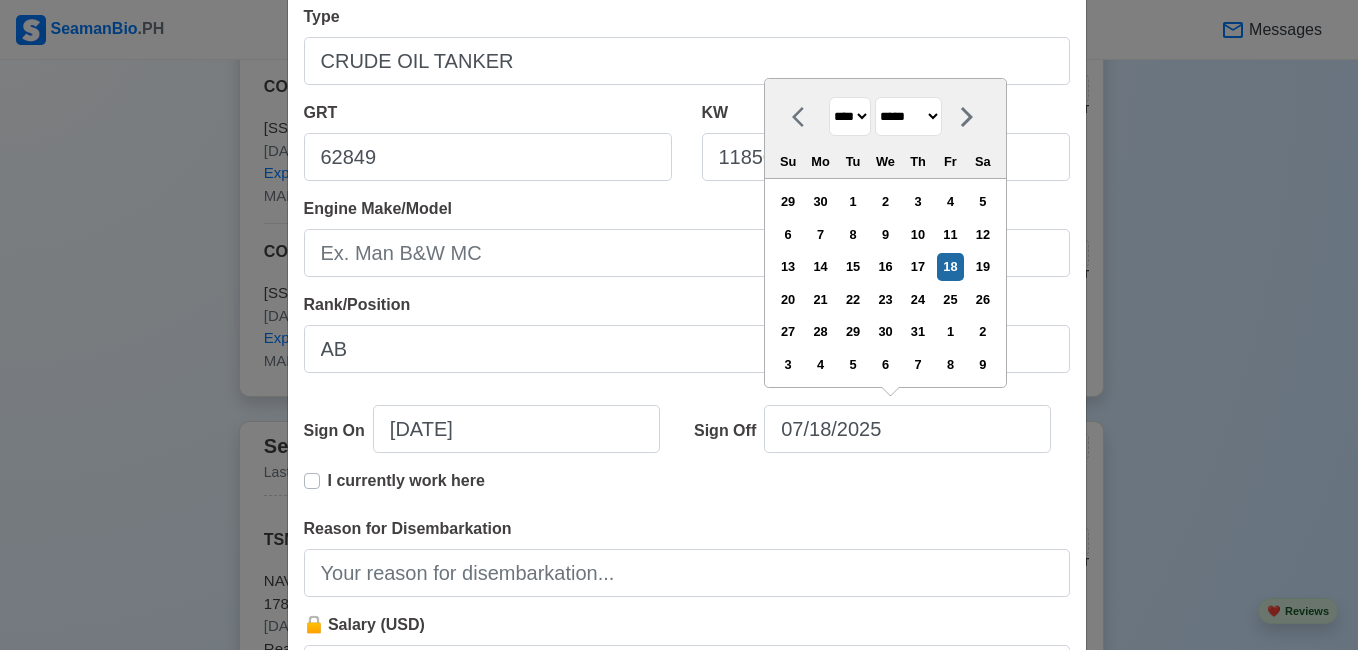 click on "******* ******** ***** ***** *** **** **** ****** ********* ******* ******** ********" at bounding box center [908, 116] 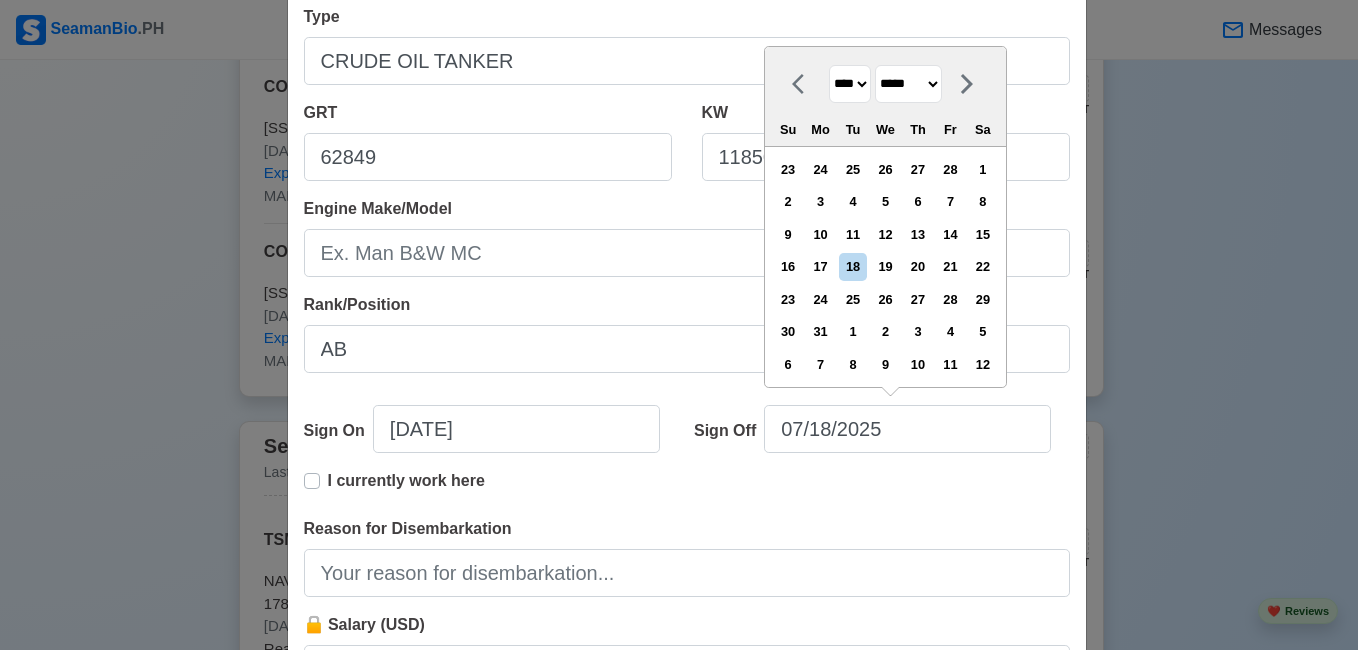 click on "**** **** **** **** **** **** **** **** **** **** **** **** **** **** **** **** **** **** **** **** **** **** **** **** **** **** **** **** **** **** **** **** **** **** **** **** **** **** **** **** **** **** **** **** **** **** **** **** **** **** **** **** **** **** **** **** **** **** **** **** **** **** **** **** **** **** **** **** **** **** **** **** **** **** **** **** **** **** **** **** **** **** **** **** **** **** **** **** **** **** **** **** **** **** **** **** **** **** **** **** **** **** **** **** **** **** **** ****" at bounding box center [850, 84] 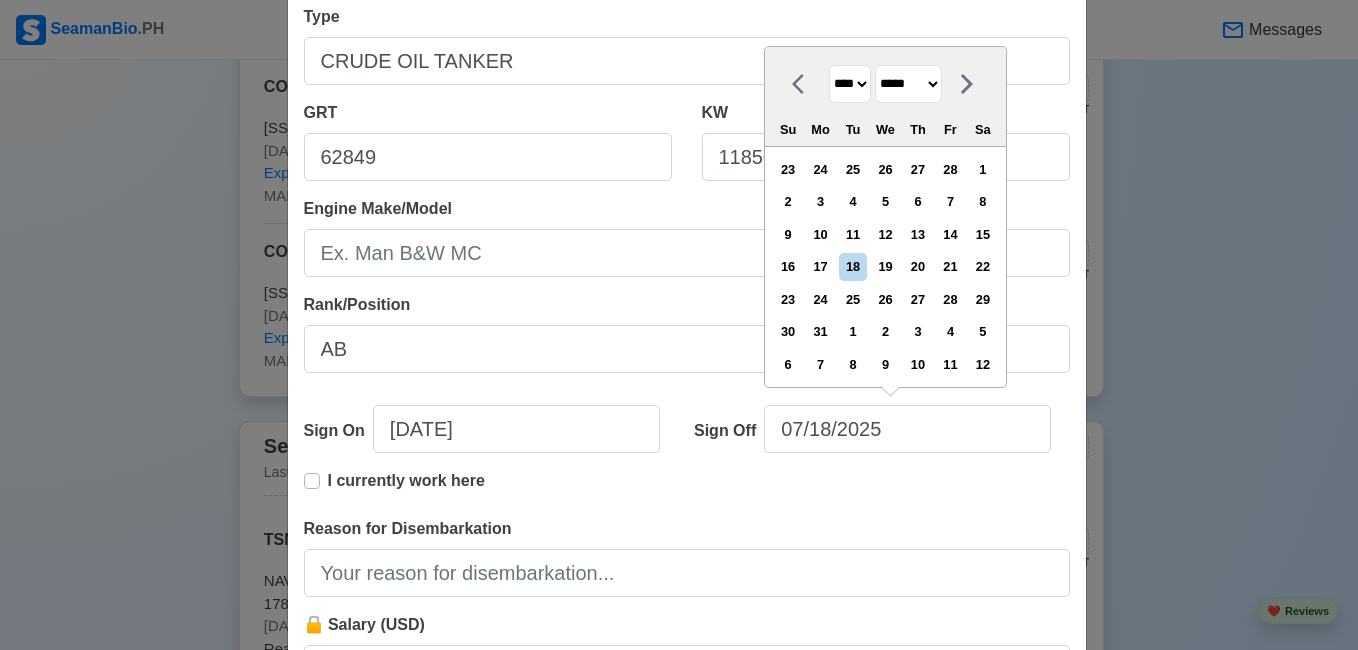 select on "****" 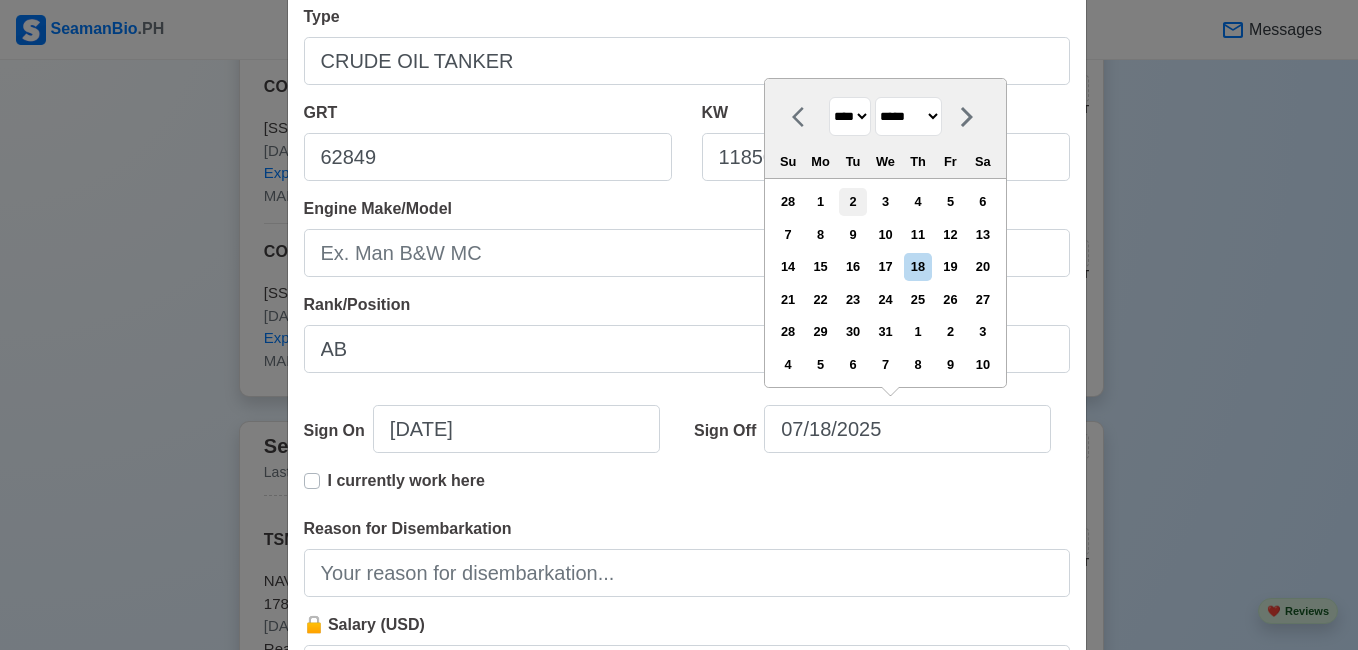 click on "2" at bounding box center (852, 201) 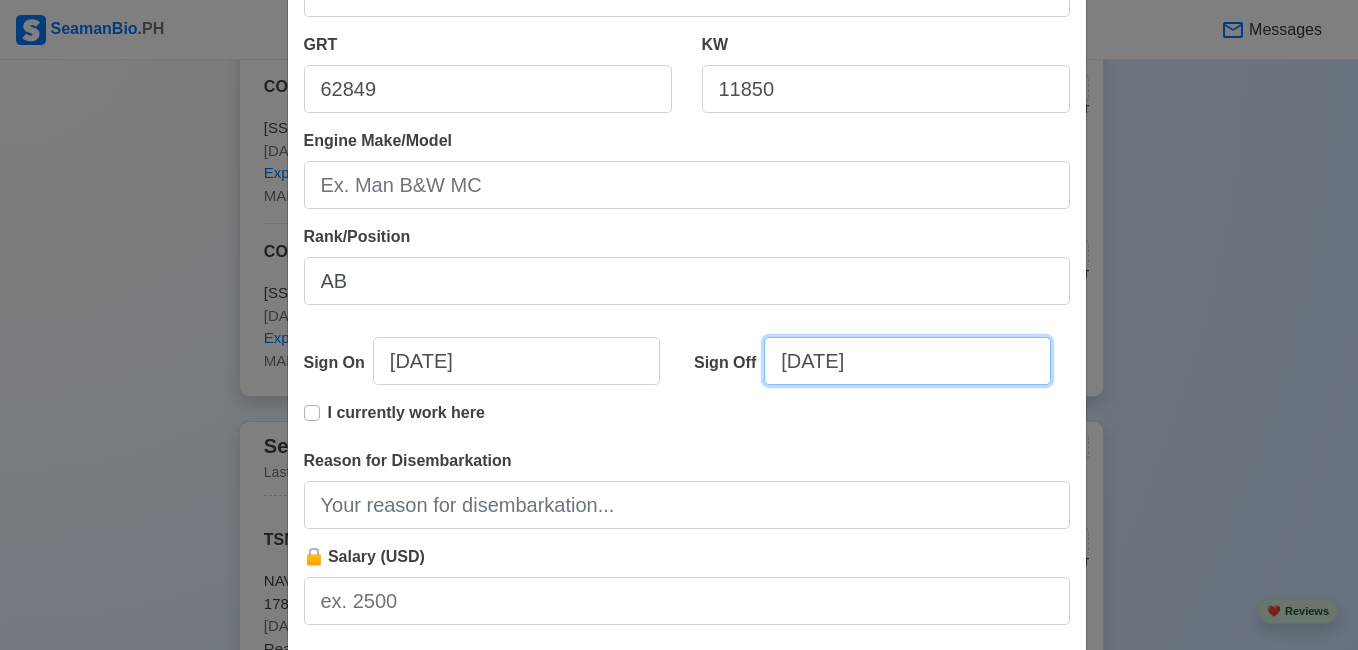 scroll, scrollTop: 400, scrollLeft: 0, axis: vertical 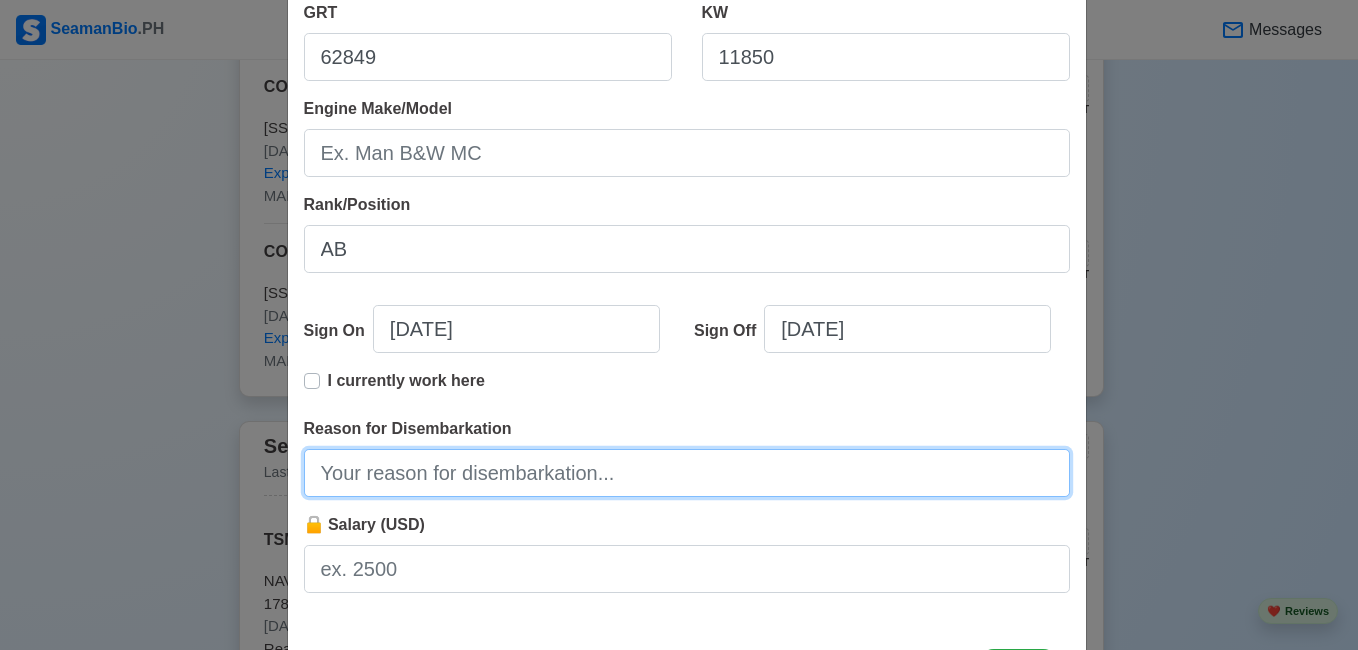 click on "Reason for Disembarkation" at bounding box center [687, 473] 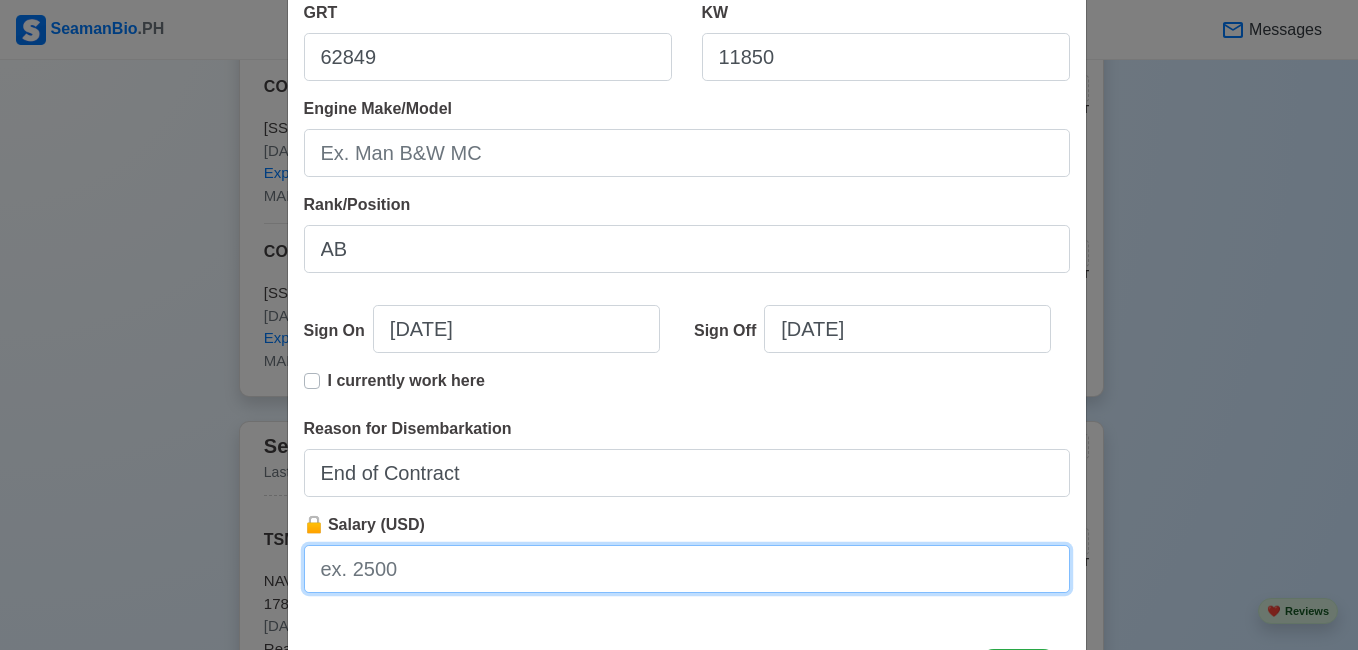click on "🔒 Salary (USD)" at bounding box center [687, 569] 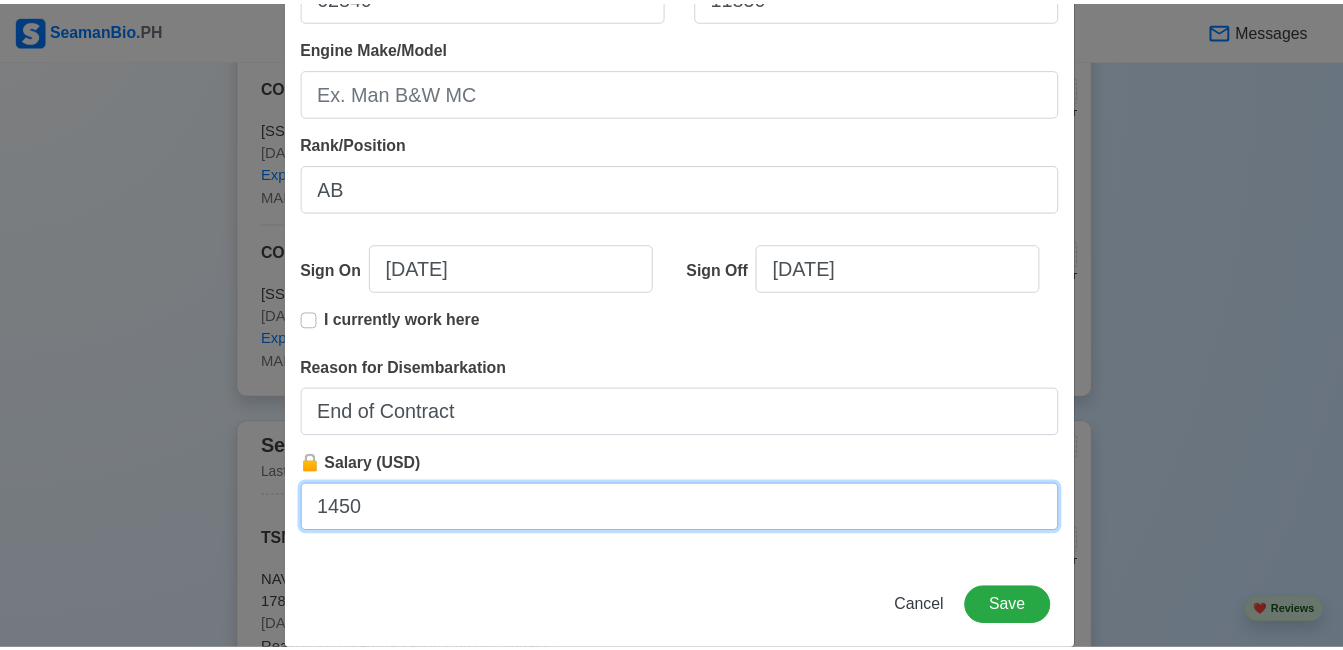 scroll, scrollTop: 490, scrollLeft: 0, axis: vertical 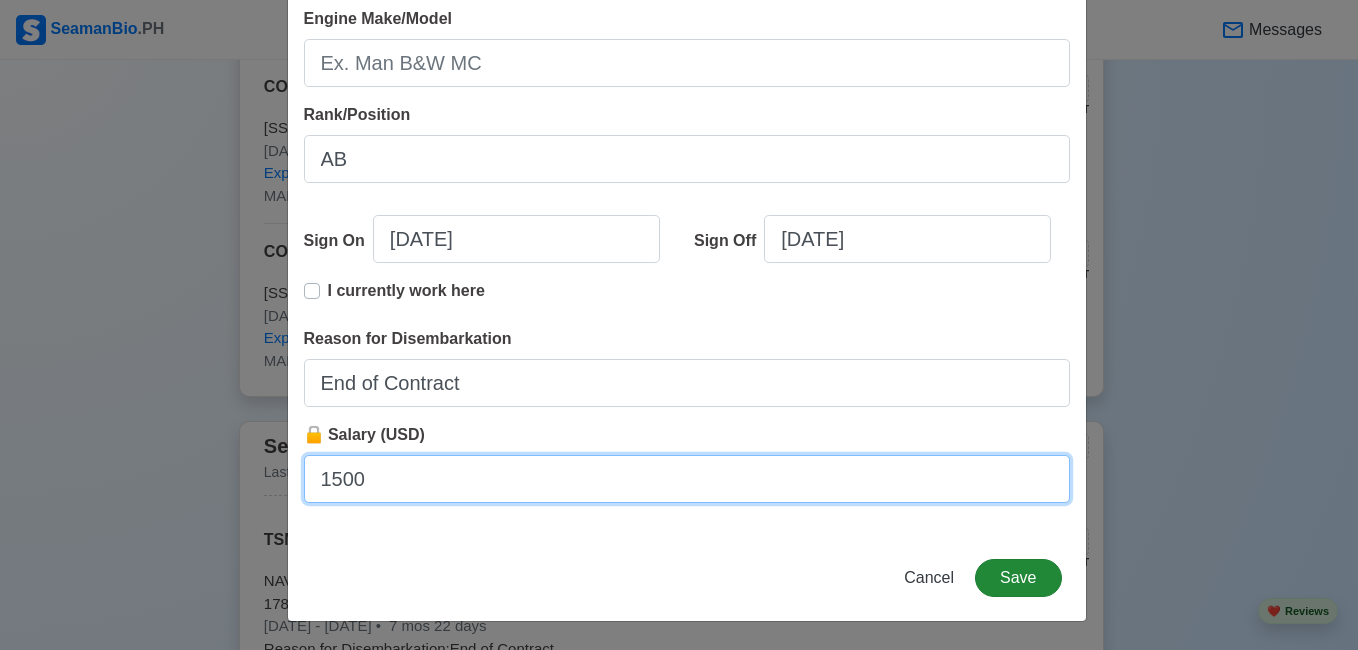 type on "1500" 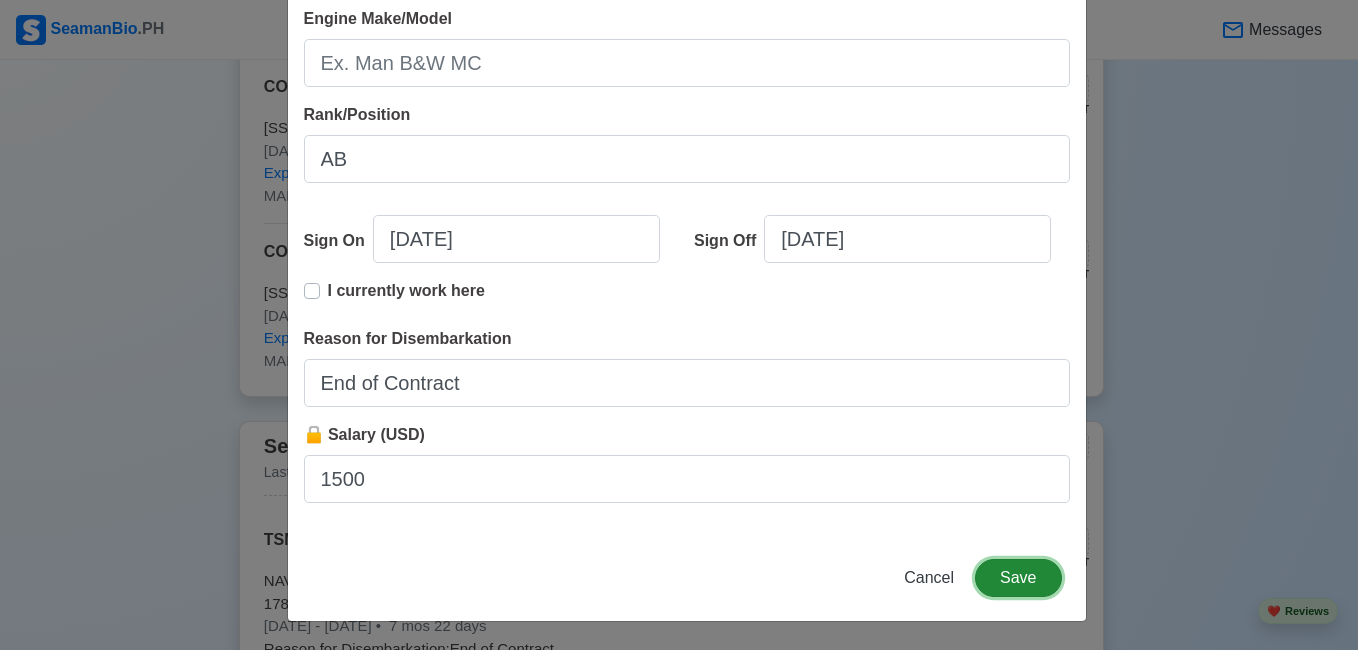 click on "Save" at bounding box center [1018, 578] 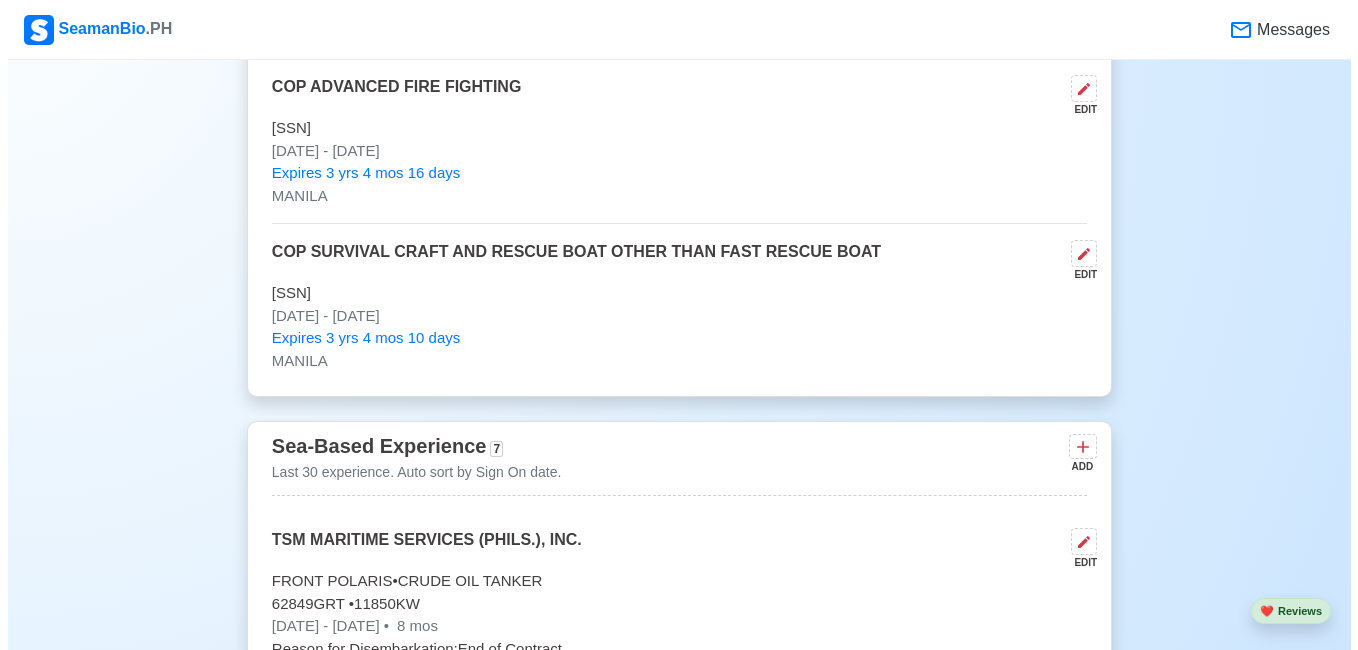 scroll, scrollTop: 3700, scrollLeft: 0, axis: vertical 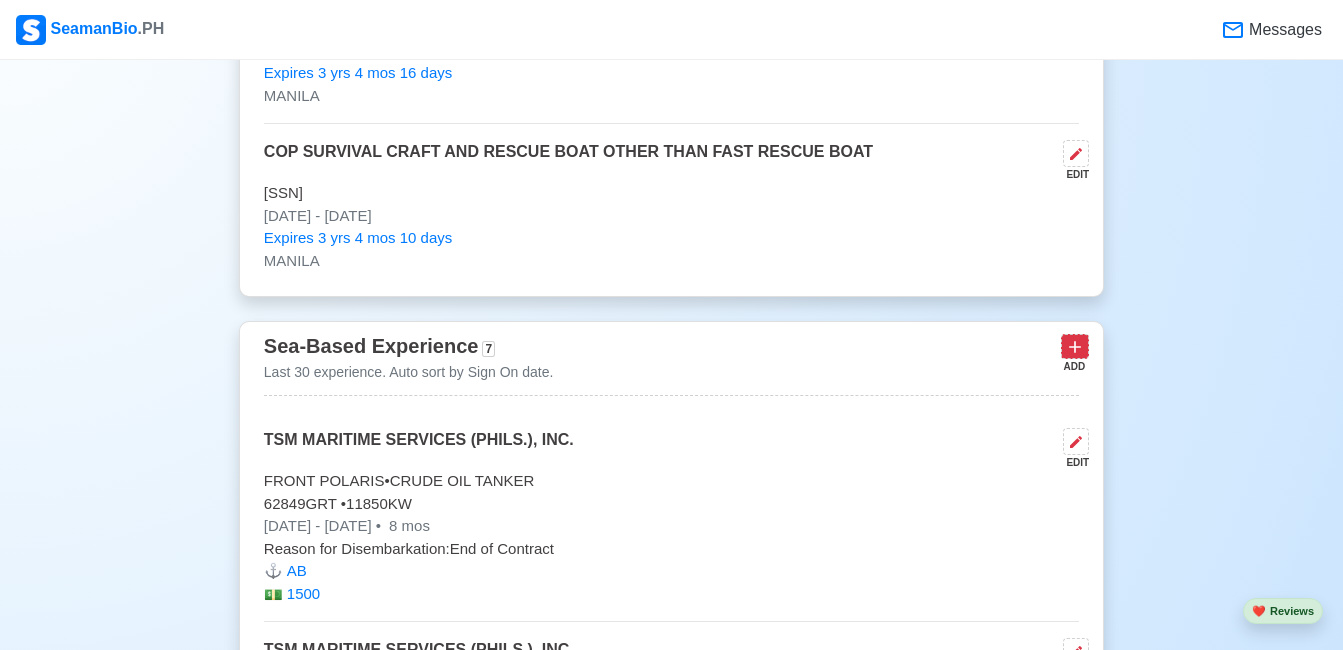 click 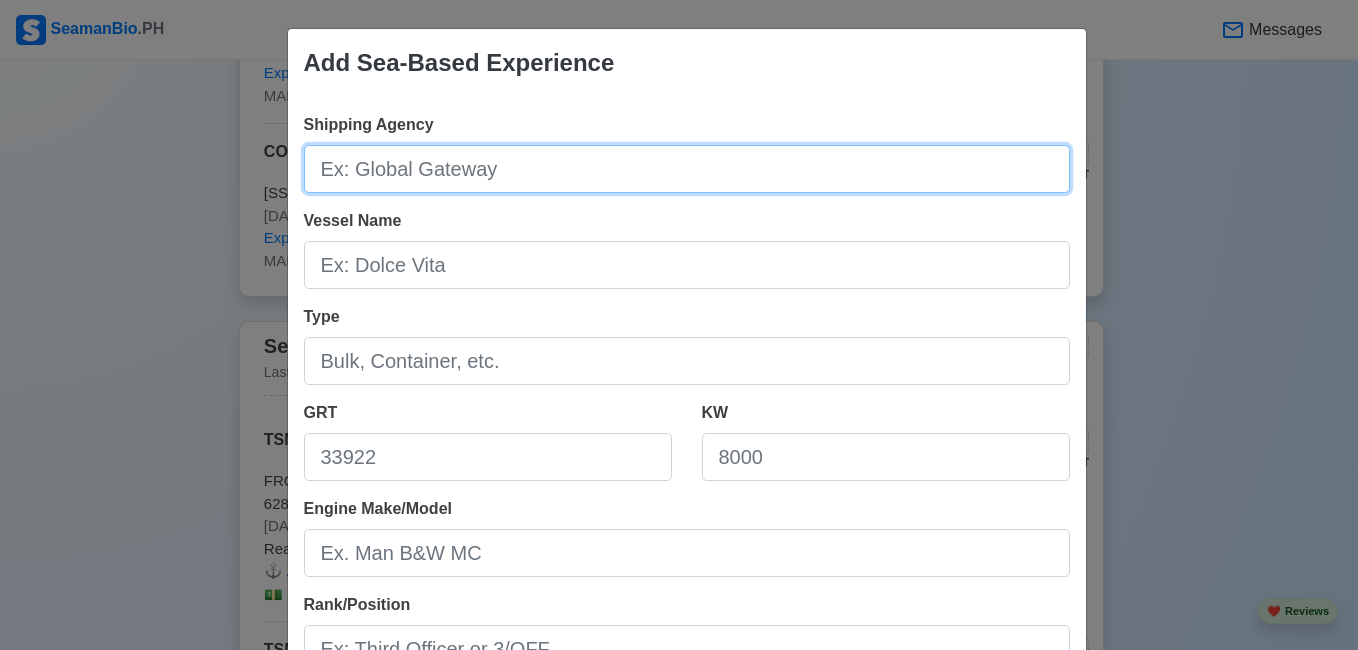 click on "Shipping Agency" at bounding box center [687, 169] 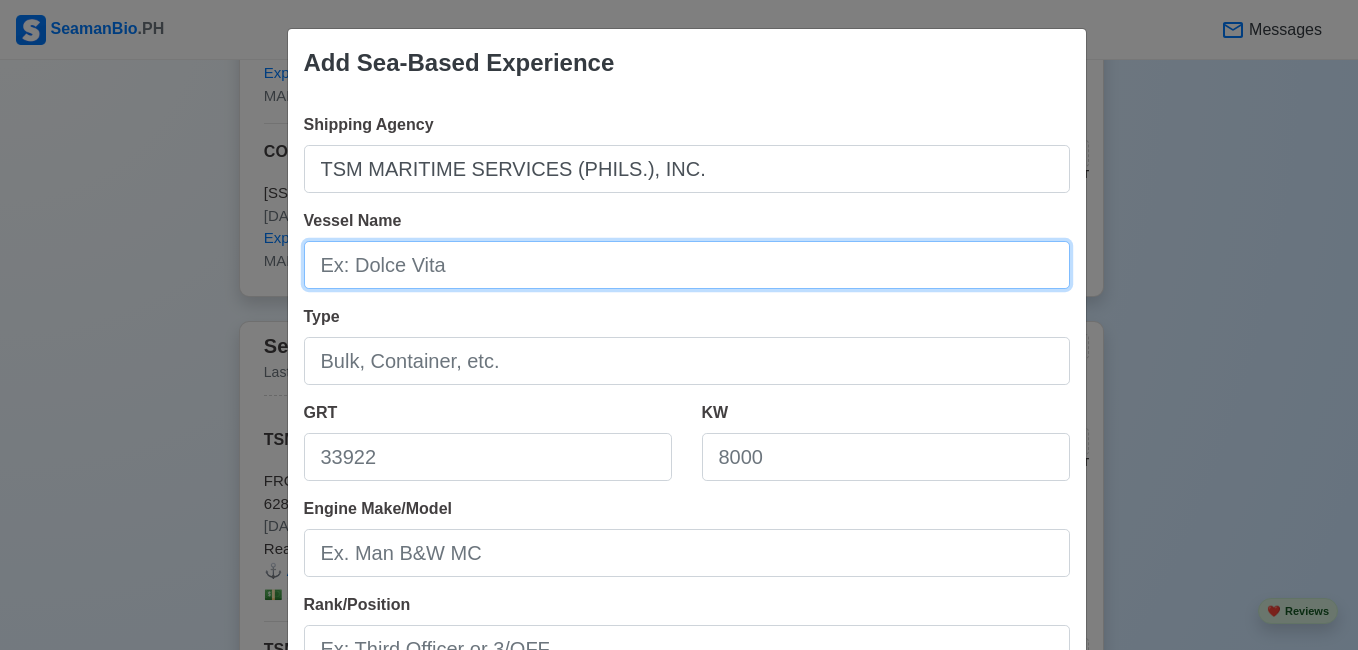 click on "Vessel Name" at bounding box center (687, 265) 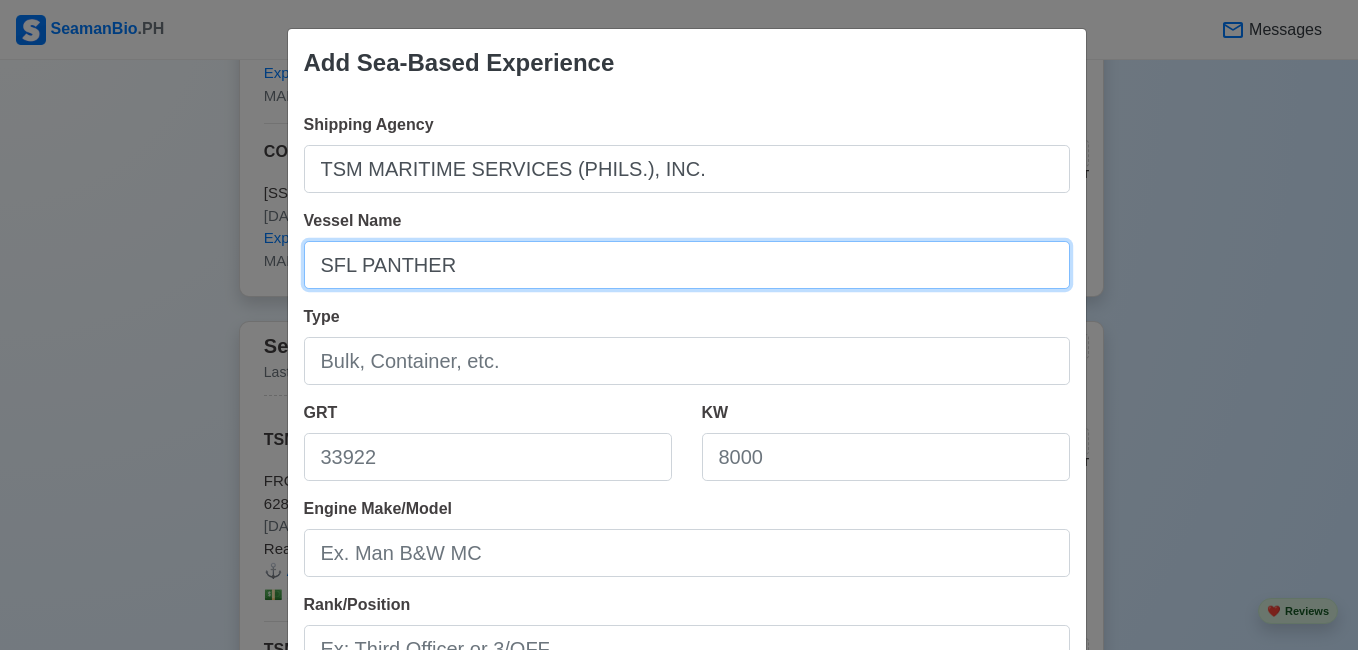 type on "SFL PANTHER" 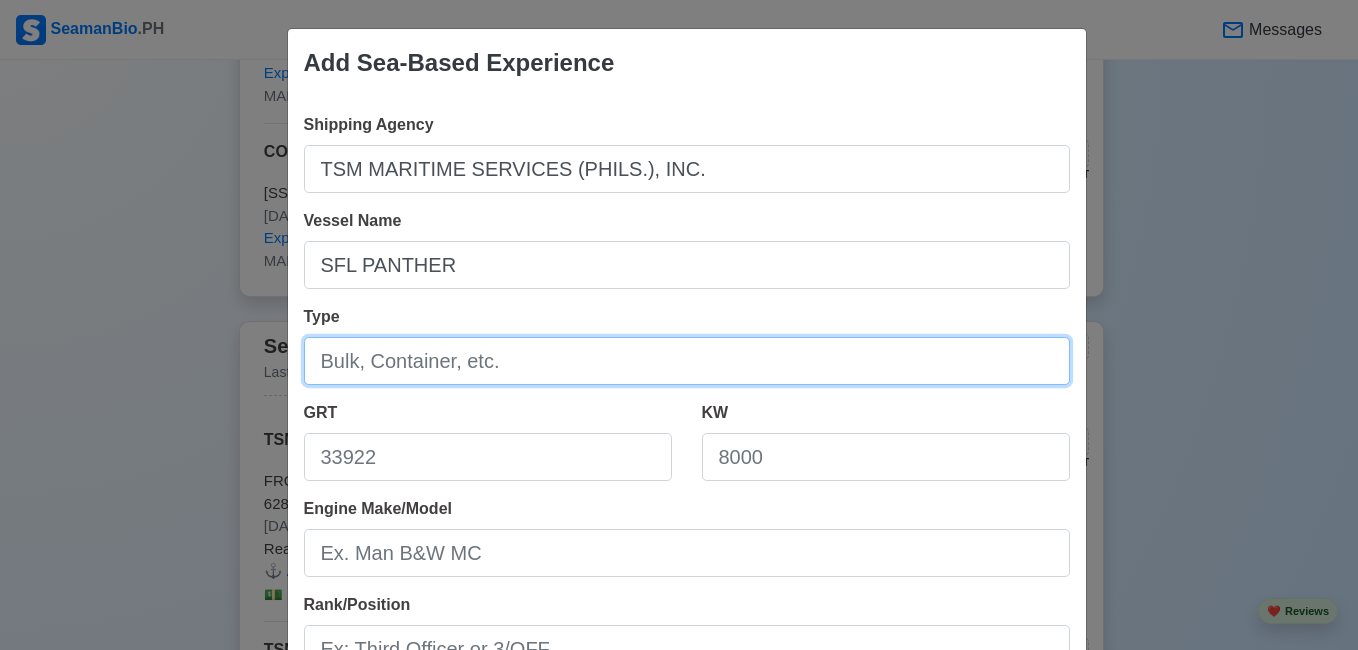 click on "Type" at bounding box center (687, 361) 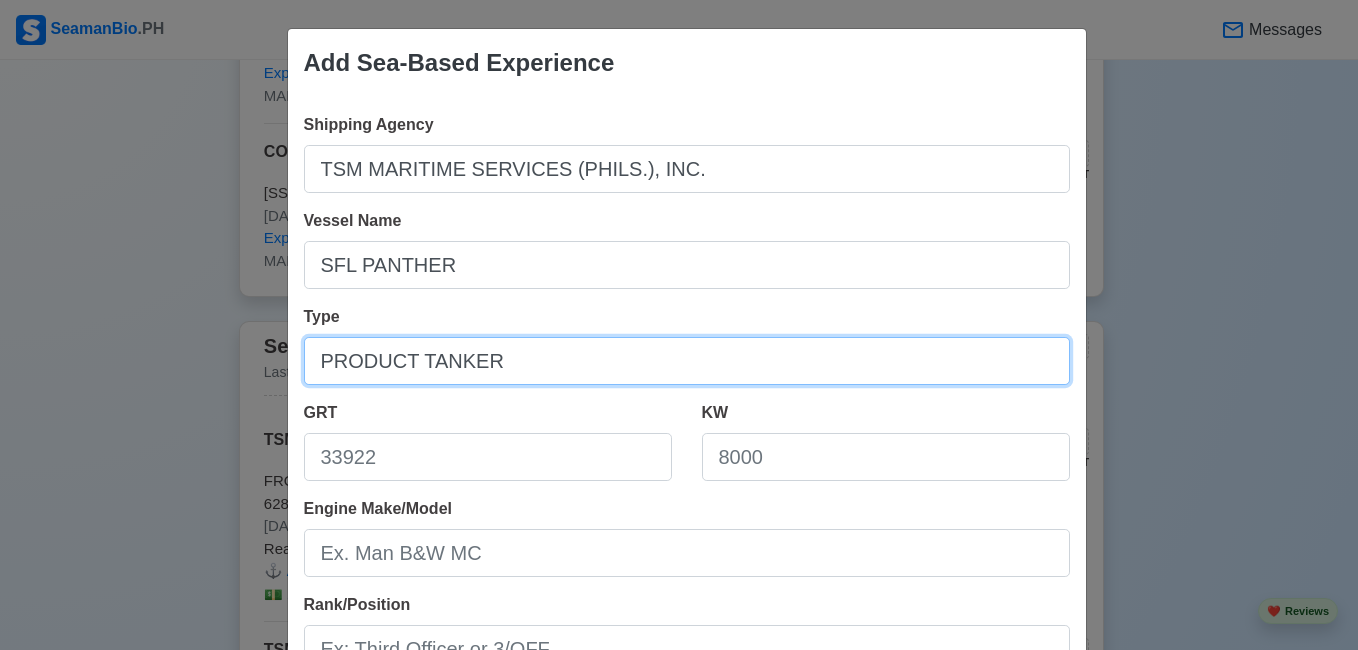 type on "PRODUCT TANKER" 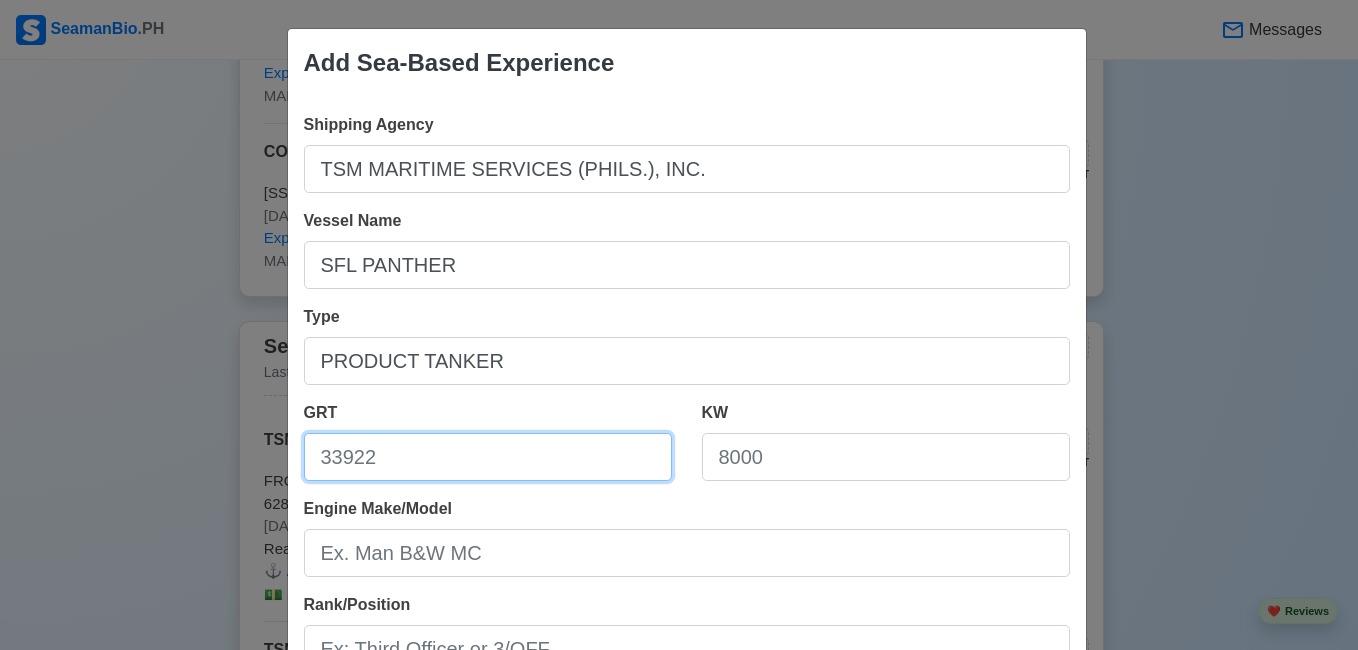click on "GRT" at bounding box center [488, 457] 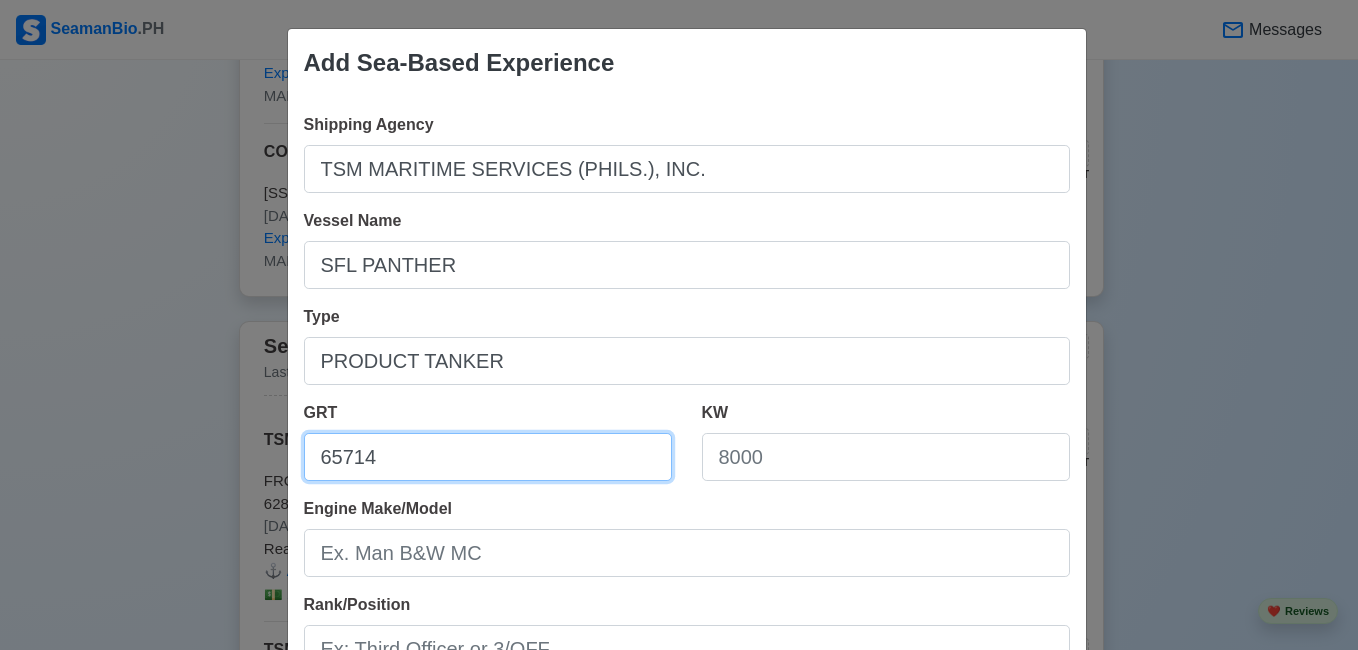 type on "65714" 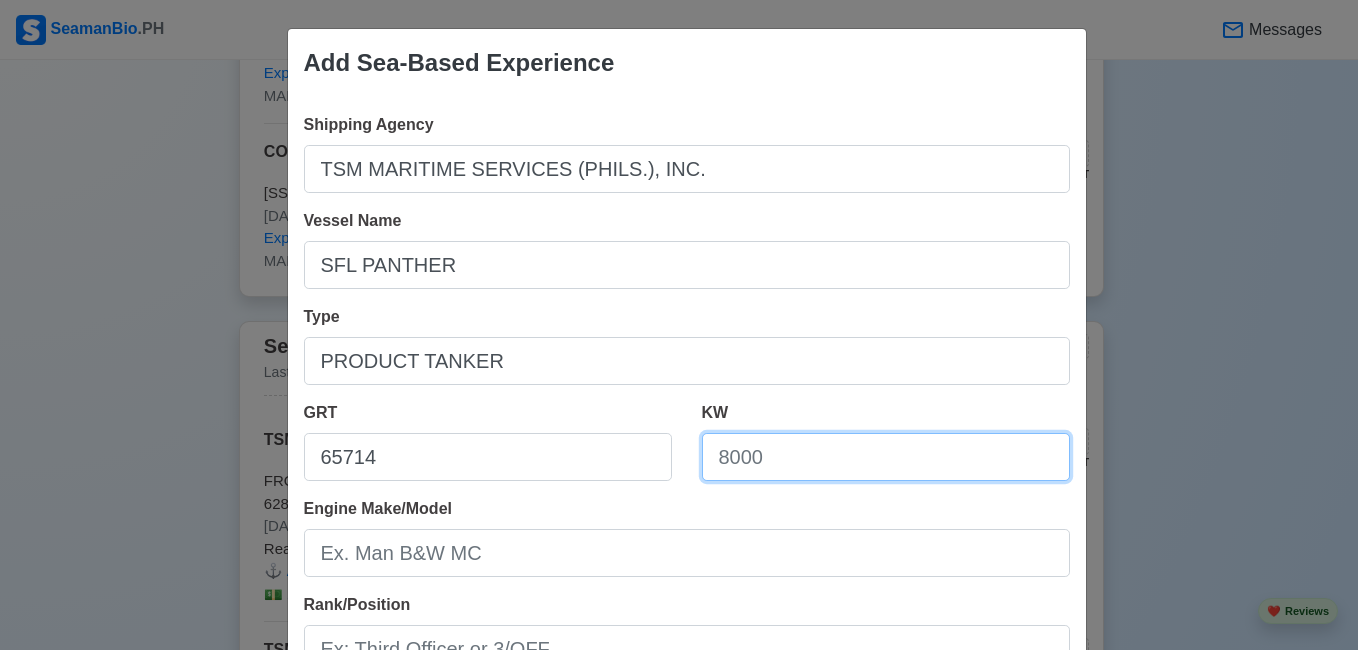 click on "KW" at bounding box center [886, 457] 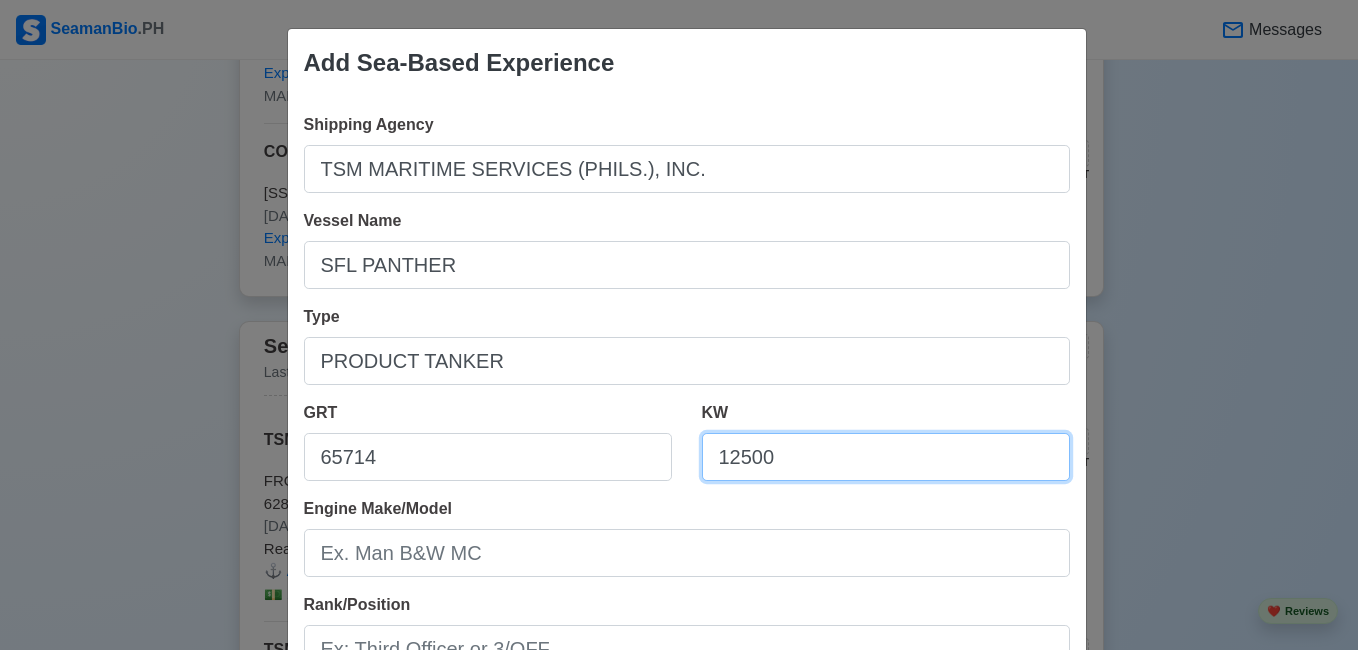 type on "12500" 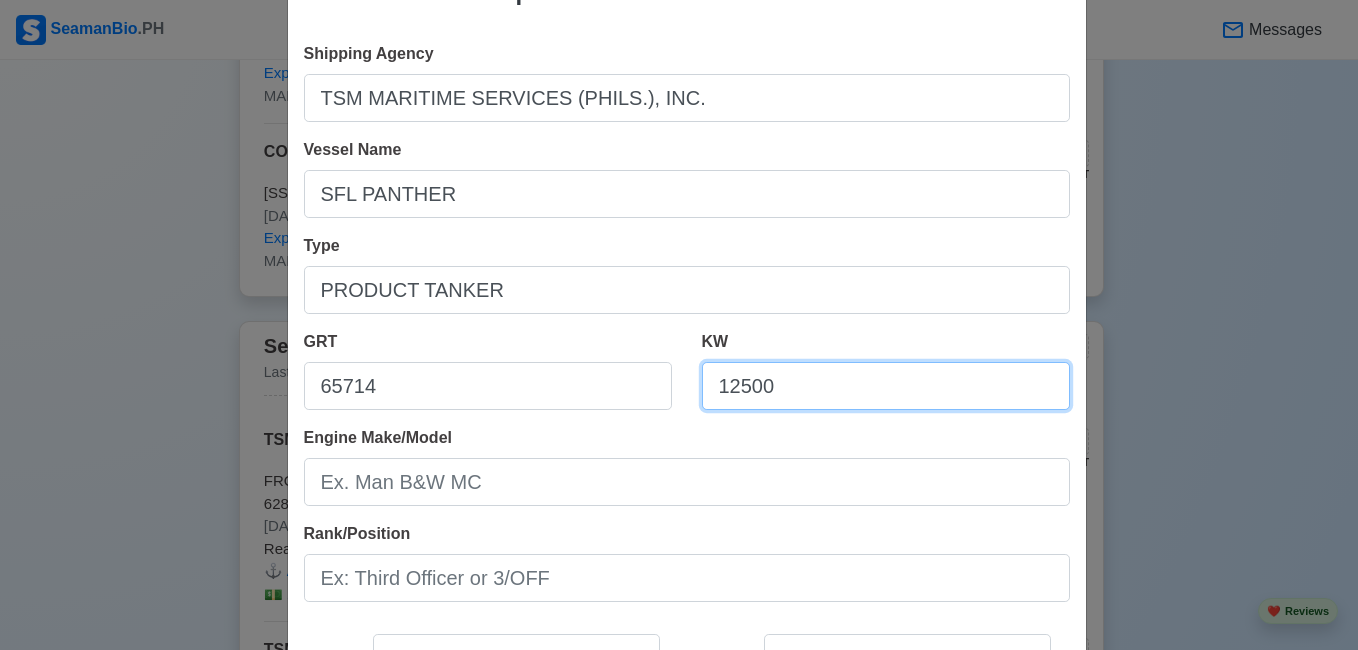 scroll, scrollTop: 200, scrollLeft: 0, axis: vertical 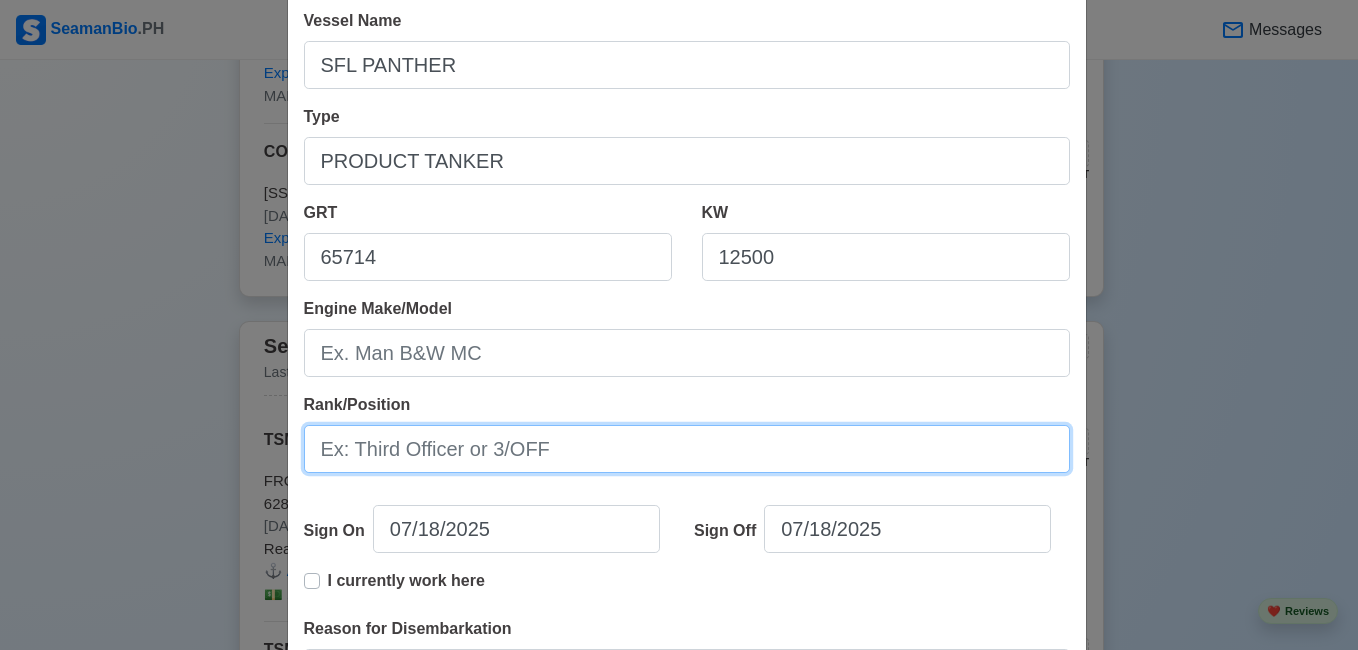 click on "Rank/Position" at bounding box center [687, 449] 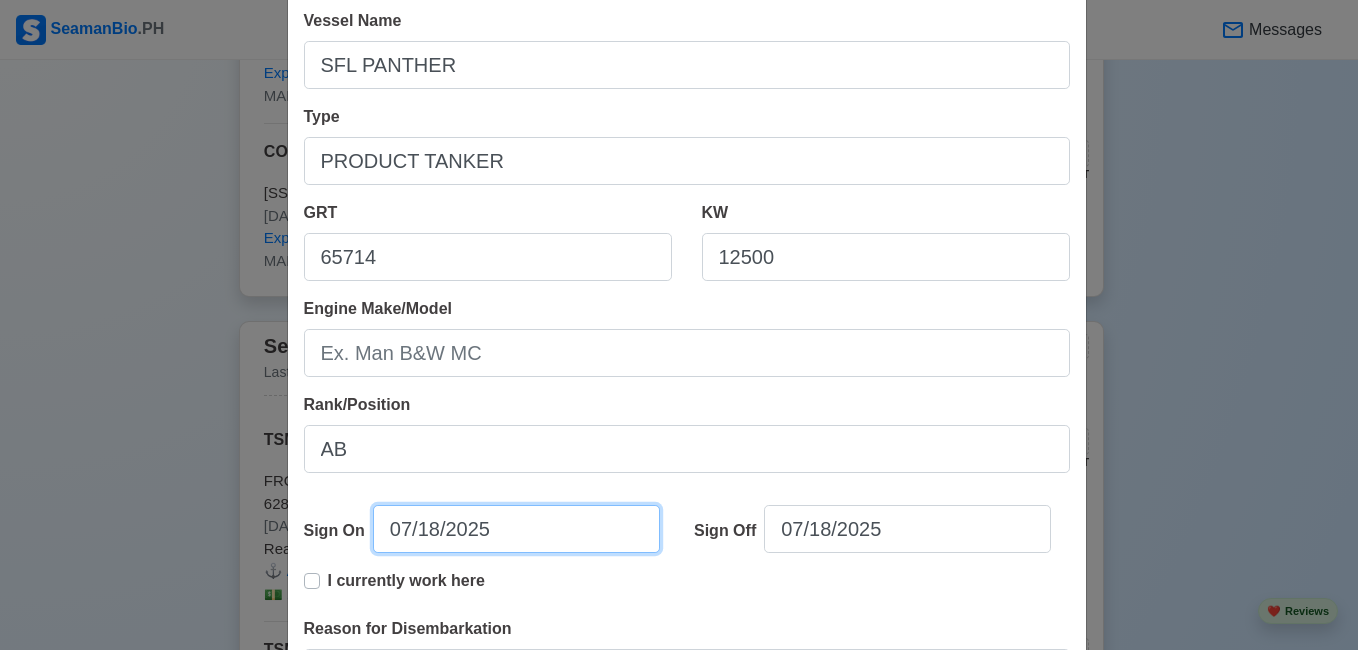 click on "07/18/2025" at bounding box center [516, 529] 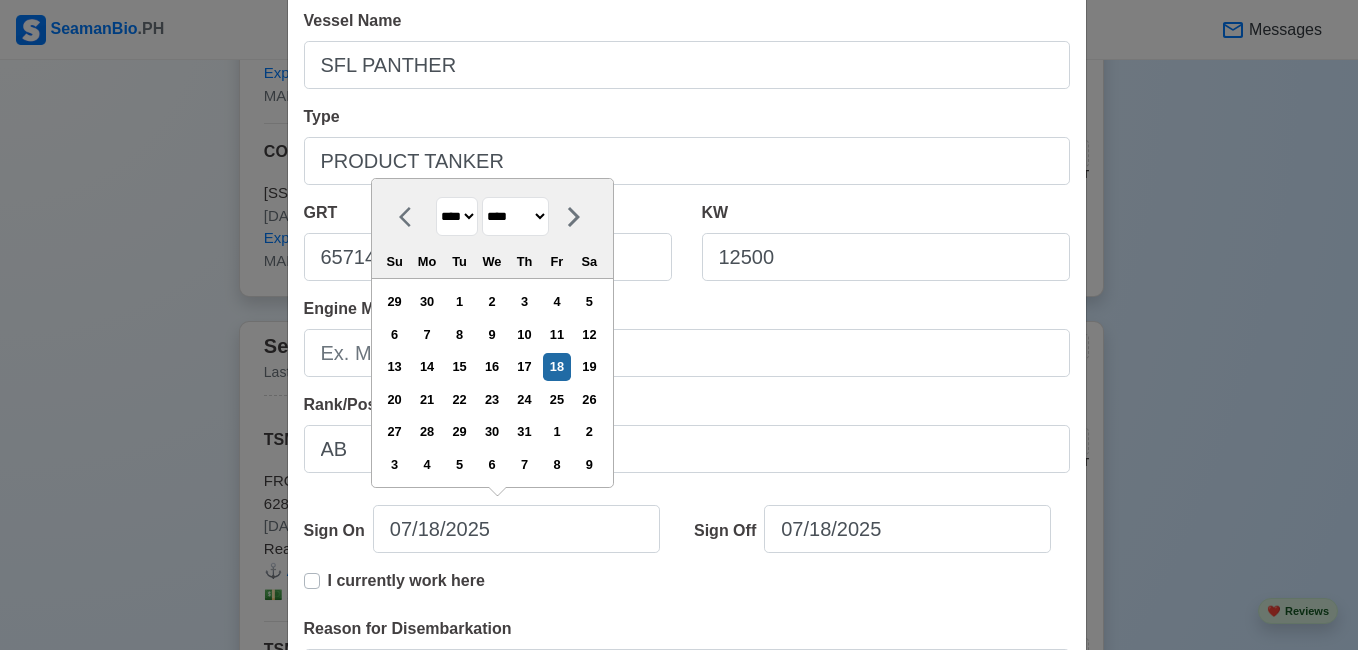 click on "******* ******** ***** ***** *** **** **** ****** ********* ******* ******** ********" at bounding box center [515, 216] 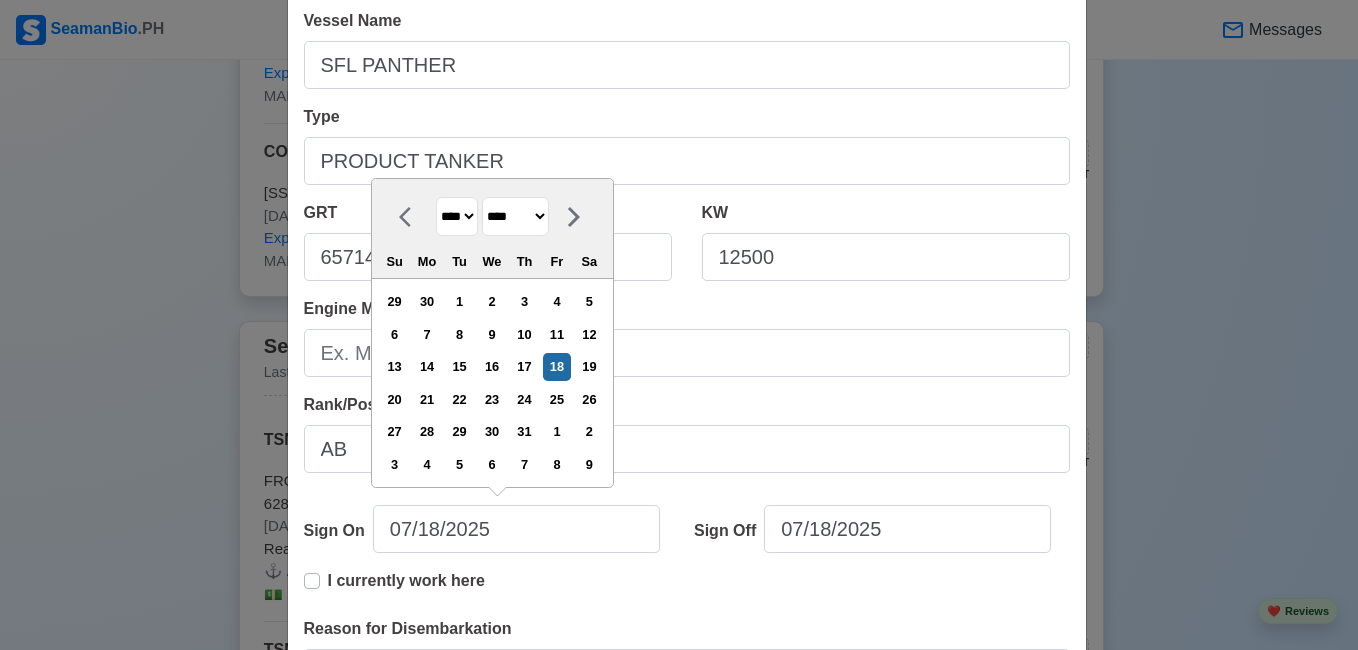 select on "*****" 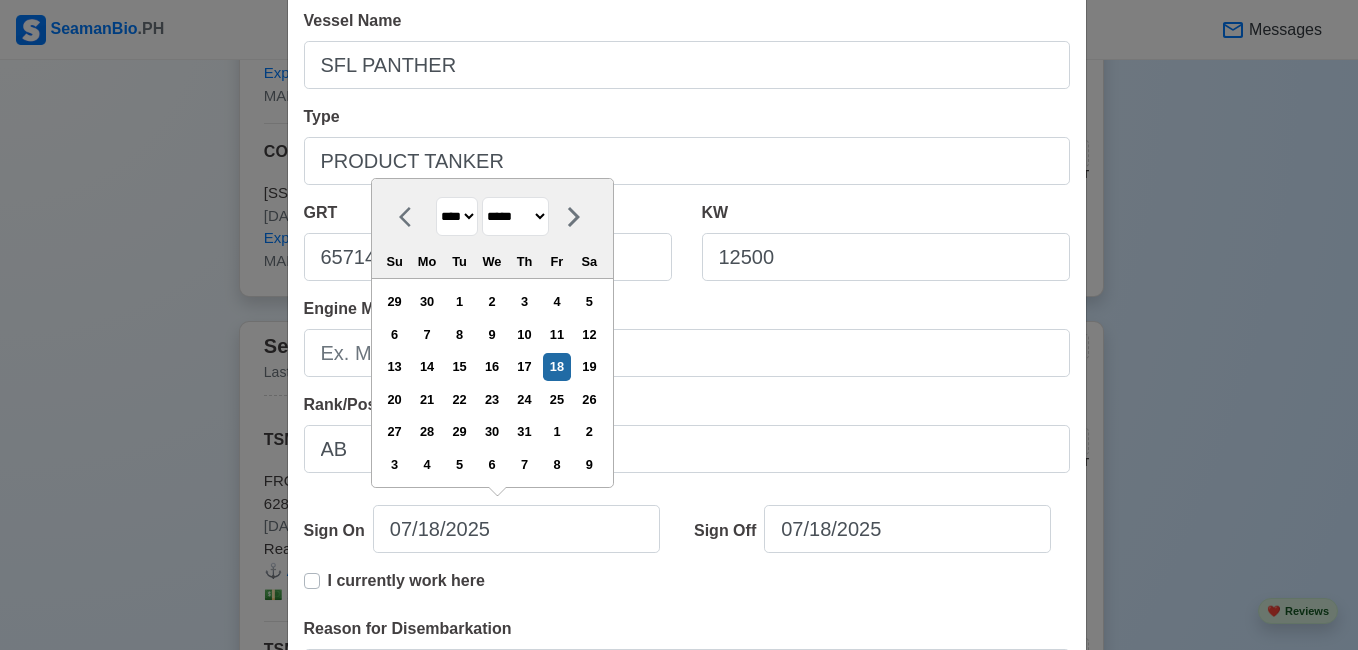 click on "******* ******** ***** ***** *** **** **** ****** ********* ******* ******** ********" at bounding box center (515, 216) 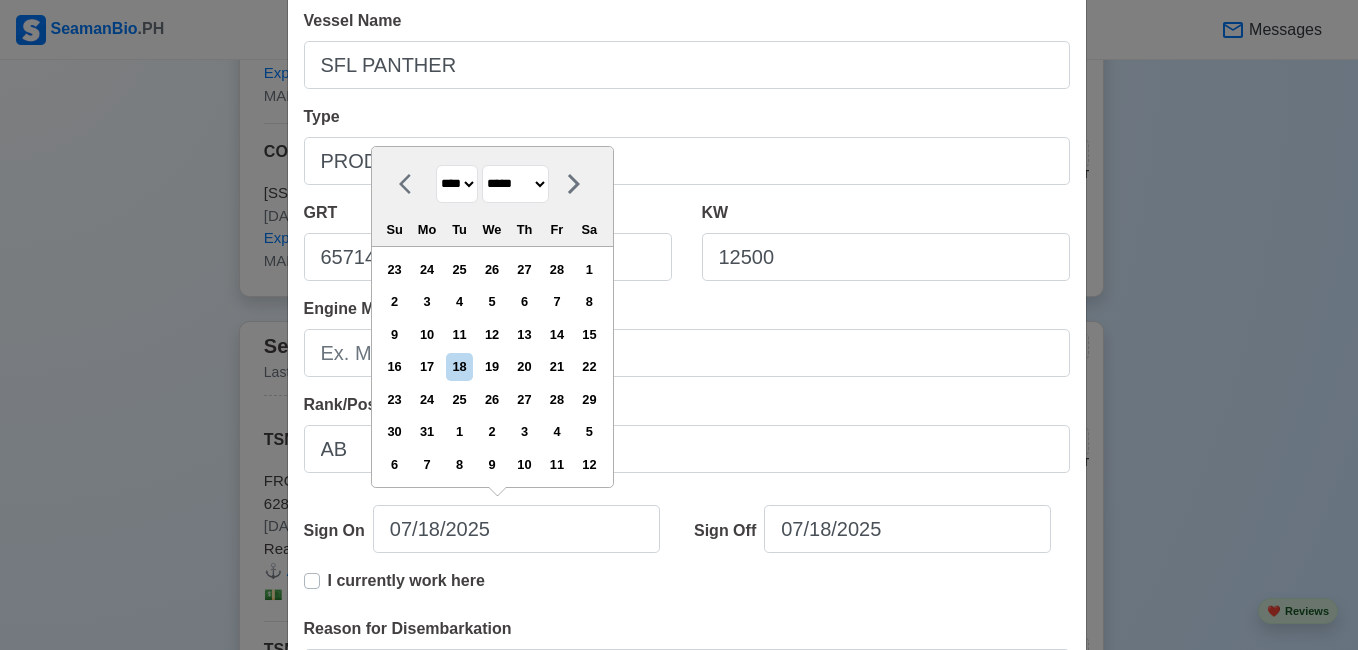 click on "**** **** **** **** **** **** **** **** **** **** **** **** **** **** **** **** **** **** **** **** **** **** **** **** **** **** **** **** **** **** **** **** **** **** **** **** **** **** **** **** **** **** **** **** **** **** **** **** **** **** **** **** **** **** **** **** **** **** **** **** **** **** **** **** **** **** **** **** **** **** **** **** **** **** **** **** **** **** **** **** **** **** **** **** **** **** **** **** **** **** **** **** **** **** **** **** **** **** **** **** **** **** **** **** **** ****" at bounding box center [457, 184] 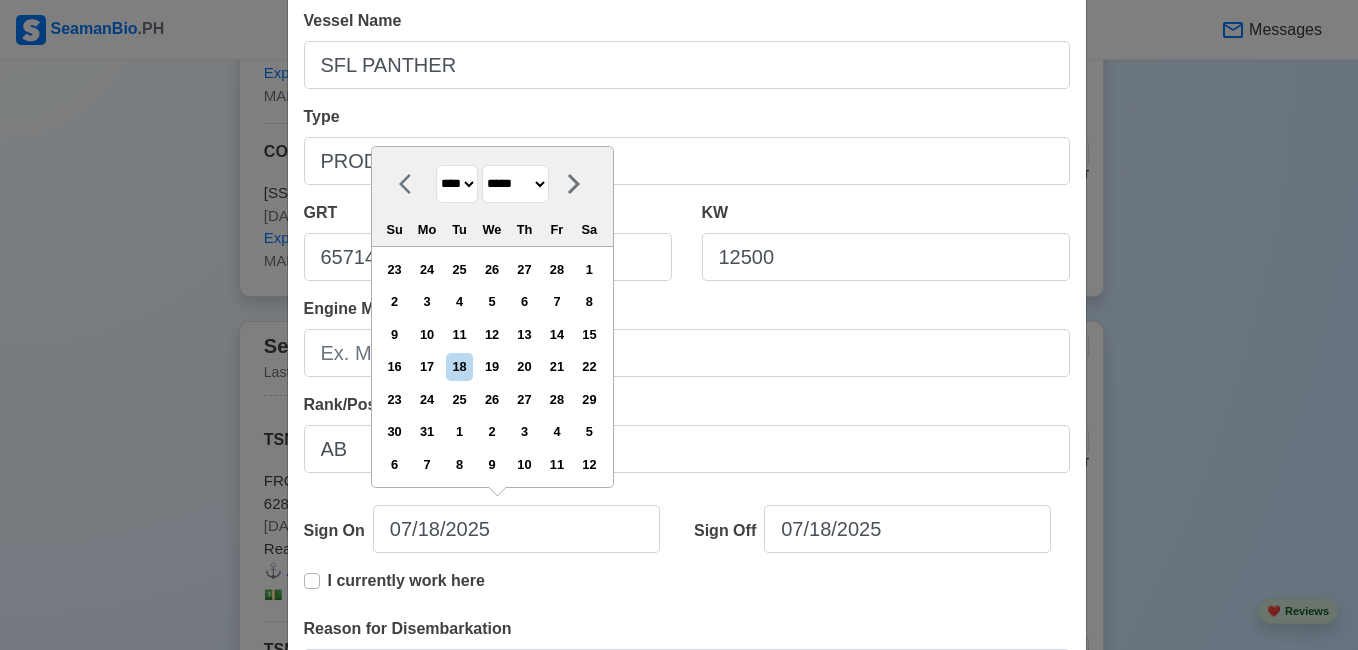select on "****" 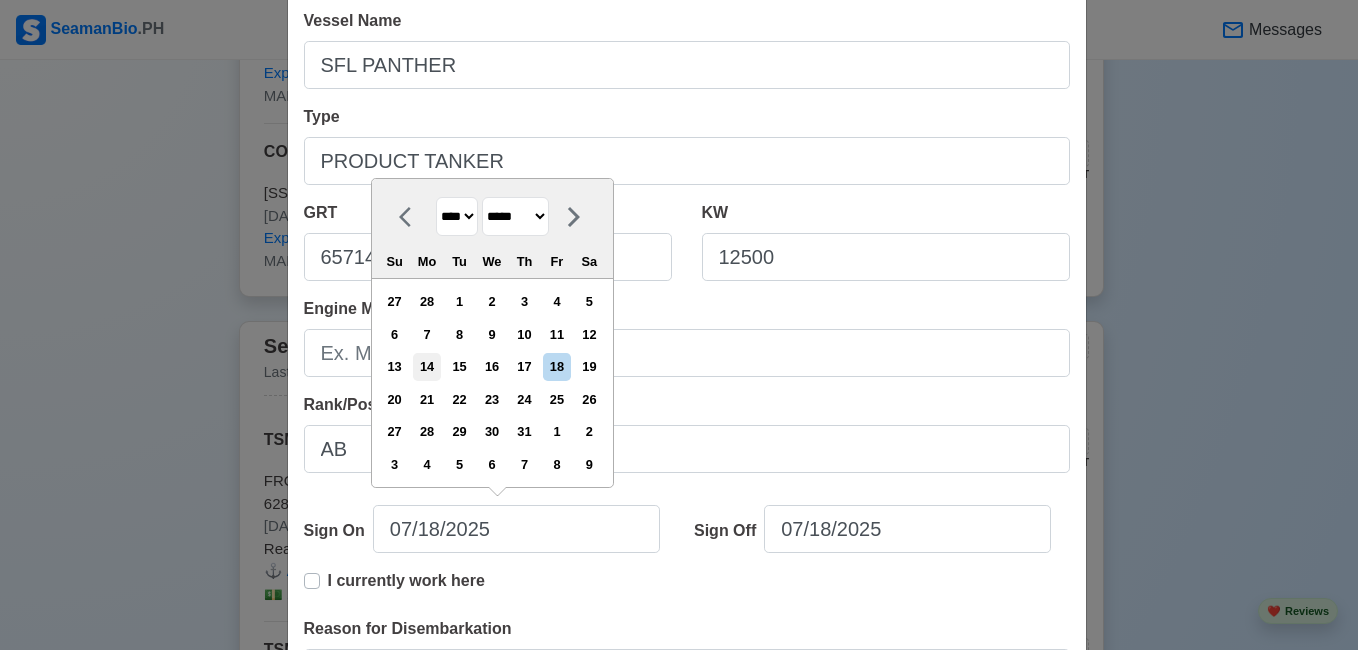 click on "14" at bounding box center [426, 366] 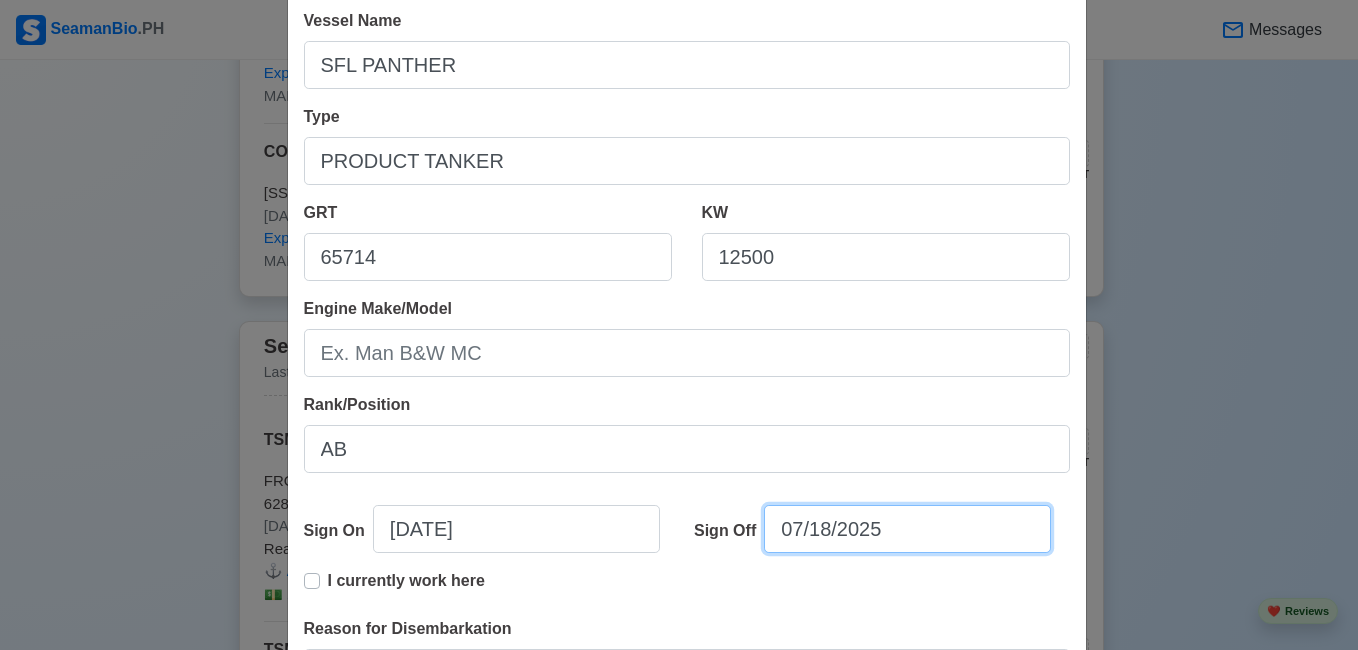 click on "07/18/2025" at bounding box center [907, 529] 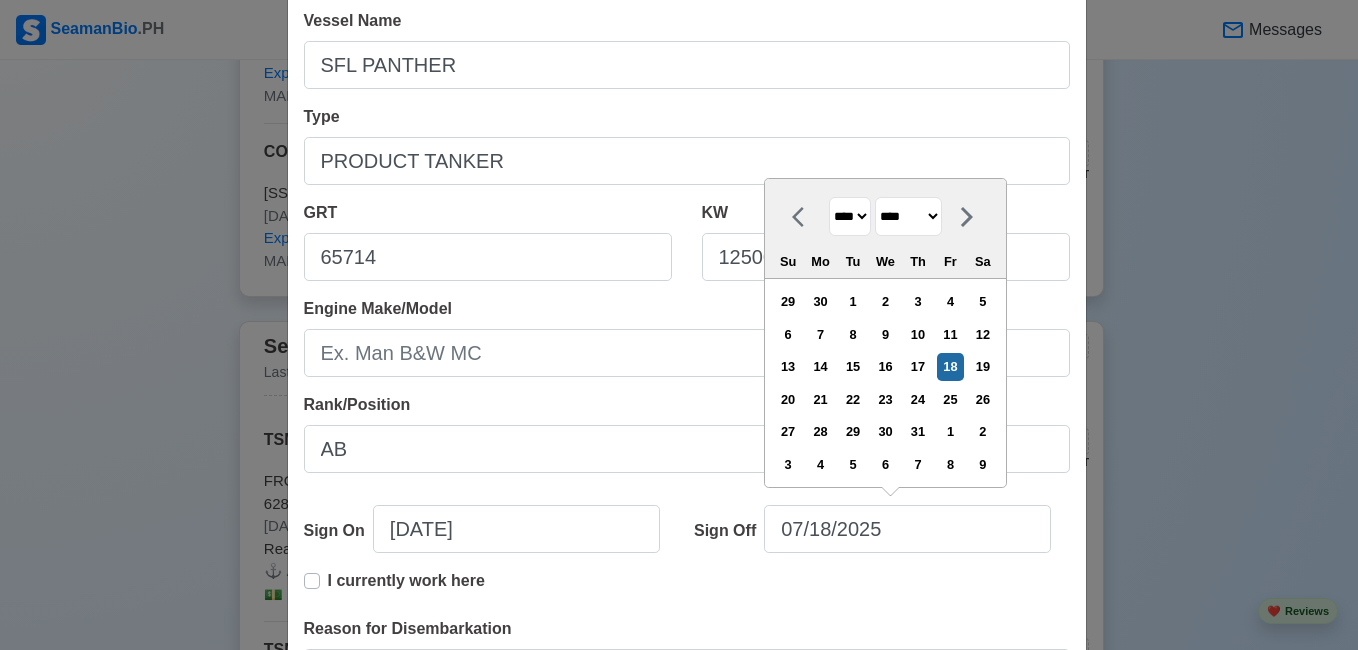 click on "**** **** **** **** **** **** **** **** **** **** **** **** **** **** **** **** **** **** **** **** **** **** **** **** **** **** **** **** **** **** **** **** **** **** **** **** **** **** **** **** **** **** **** **** **** **** **** **** **** **** **** **** **** **** **** **** **** **** **** **** **** **** **** **** **** **** **** **** **** **** **** **** **** **** **** **** **** **** **** **** **** **** **** **** **** **** **** **** **** **** **** **** **** **** **** **** **** **** **** **** **** **** **** **** **** **** **** ****" at bounding box center [850, 216] 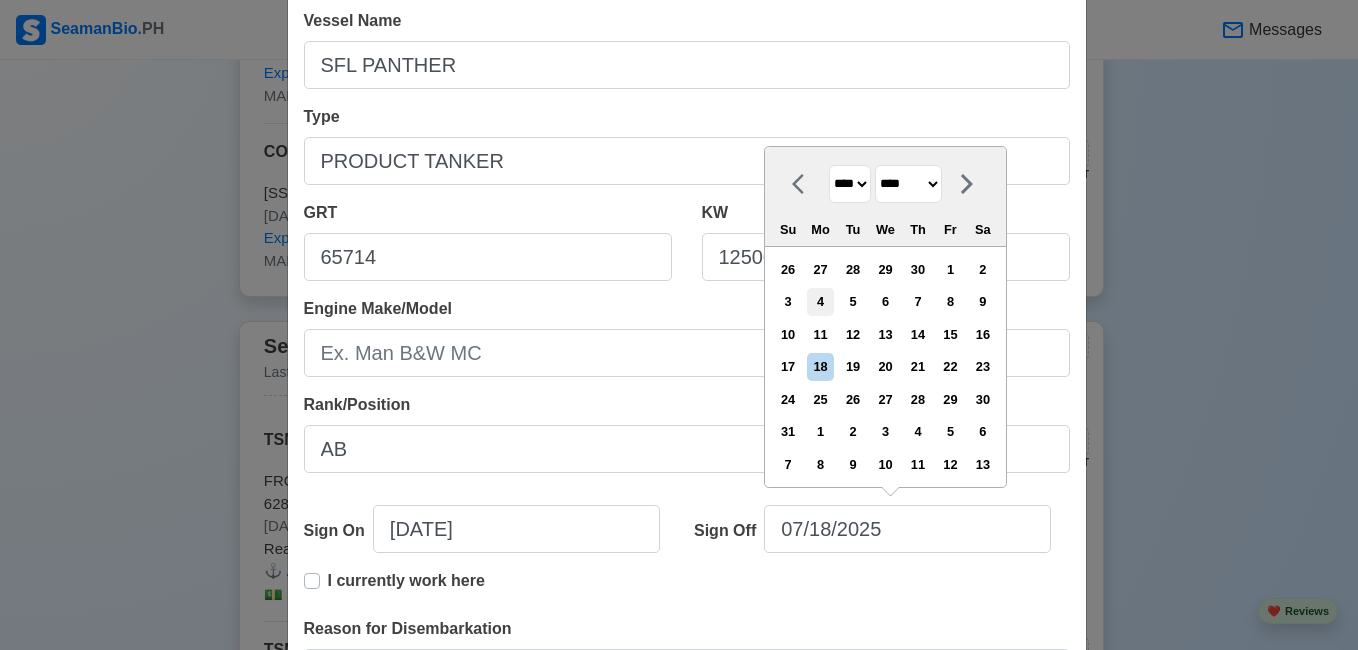 click on "4" at bounding box center [820, 301] 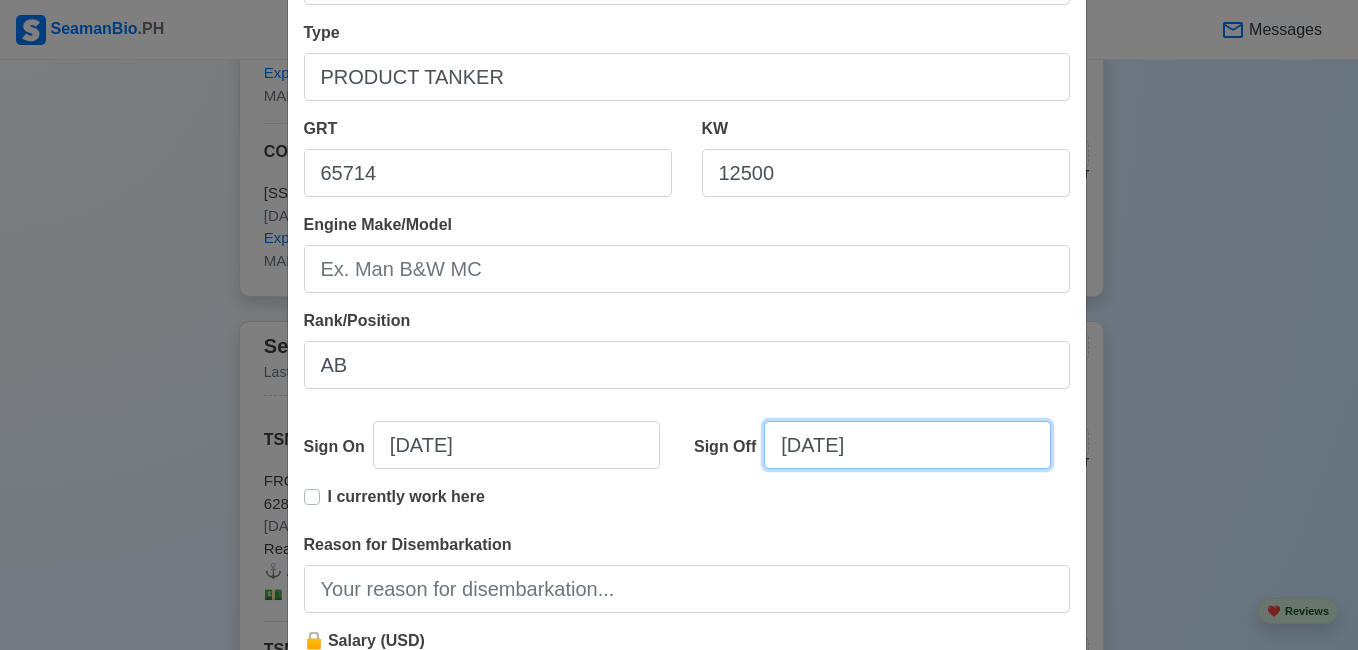 scroll, scrollTop: 400, scrollLeft: 0, axis: vertical 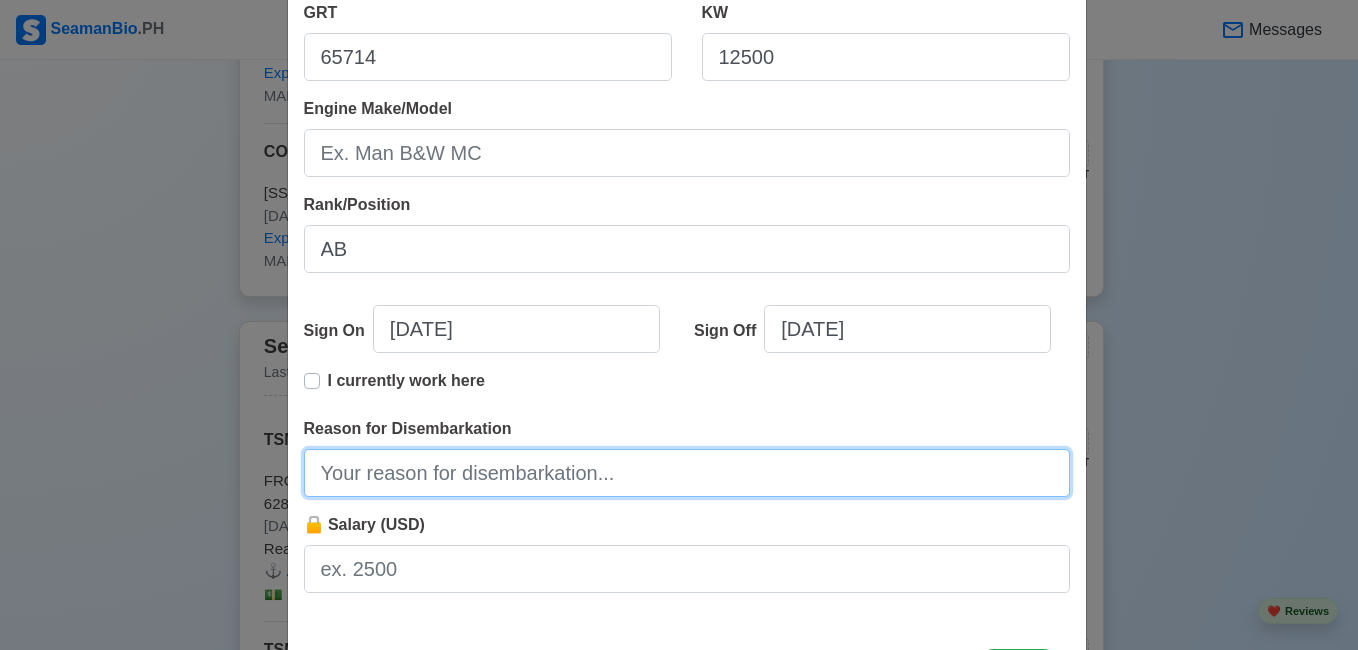 click on "Reason for Disembarkation" at bounding box center [687, 473] 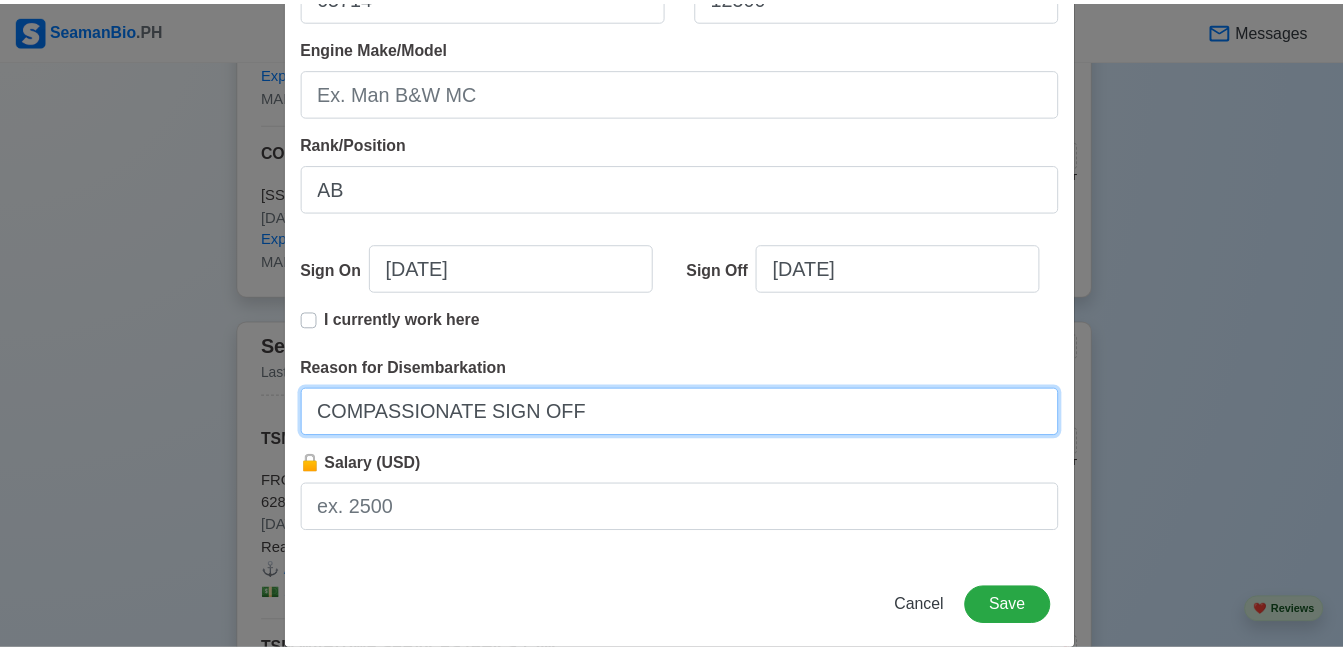 scroll, scrollTop: 490, scrollLeft: 0, axis: vertical 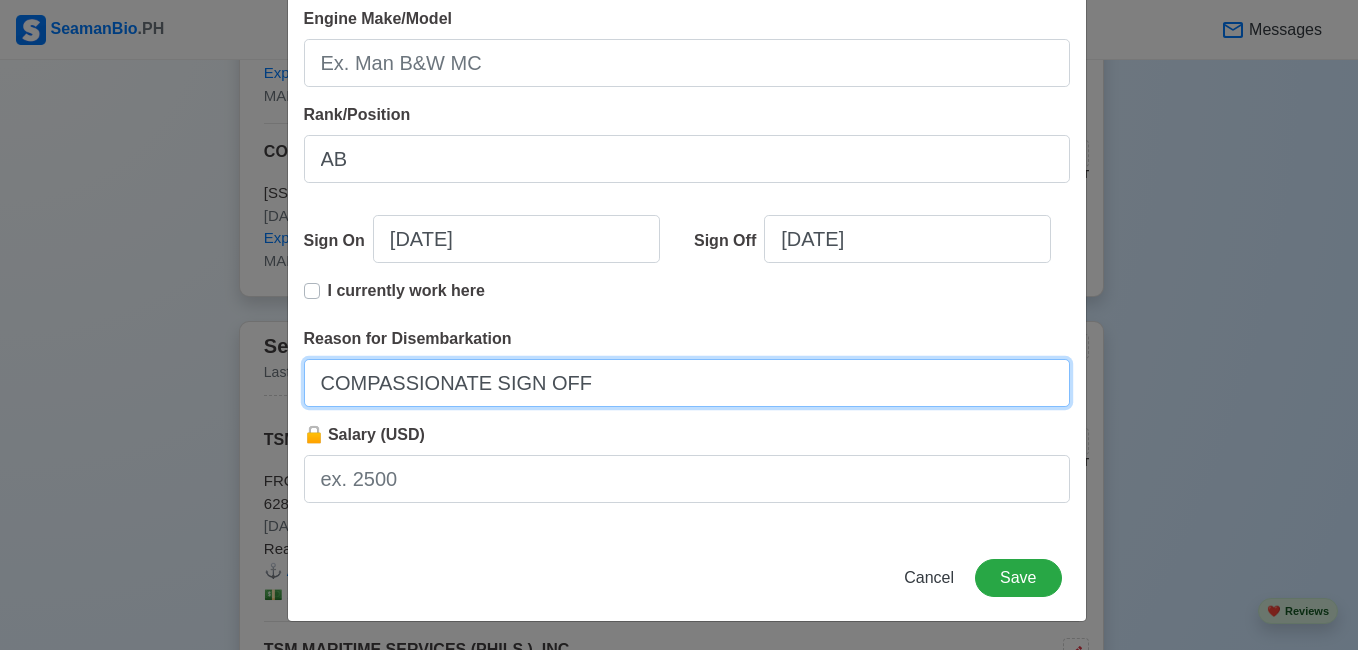 type on "COMPASSIONATE SIGN OFF" 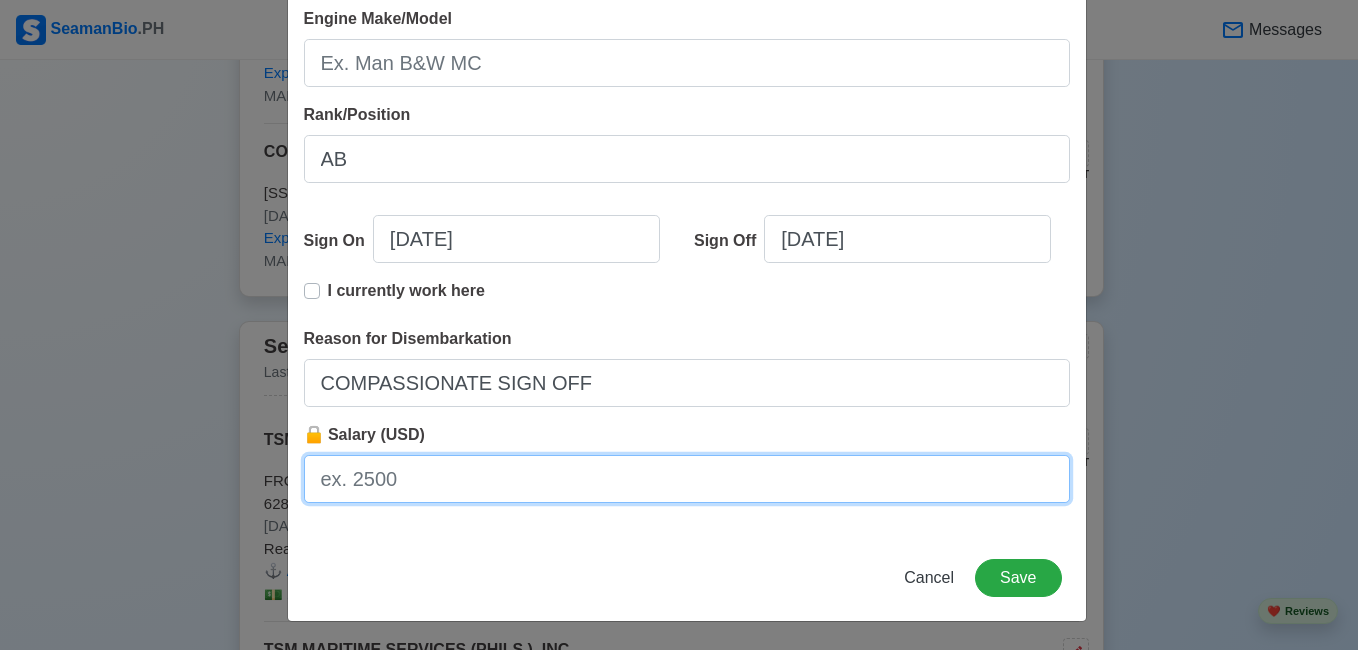 click on "🔒 Salary (USD)" at bounding box center (687, 479) 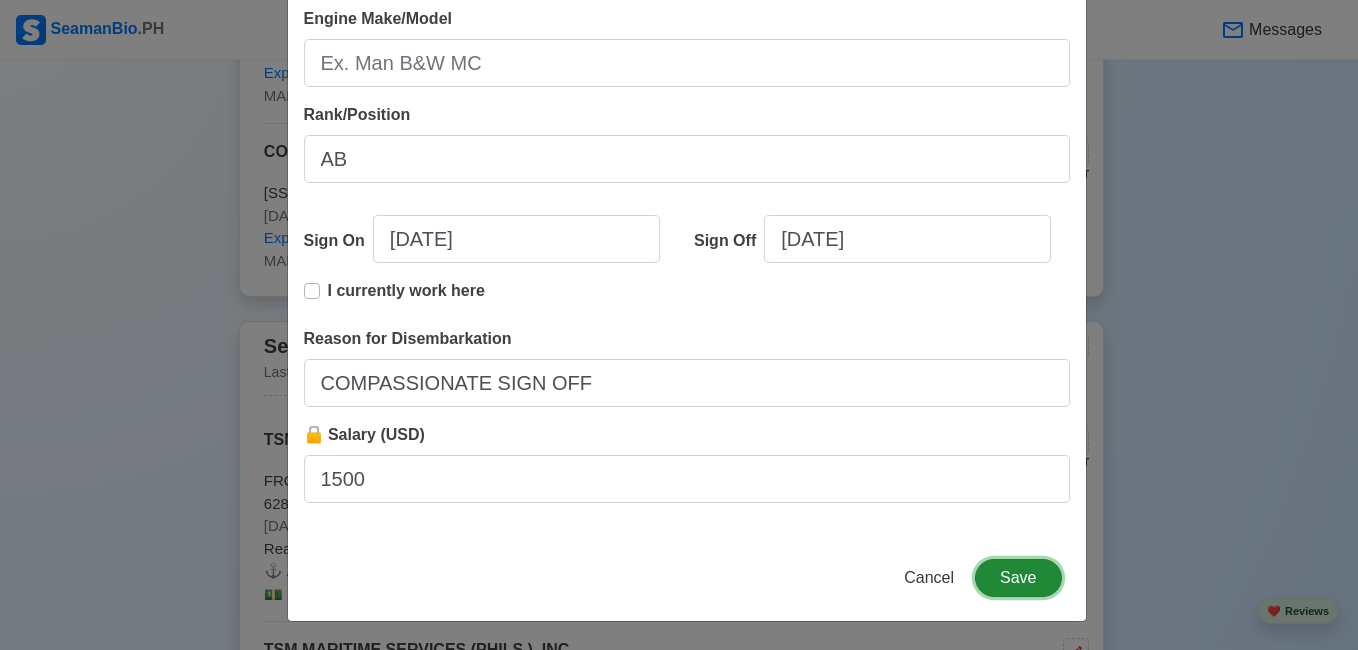 click on "Save" at bounding box center [1018, 578] 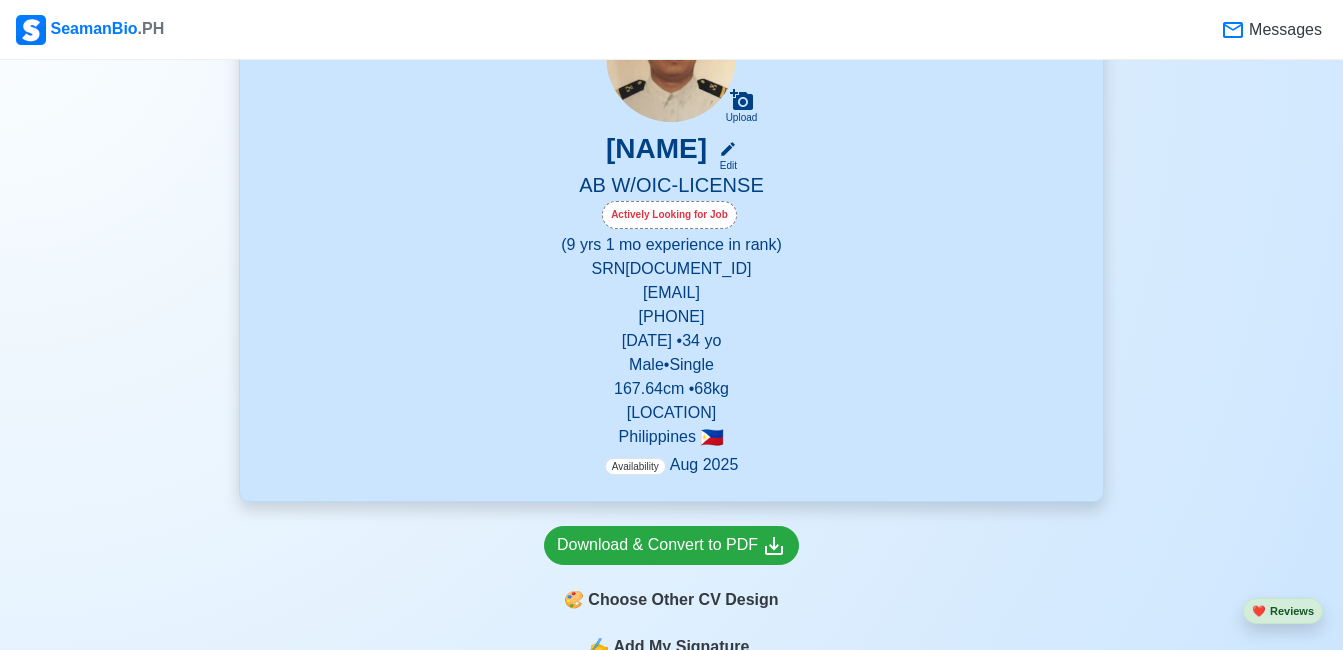 scroll, scrollTop: 422, scrollLeft: 0, axis: vertical 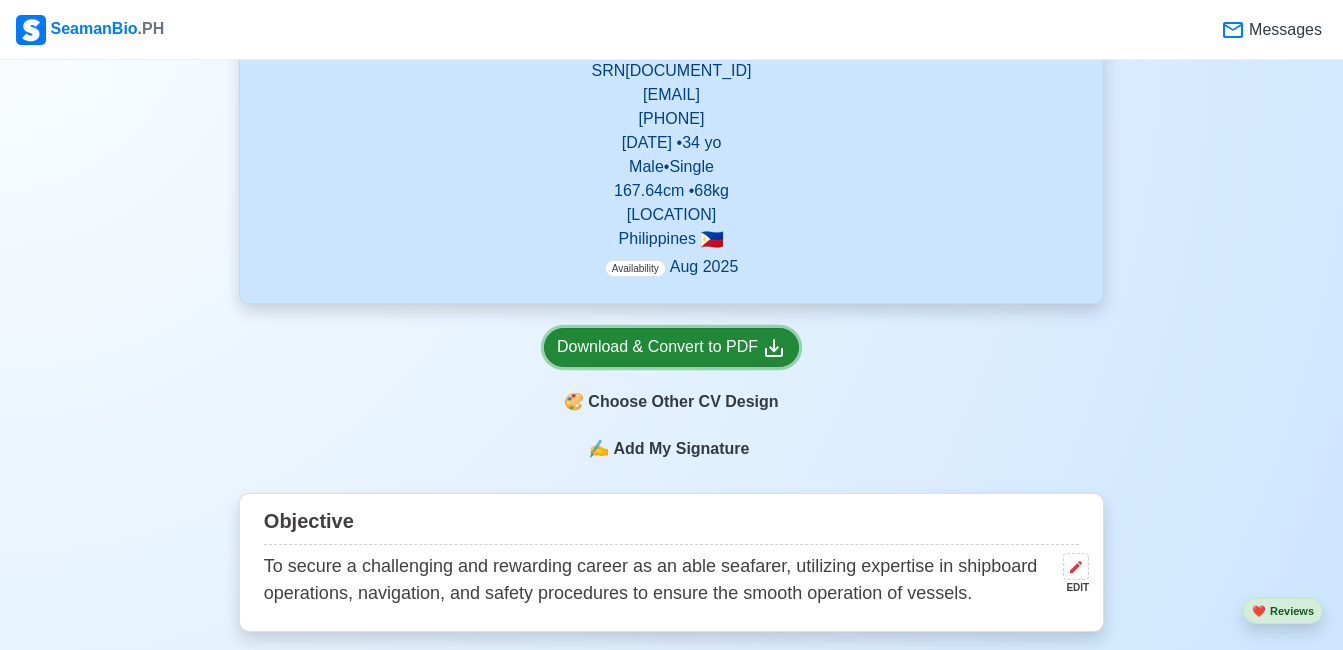click 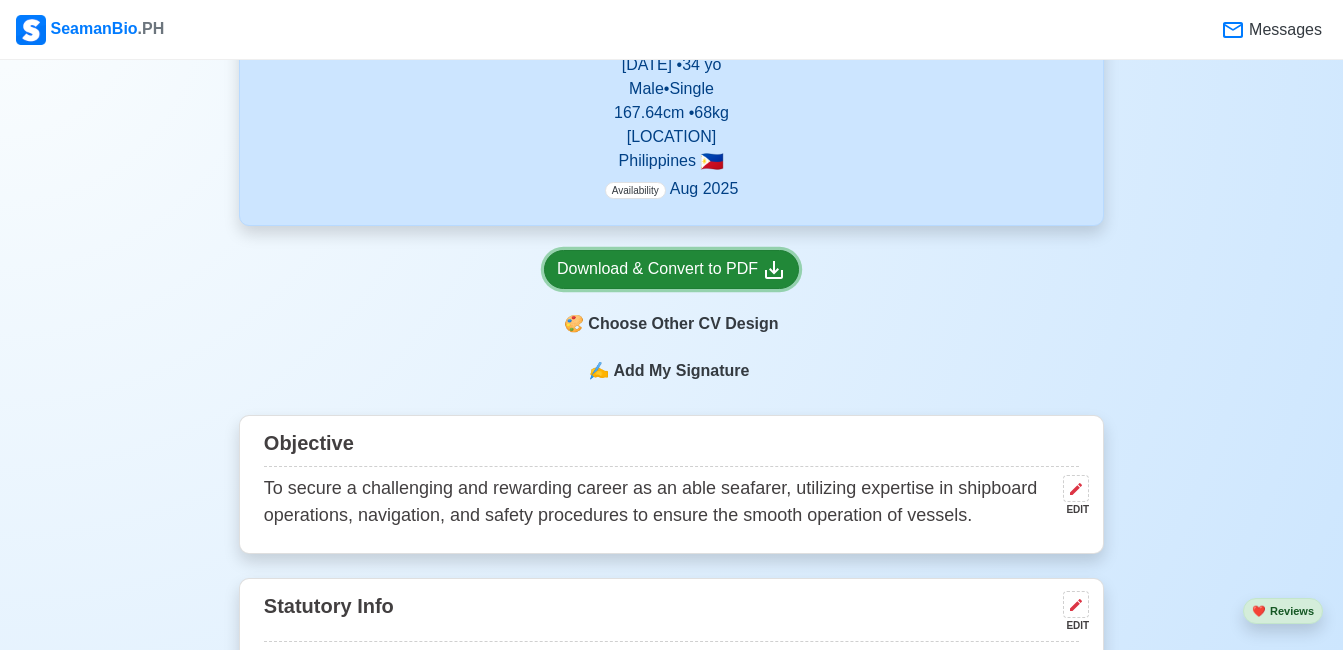 scroll, scrollTop: 0, scrollLeft: 0, axis: both 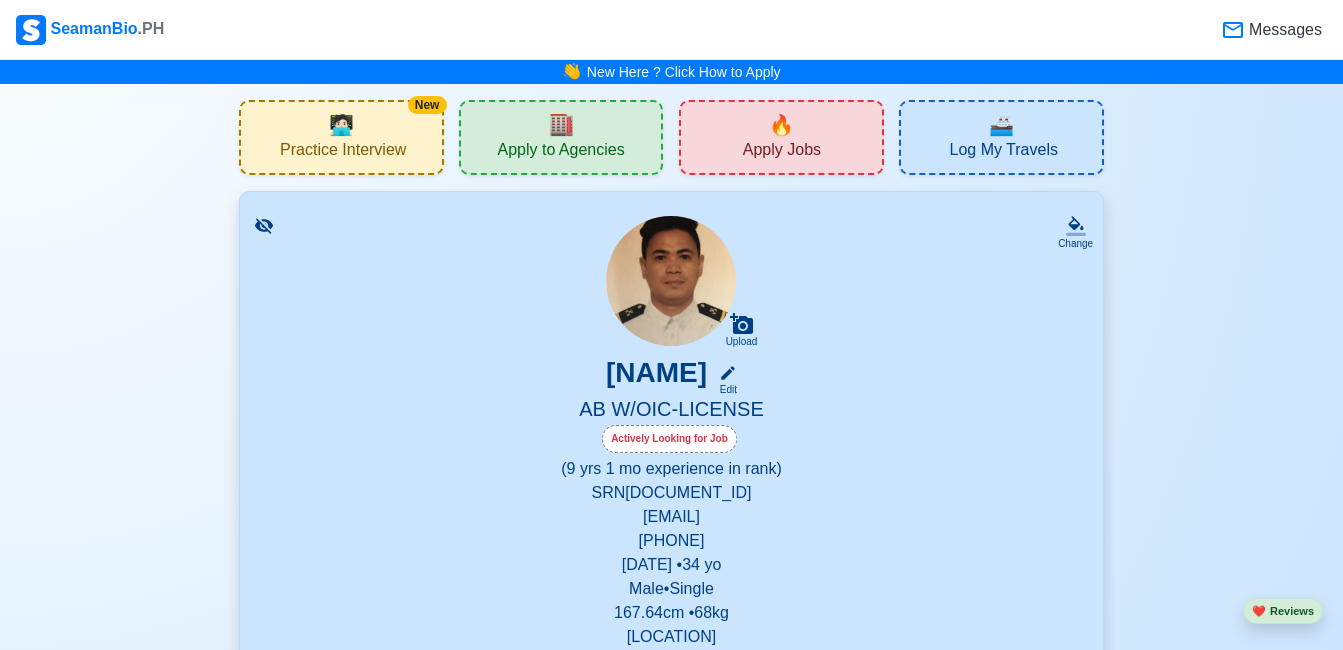 click on "Messages" at bounding box center [1283, 30] 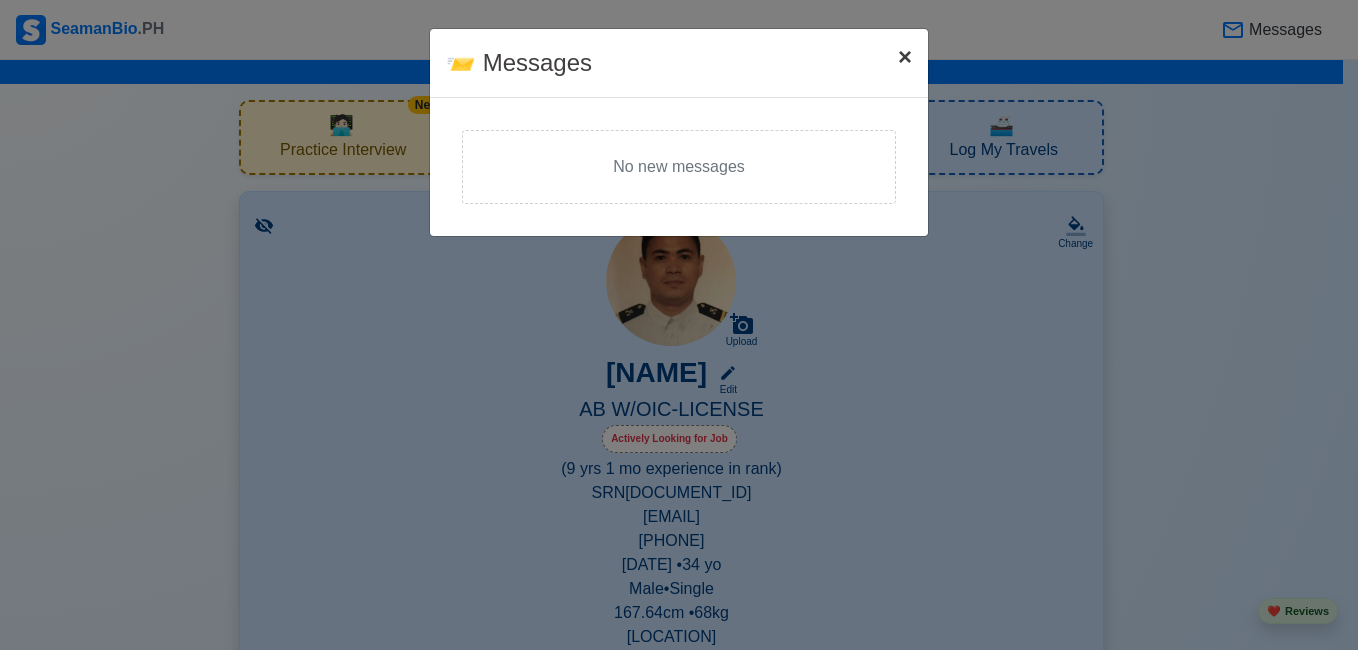 click on "×" at bounding box center [905, 56] 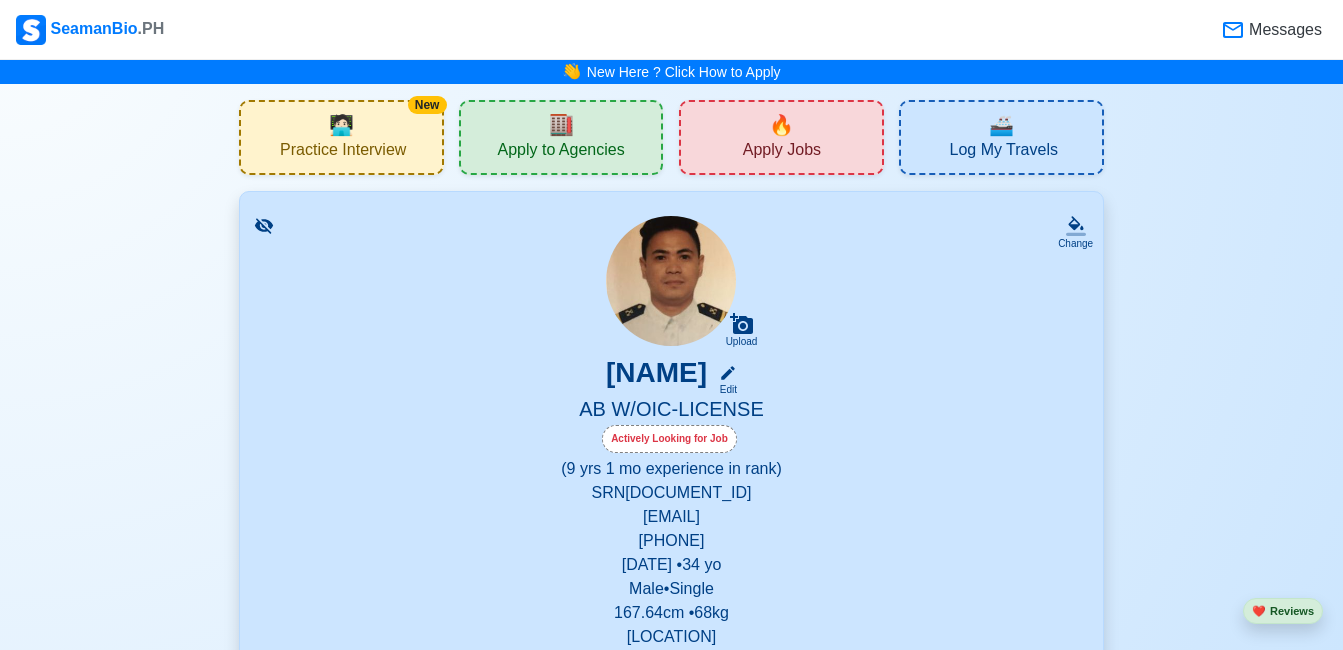 click on "Actively Looking for Job" at bounding box center [669, 439] 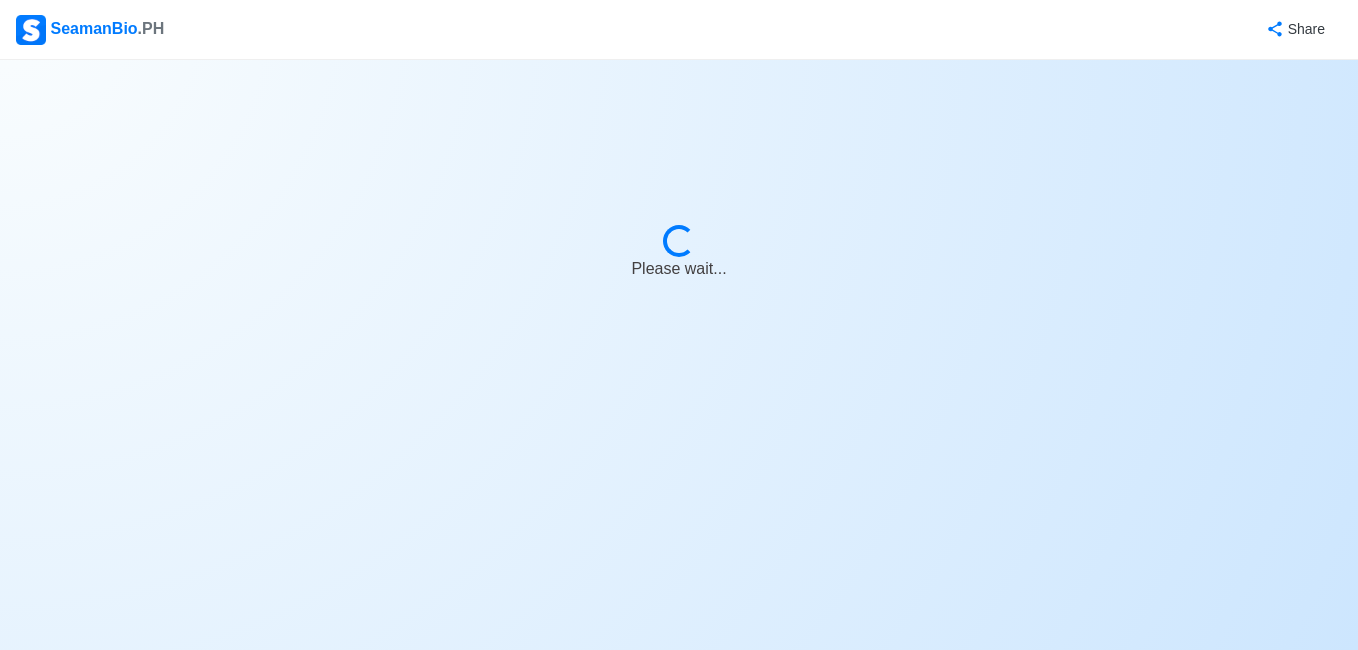 select on "Actively Looking for Job" 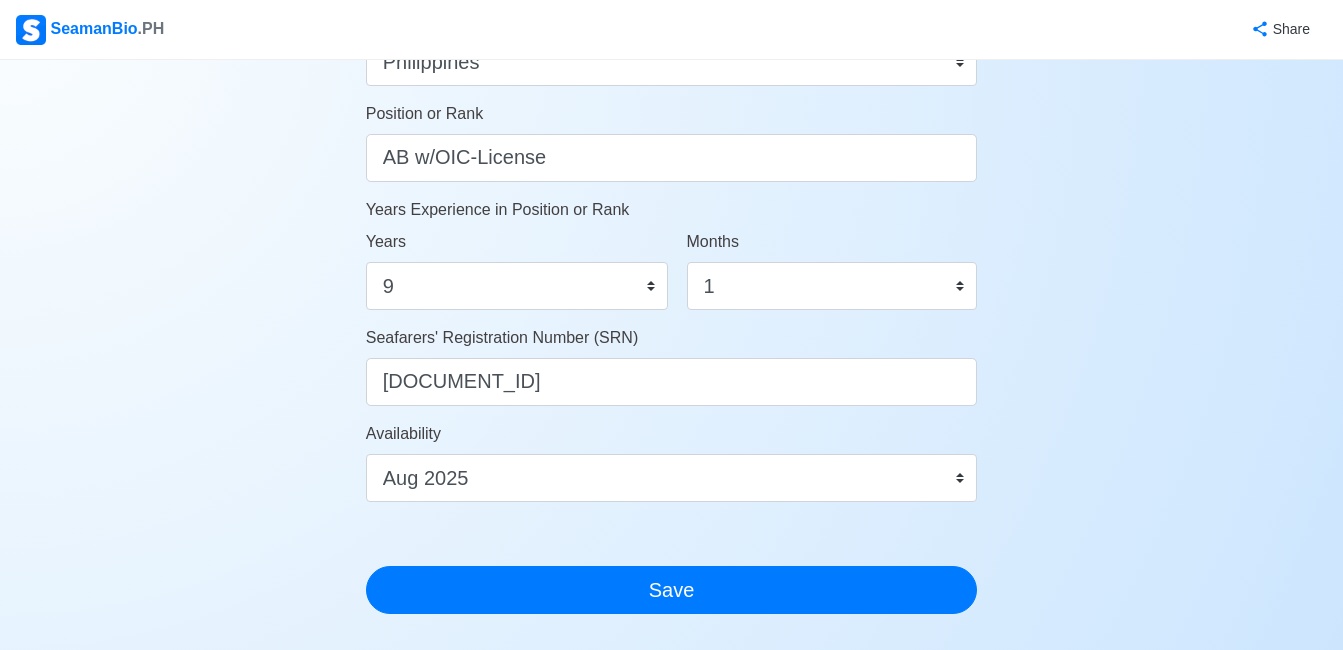 scroll, scrollTop: 1282, scrollLeft: 0, axis: vertical 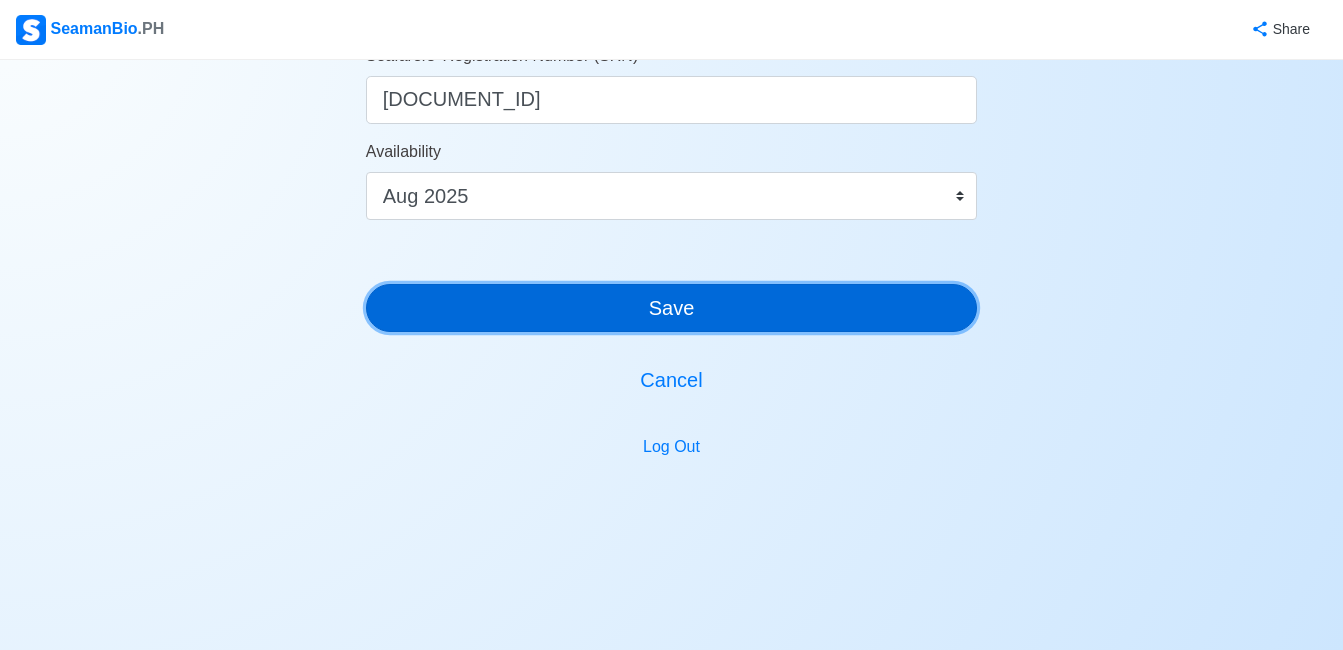 click on "Save" at bounding box center [672, 308] 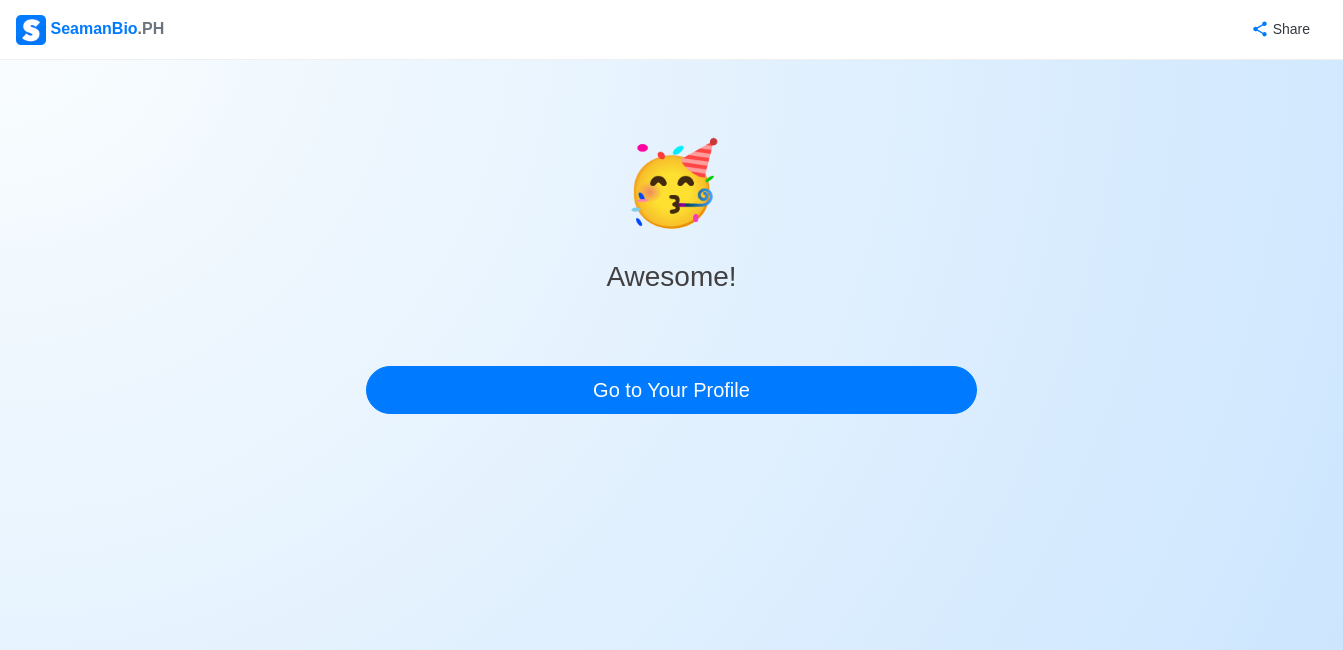scroll, scrollTop: 0, scrollLeft: 0, axis: both 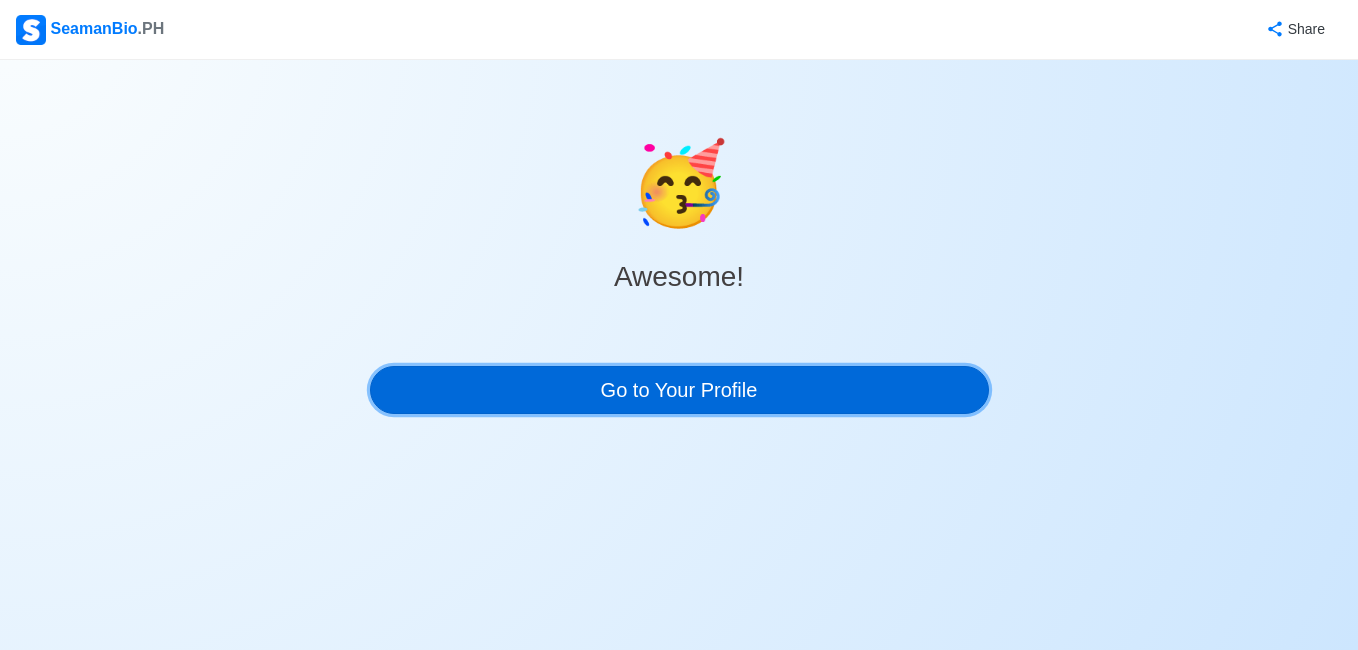 click on "Go to Your Profile" at bounding box center (679, 390) 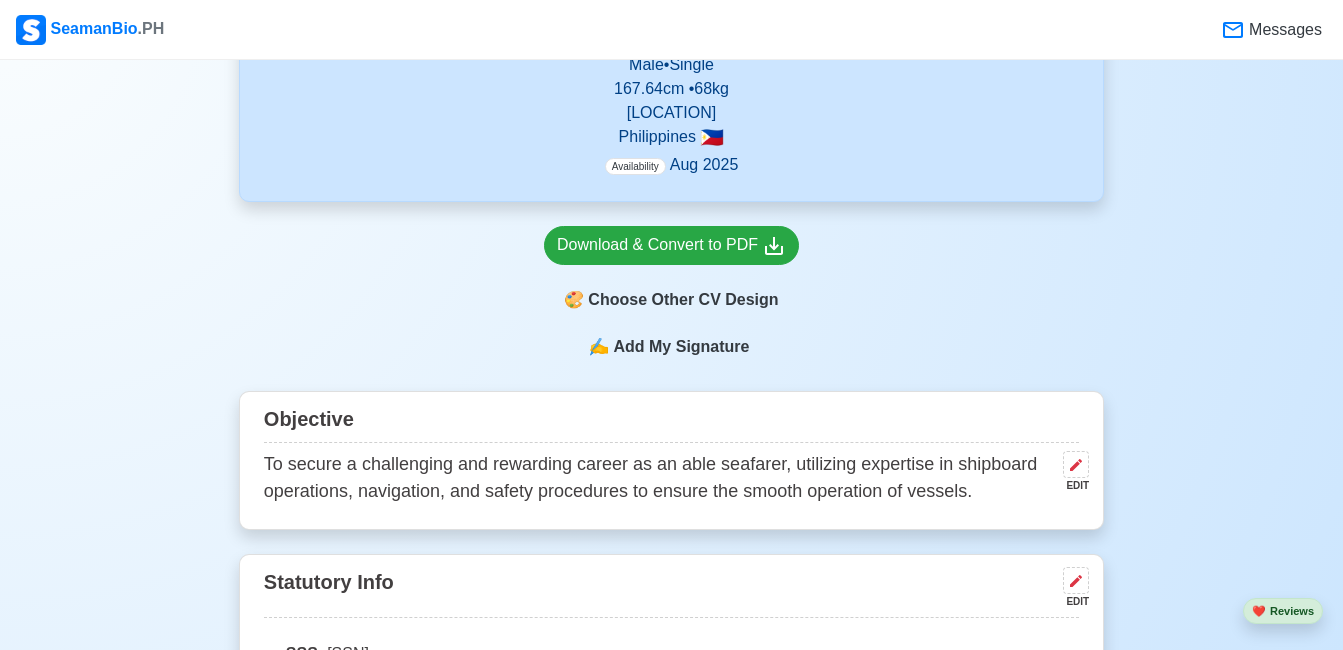 scroll, scrollTop: 700, scrollLeft: 0, axis: vertical 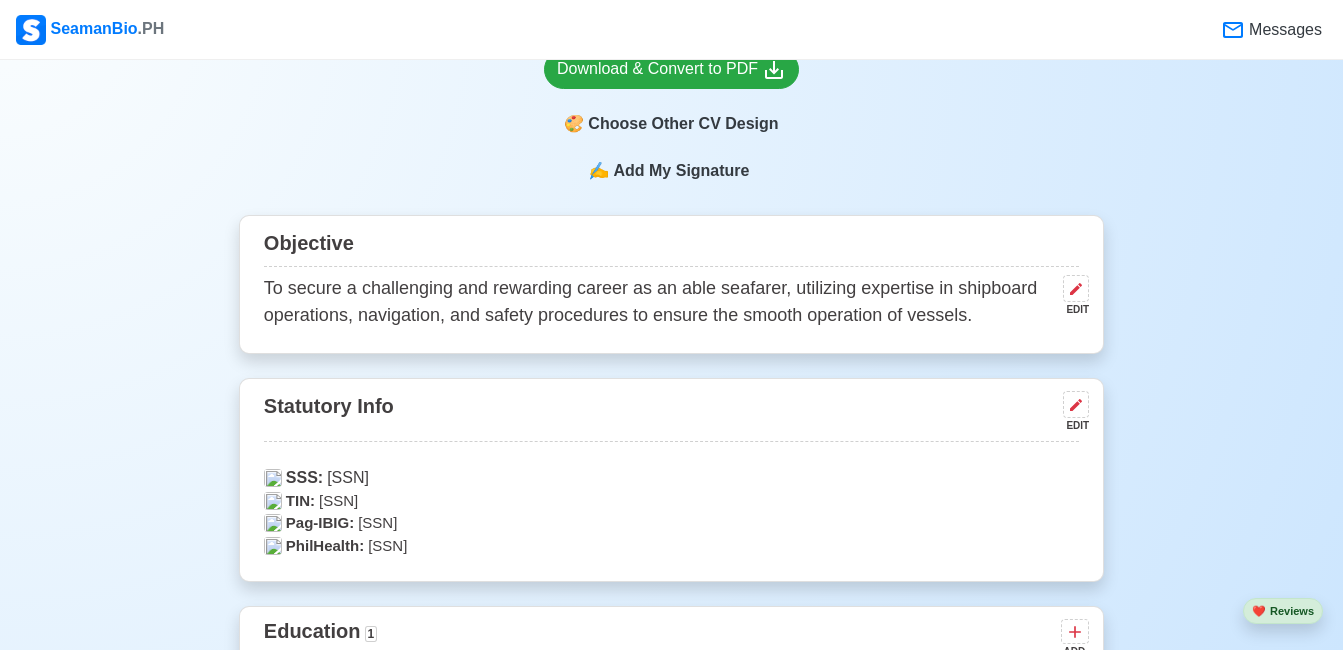 click on "Add My Signature" at bounding box center [681, 171] 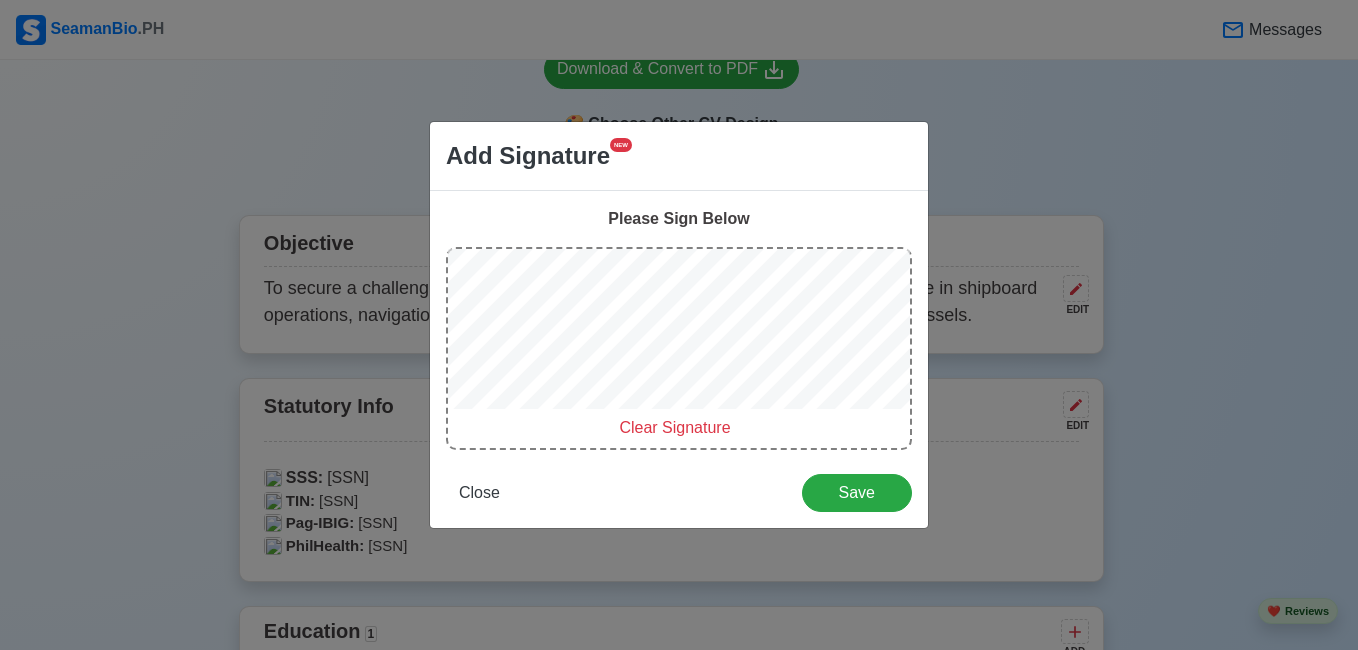 click on "Clear Signature" at bounding box center [674, 427] 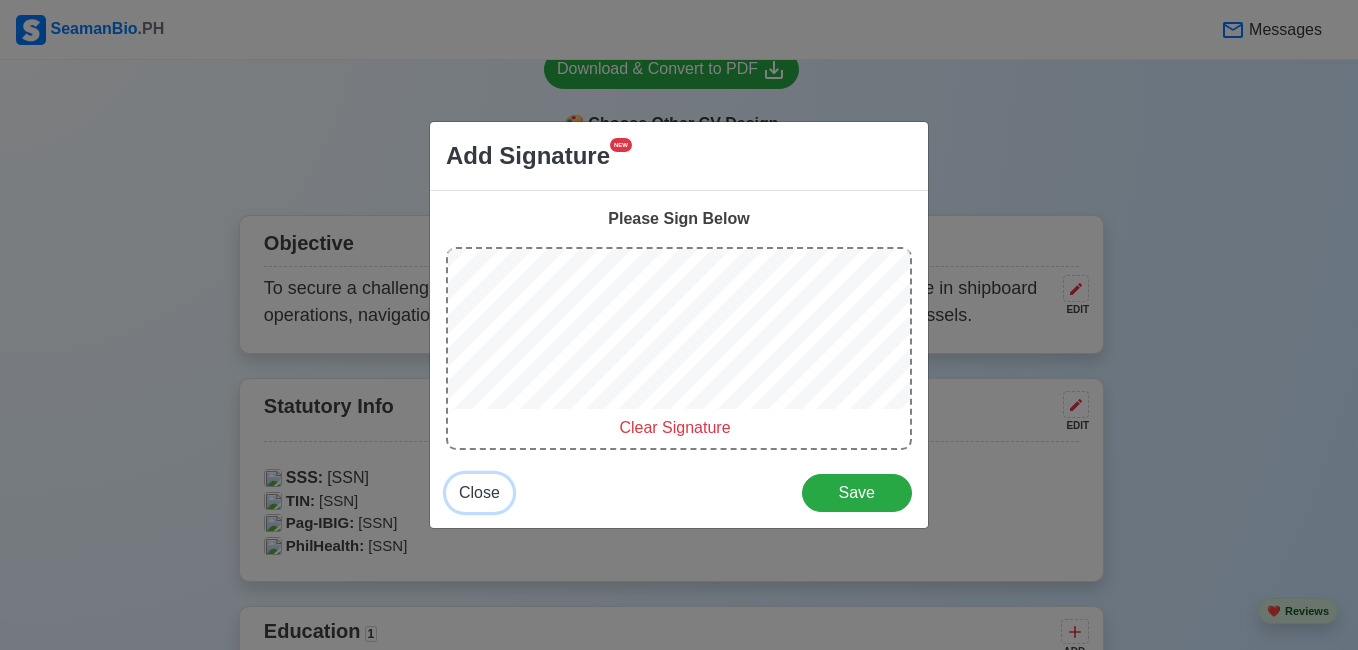 click on "Close" at bounding box center (479, 492) 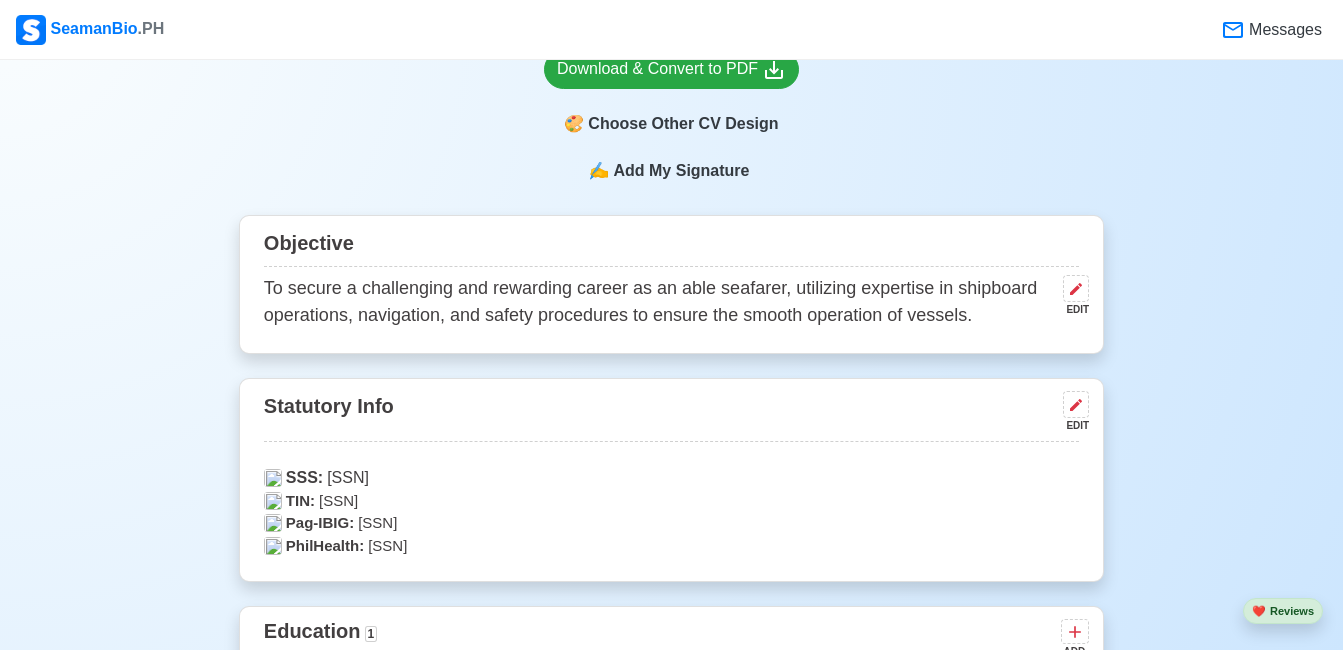 click on "Add My Signature" at bounding box center (681, 171) 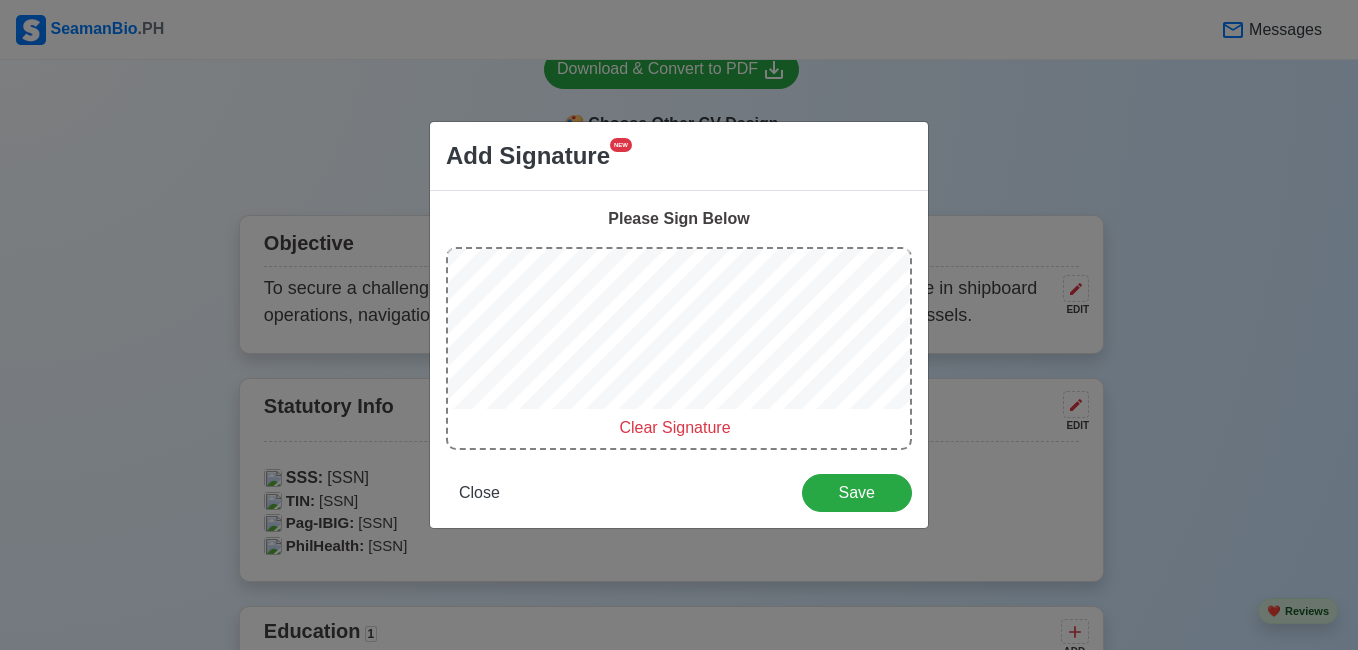 click on "Clear Signature" at bounding box center [674, 427] 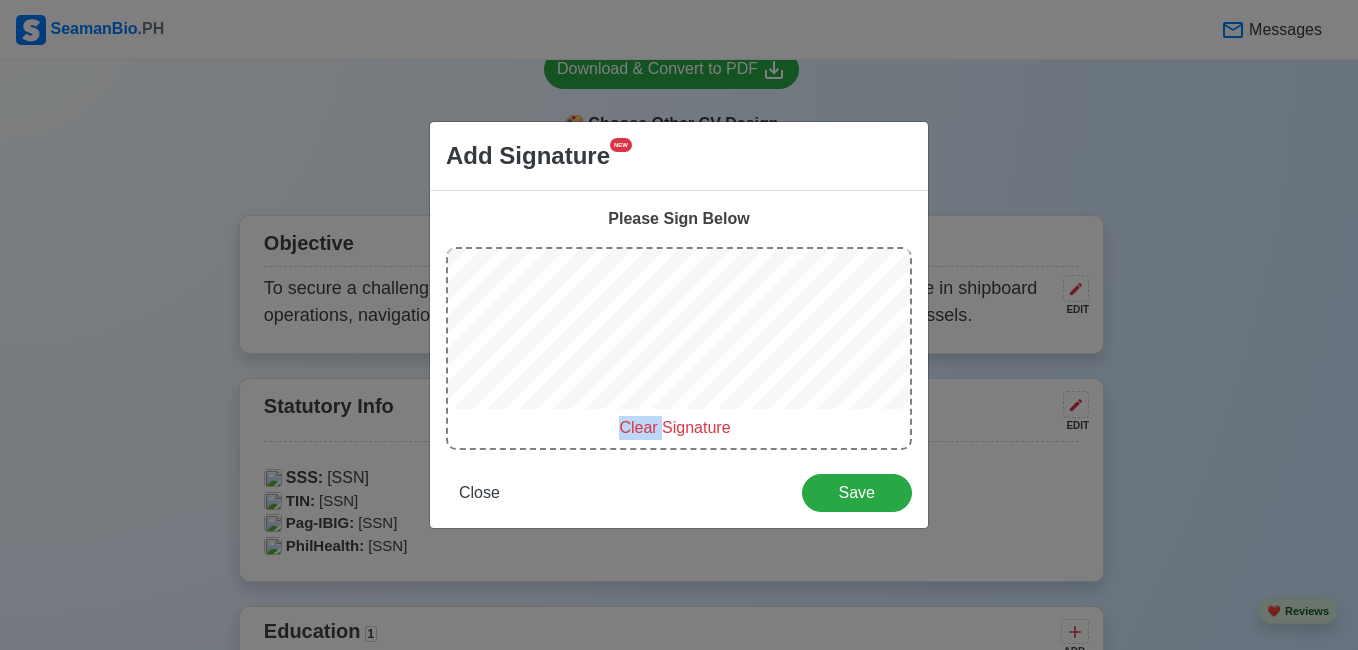 click on "Clear Signature" at bounding box center (679, 348) 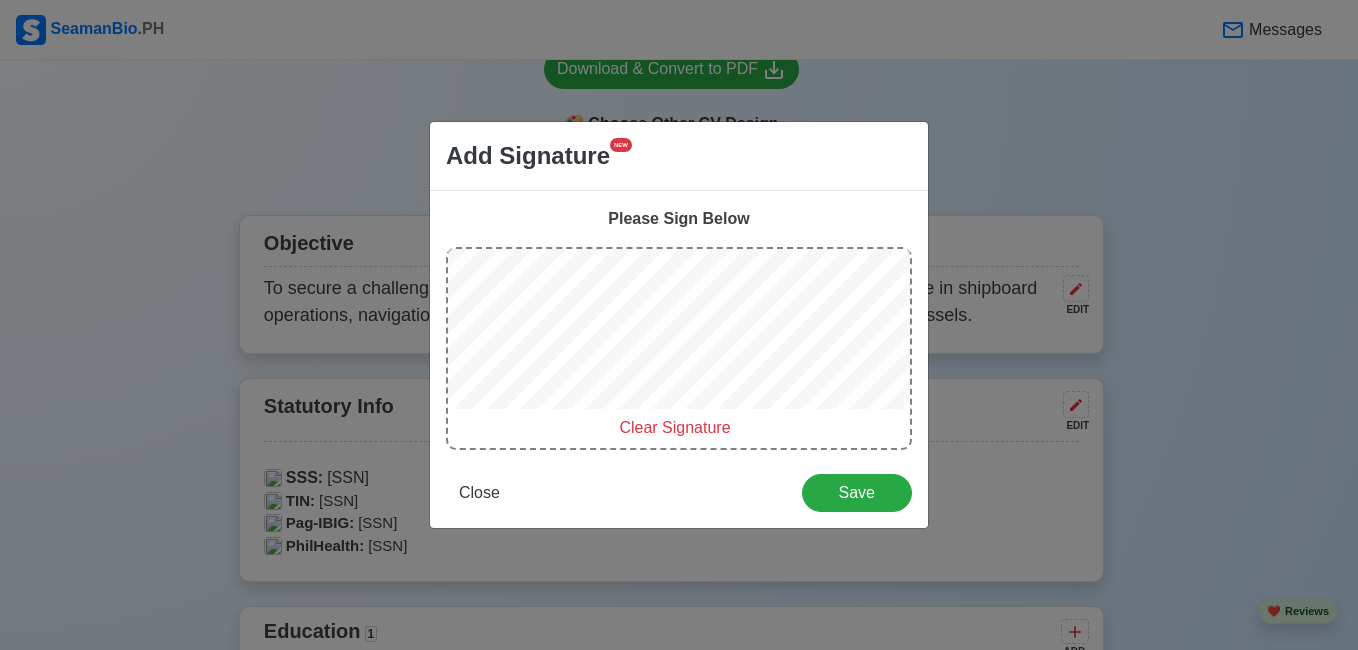 drag, startPoint x: 664, startPoint y: 416, endPoint x: 669, endPoint y: 435, distance: 19.646883 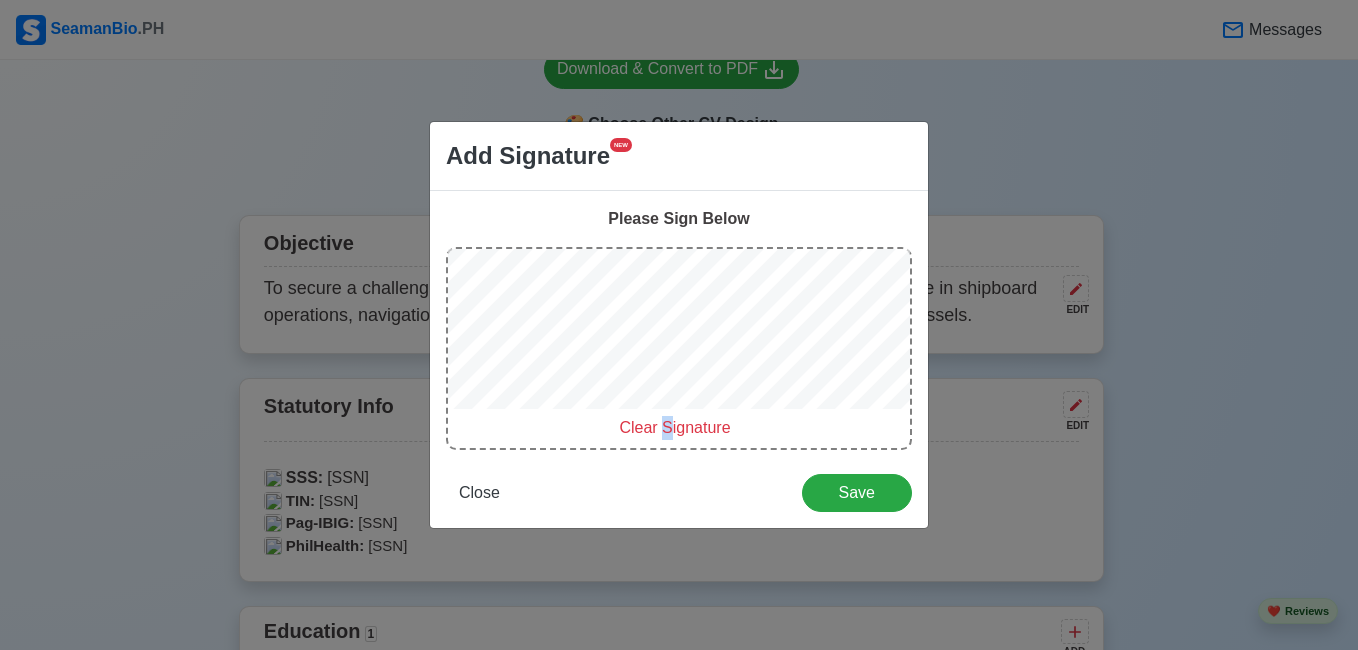 drag, startPoint x: 669, startPoint y: 422, endPoint x: 670, endPoint y: 411, distance: 11.045361 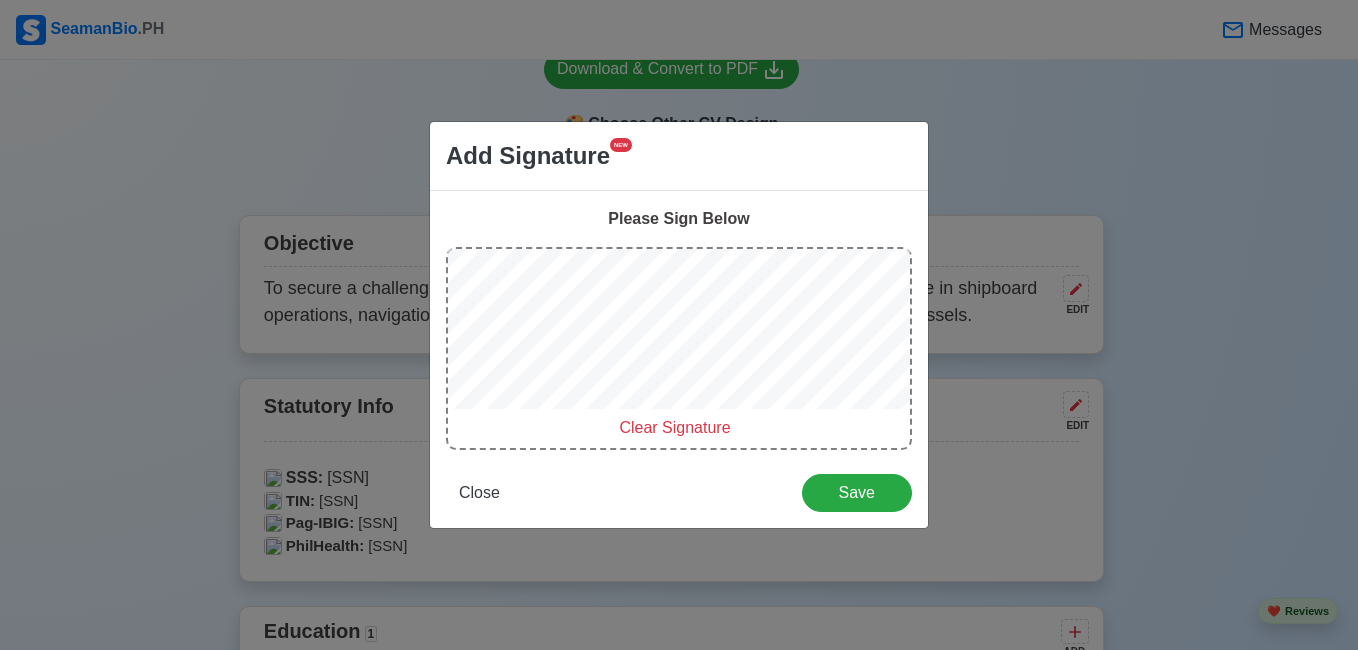 click on "Clear Signature" at bounding box center [674, 427] 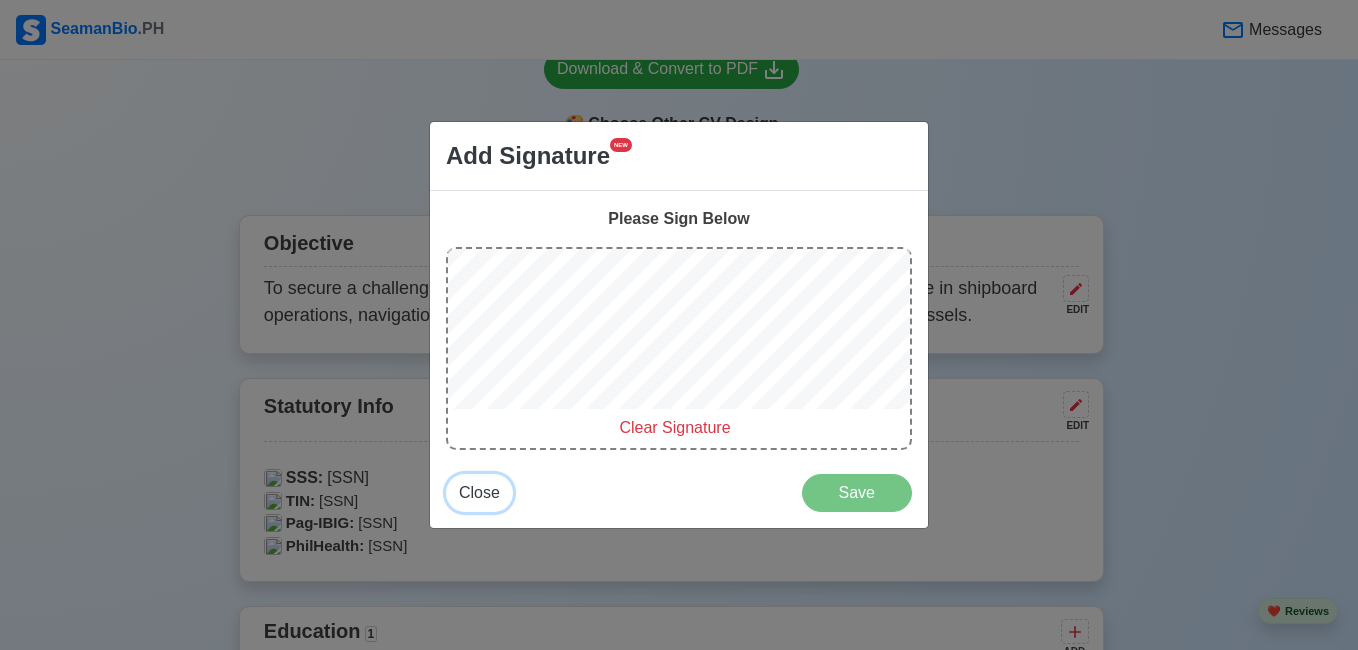 click on "Close" at bounding box center (479, 492) 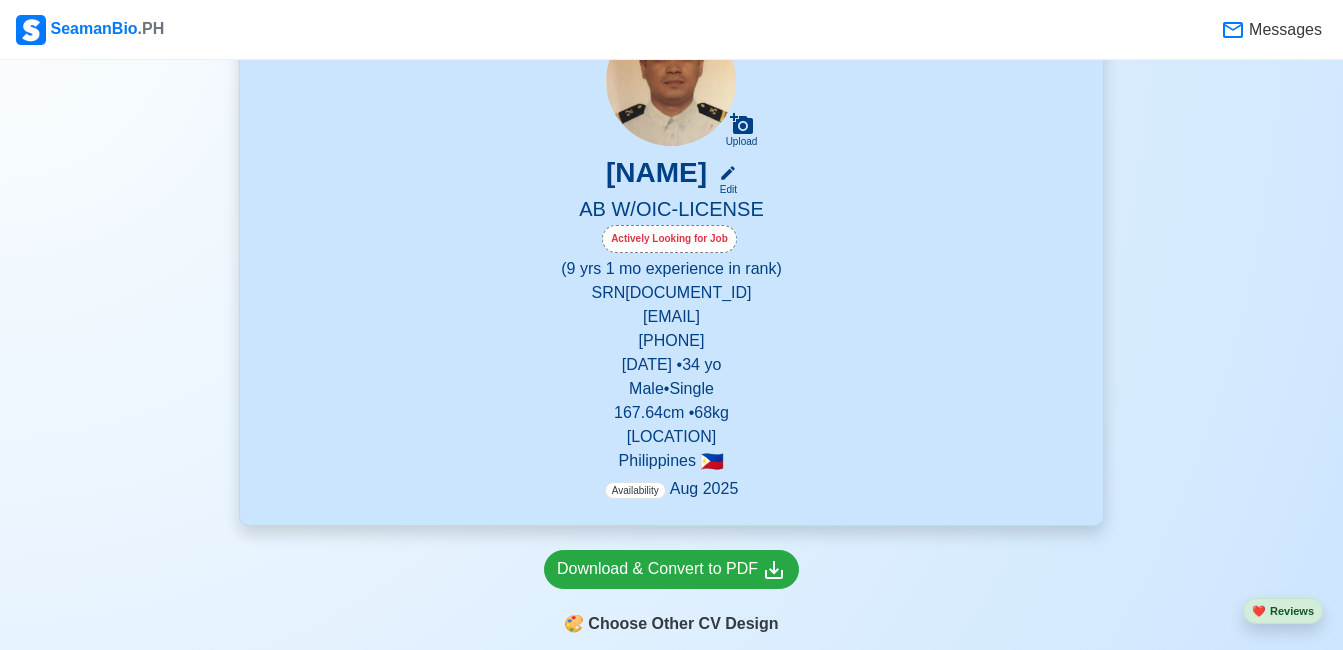 scroll, scrollTop: 0, scrollLeft: 0, axis: both 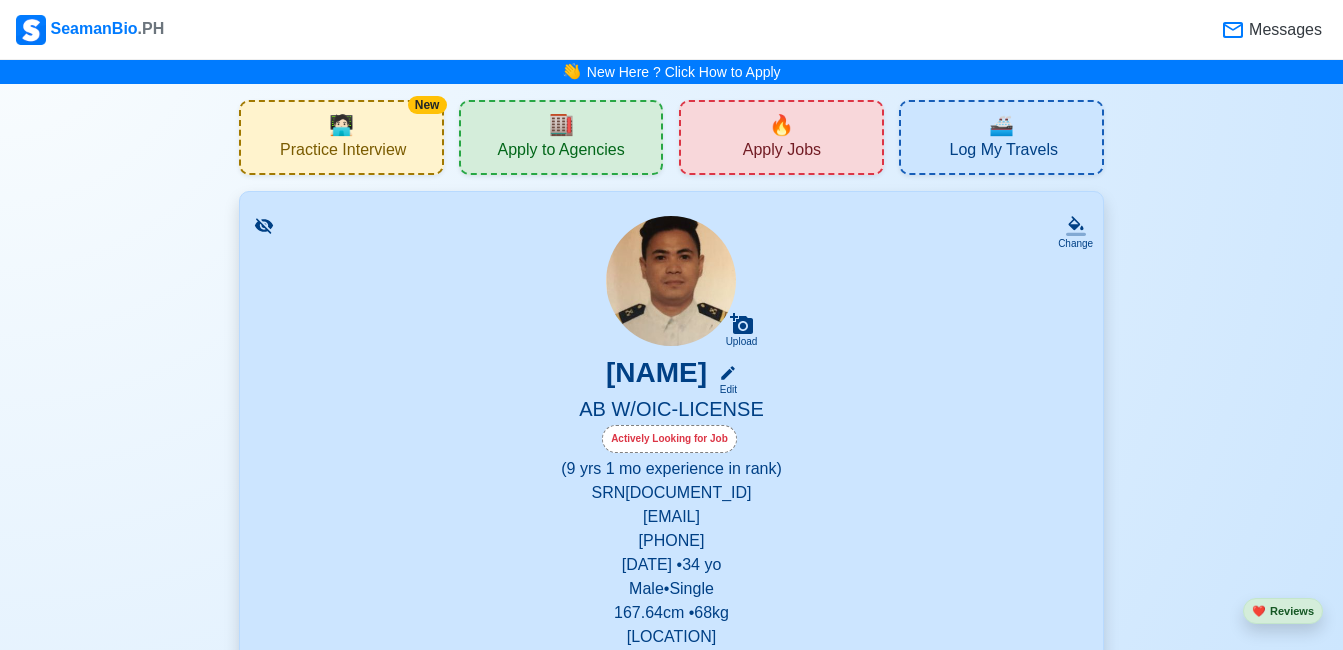 click on "SeamanBio .PH" at bounding box center [90, 30] 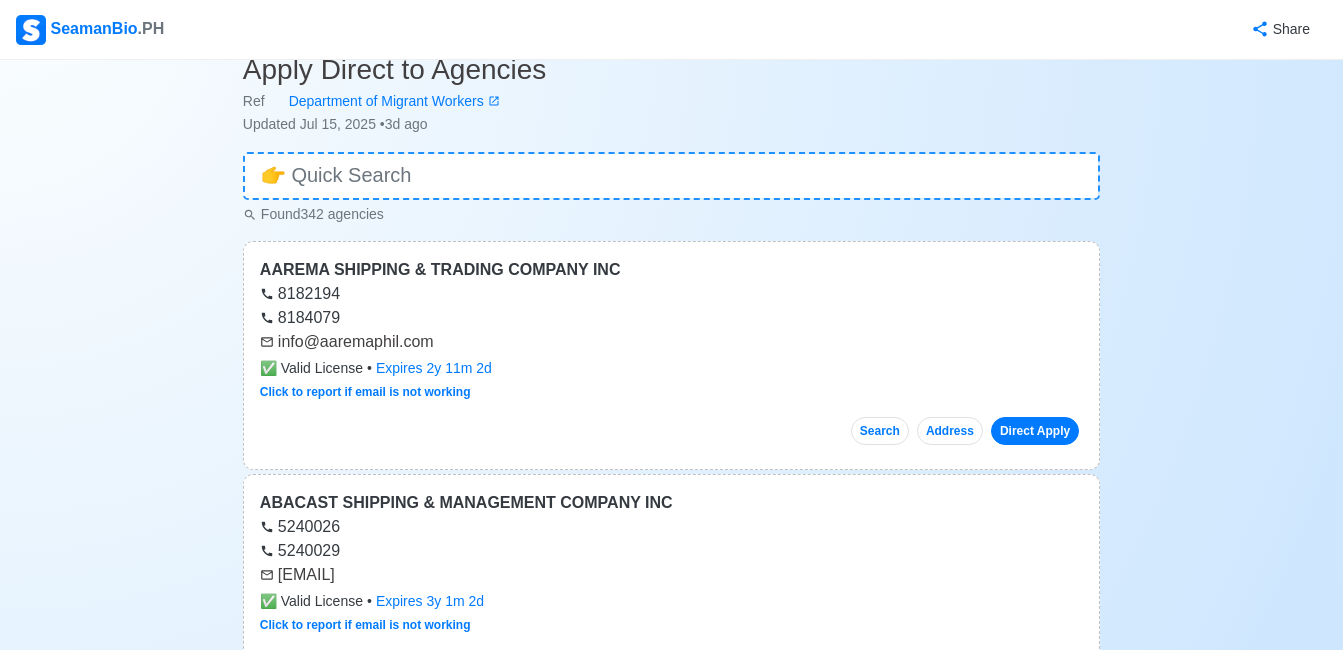 scroll, scrollTop: 0, scrollLeft: 0, axis: both 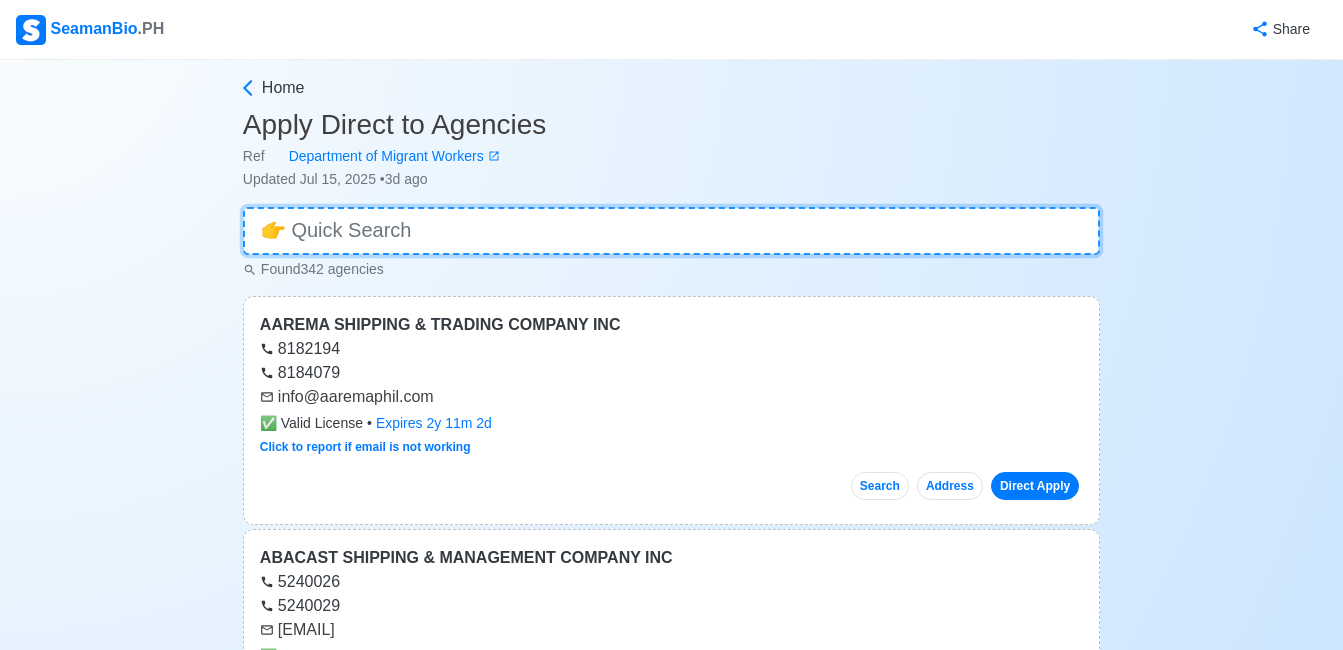 click at bounding box center [671, 231] 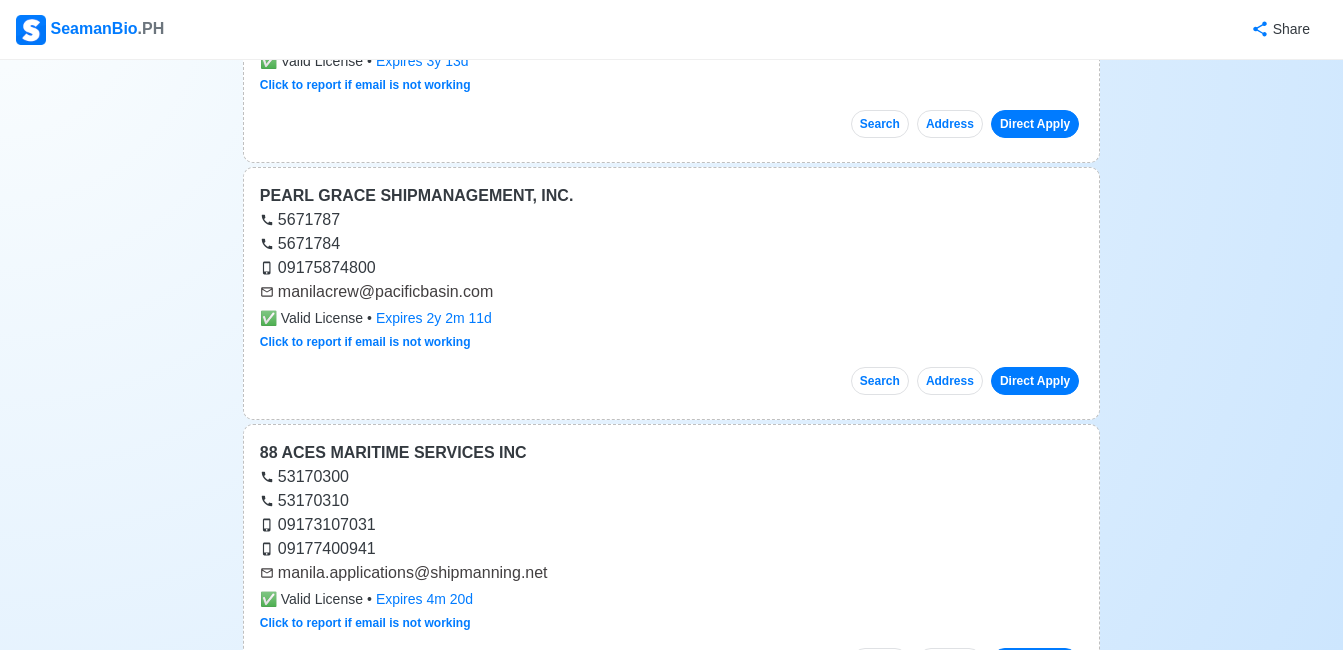 scroll, scrollTop: 1100, scrollLeft: 0, axis: vertical 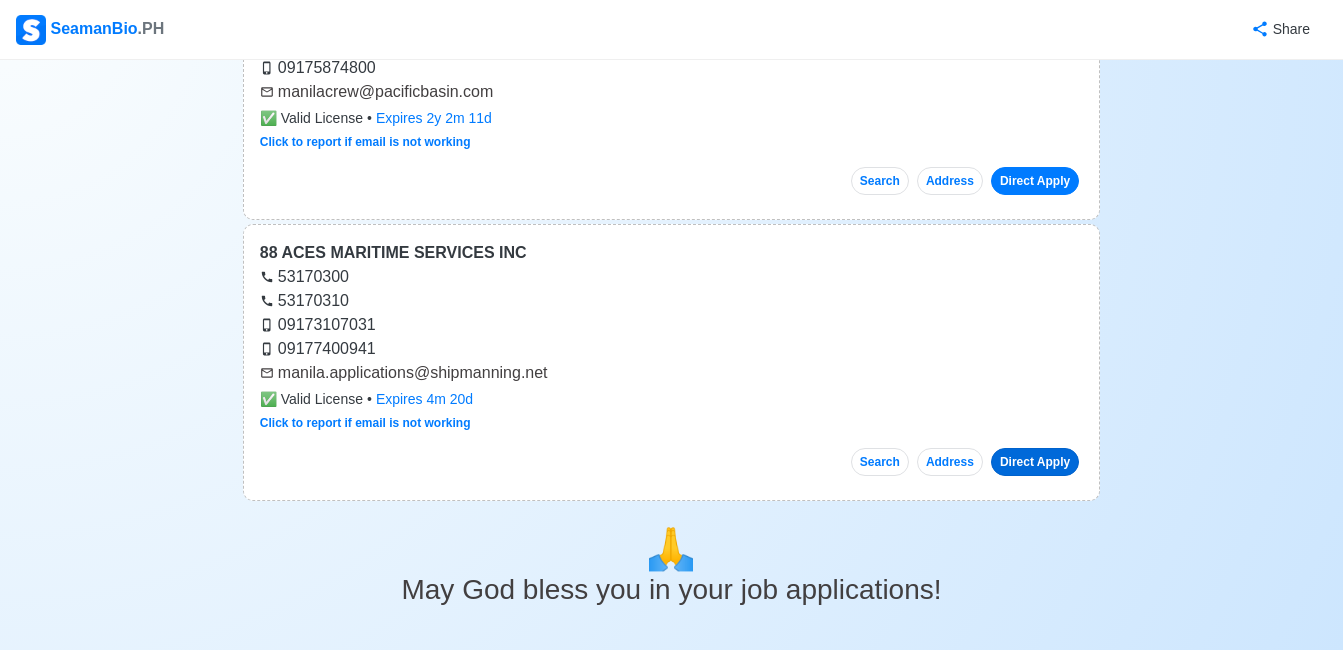click on "Direct Apply" at bounding box center (1035, 462) 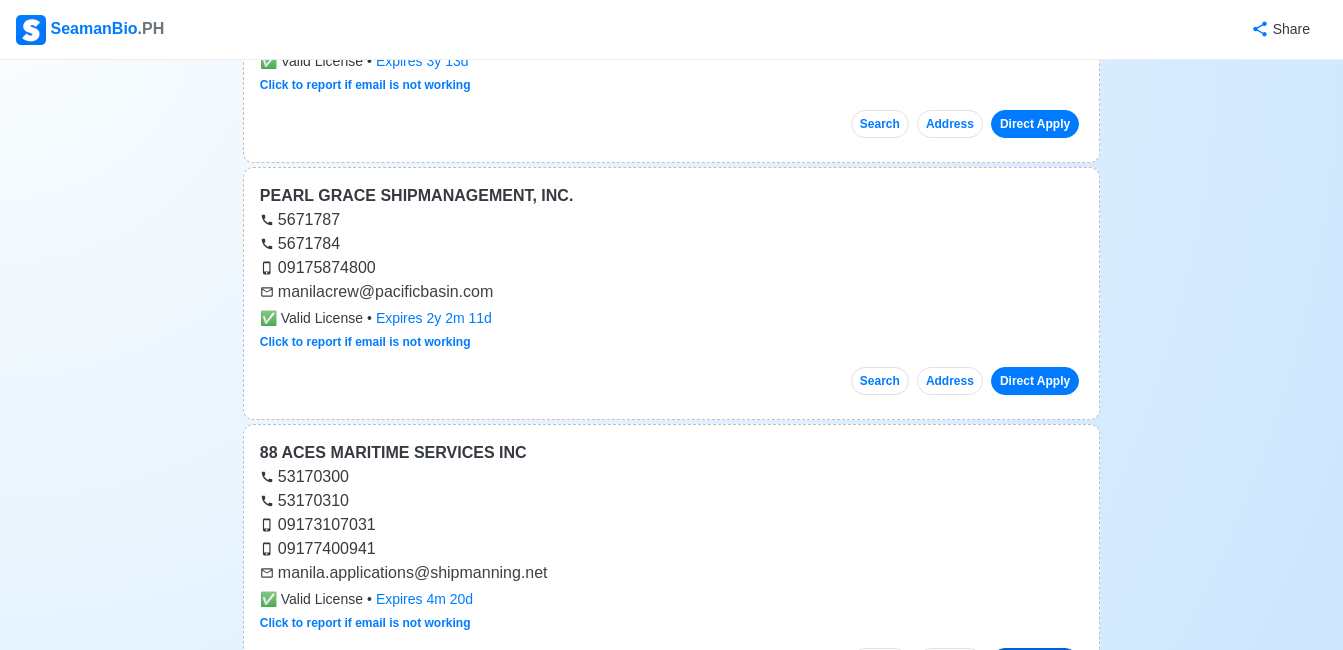 scroll, scrollTop: 1200, scrollLeft: 0, axis: vertical 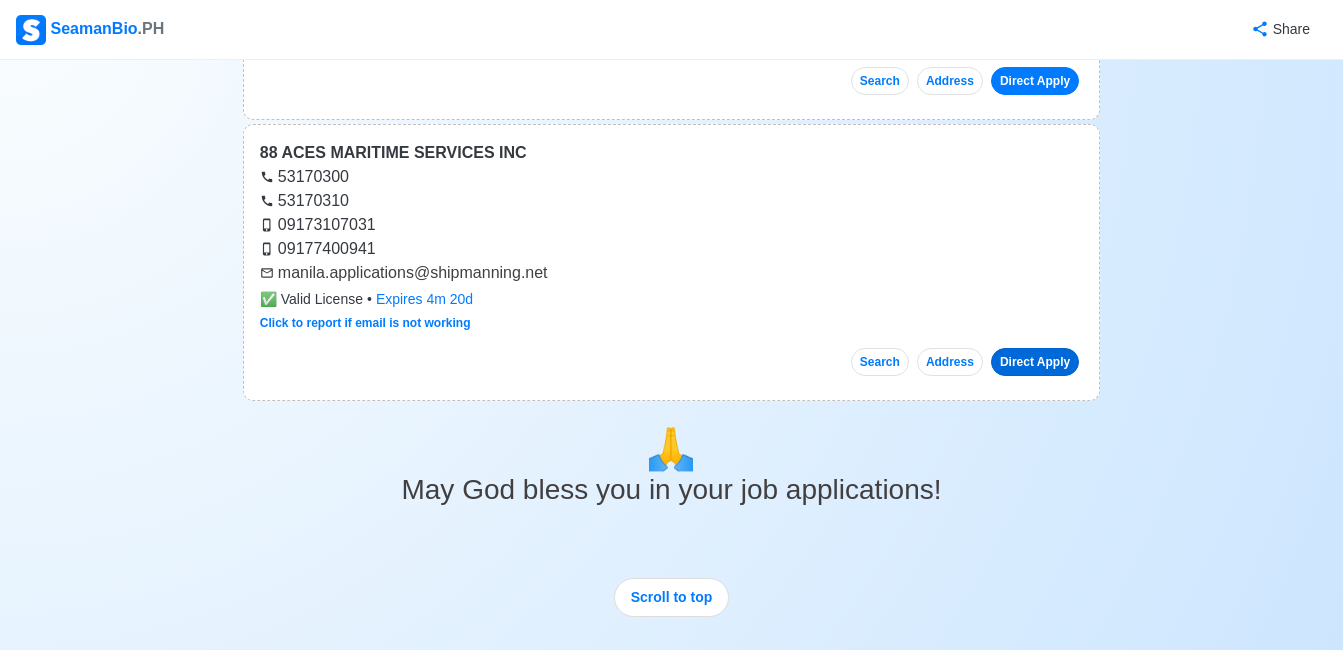 click on "Direct Apply" at bounding box center (1035, 362) 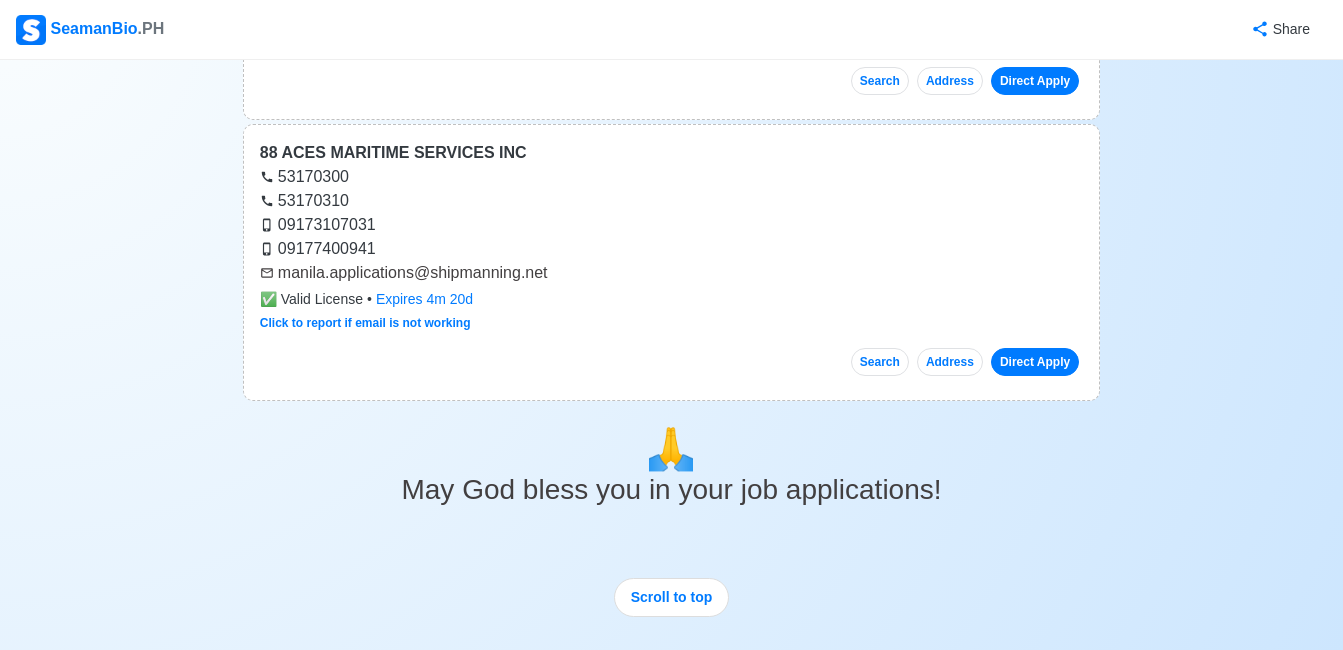 click on "🙏 May God bless you in your job applications! Scroll to top Back to Home" at bounding box center [671, 581] 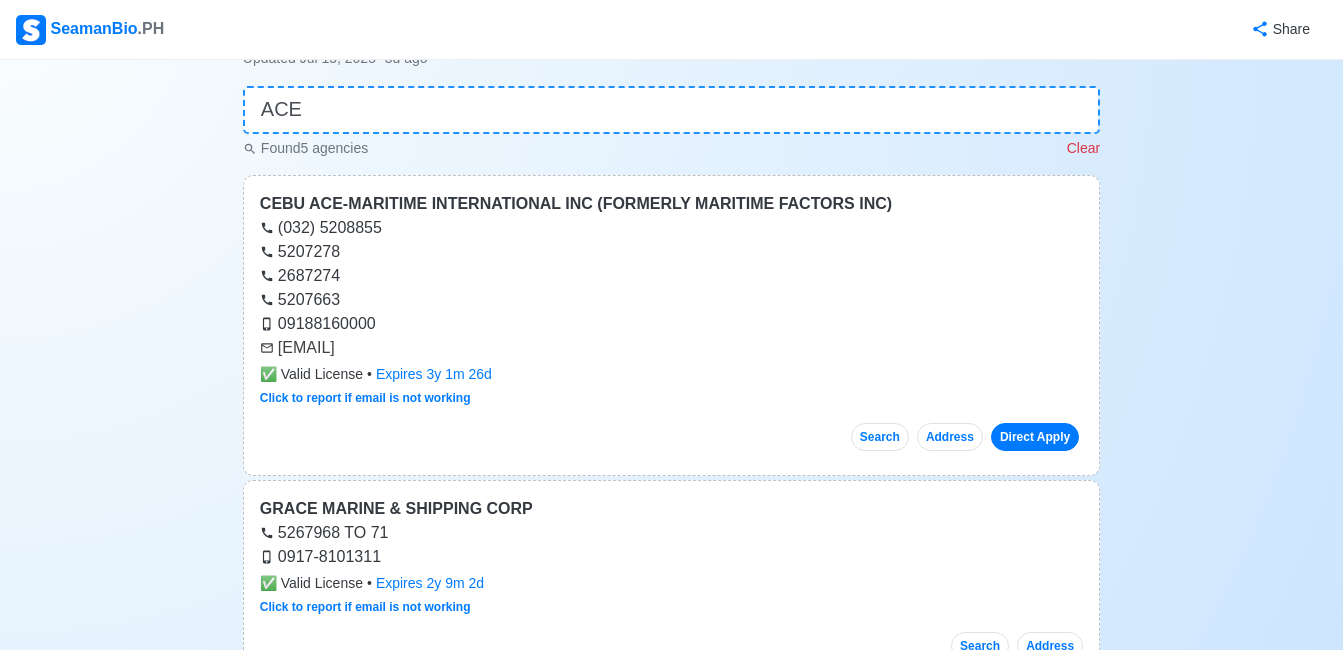 scroll, scrollTop: 0, scrollLeft: 0, axis: both 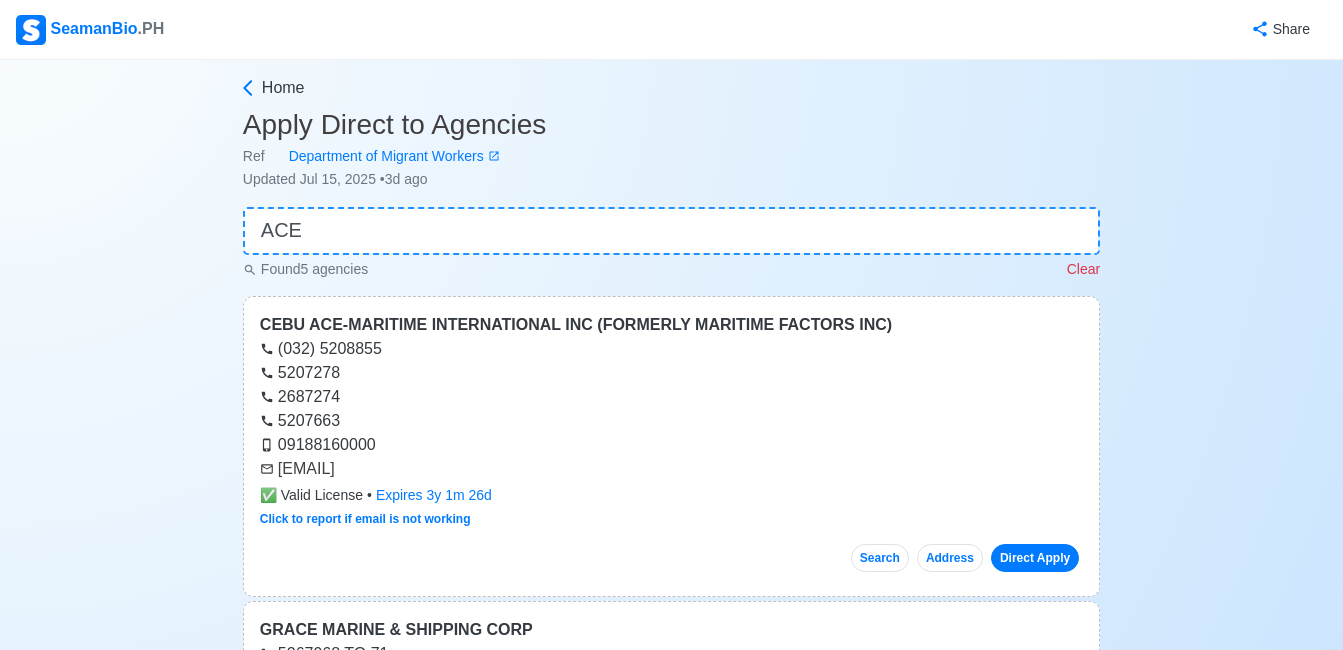 click on "Apply Direct to Agencies" at bounding box center (671, 125) 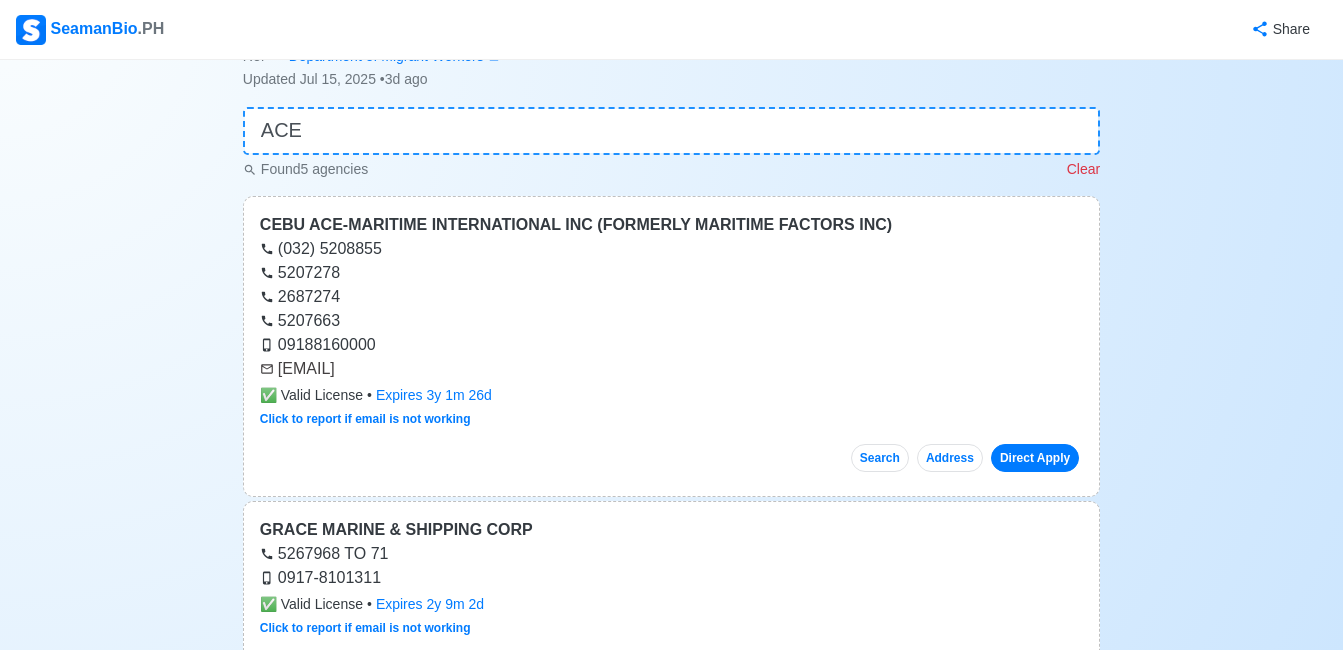 scroll, scrollTop: 0, scrollLeft: 0, axis: both 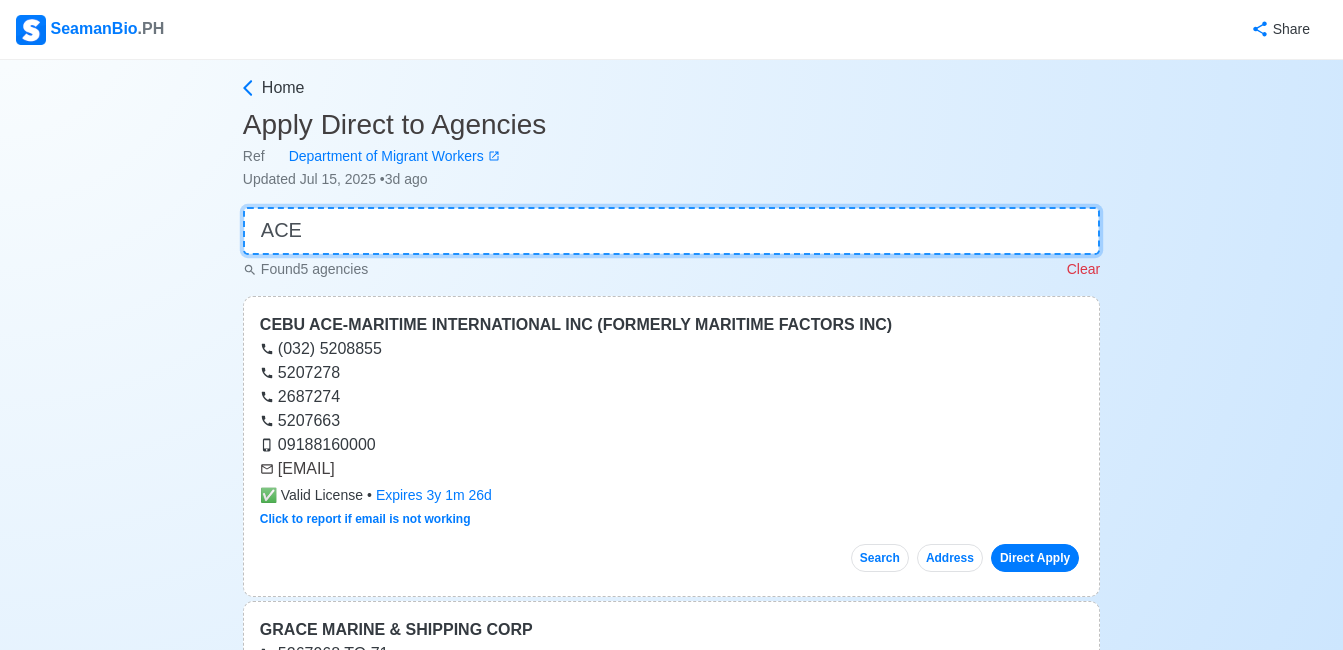 click on "ACE" at bounding box center (671, 231) 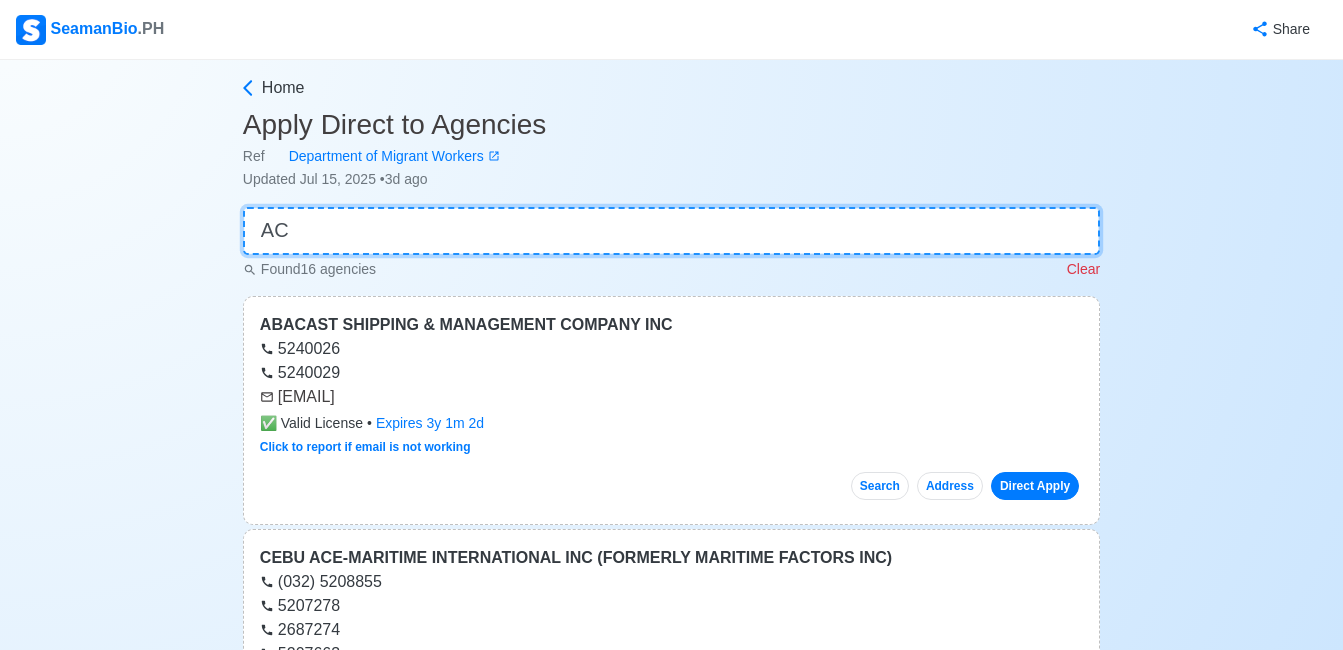 type on "A" 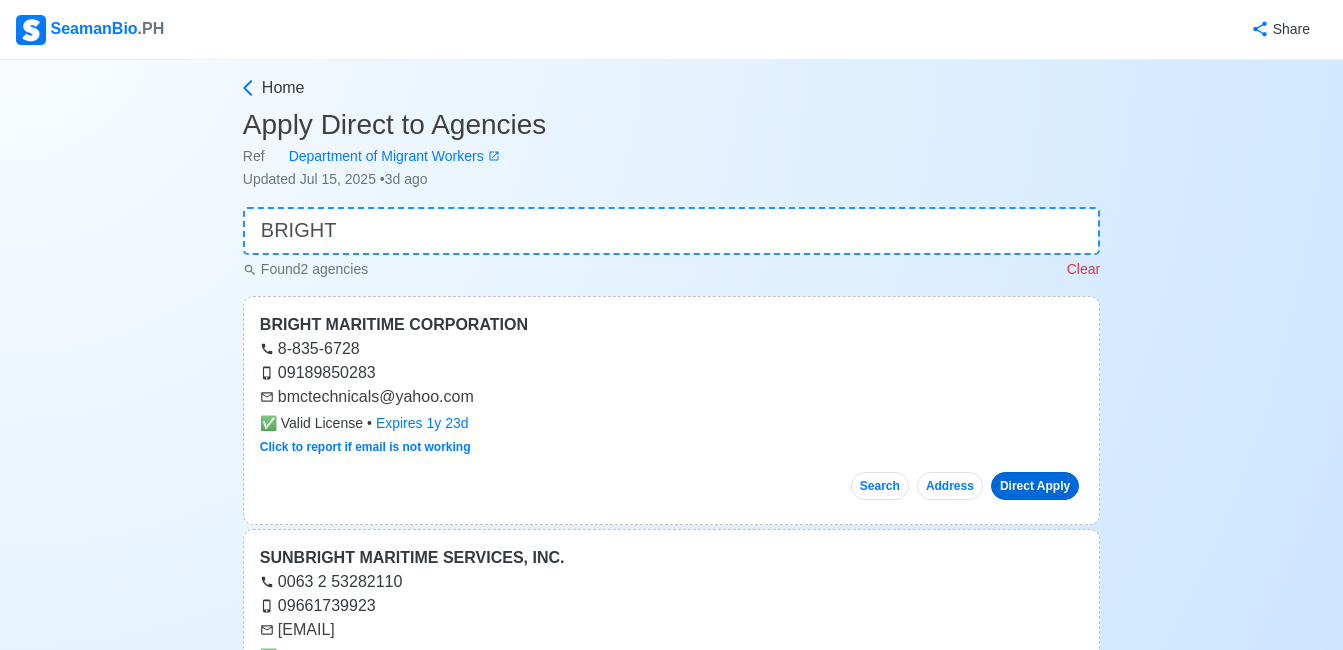click on "Direct Apply" at bounding box center (1035, 486) 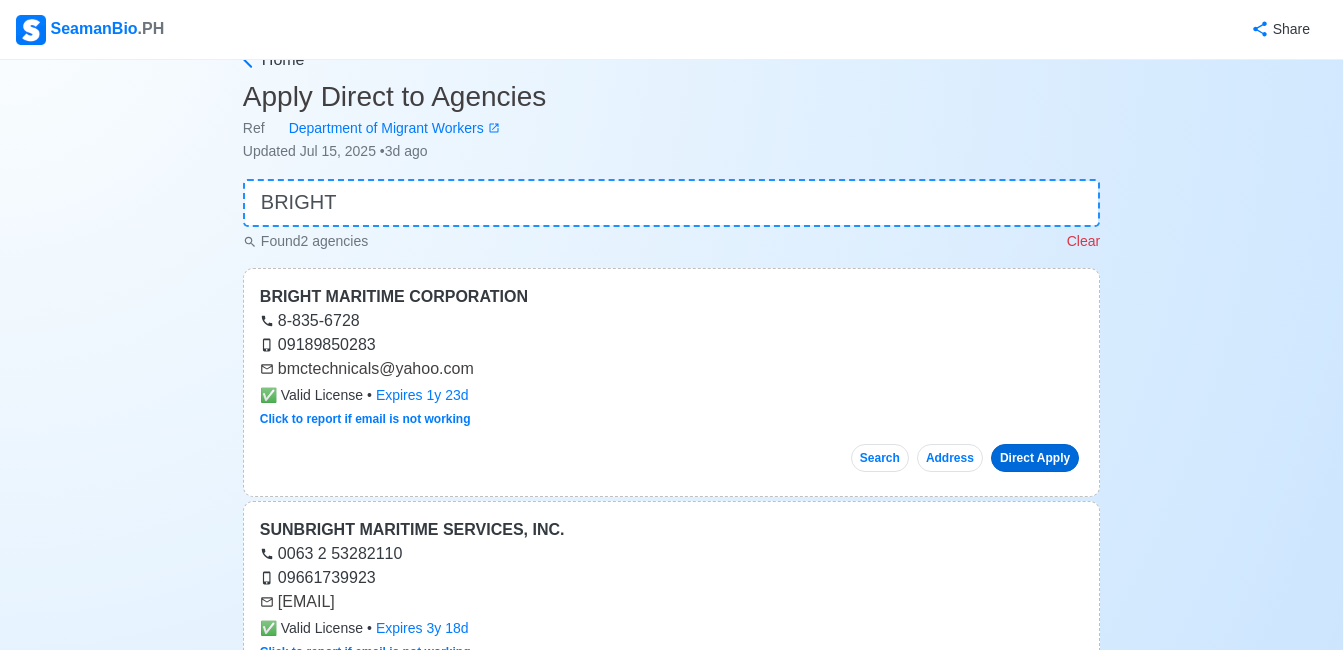 scroll, scrollTop: 0, scrollLeft: 0, axis: both 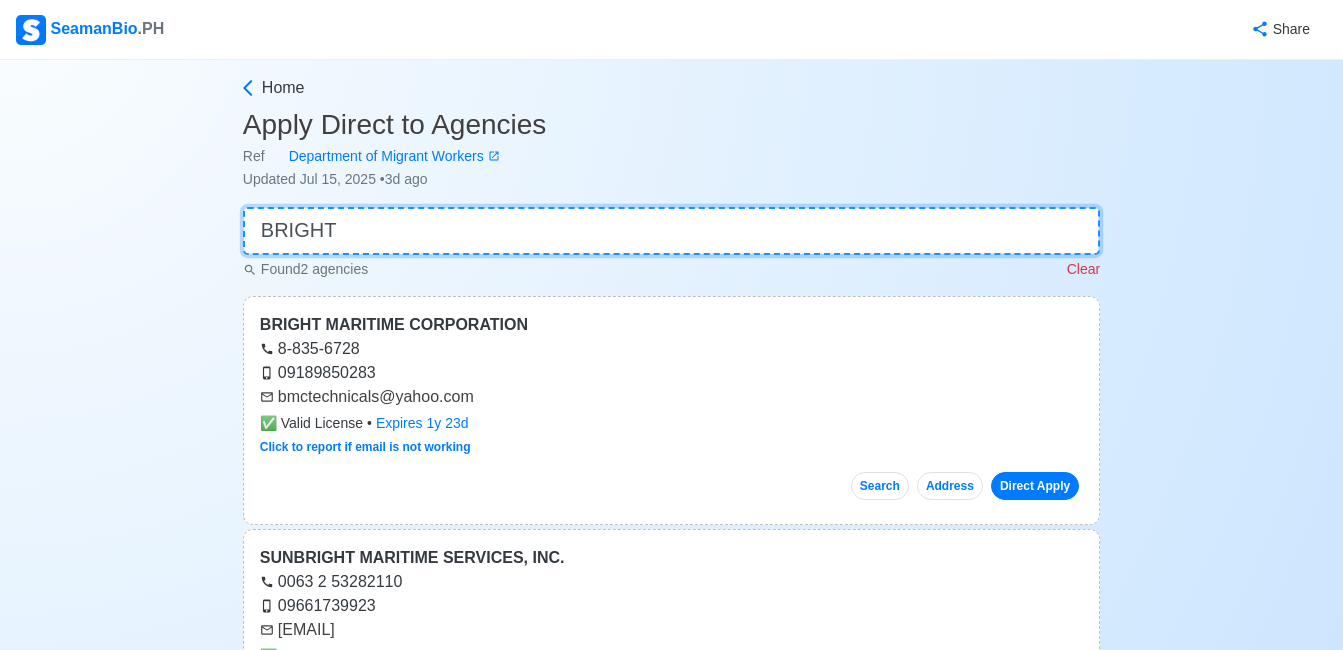click on "BRIGHT" at bounding box center [671, 231] 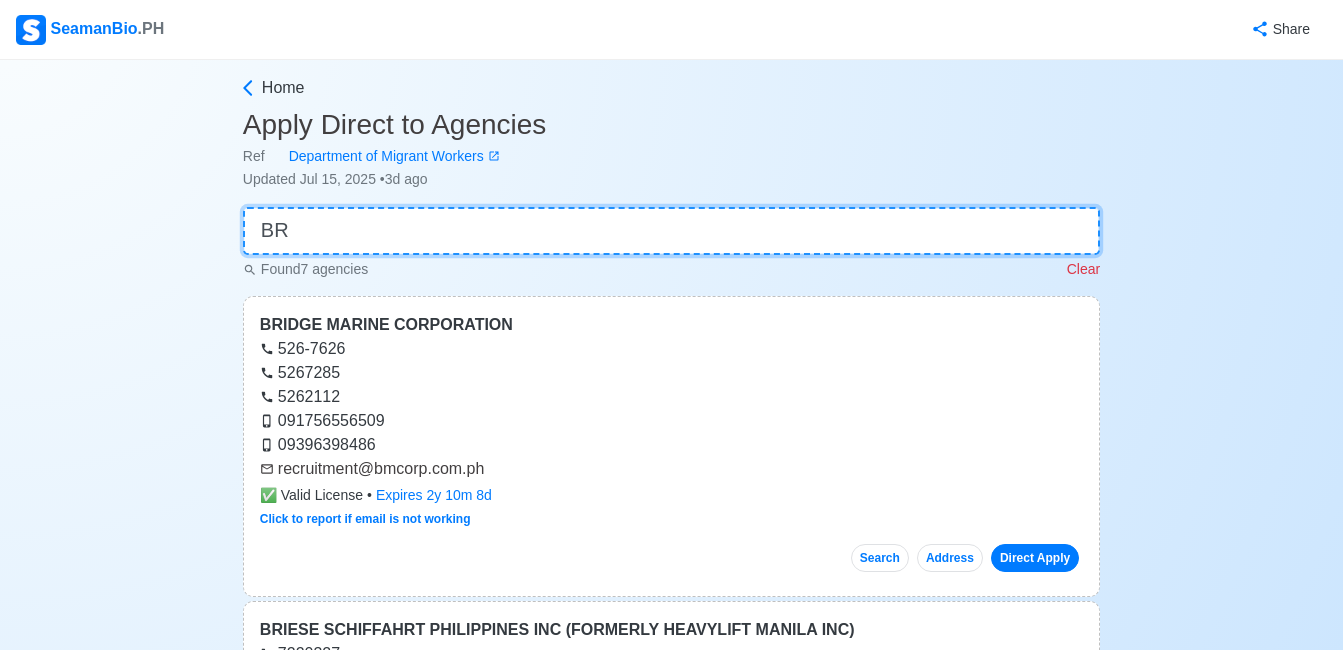 type on "B" 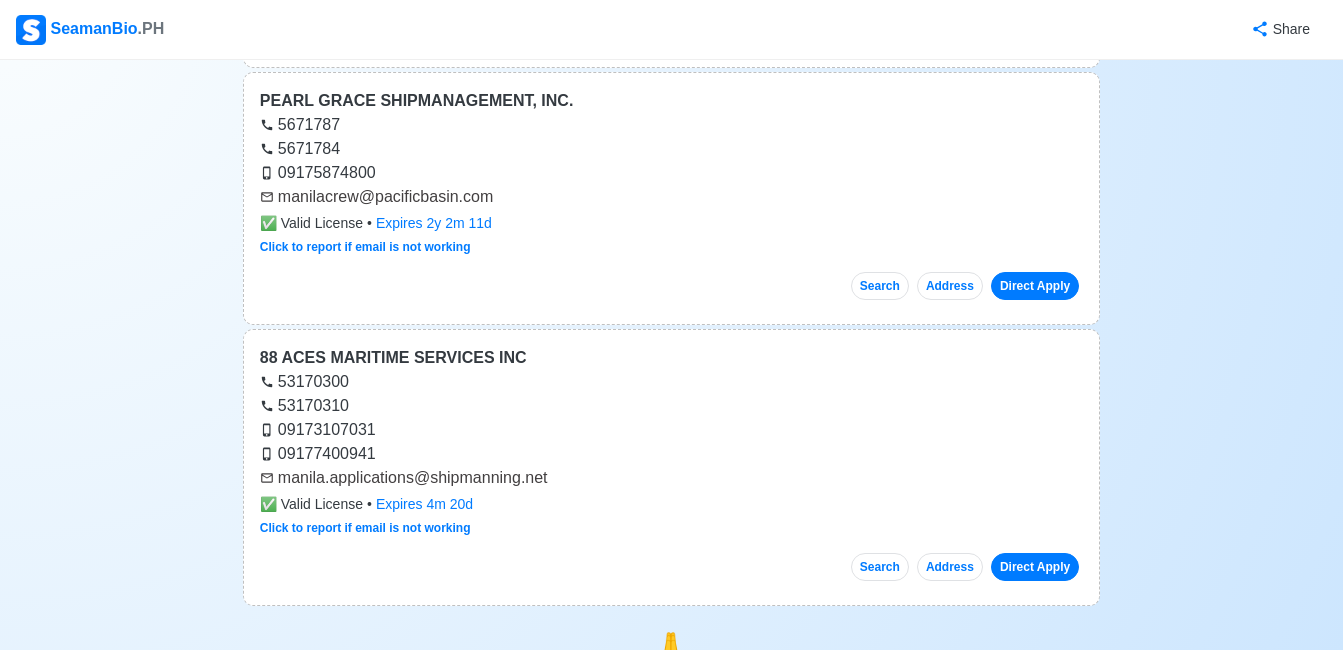 scroll, scrollTop: 1200, scrollLeft: 0, axis: vertical 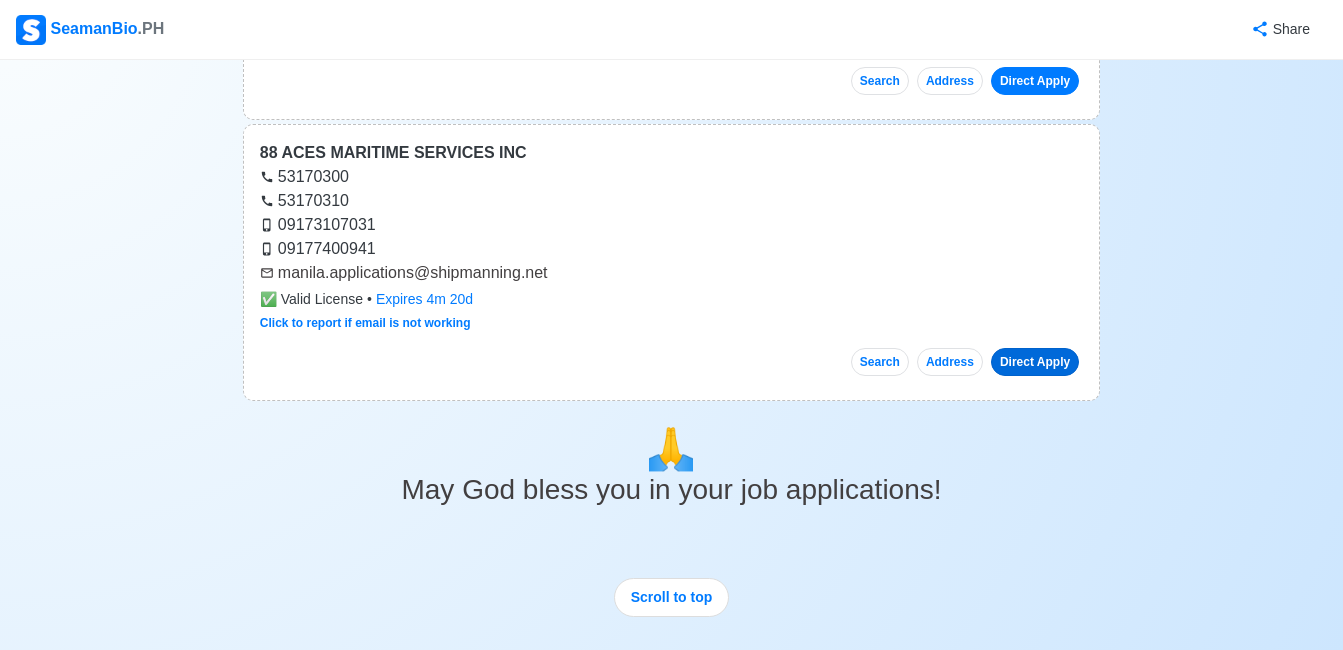 click on "Direct Apply" at bounding box center [1035, 362] 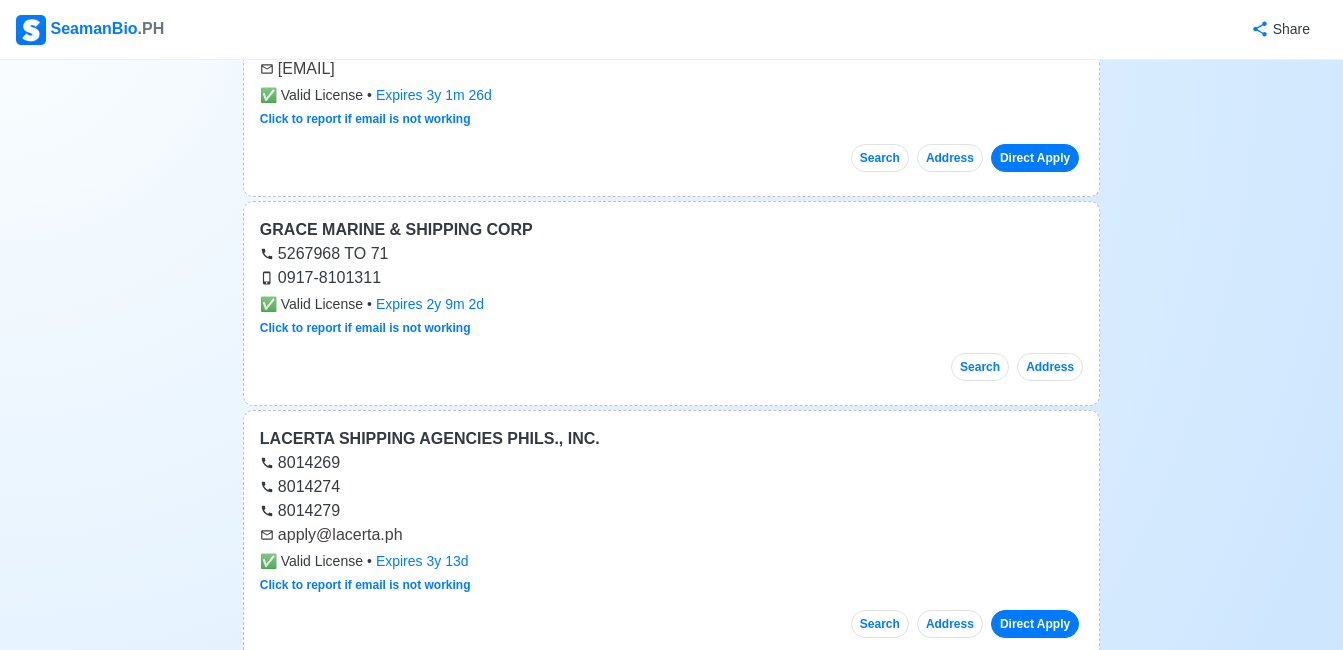 scroll, scrollTop: 0, scrollLeft: 0, axis: both 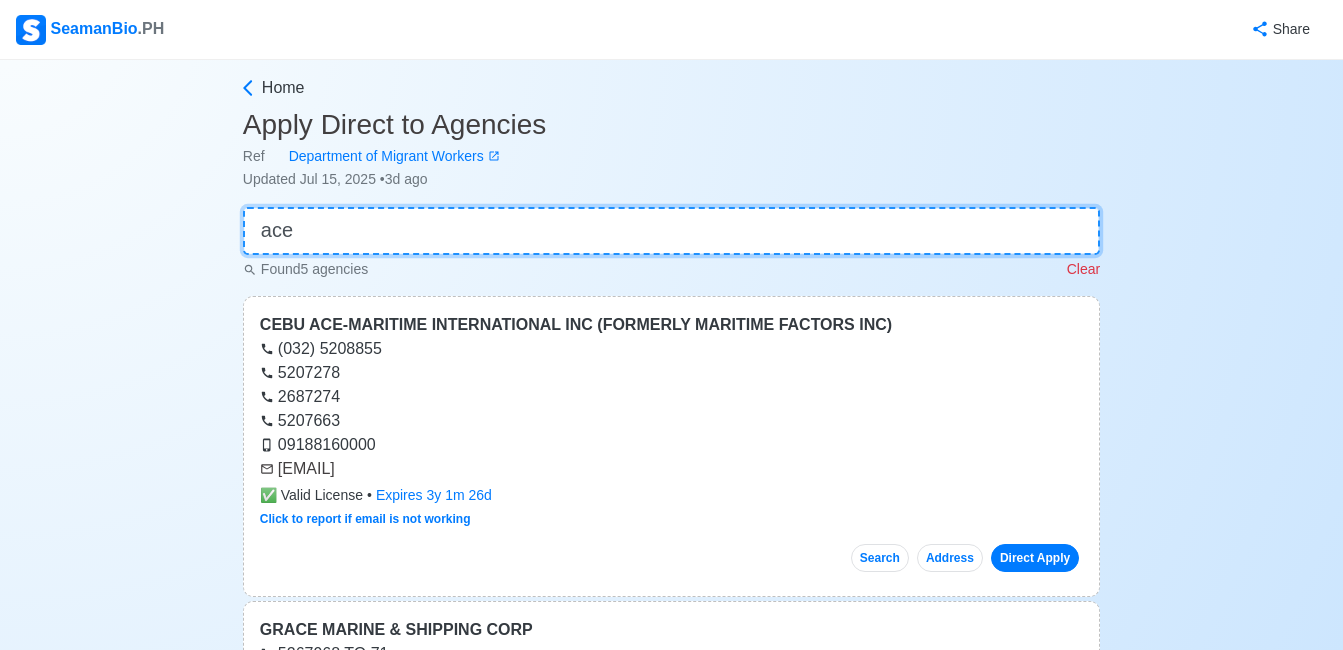 click on "ace" at bounding box center [671, 231] 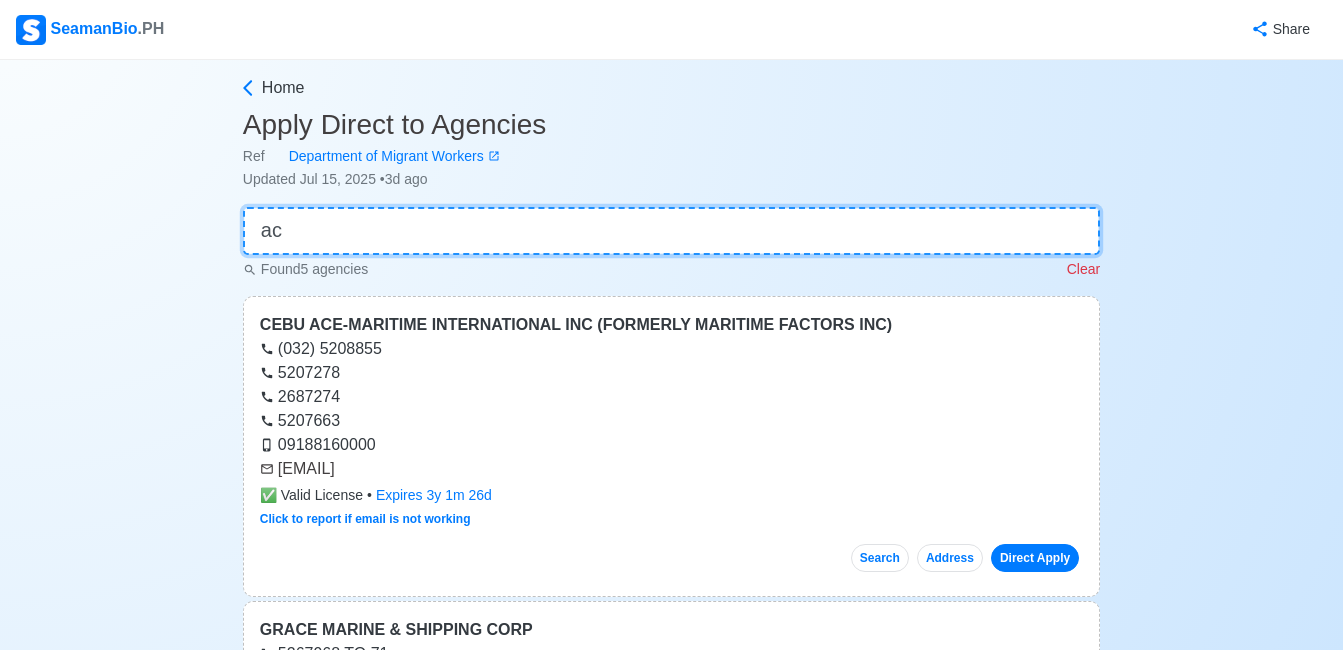 type on "a" 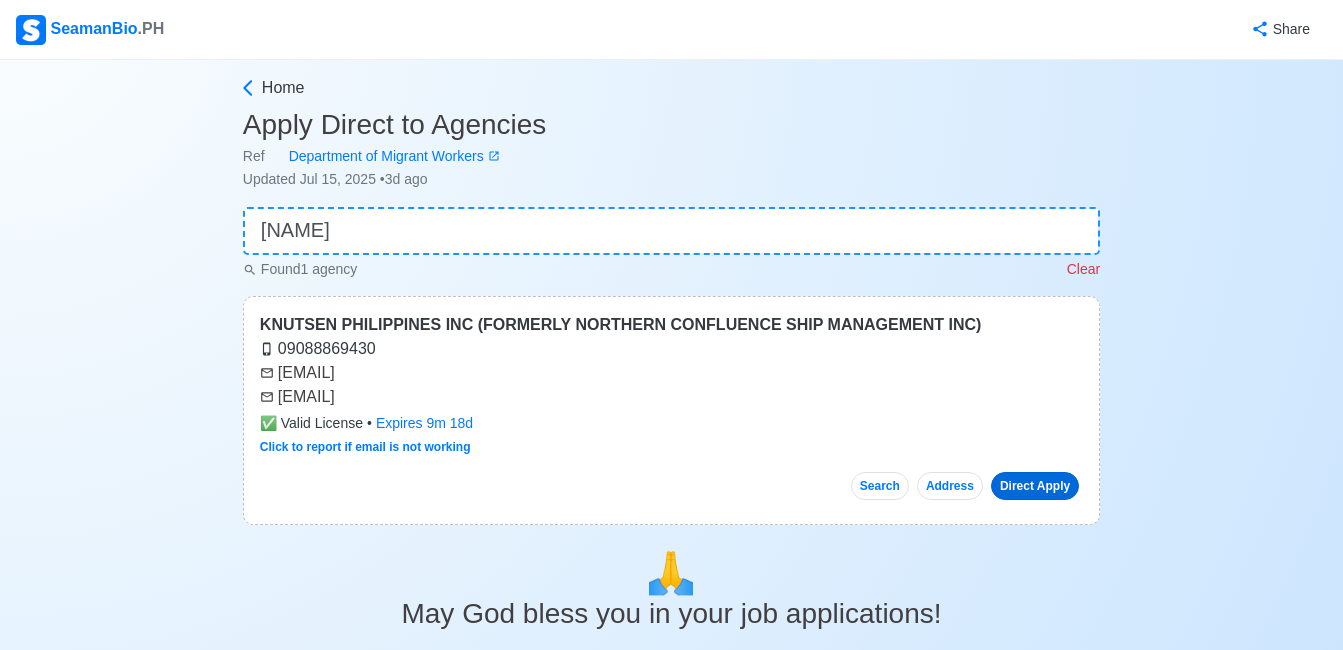 click on "Direct Apply" at bounding box center (1035, 486) 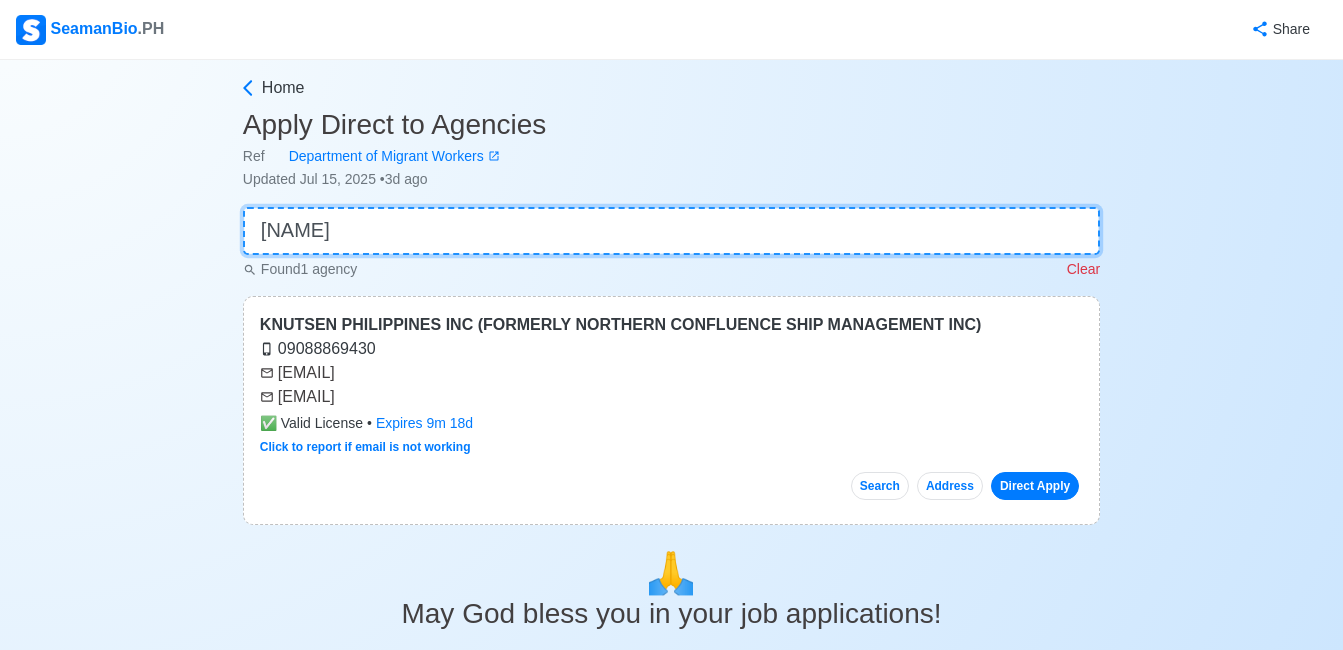 click on "[NAME]" at bounding box center (671, 231) 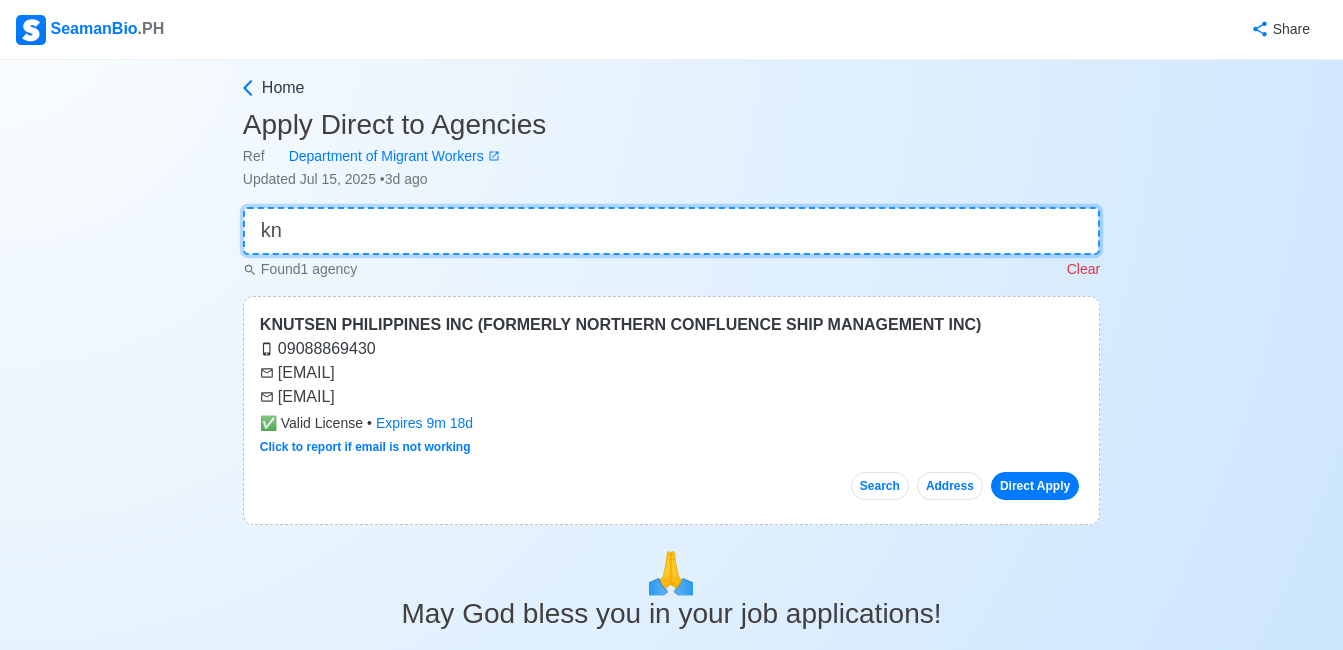 type on "k" 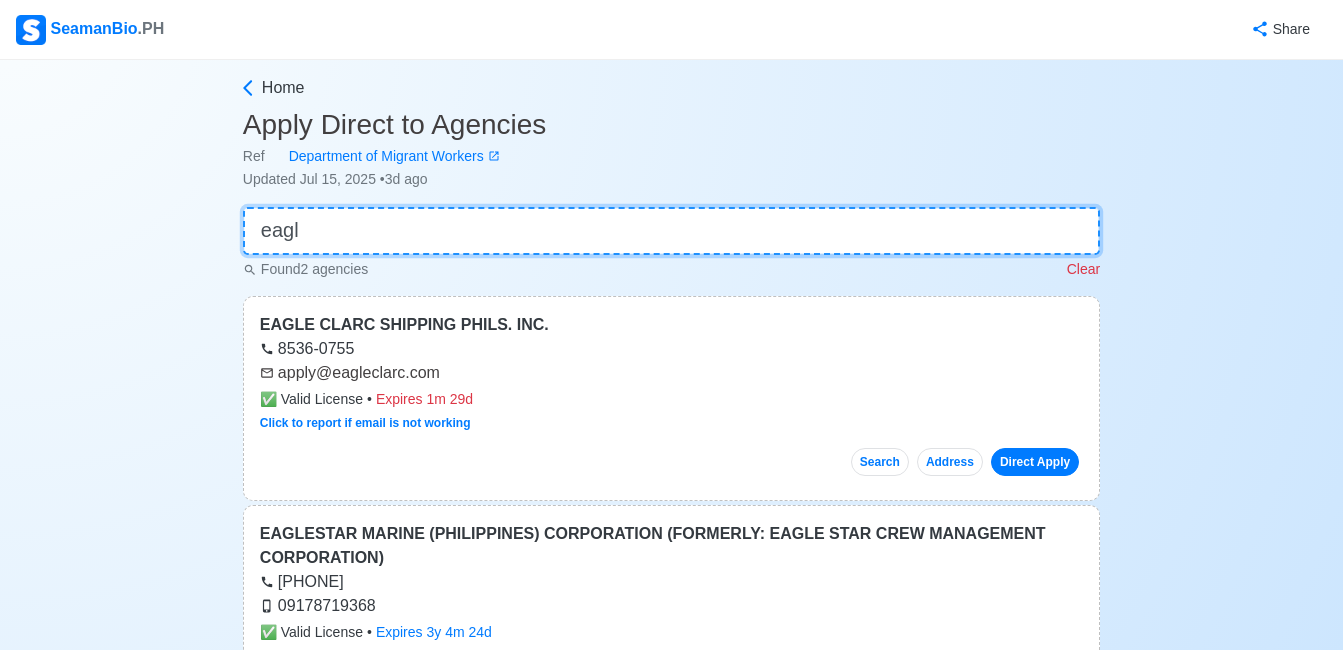 type on "eagle" 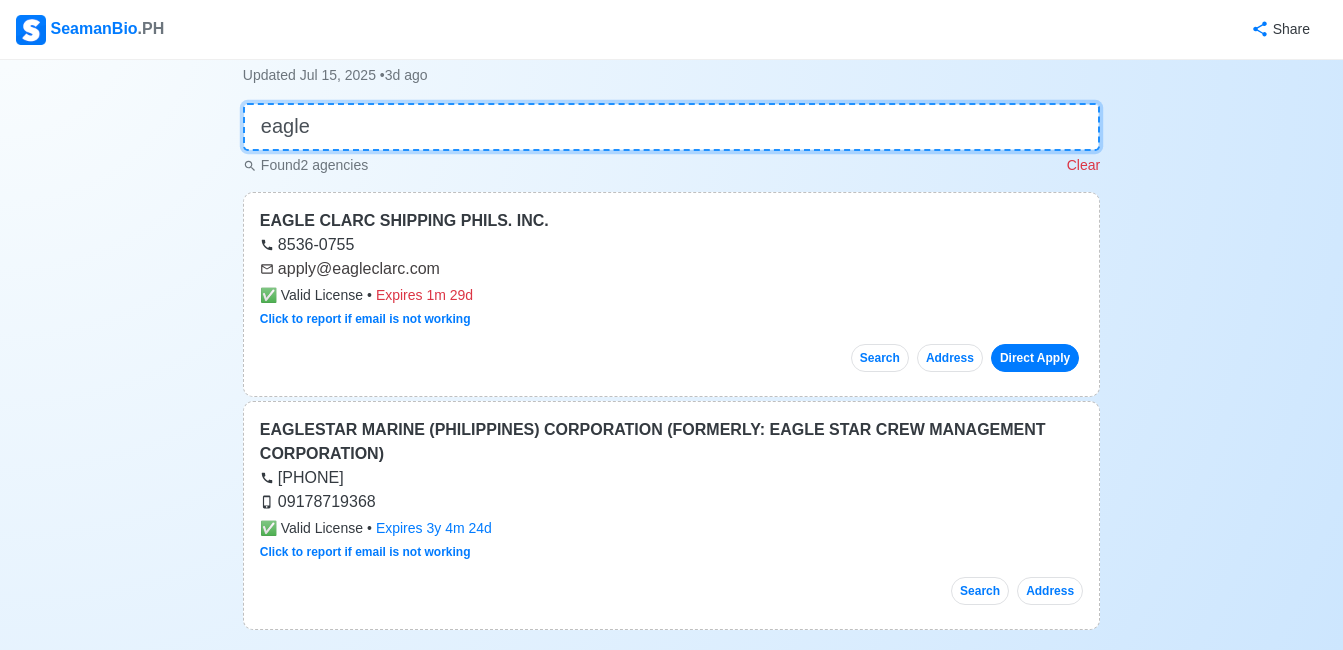 scroll, scrollTop: 100, scrollLeft: 0, axis: vertical 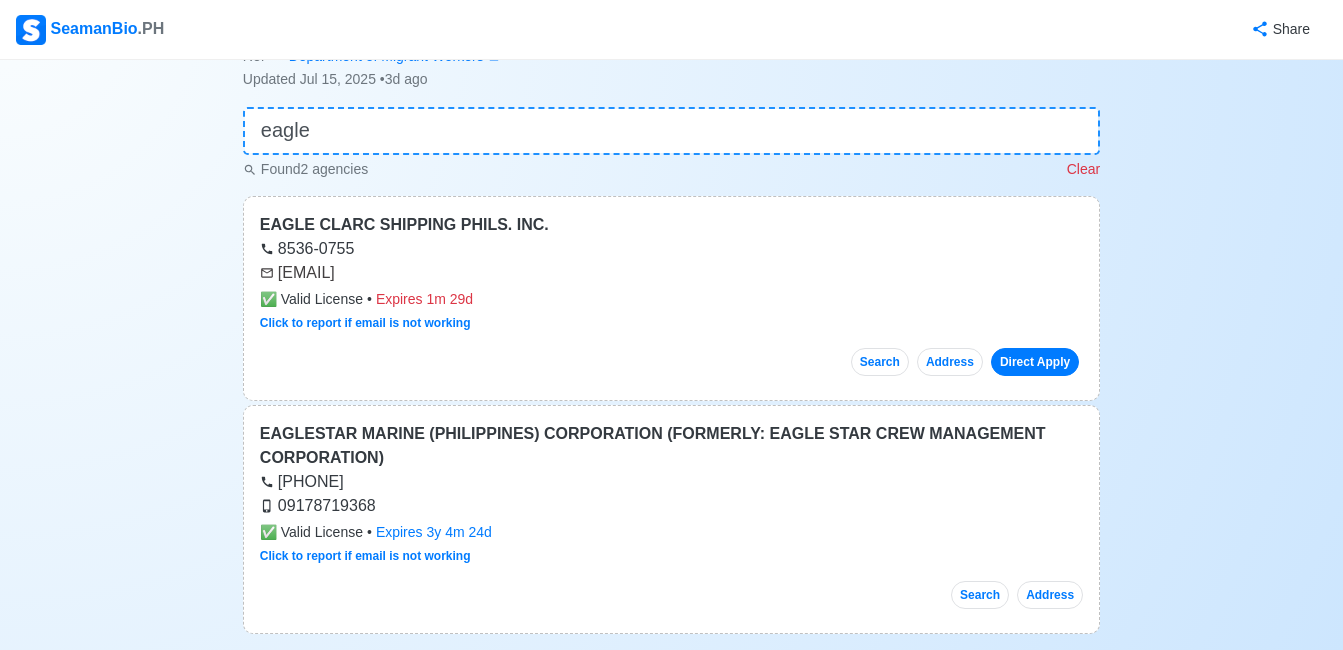 type on "eagle" 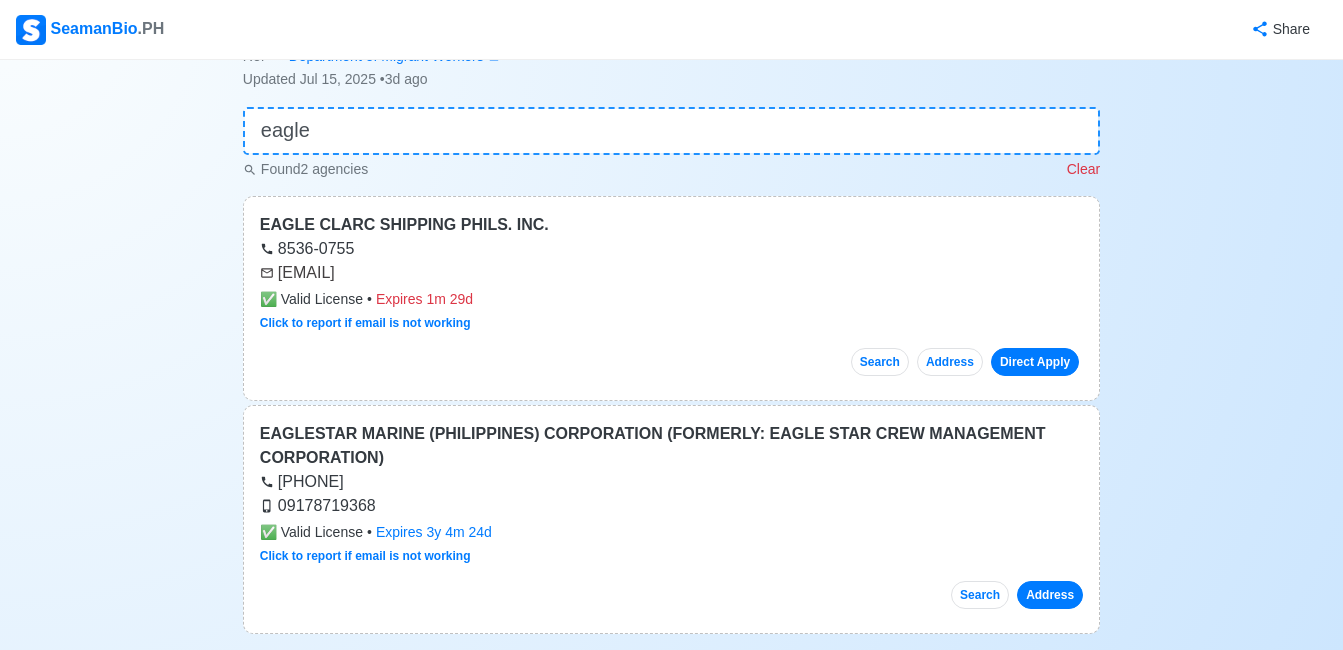 drag, startPoint x: 0, startPoint y: 0, endPoint x: 1053, endPoint y: 602, distance: 1212.9357 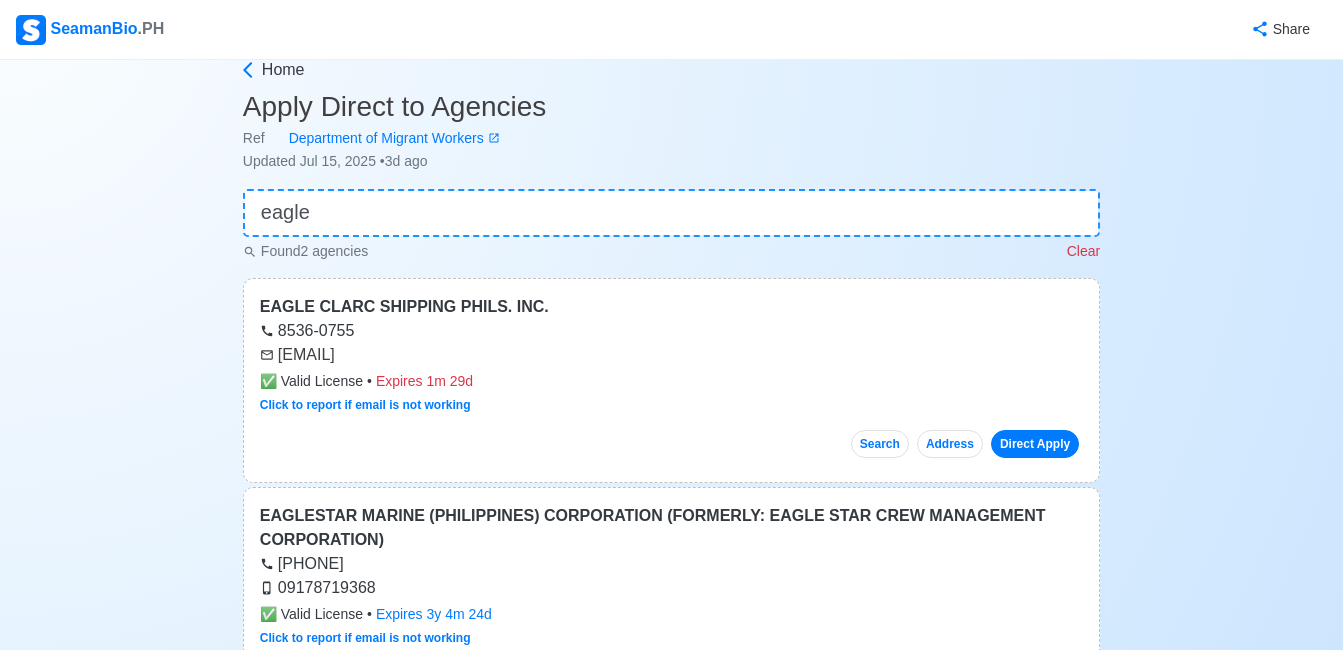scroll, scrollTop: 0, scrollLeft: 0, axis: both 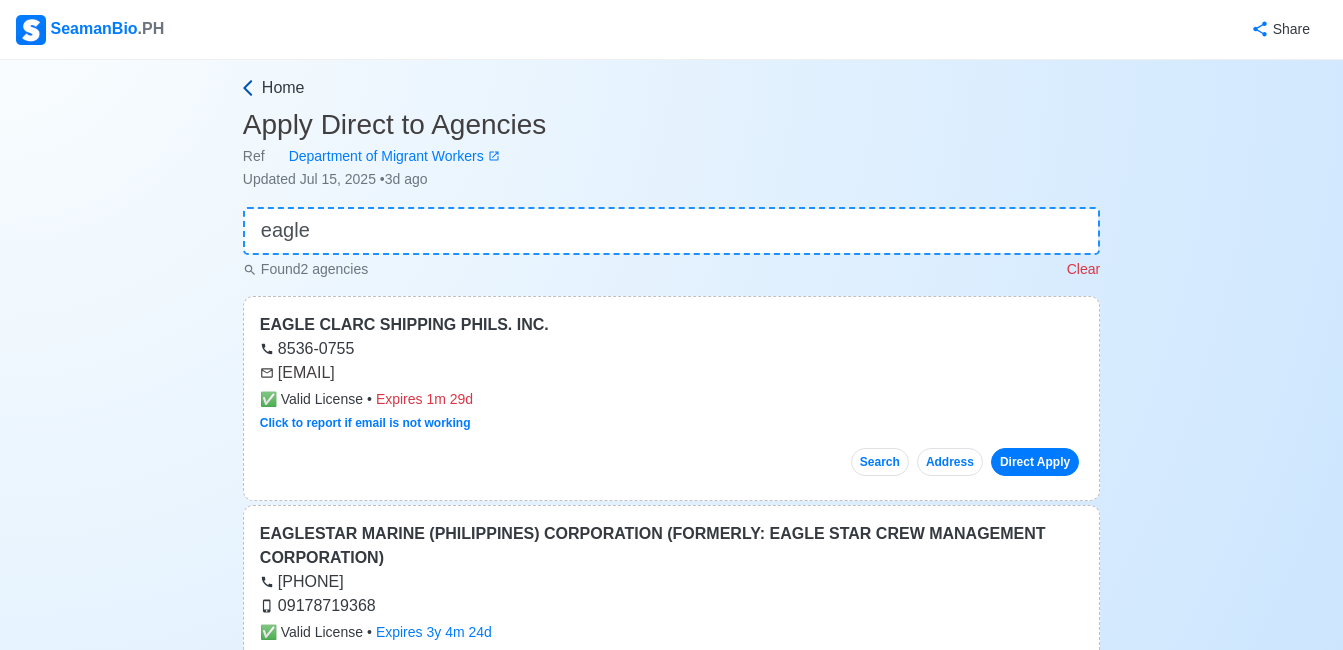 click 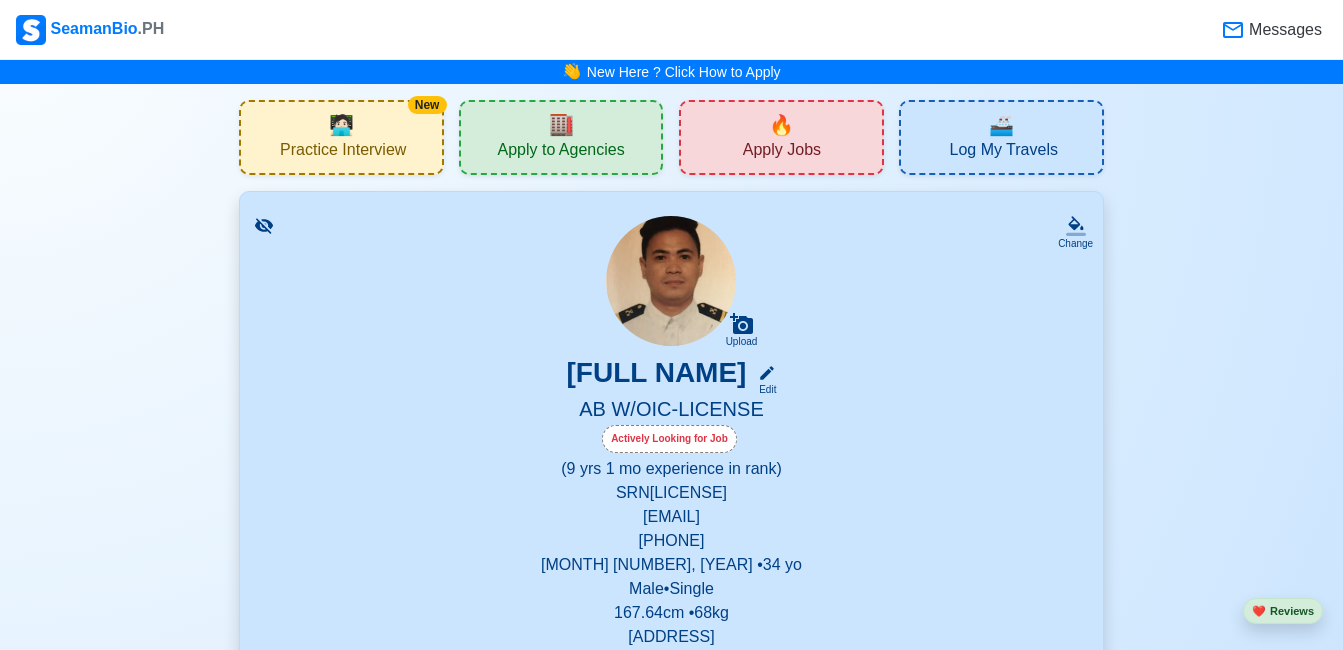 click on "🔥 Apply Jobs" at bounding box center (781, 137) 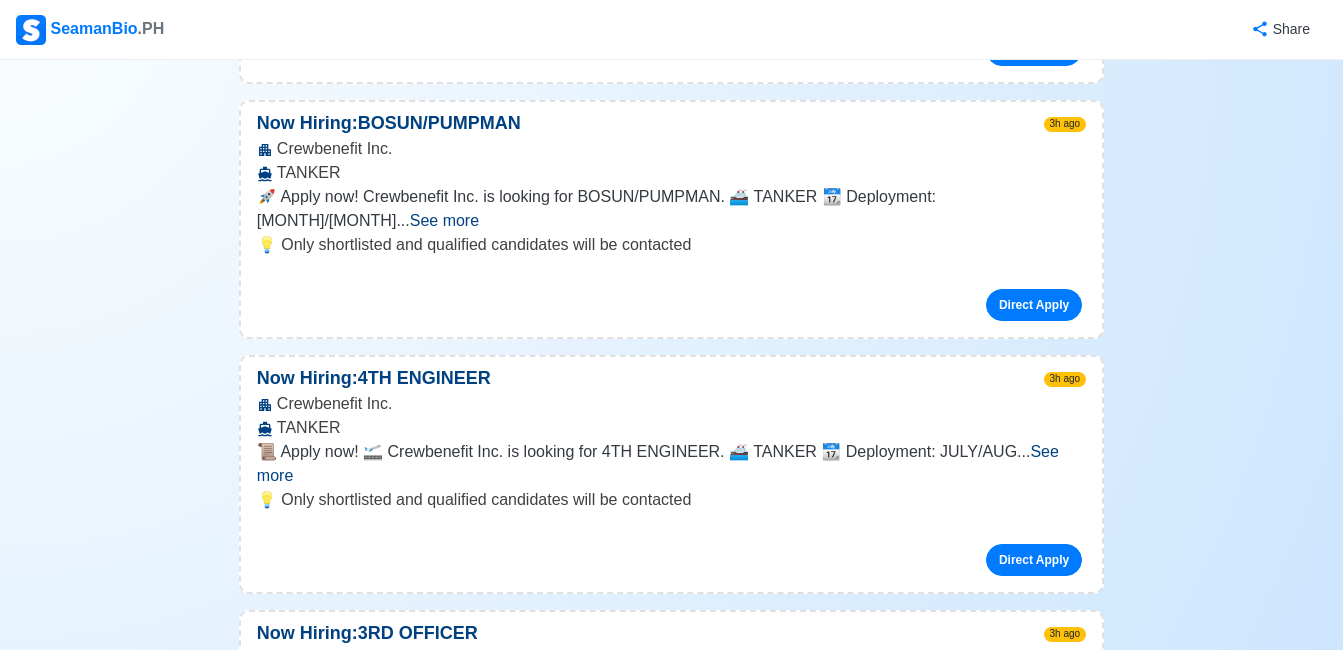 scroll, scrollTop: 2800, scrollLeft: 0, axis: vertical 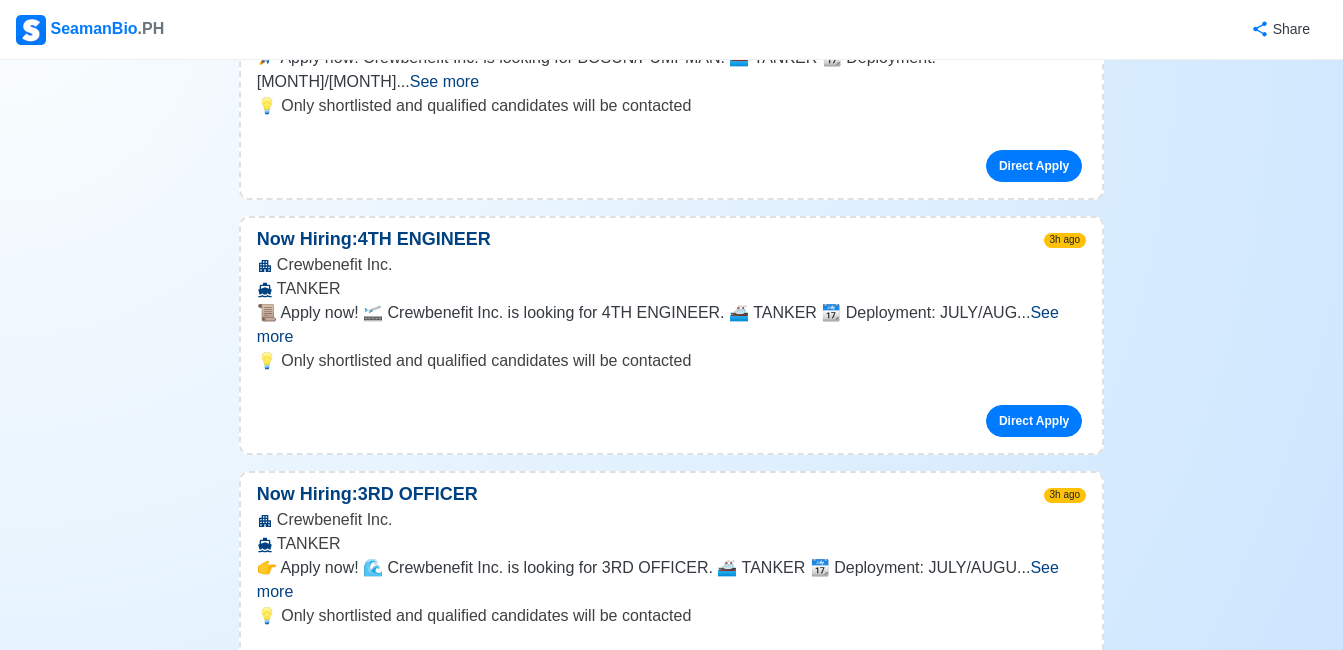 click on "See more" at bounding box center (655, 834) 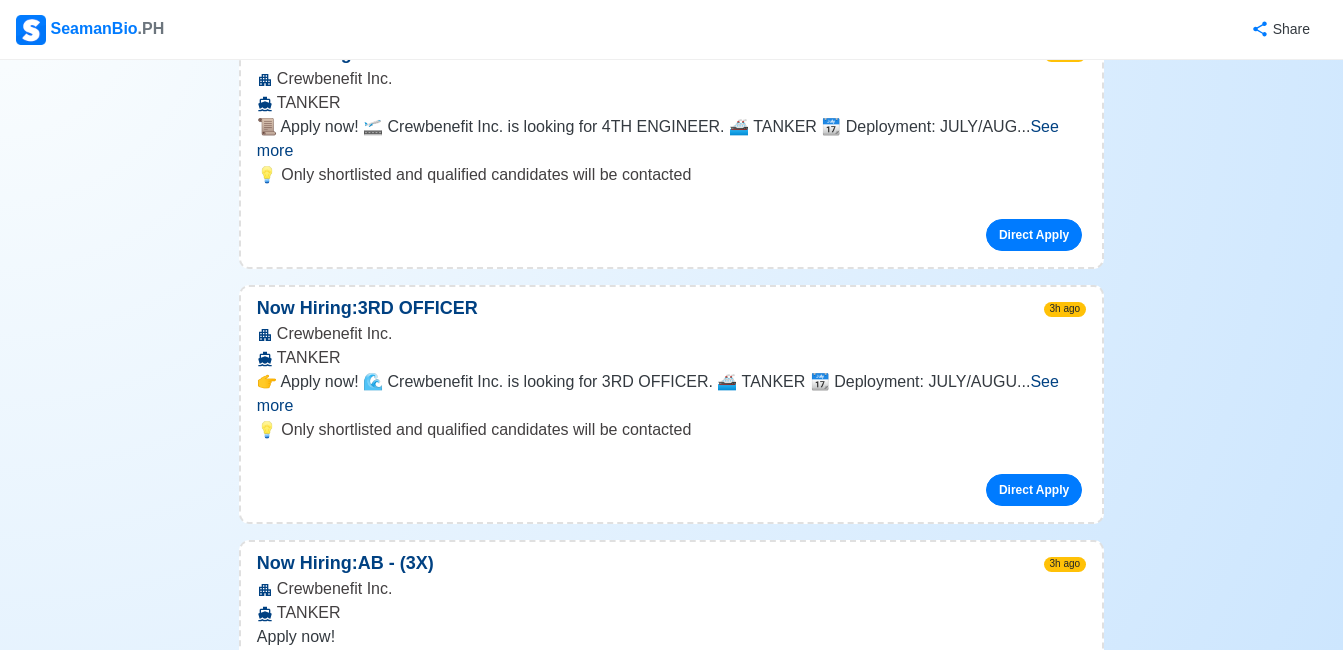 scroll, scrollTop: 3000, scrollLeft: 0, axis: vertical 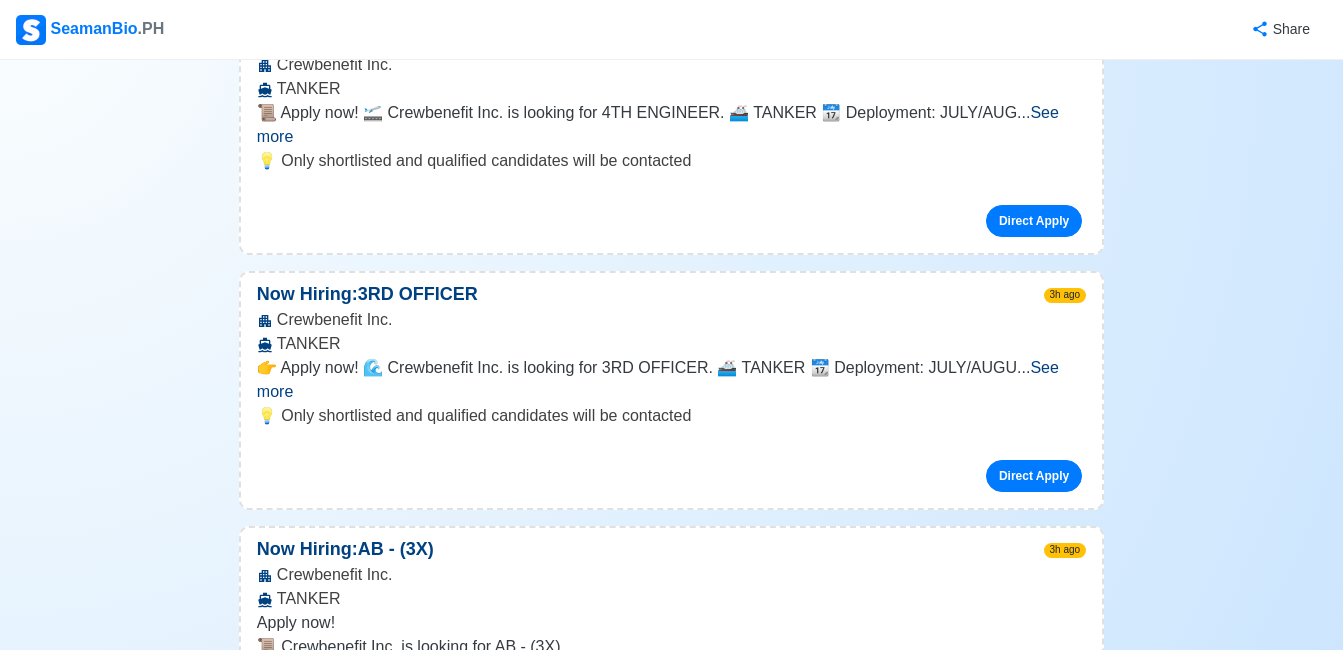click on "Direct Apply" at bounding box center (1034, 851) 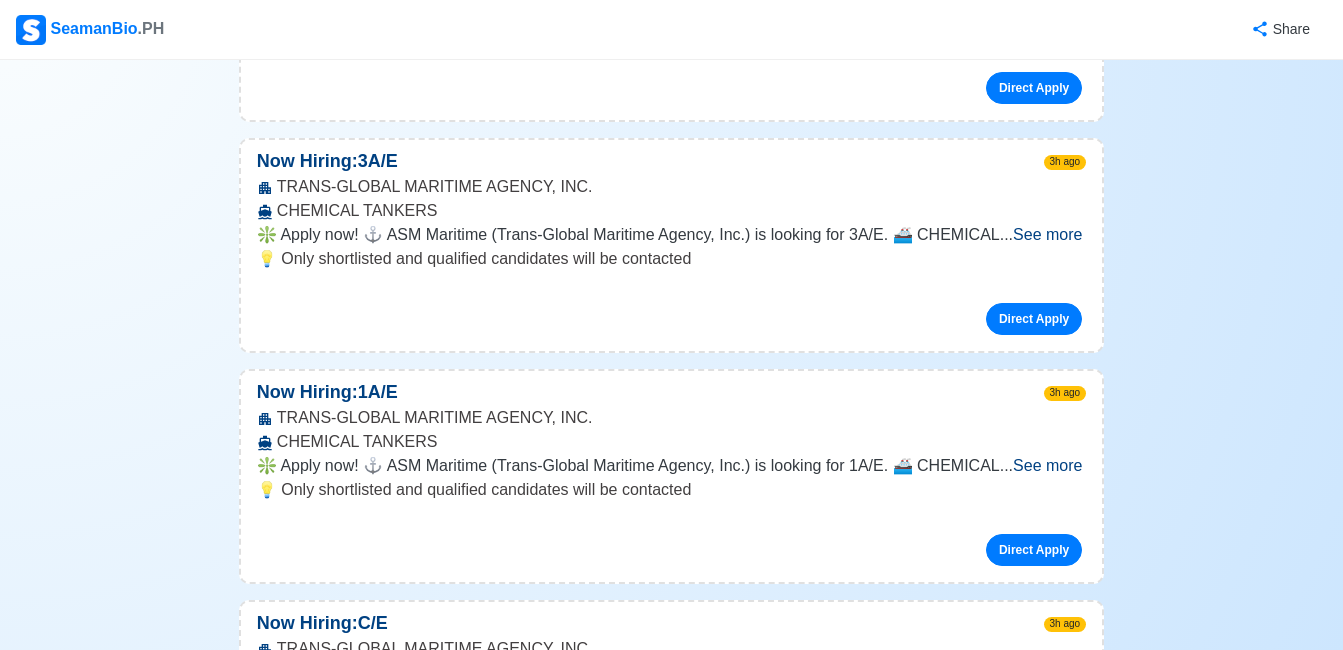 scroll, scrollTop: 5800, scrollLeft: 0, axis: vertical 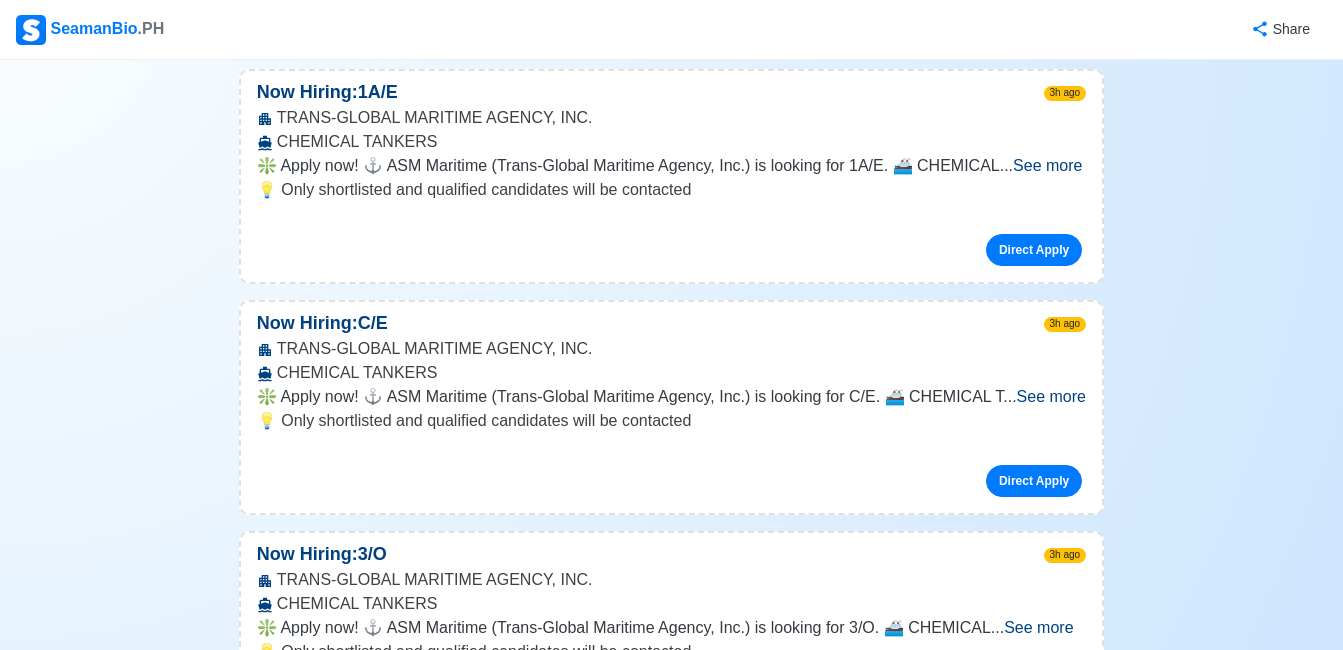 click on "See more" at bounding box center (1038, 627) 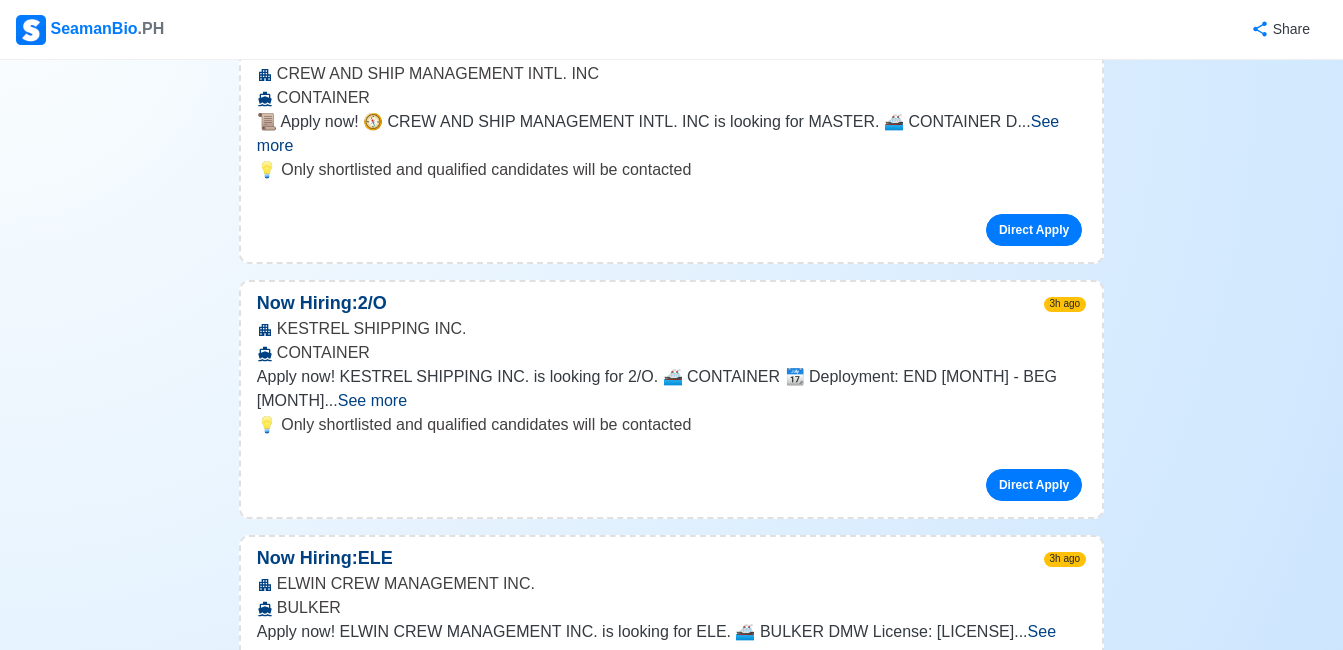 scroll, scrollTop: 10200, scrollLeft: 0, axis: vertical 